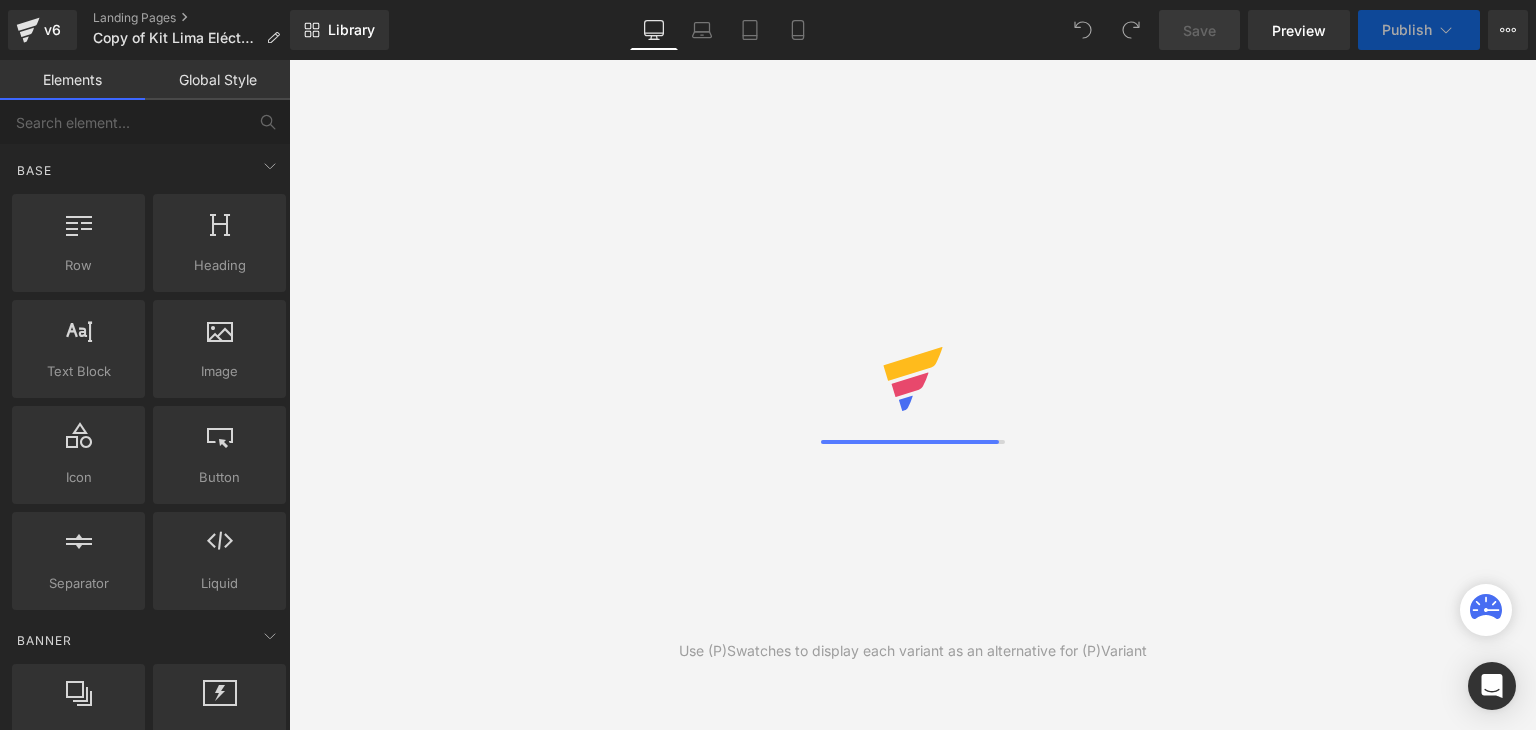 scroll, scrollTop: 0, scrollLeft: 0, axis: both 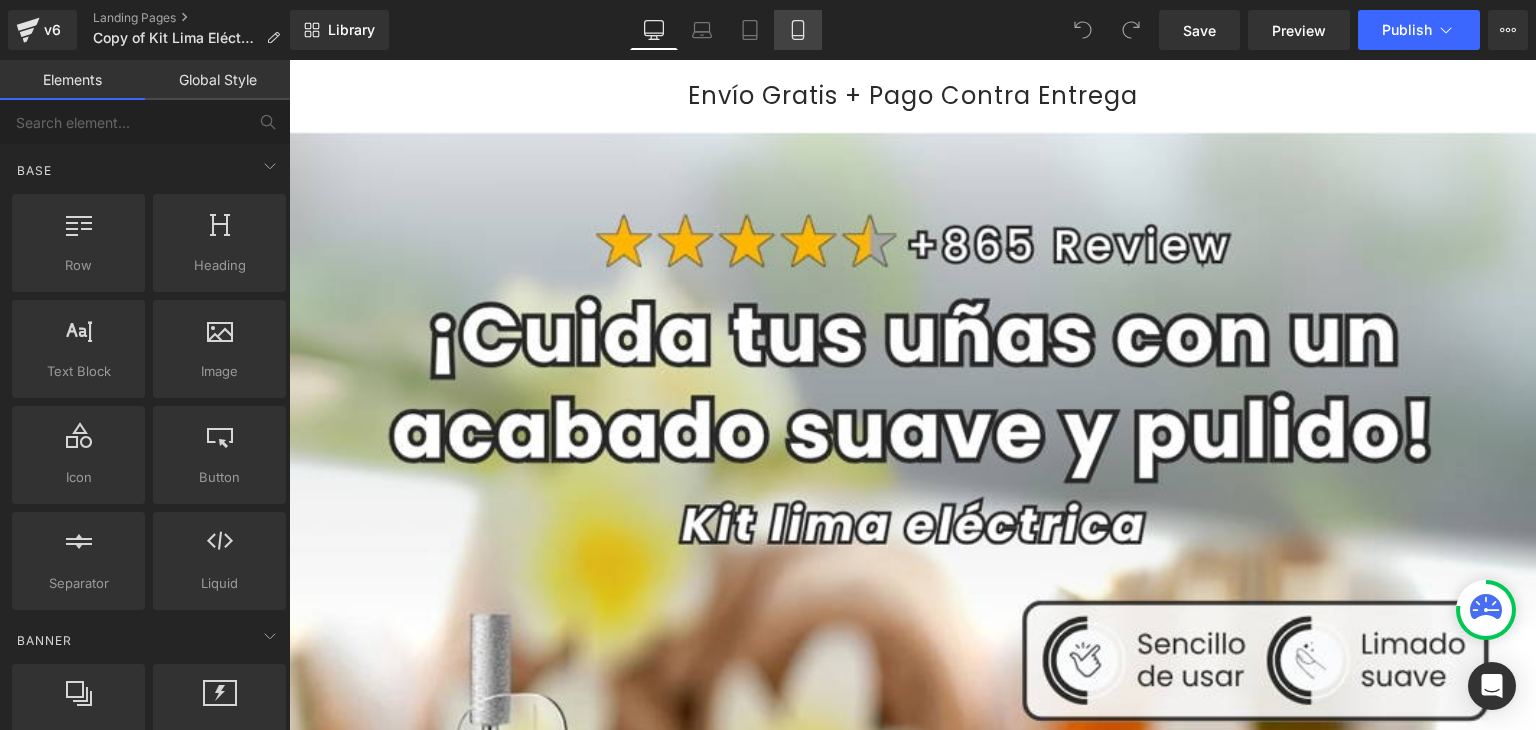 click 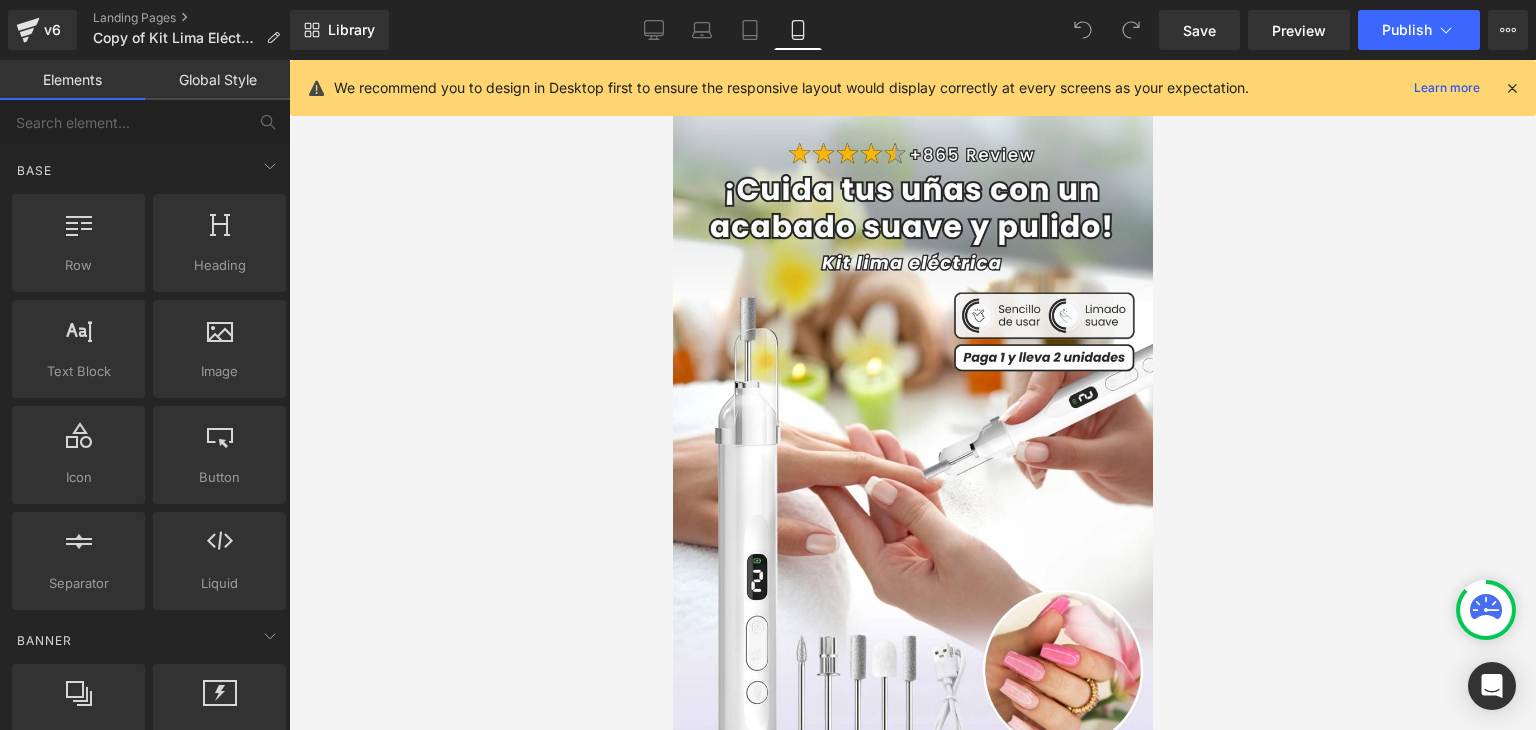 click at bounding box center [1512, 88] 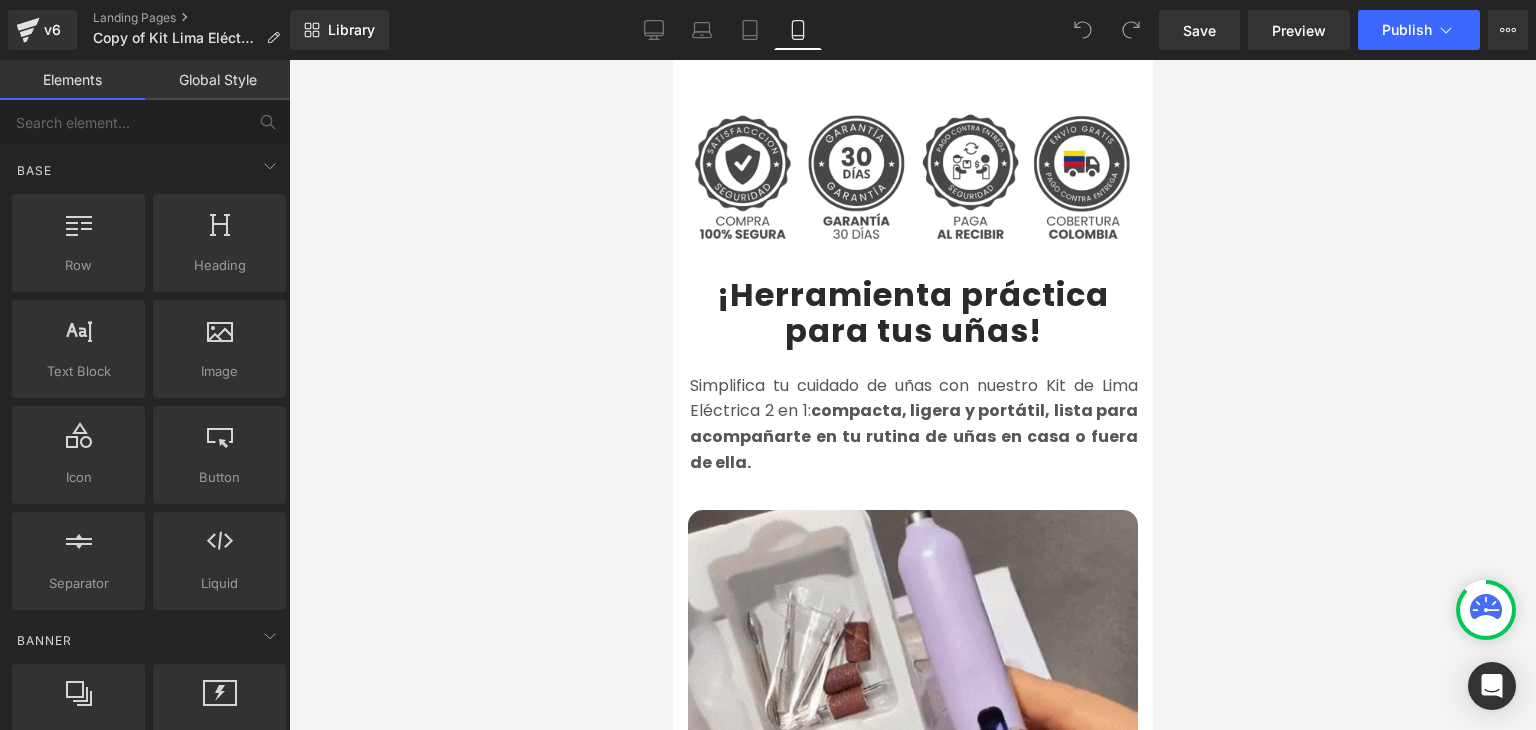 scroll, scrollTop: 800, scrollLeft: 0, axis: vertical 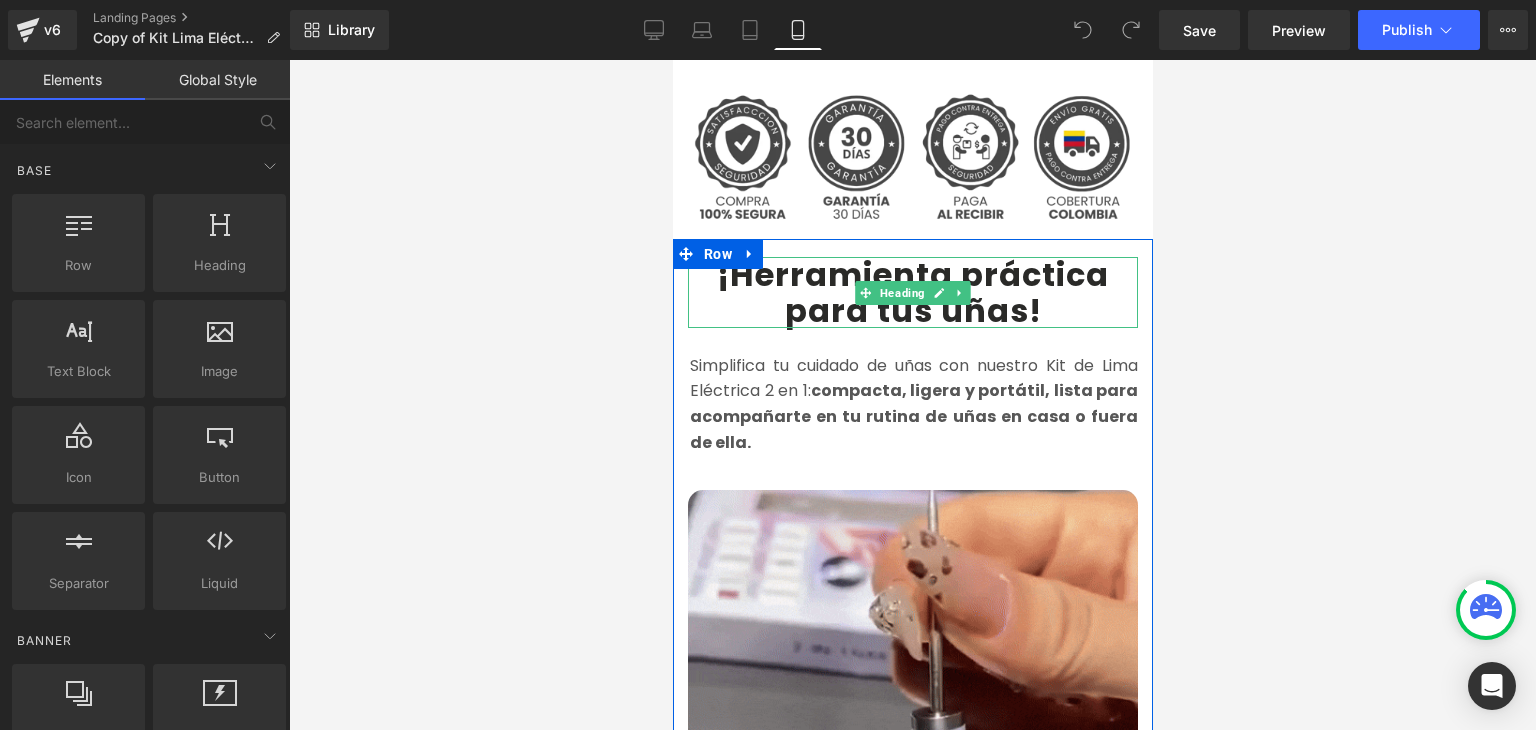 click on "¡Herramienta práctica para tus uñas!" at bounding box center [912, 292] 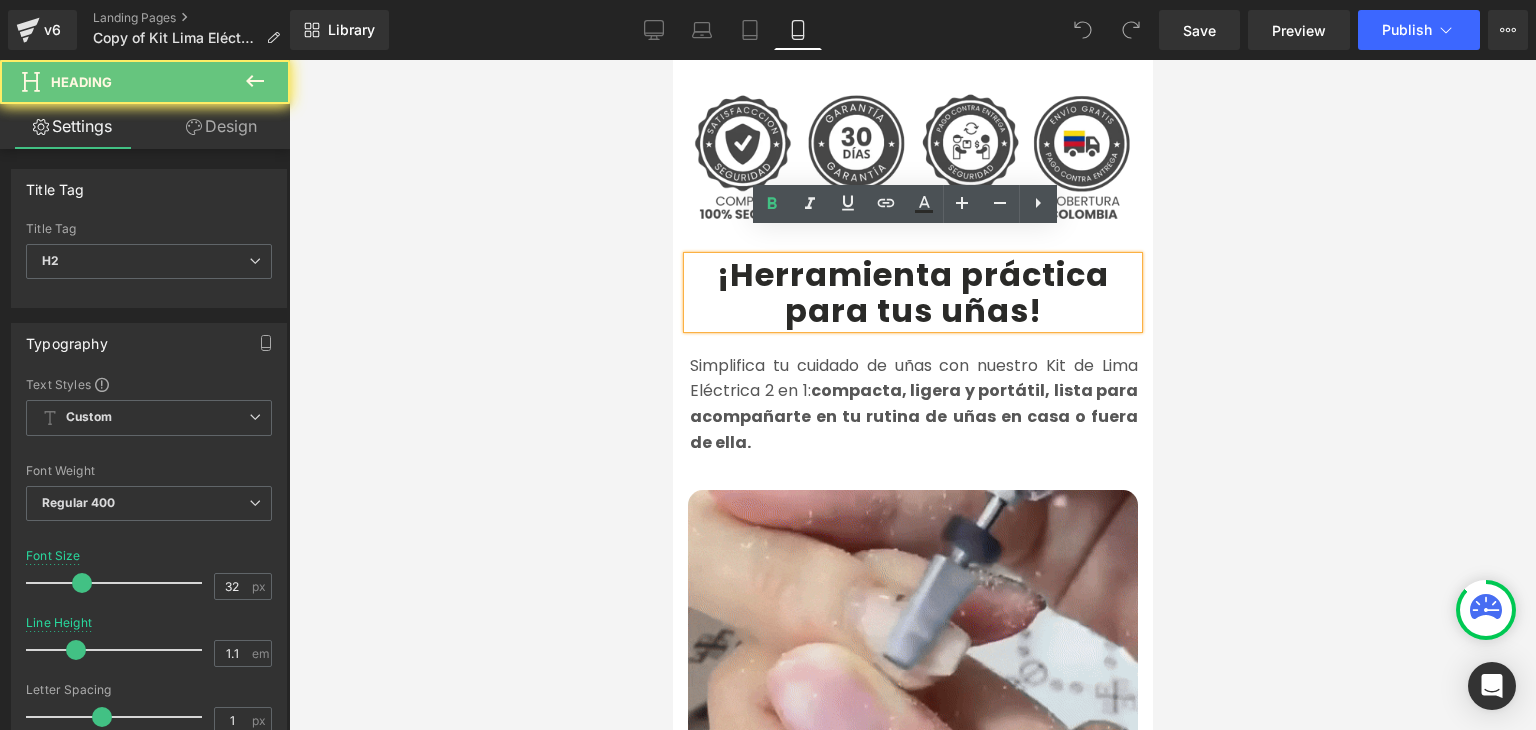 click on "¡Herramienta práctica para tus uñas!" at bounding box center [912, 292] 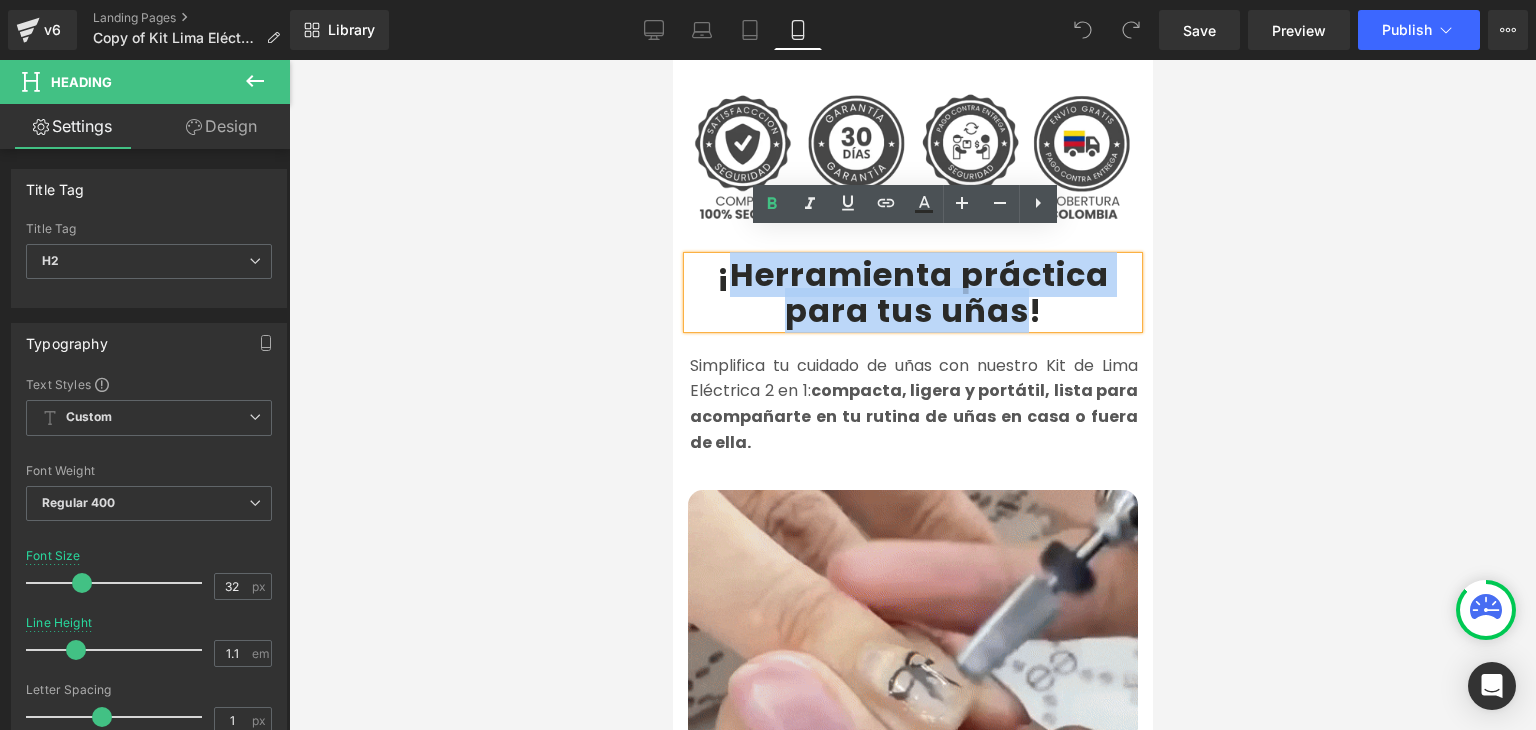 drag, startPoint x: 725, startPoint y: 253, endPoint x: 1020, endPoint y: 286, distance: 296.84003 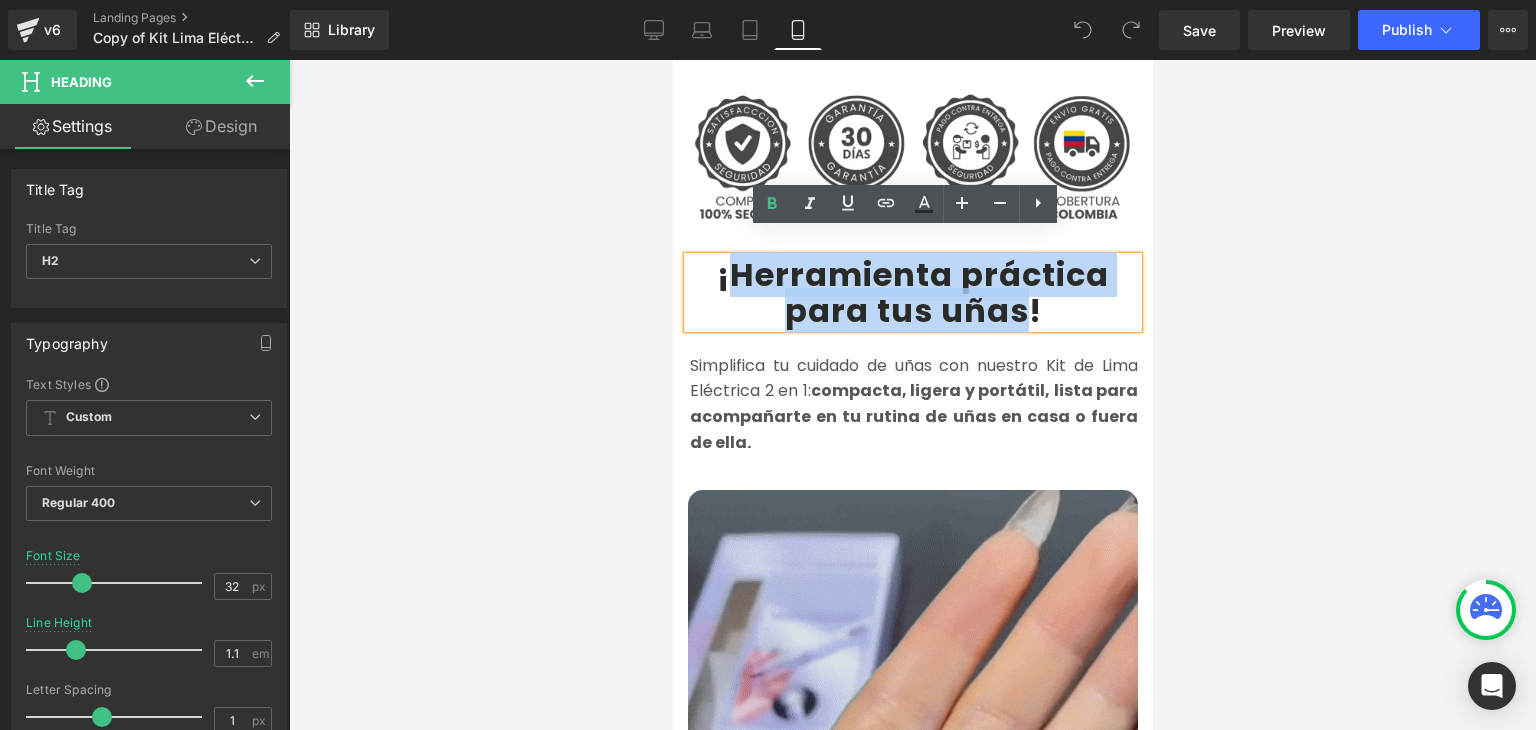 click on "¡Herramienta práctica para tus uñas!" at bounding box center (912, 292) 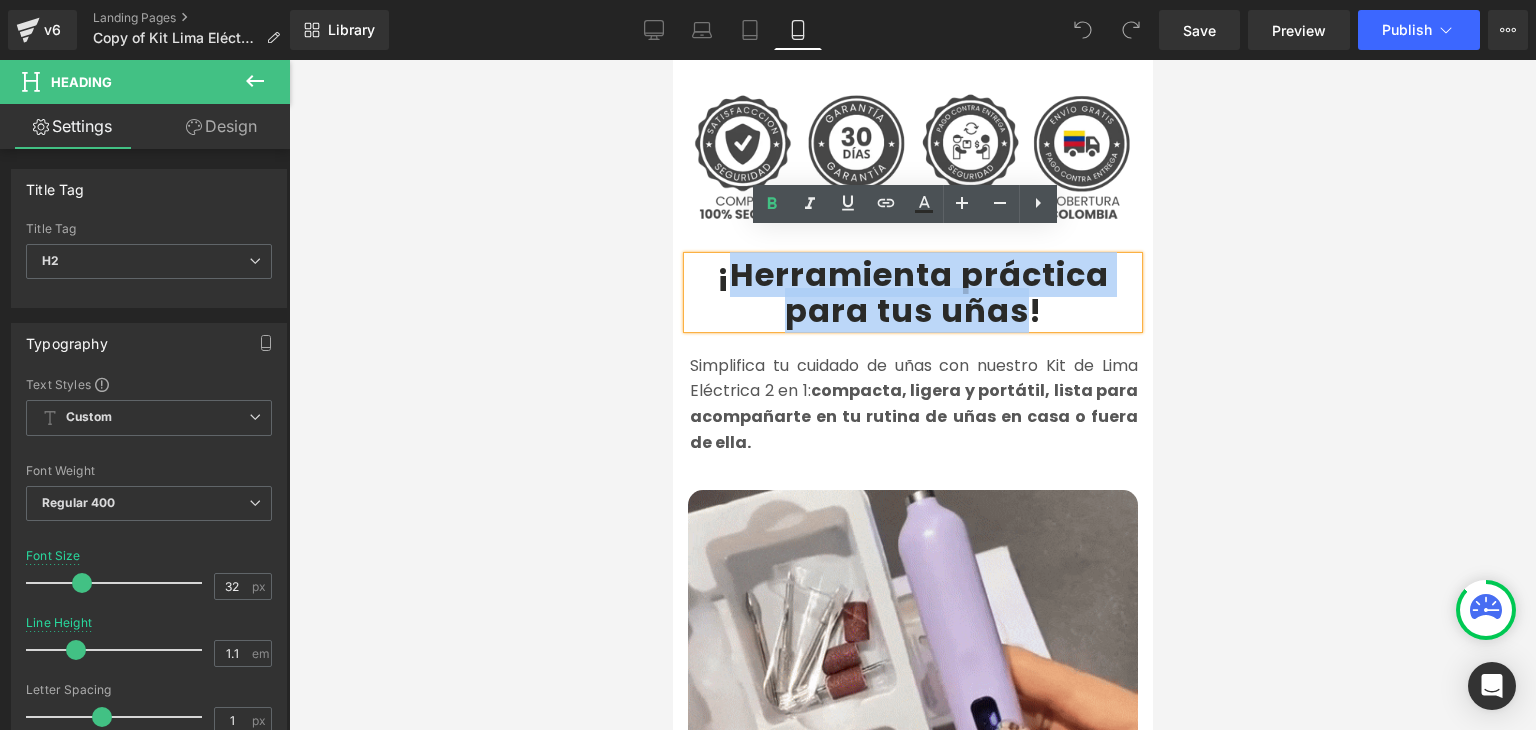 paste 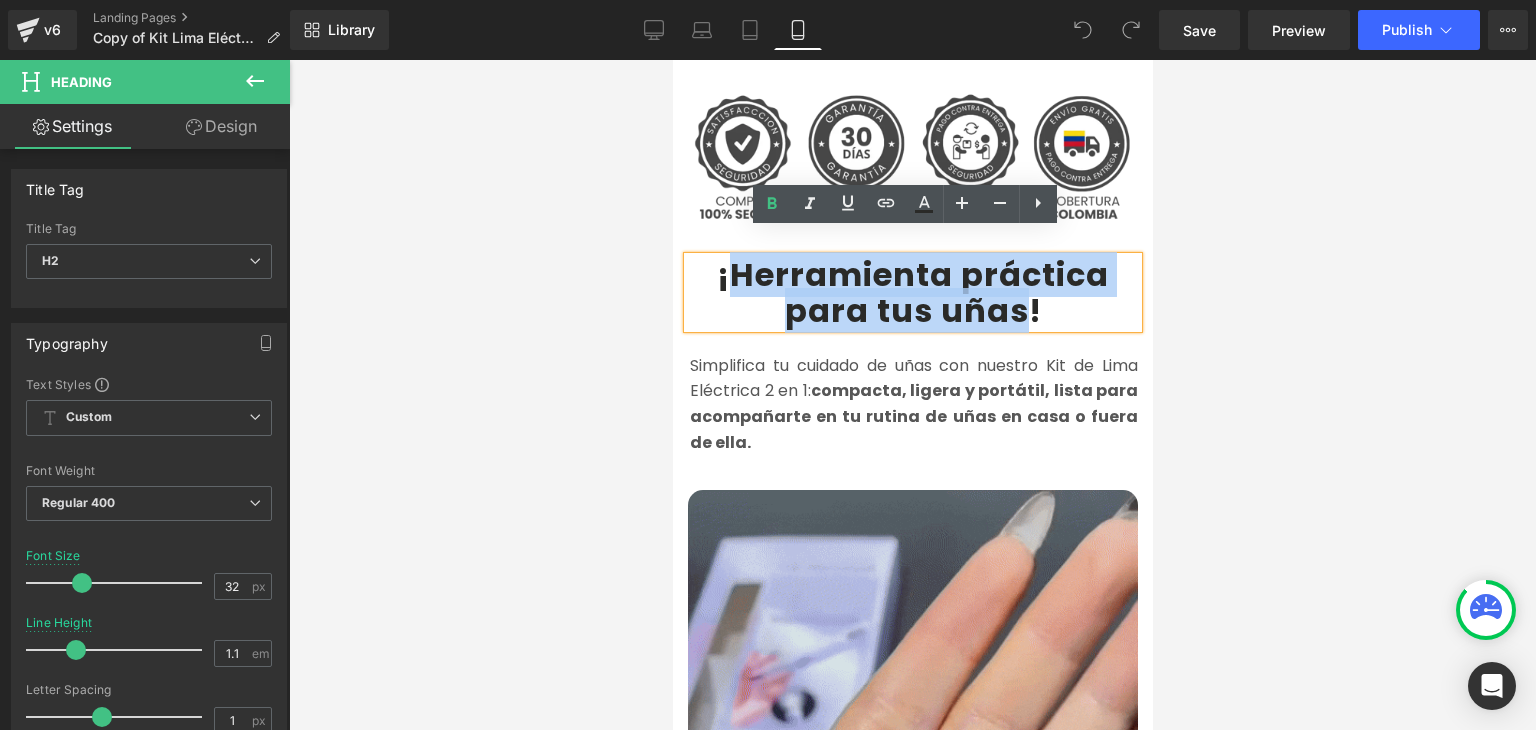 type 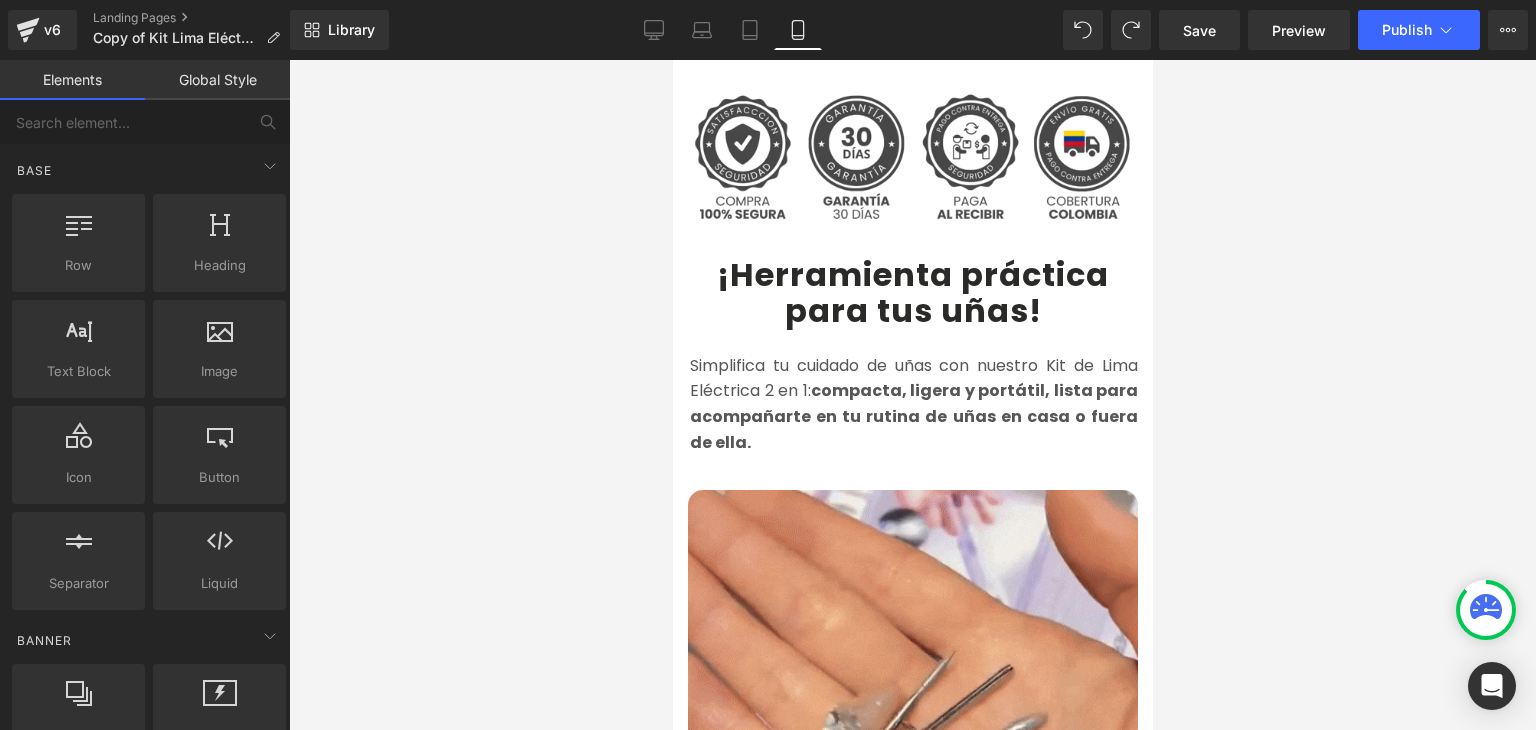 click at bounding box center [912, 395] 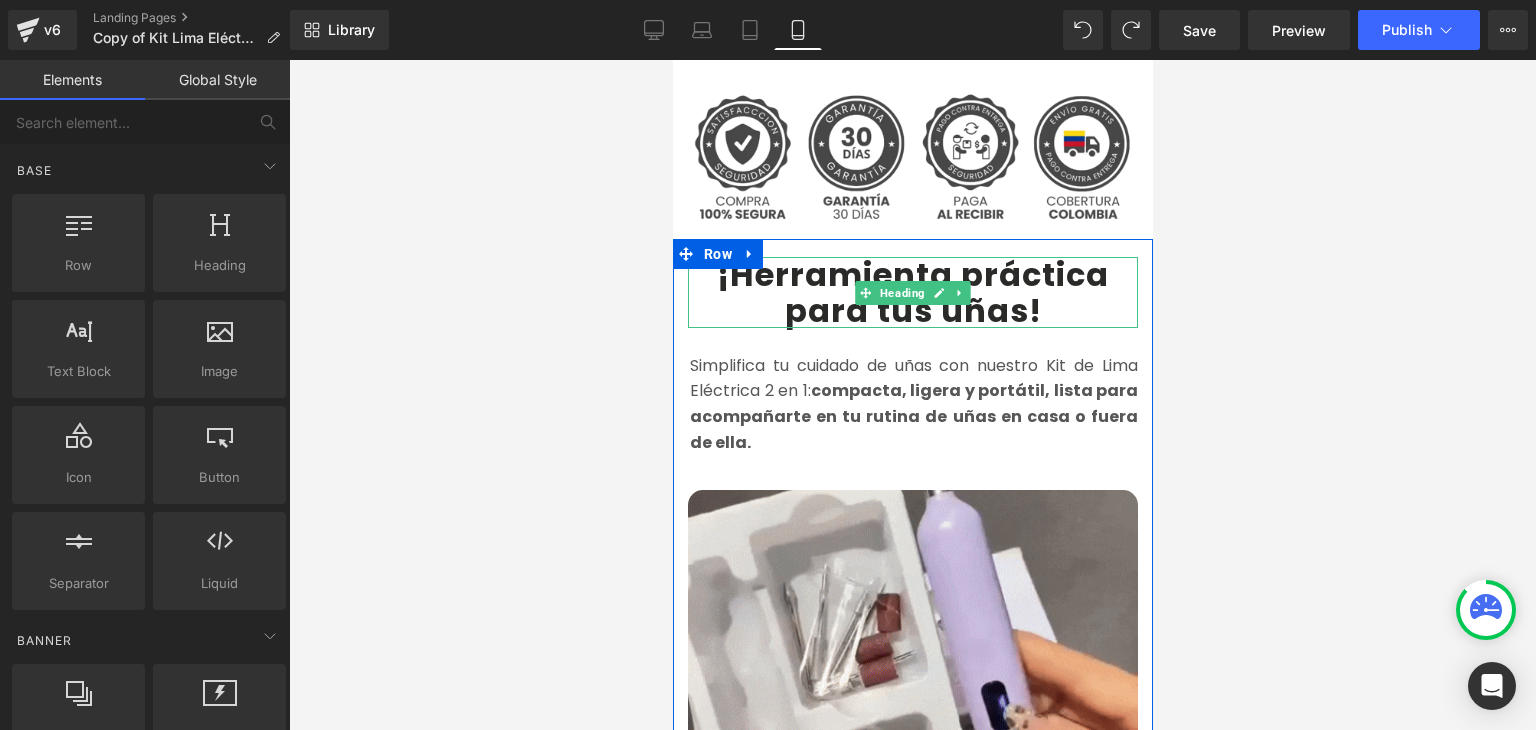 click on "¡Herramienta práctica para tus uñas!" at bounding box center [912, 292] 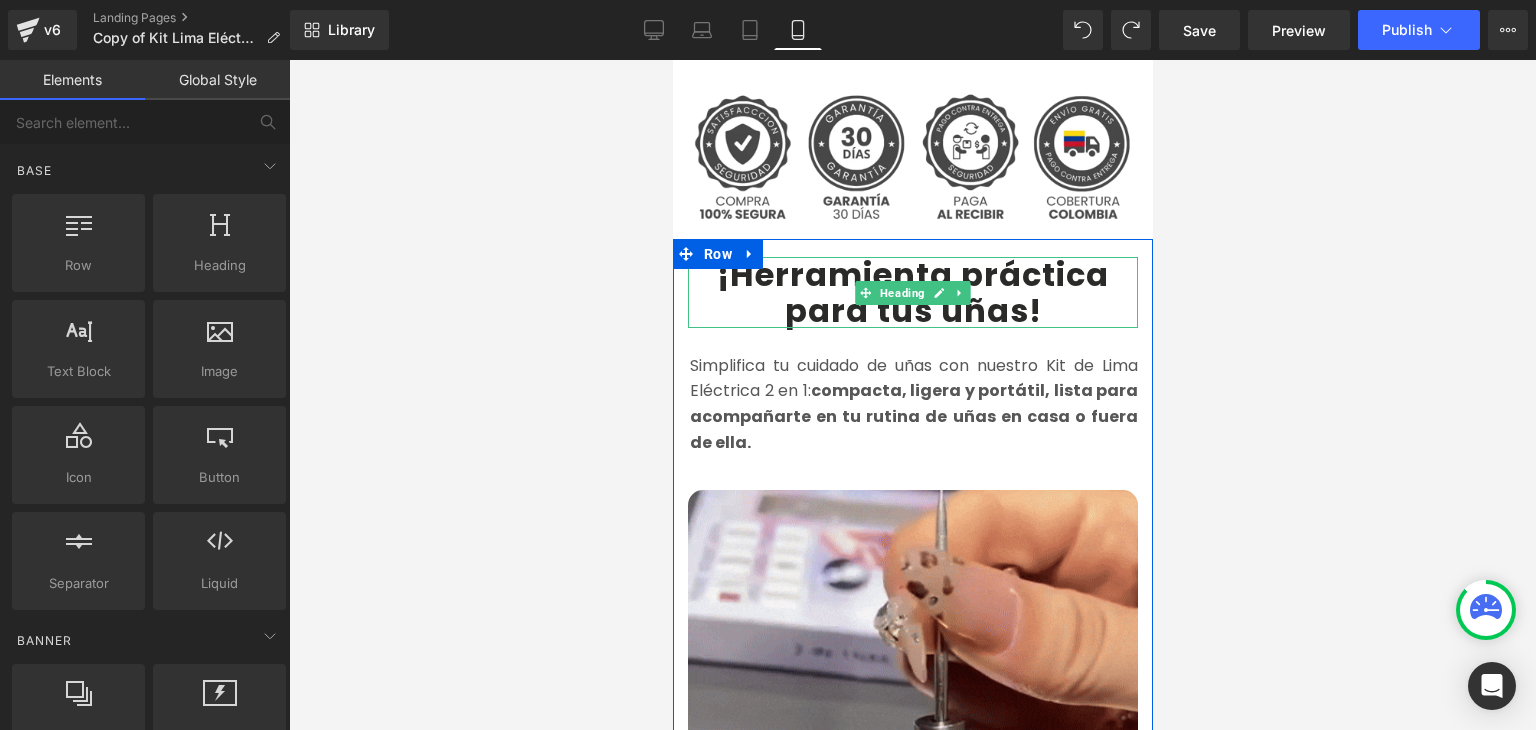 click on "¡Herramienta práctica para tus uñas!" at bounding box center [912, 292] 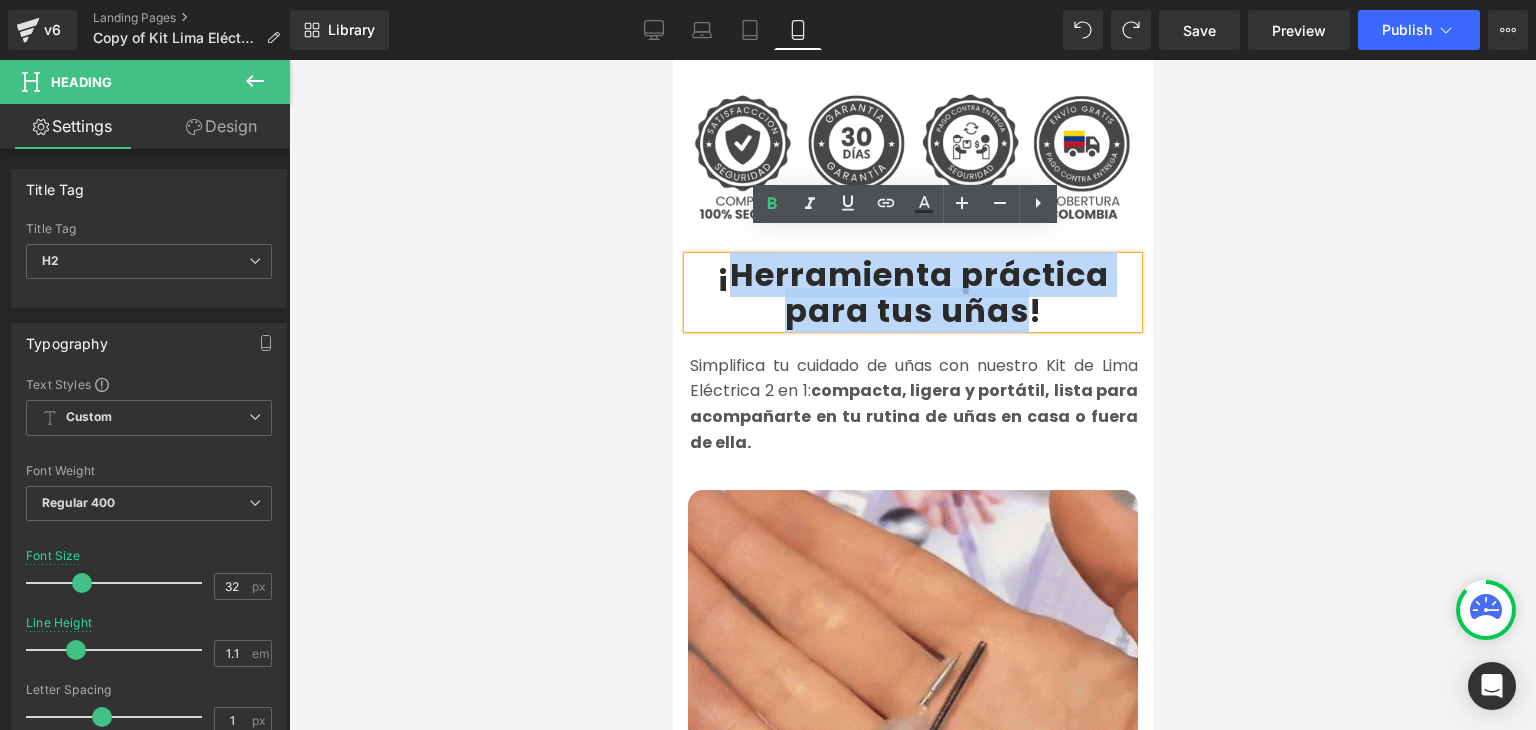 drag, startPoint x: 789, startPoint y: 257, endPoint x: 1012, endPoint y: 273, distance: 223.57326 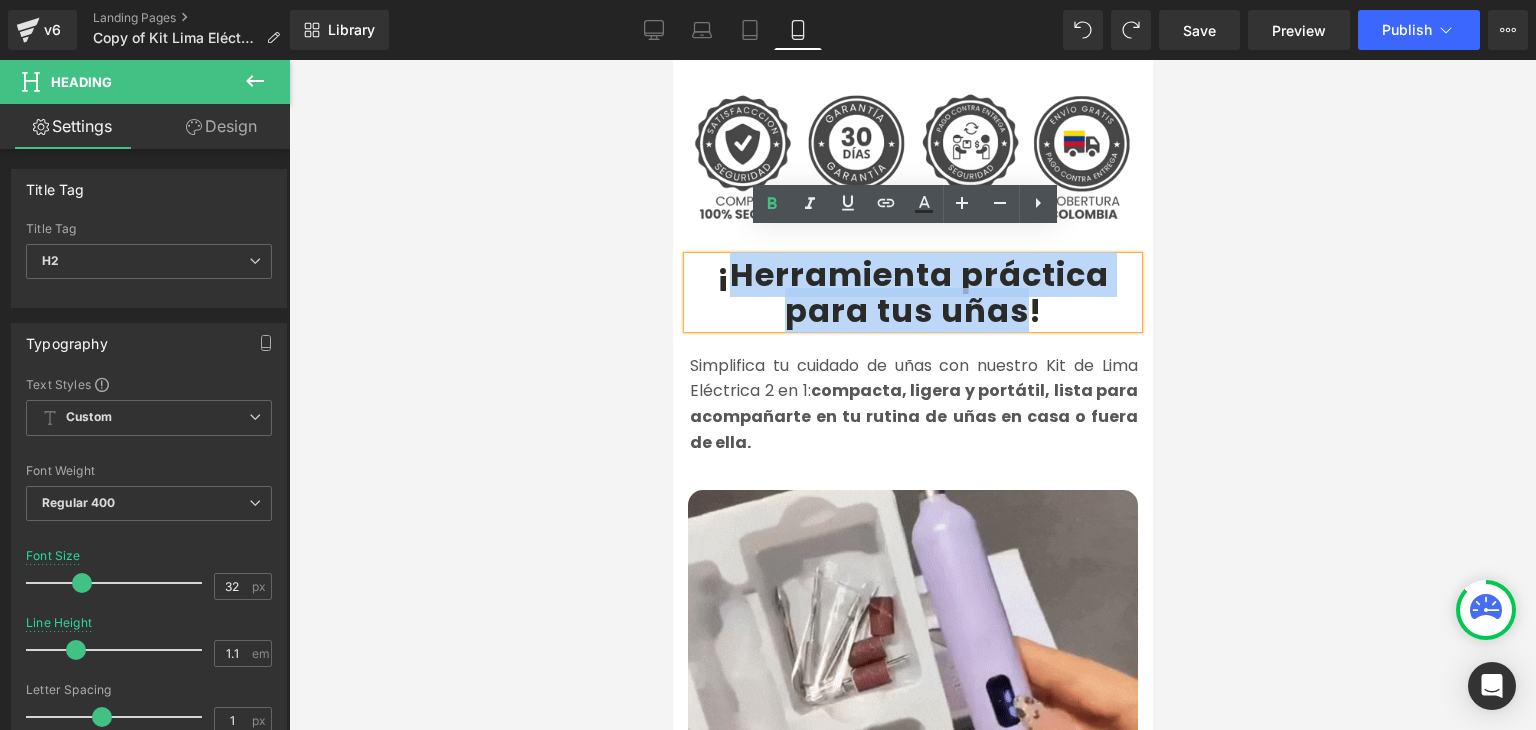 click on "¡Herramienta práctica para tus uñas!" at bounding box center (912, 292) 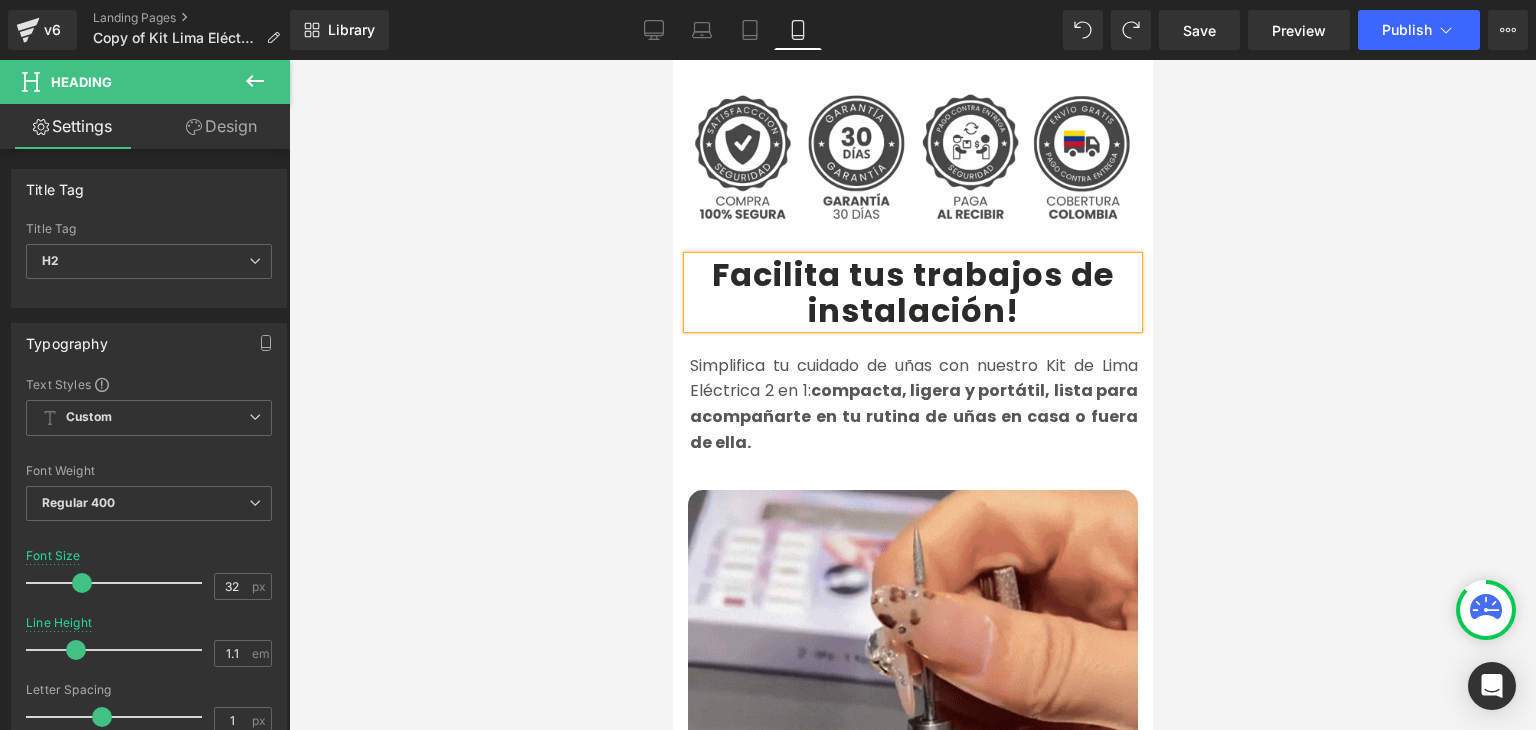 click on "Facilita tus trabajos de instalación!" at bounding box center [912, 292] 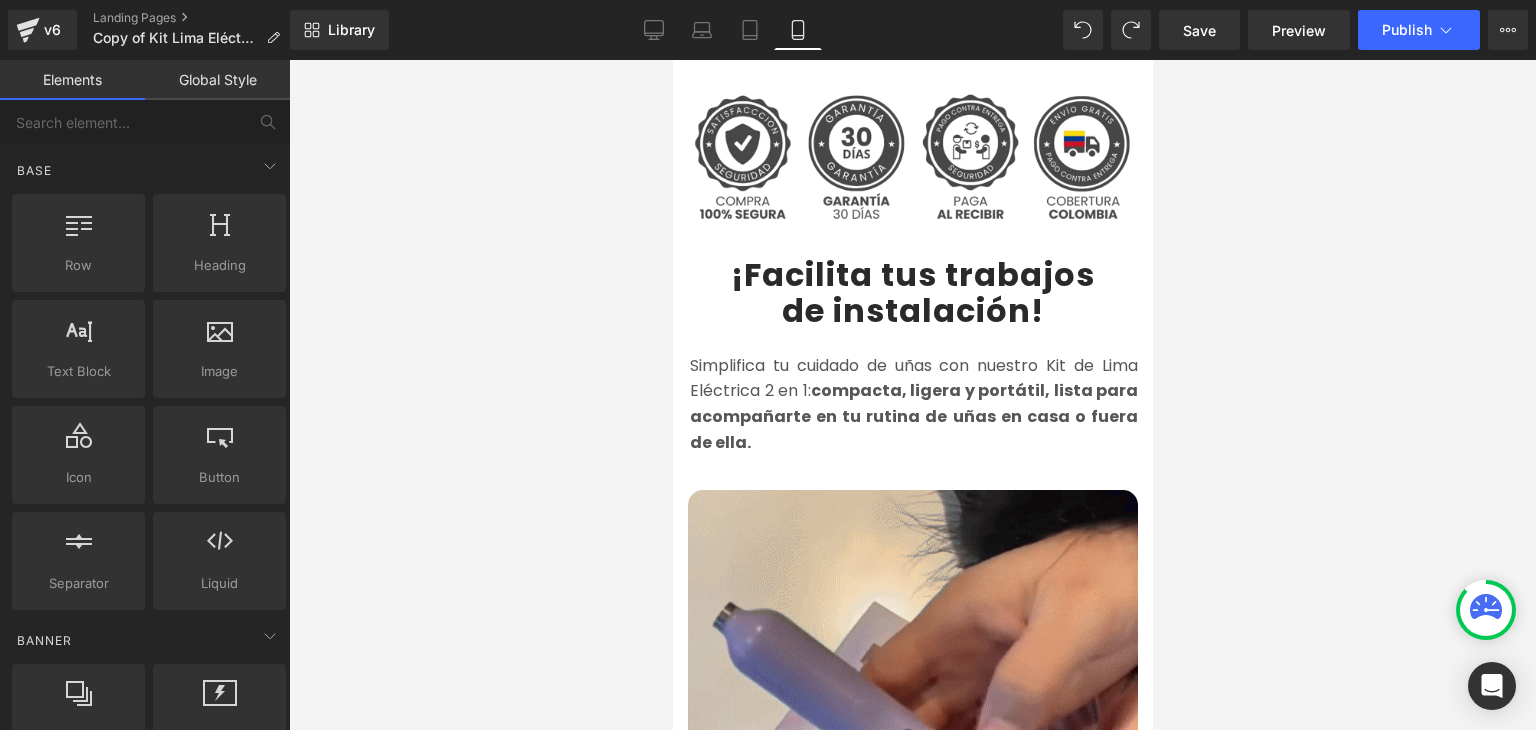 click at bounding box center [912, 395] 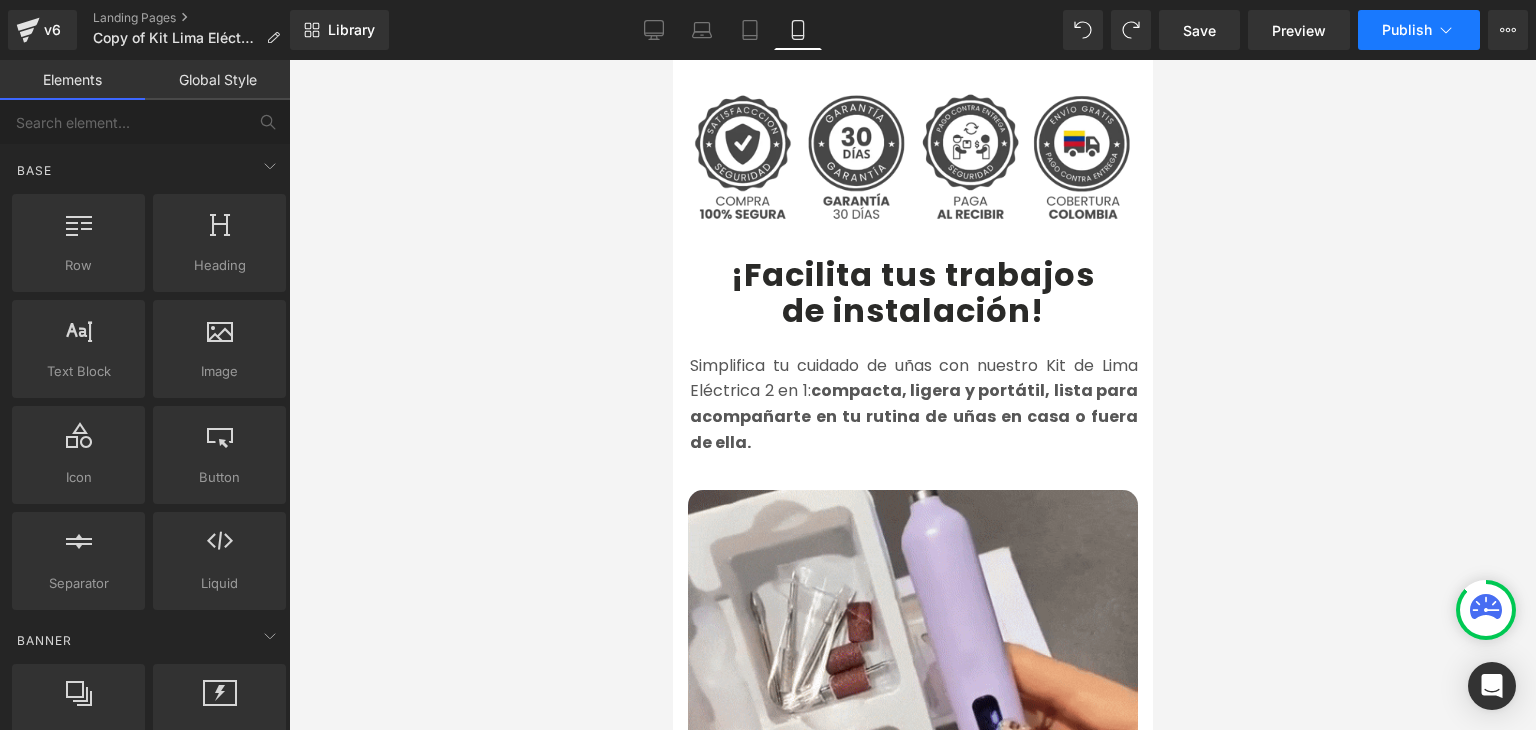 click on "Publish" at bounding box center (1407, 30) 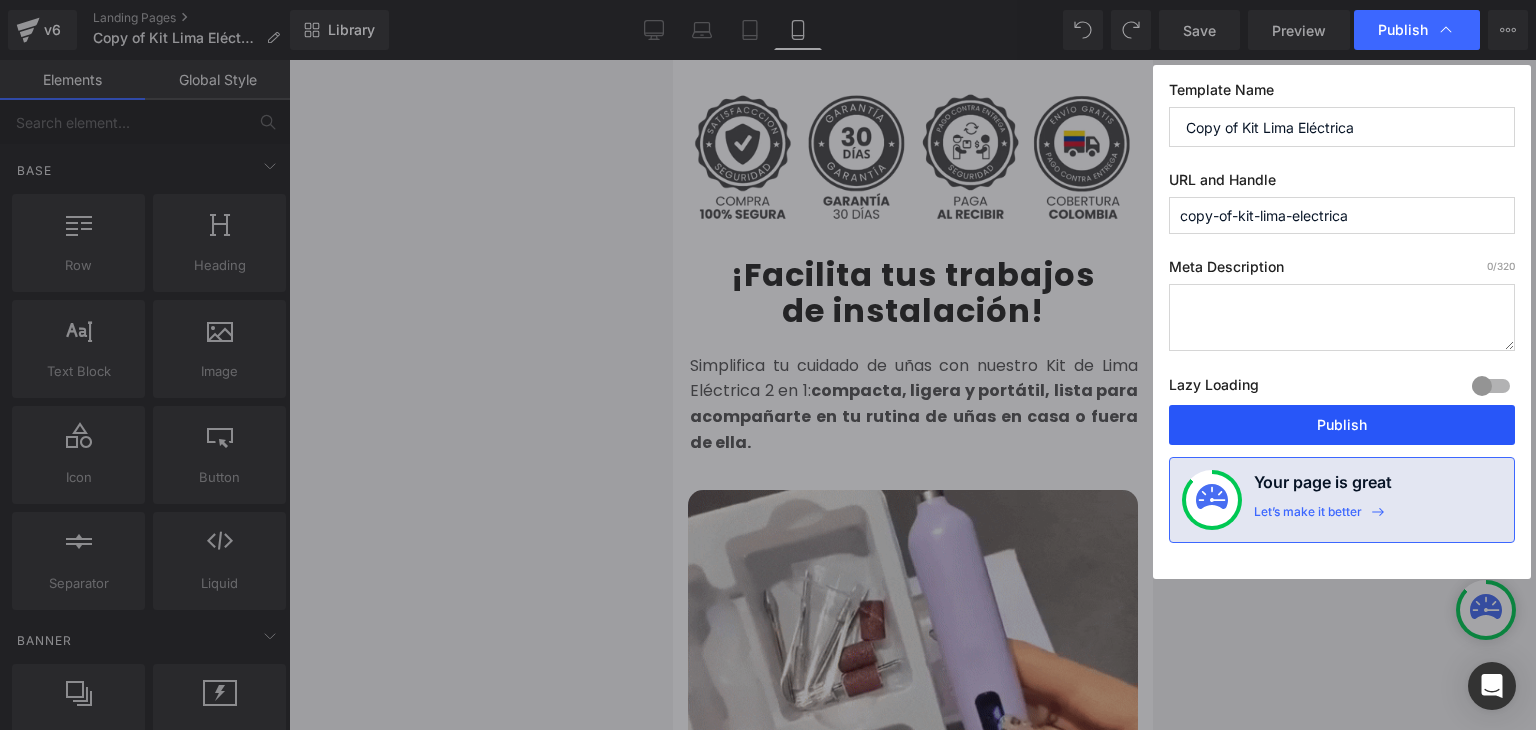 click on "Publish" at bounding box center (1342, 425) 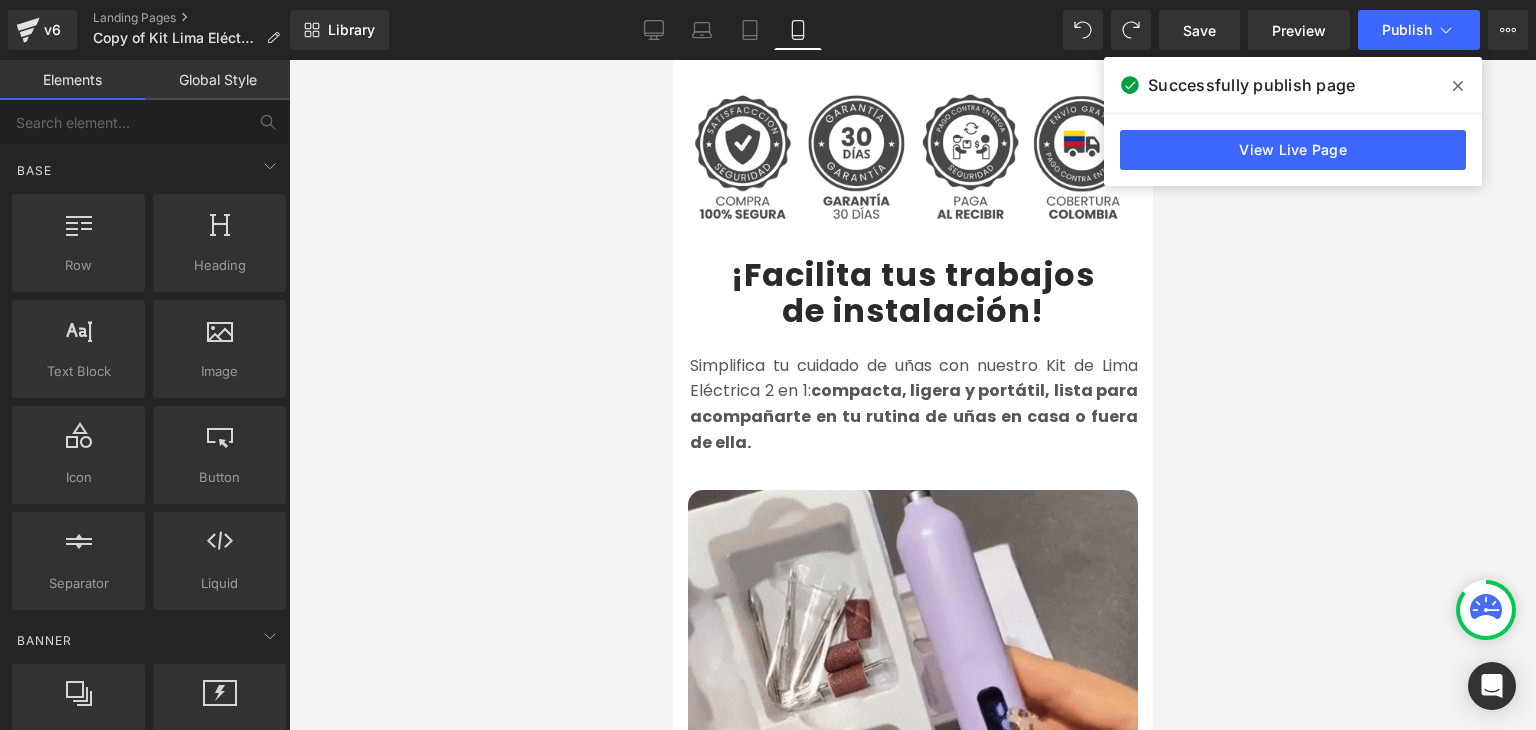 click on "Simplifica tu cuidado de uñas con nuestro Kit de Lima Eléctrica 2 en 1: compacta, ligera y portátil, lista para acompañarte en tu rutina de uñas en casa o fuera de ella." at bounding box center [913, 404] 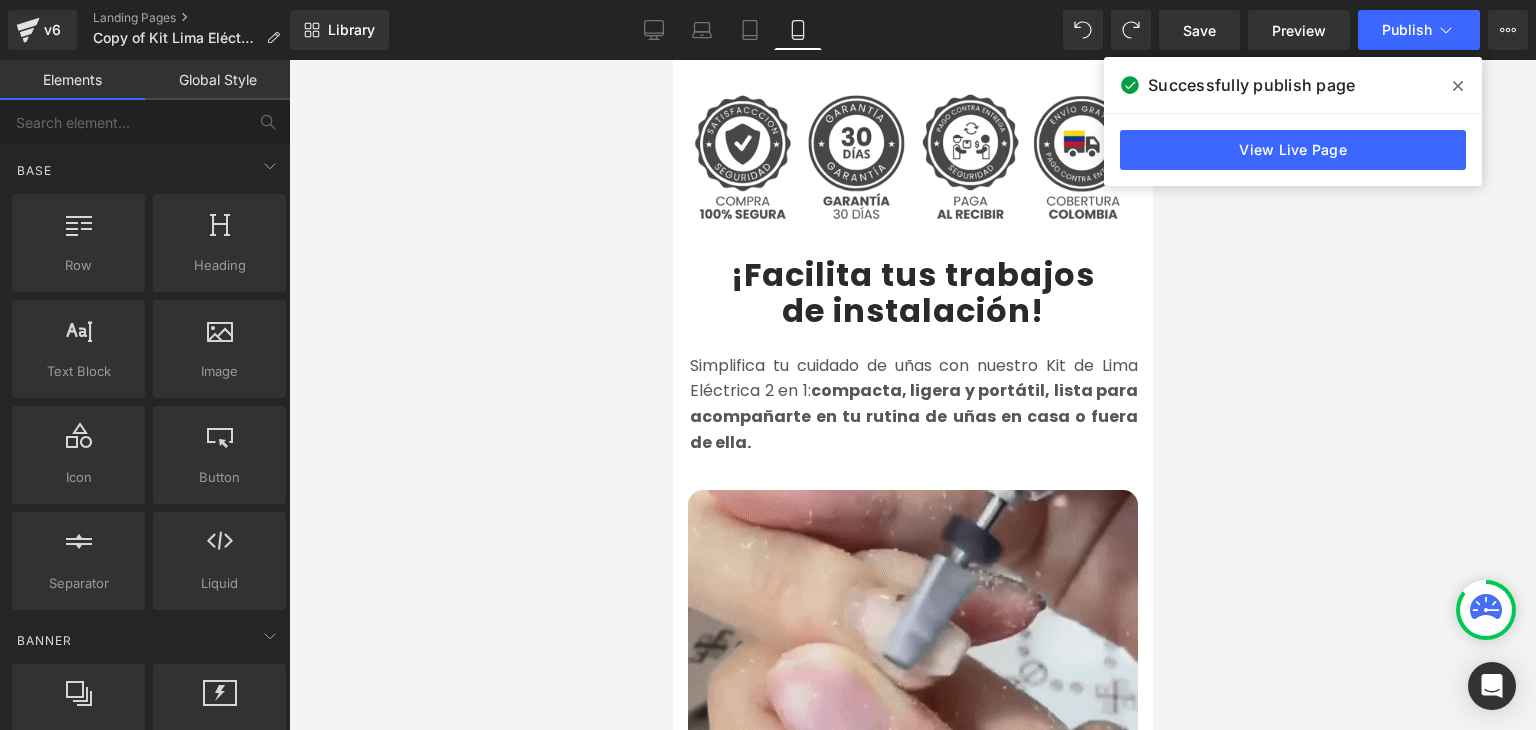 click on "Simplifica tu cuidado de uñas con nuestro Kit de Lima Eléctrica 2 en 1: compacta, ligera y portátil, lista para acompañarte en tu rutina de uñas en casa o fuera de ella." at bounding box center [913, 404] 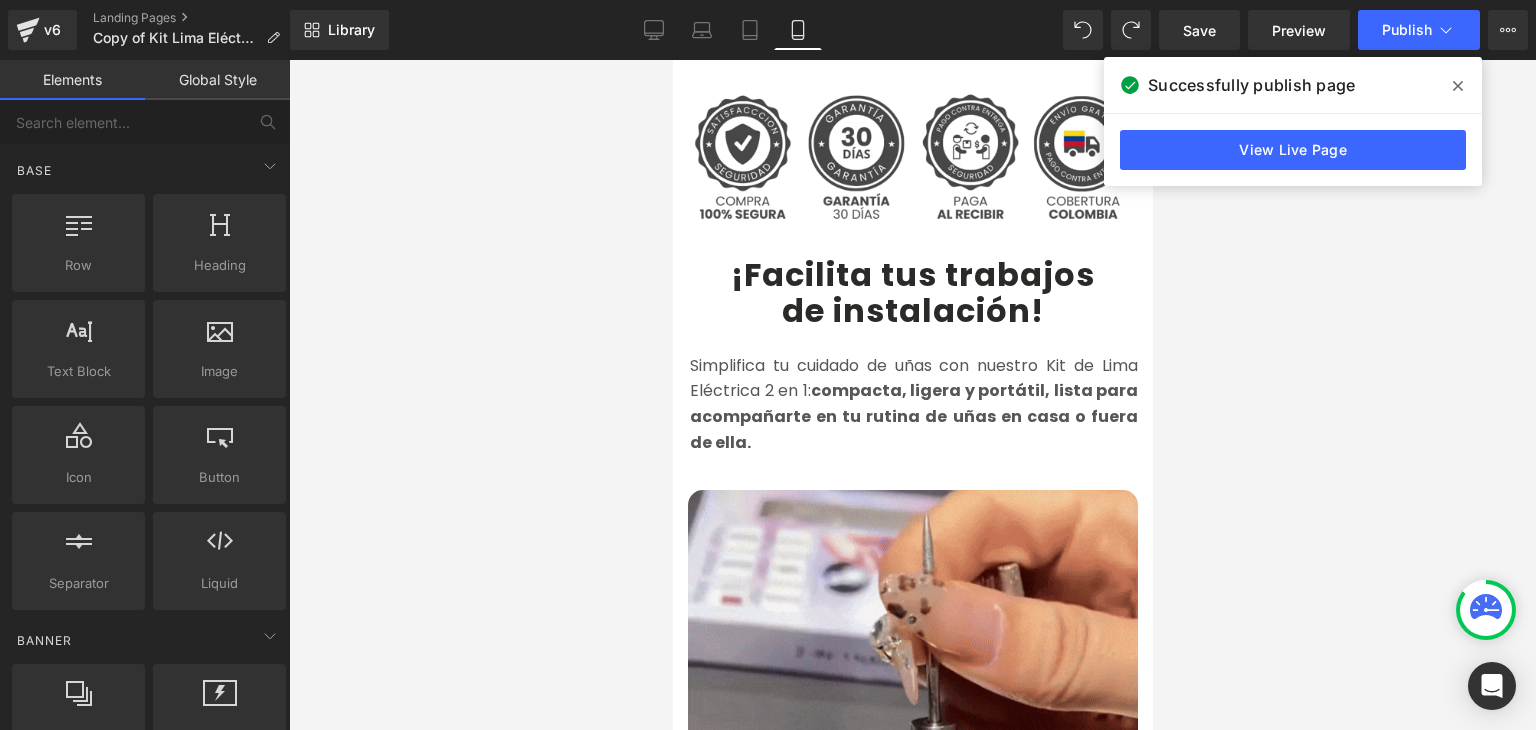 click on "Simplifica tu cuidado de uñas con nuestro Kit de Lima Eléctrica 2 en 1: compacta, ligera y portátil, lista para acompañarte en tu rutina de uñas en casa o fuera de ella." at bounding box center (913, 404) 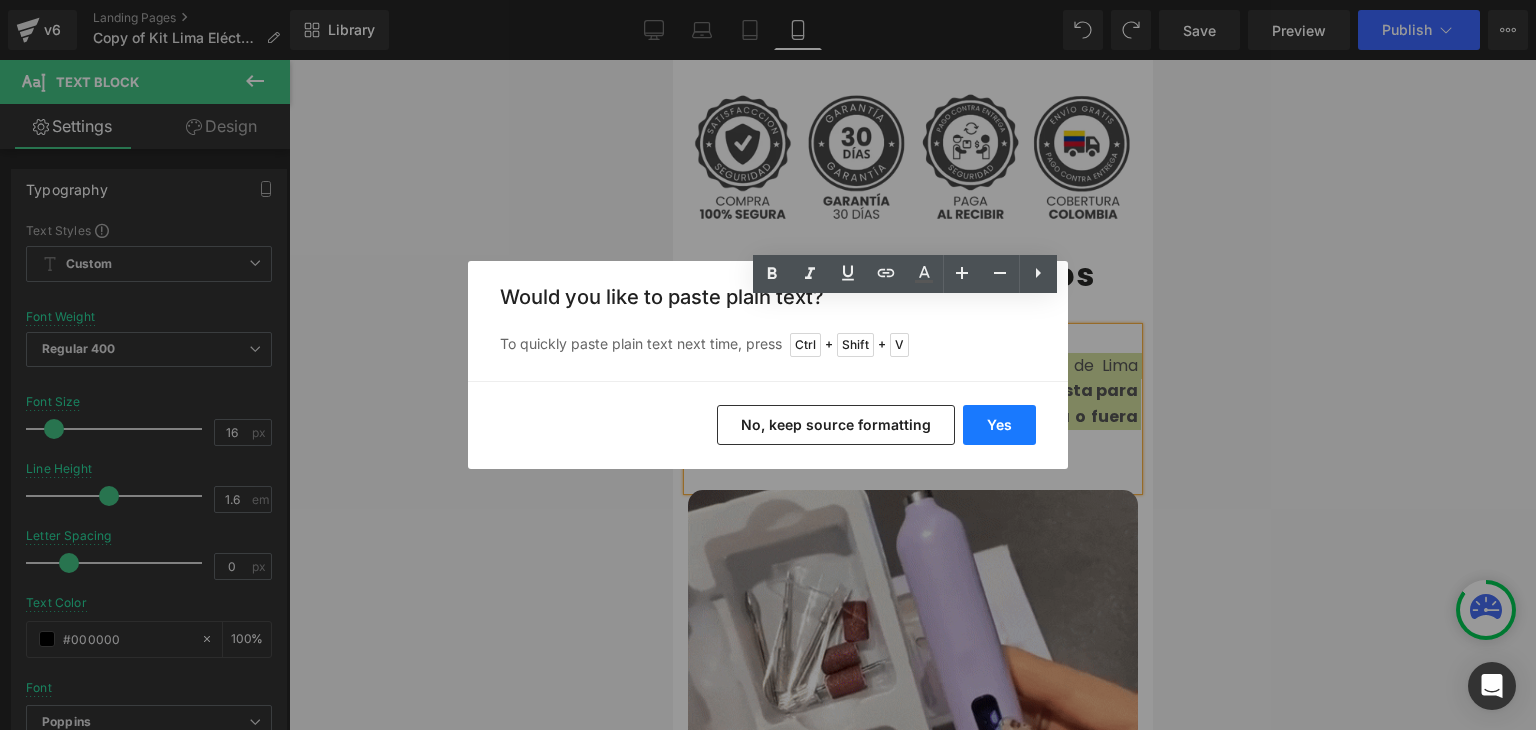 click on "Yes" at bounding box center (999, 425) 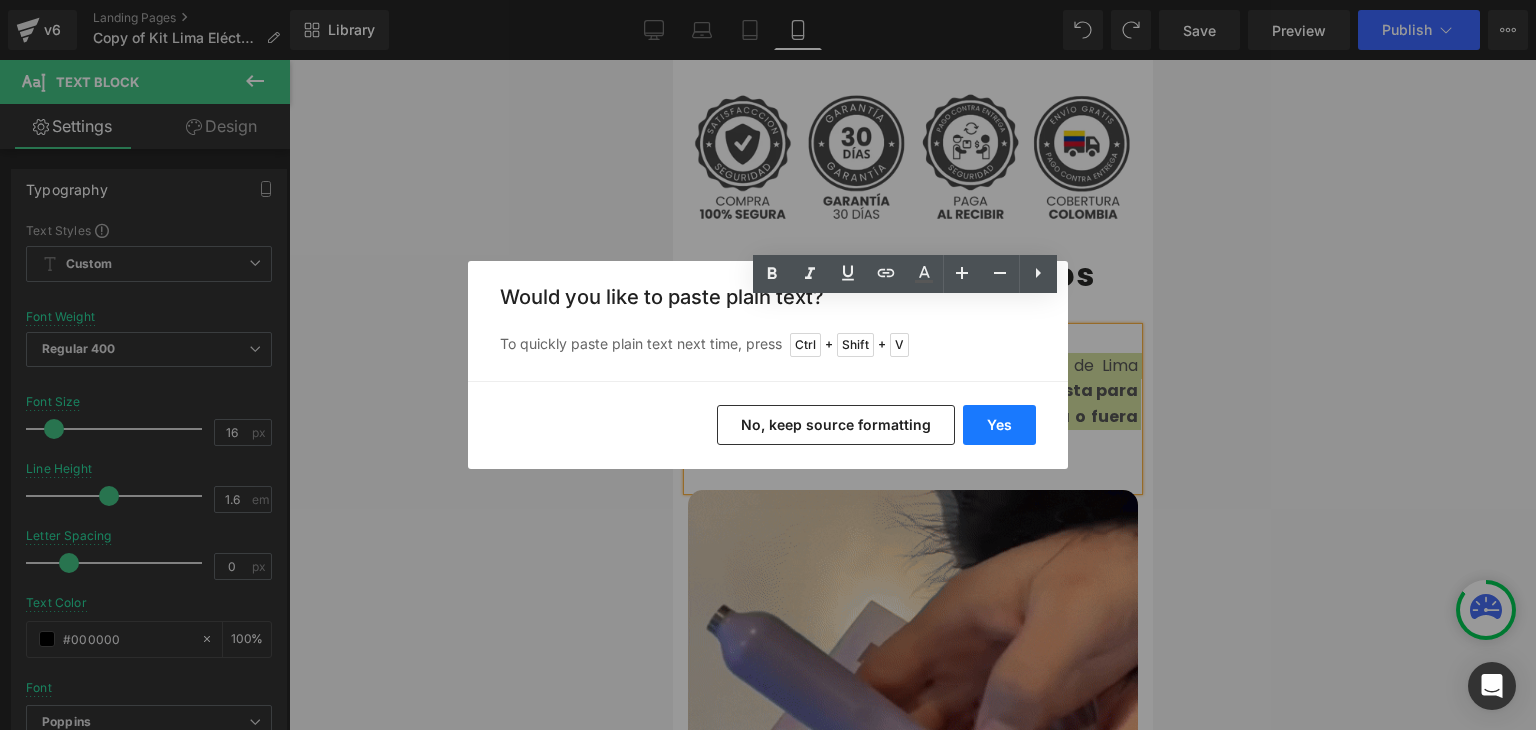 type 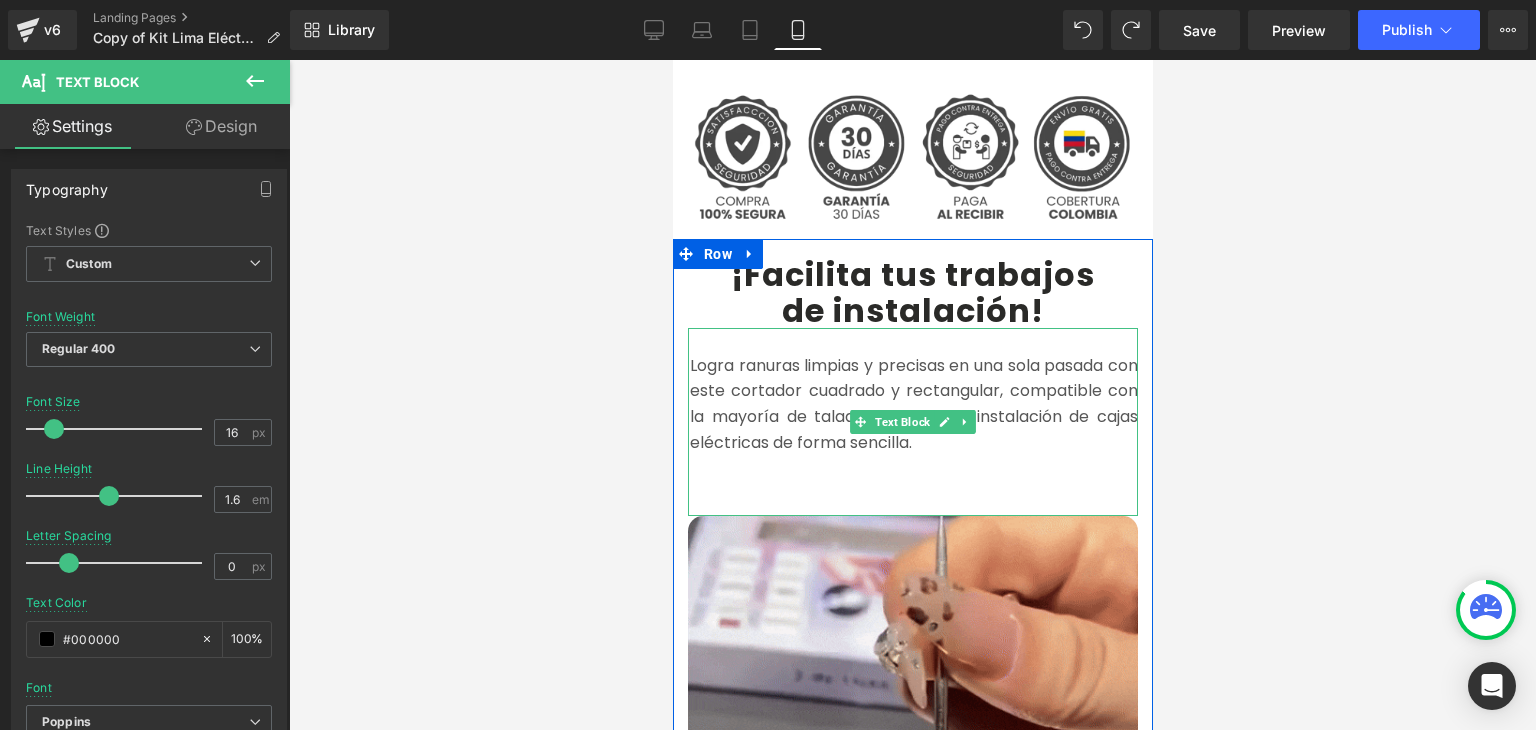 click on "Logra ranuras limpias y precisas en una sola pasada con este cortador cuadrado y rectangular, compatible con la mayoría de taladros. Facilita la instalación de cajas eléctricas de forma sencilla." at bounding box center [912, 422] 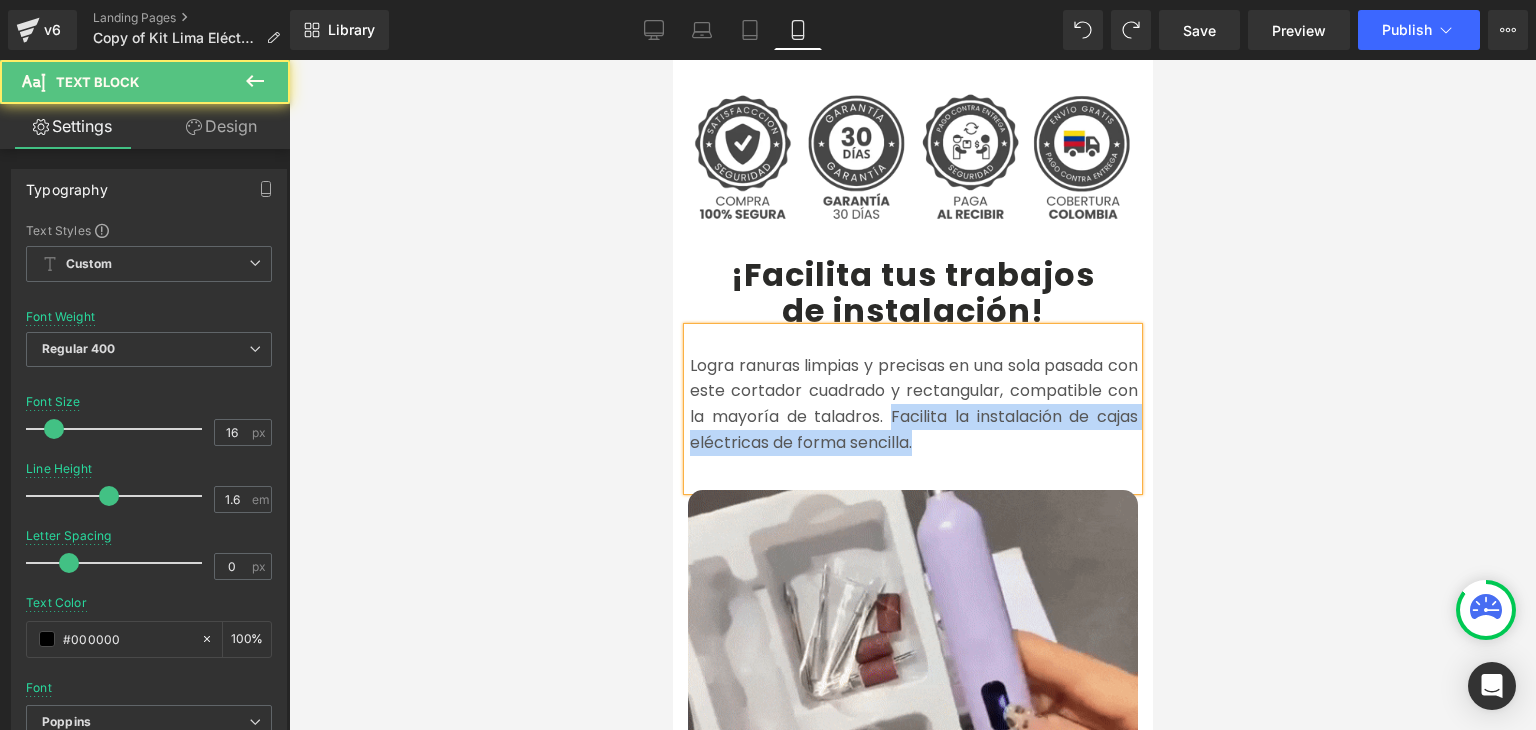 drag, startPoint x: 975, startPoint y: 412, endPoint x: 927, endPoint y: 387, distance: 54.120235 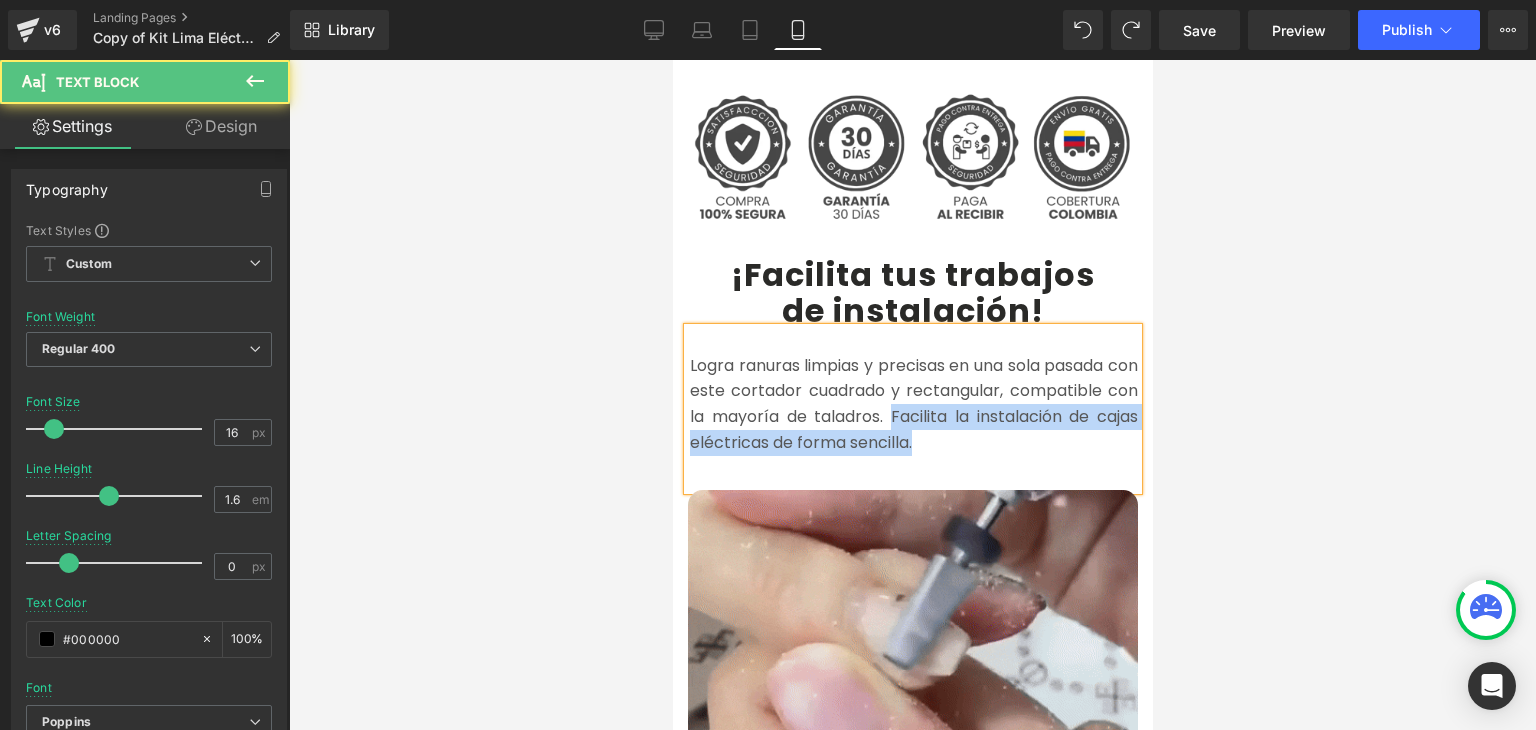 click on "Logra ranuras limpias y precisas en una sola pasada con este cortador cuadrado y rectangular, compatible con la mayoría de taladros. Facilita la instalación de cajas eléctricas de forma sencilla." at bounding box center (913, 404) 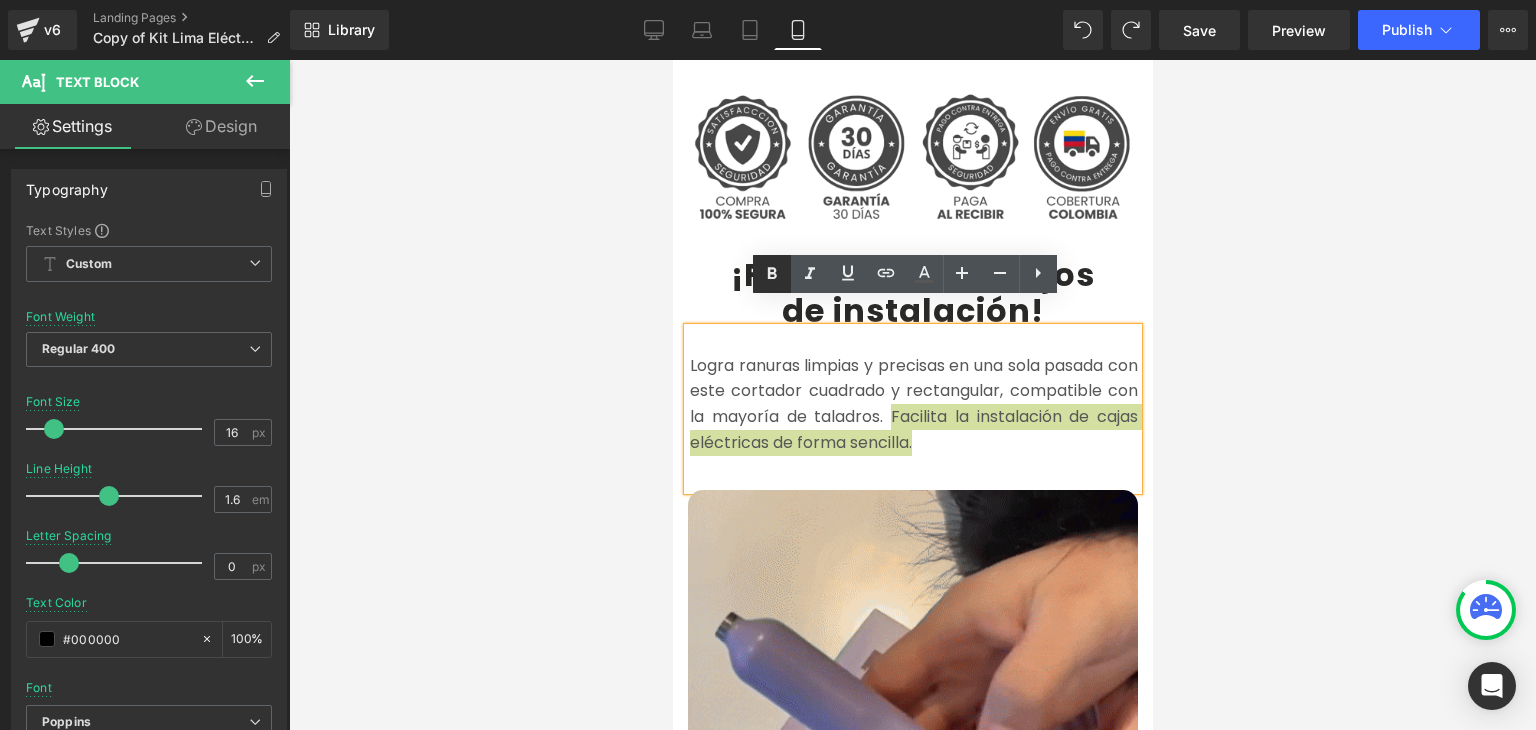 click 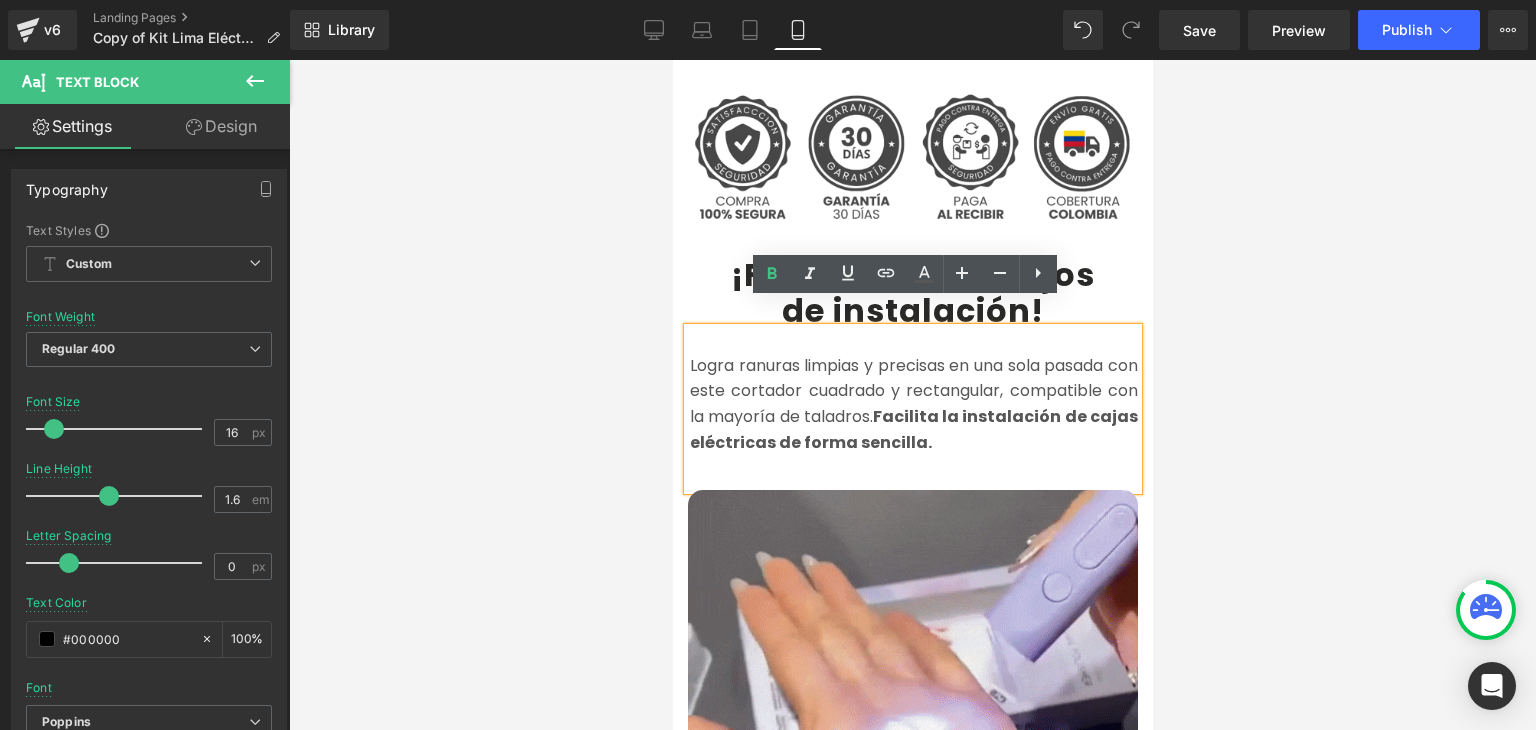 click at bounding box center [912, 395] 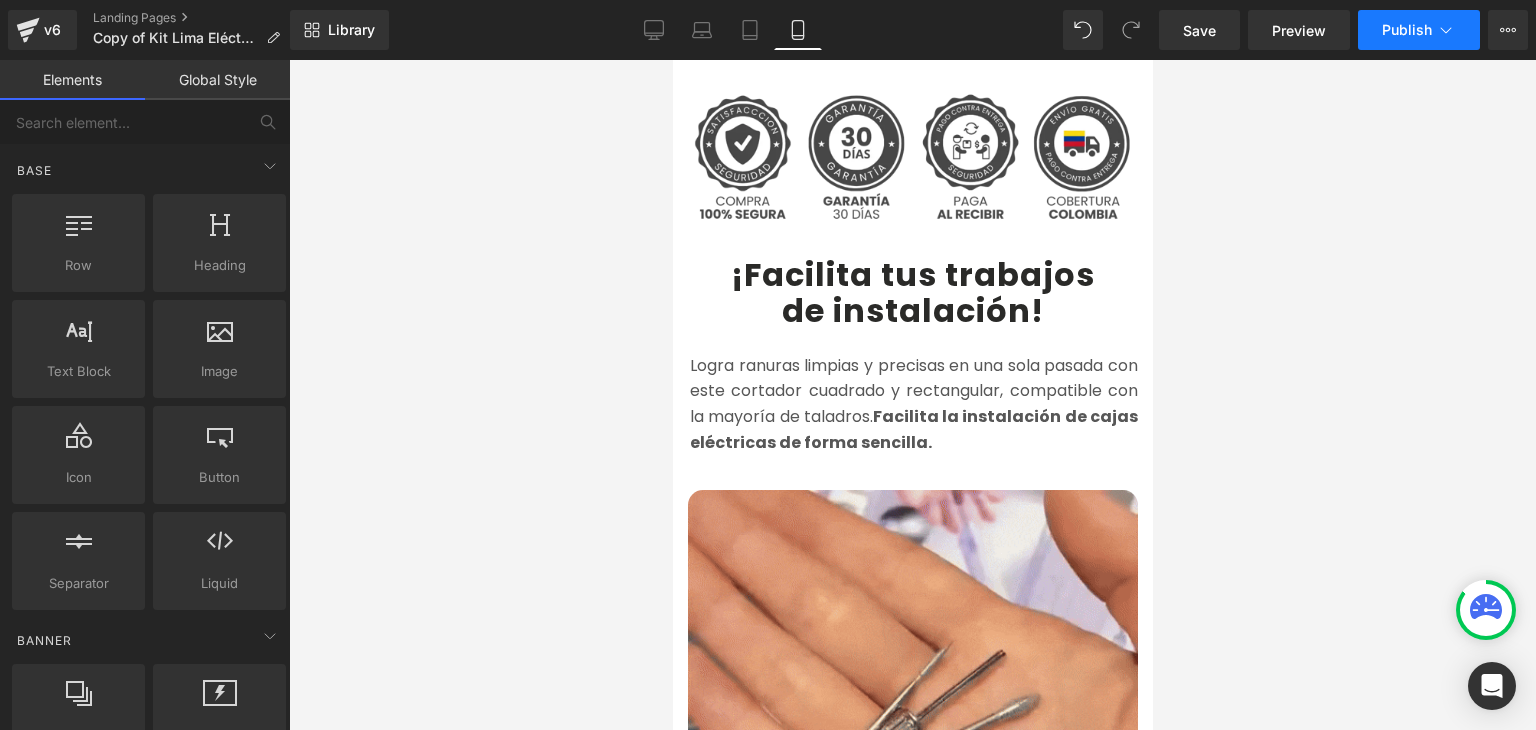 click on "Publish" at bounding box center [1419, 30] 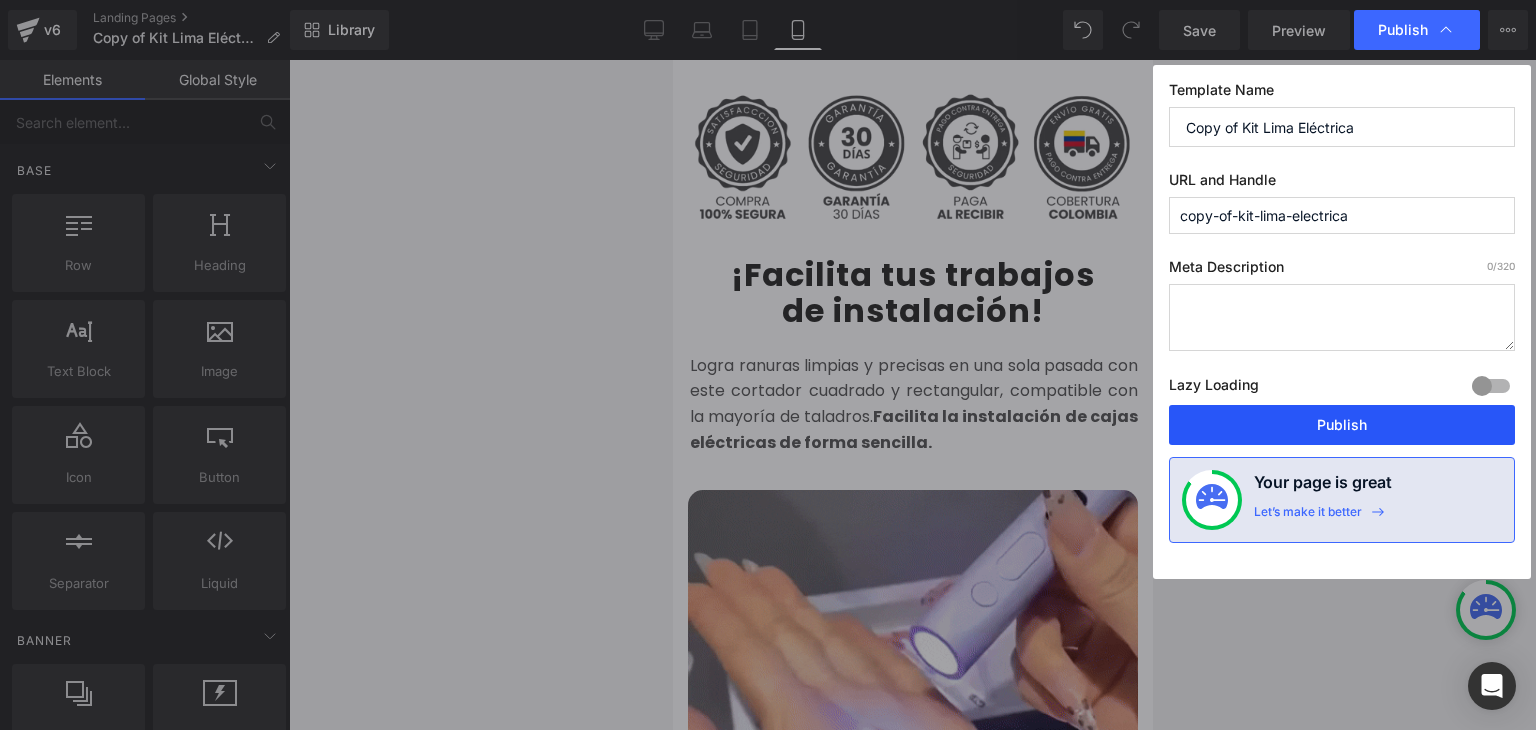 click on "Publish" at bounding box center (1342, 425) 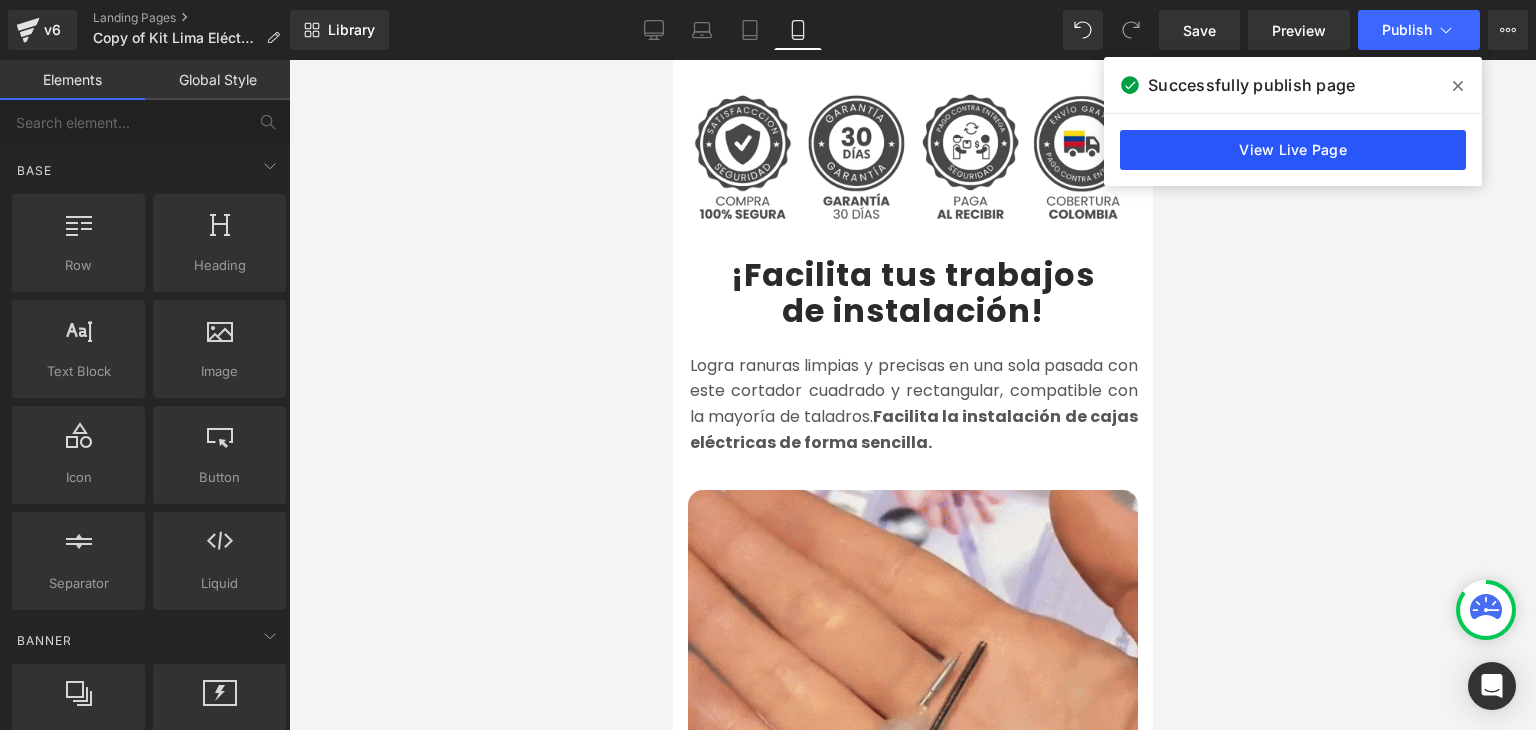 click on "View Live Page" at bounding box center (1293, 150) 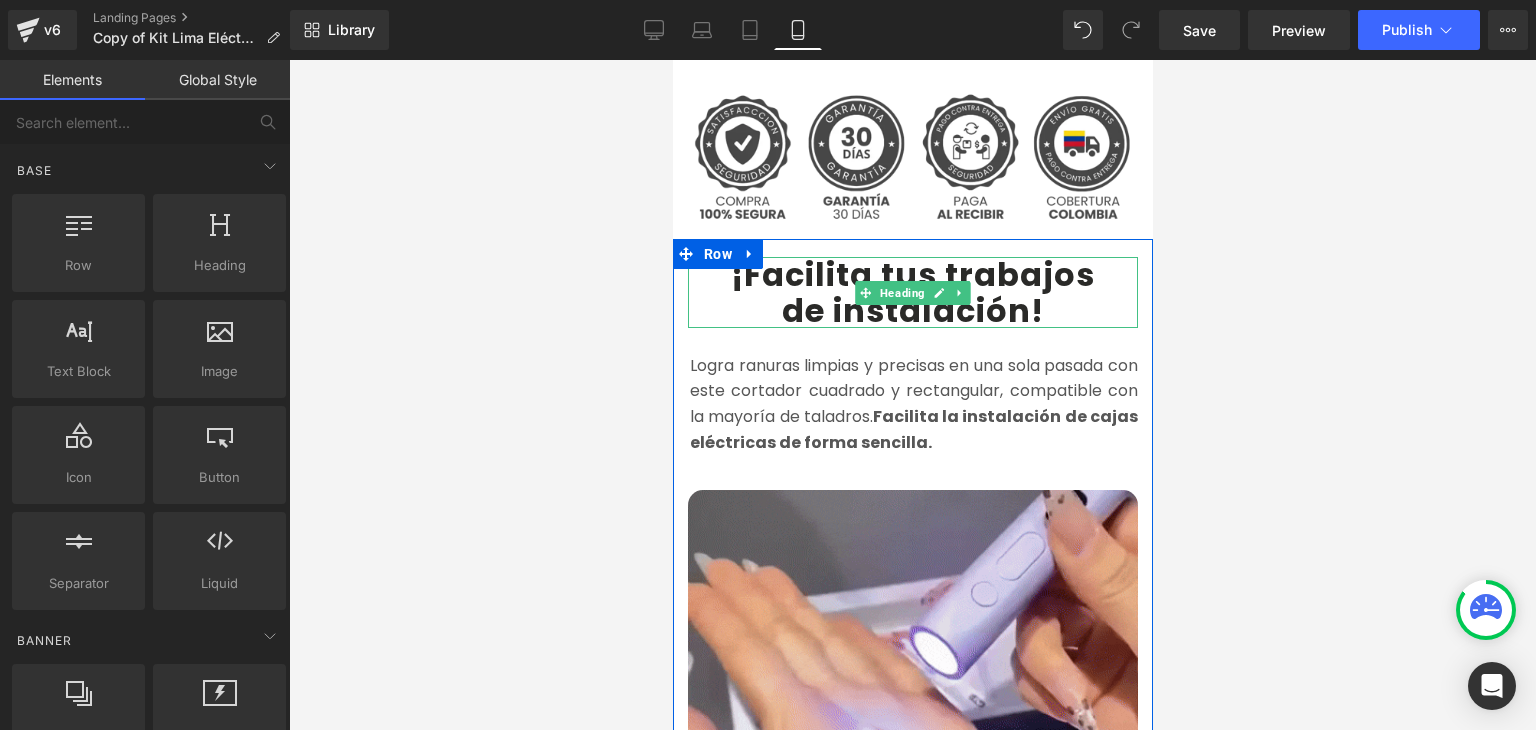 click on "¡Facilita tus trabajos" at bounding box center (912, 274) 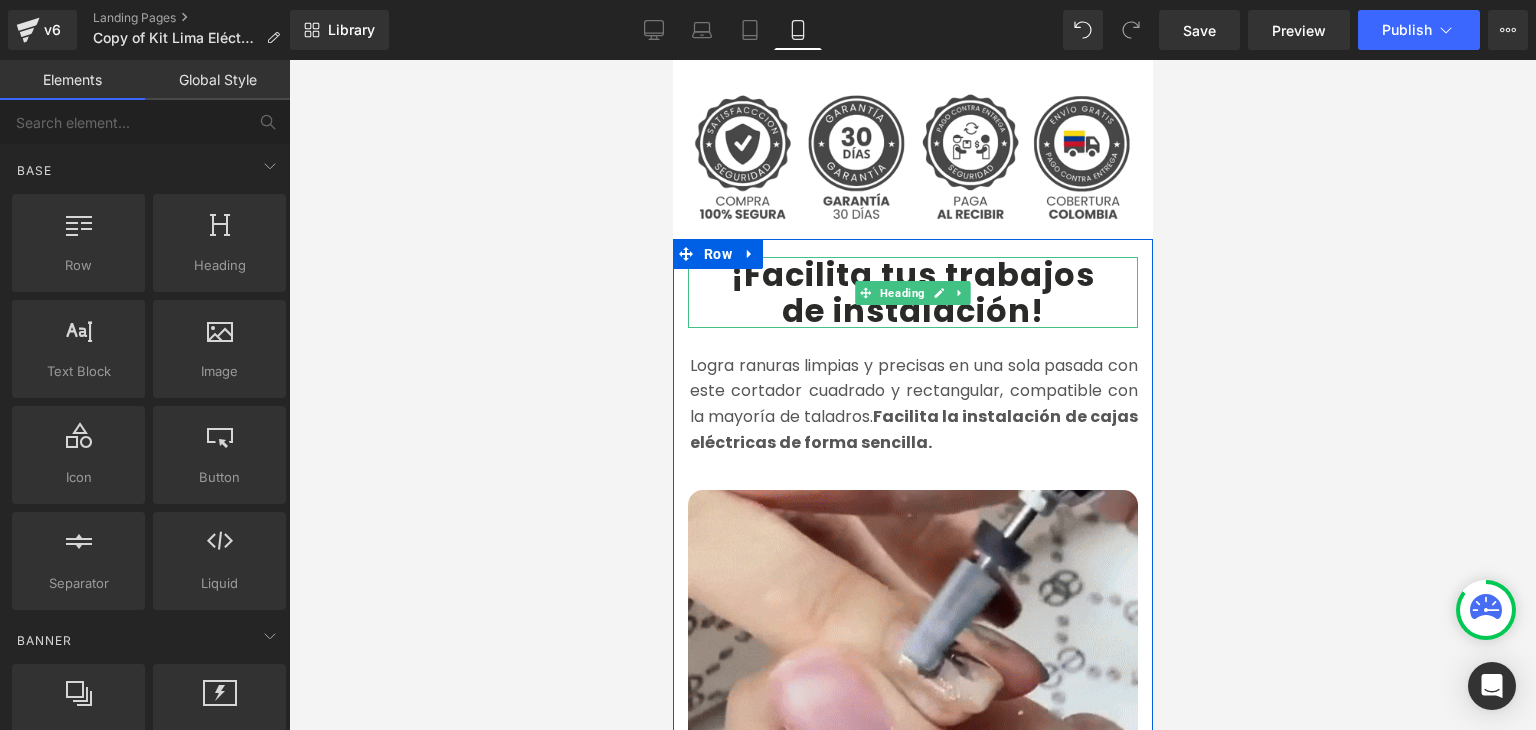 click on "¡Facilita tus trabajos" at bounding box center [912, 274] 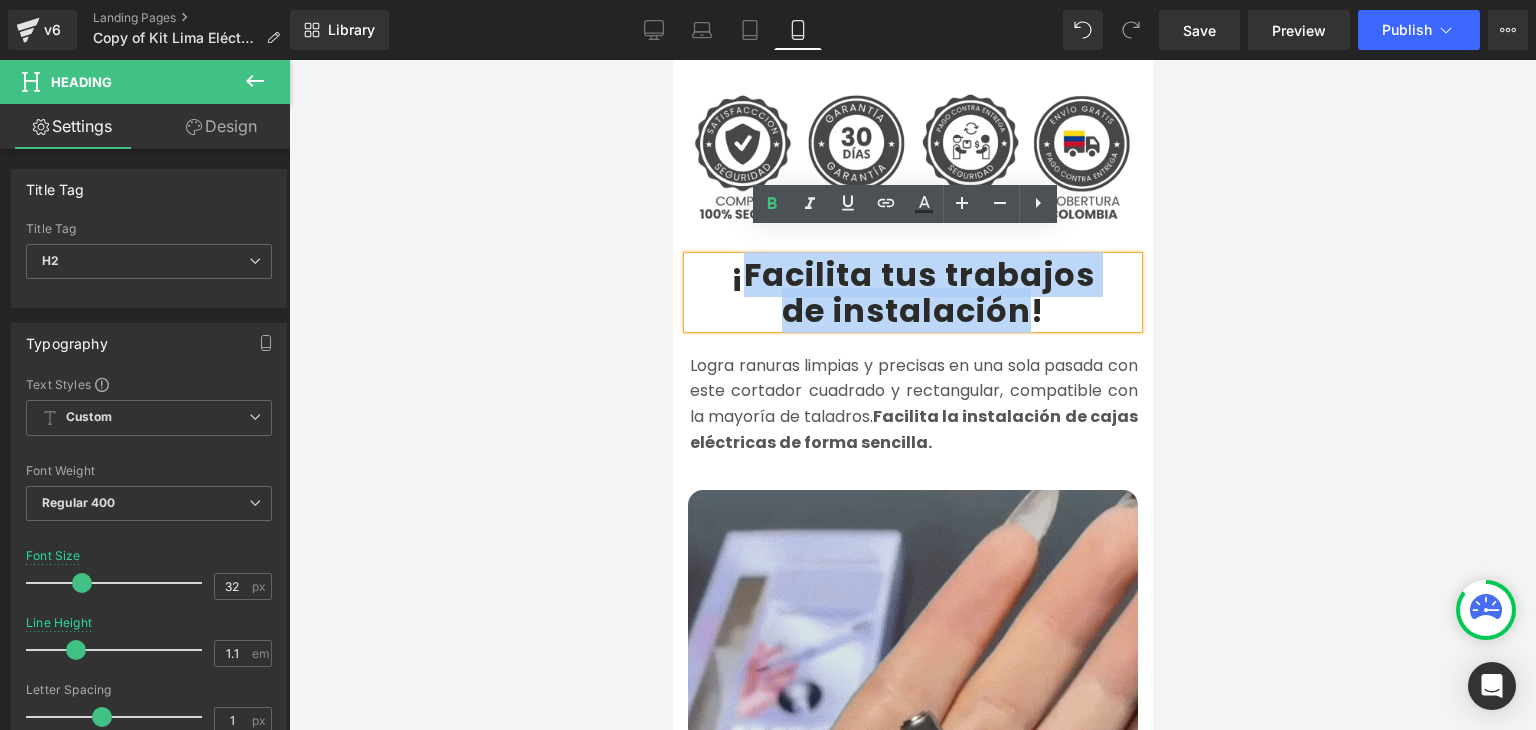 drag, startPoint x: 735, startPoint y: 249, endPoint x: 1023, endPoint y: 281, distance: 289.77234 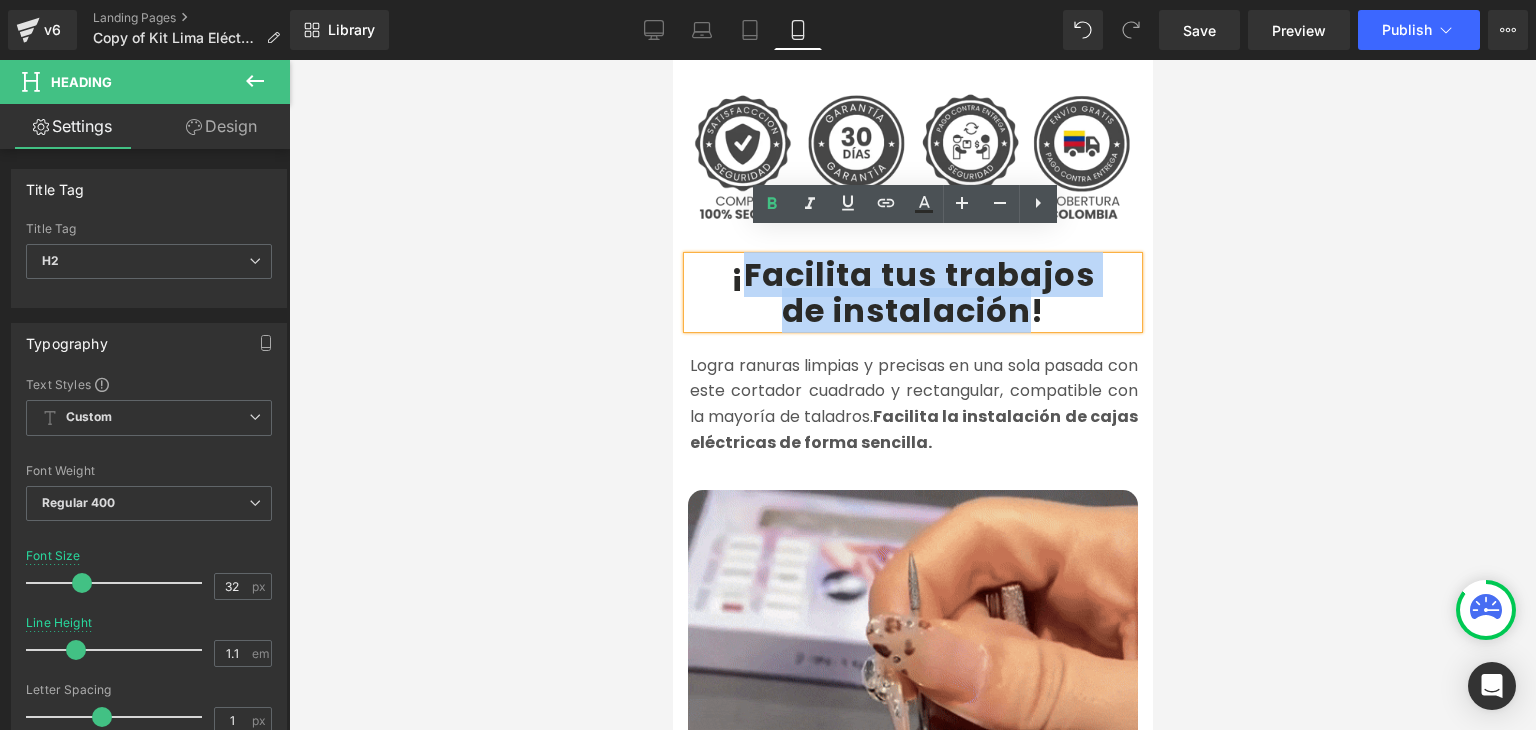 click on "Facilita tus trabajos de instalación!" at bounding box center [912, 292] 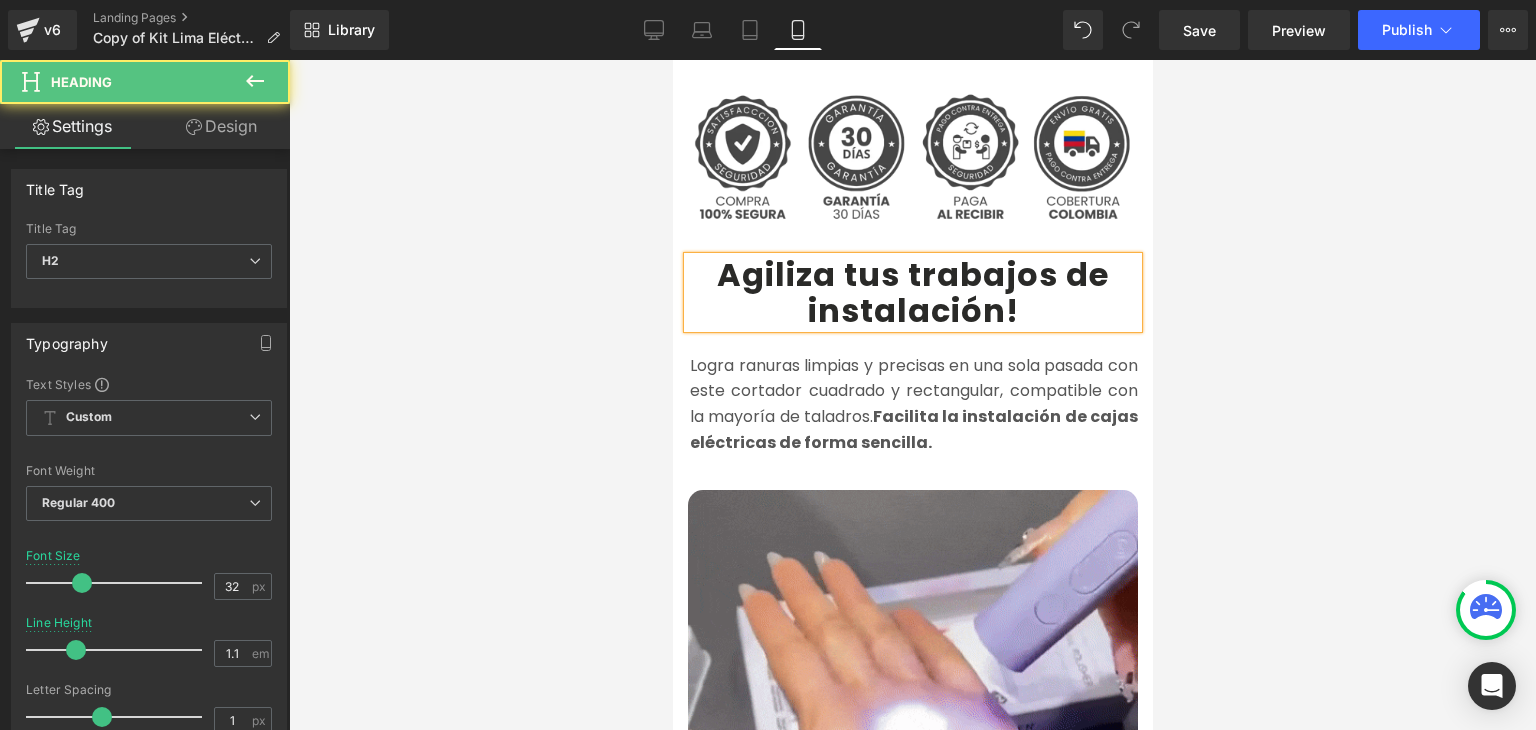 click on "Agiliza tus trabajos de instalación" at bounding box center (912, 292) 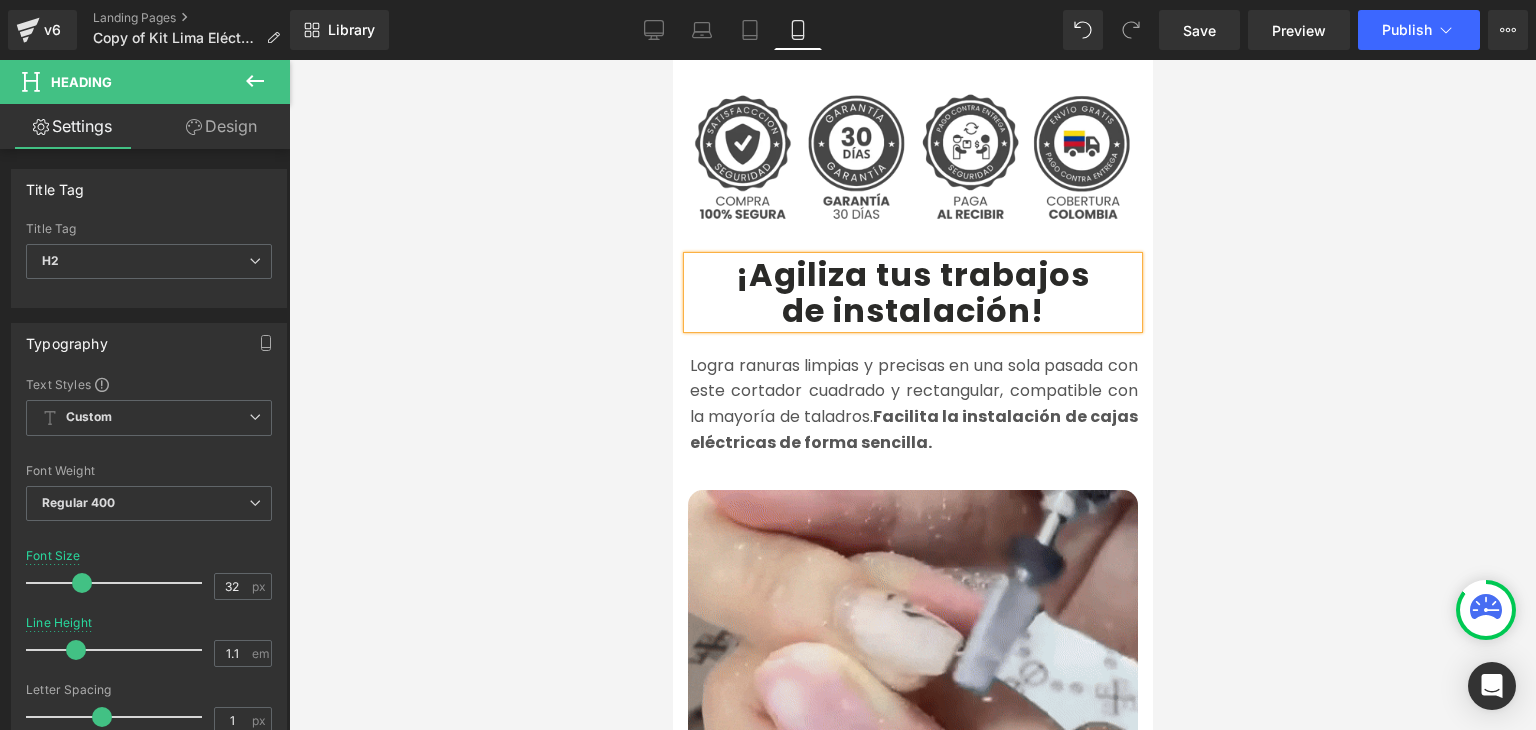 click at bounding box center (912, 395) 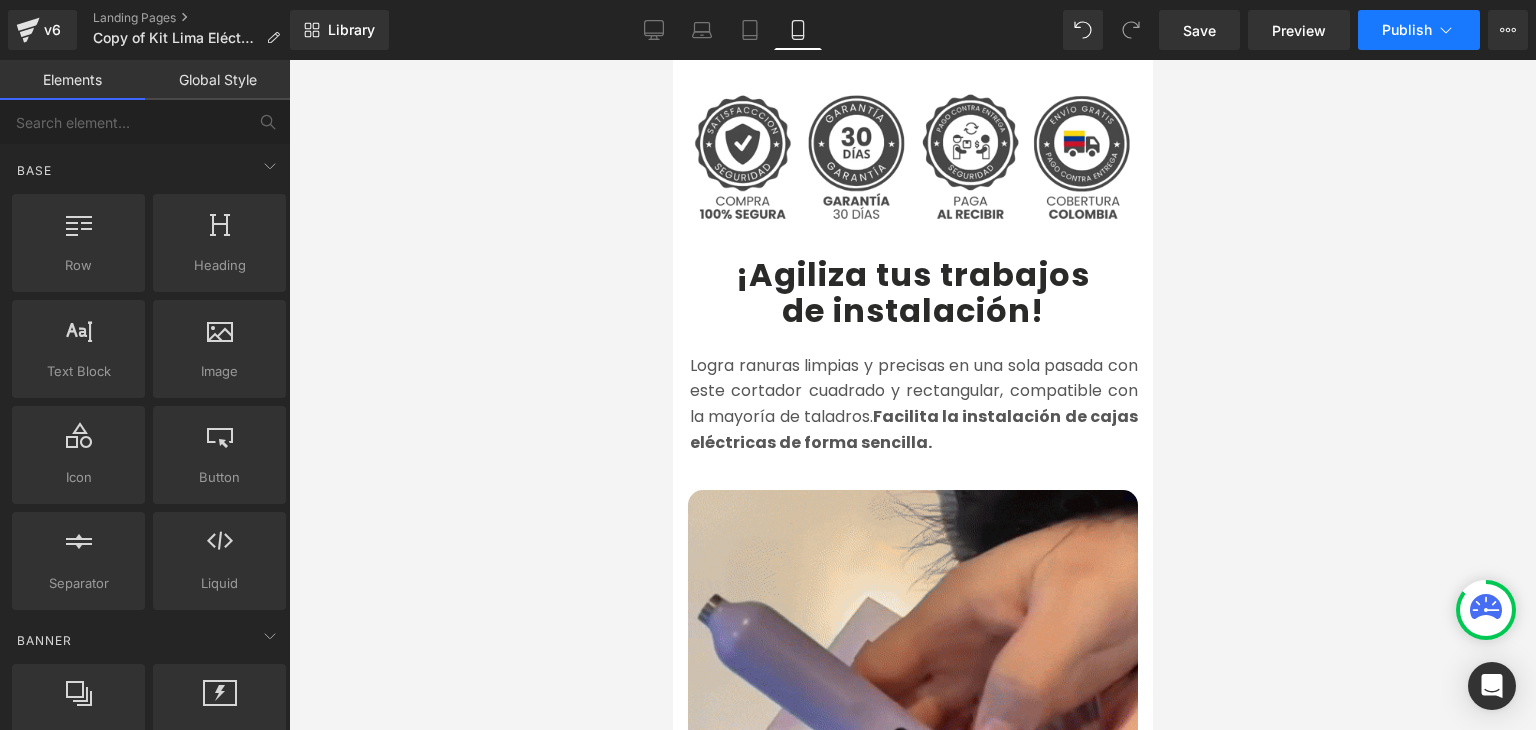 click on "Publish" at bounding box center [1407, 30] 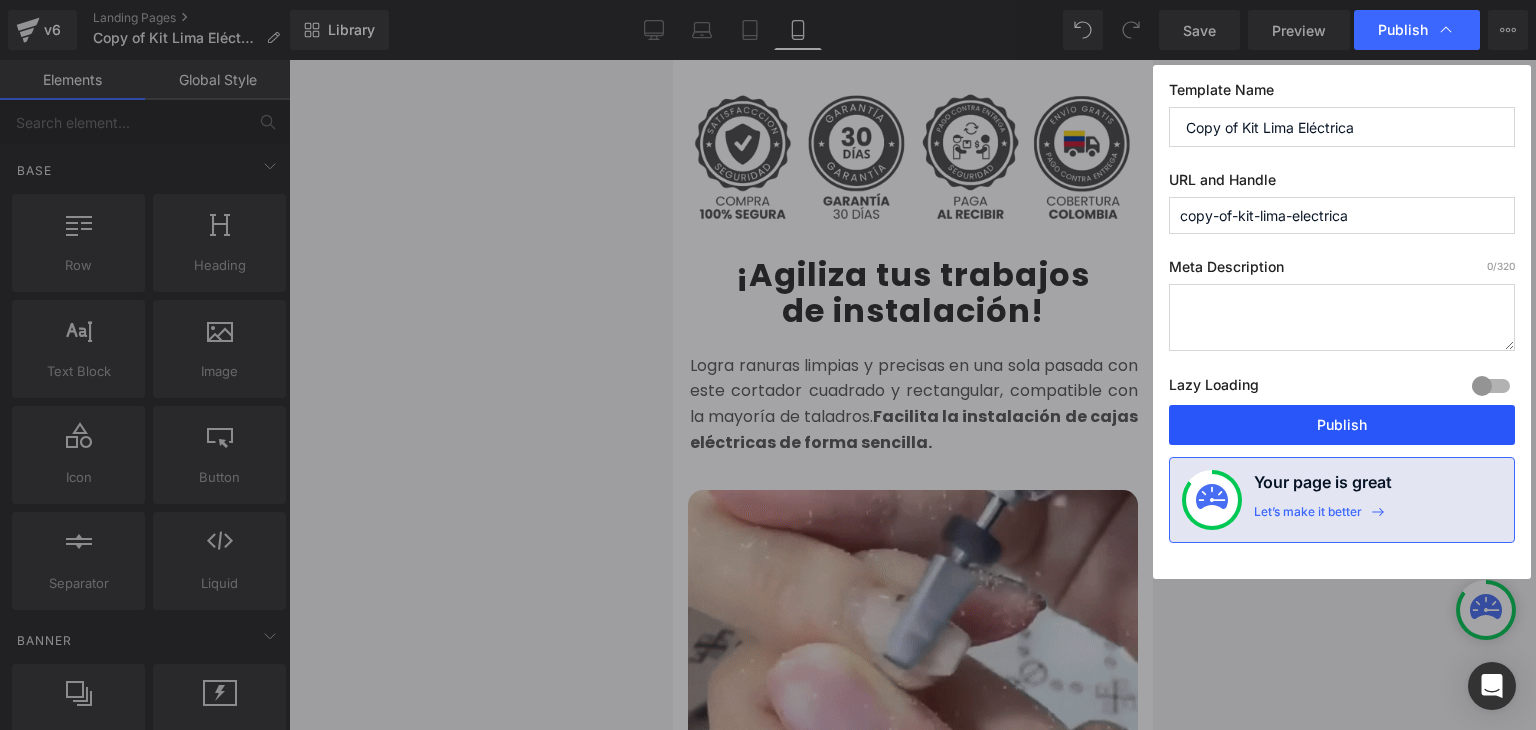 click on "Publish" at bounding box center (1342, 425) 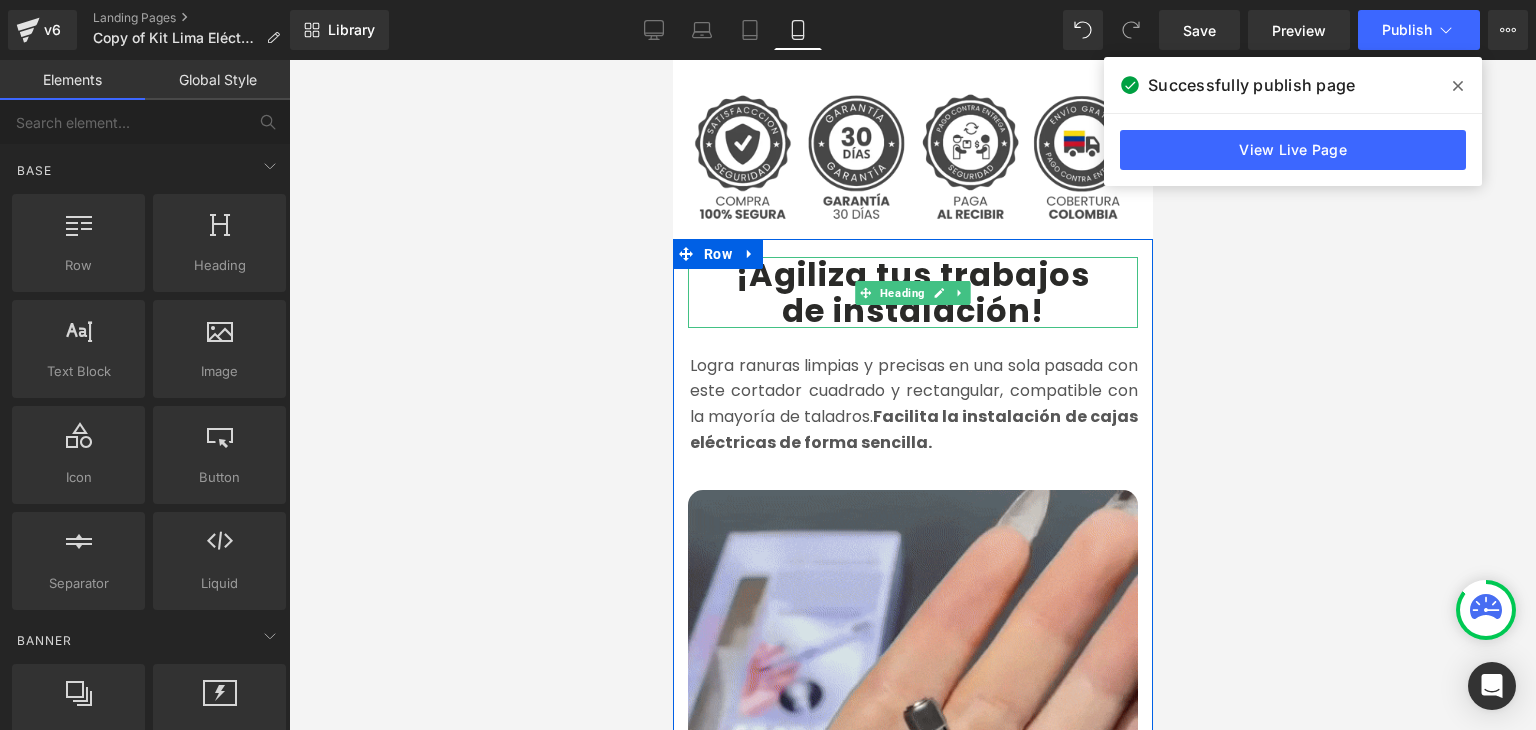 click on "¡Agiliza tus trabajos" at bounding box center [912, 274] 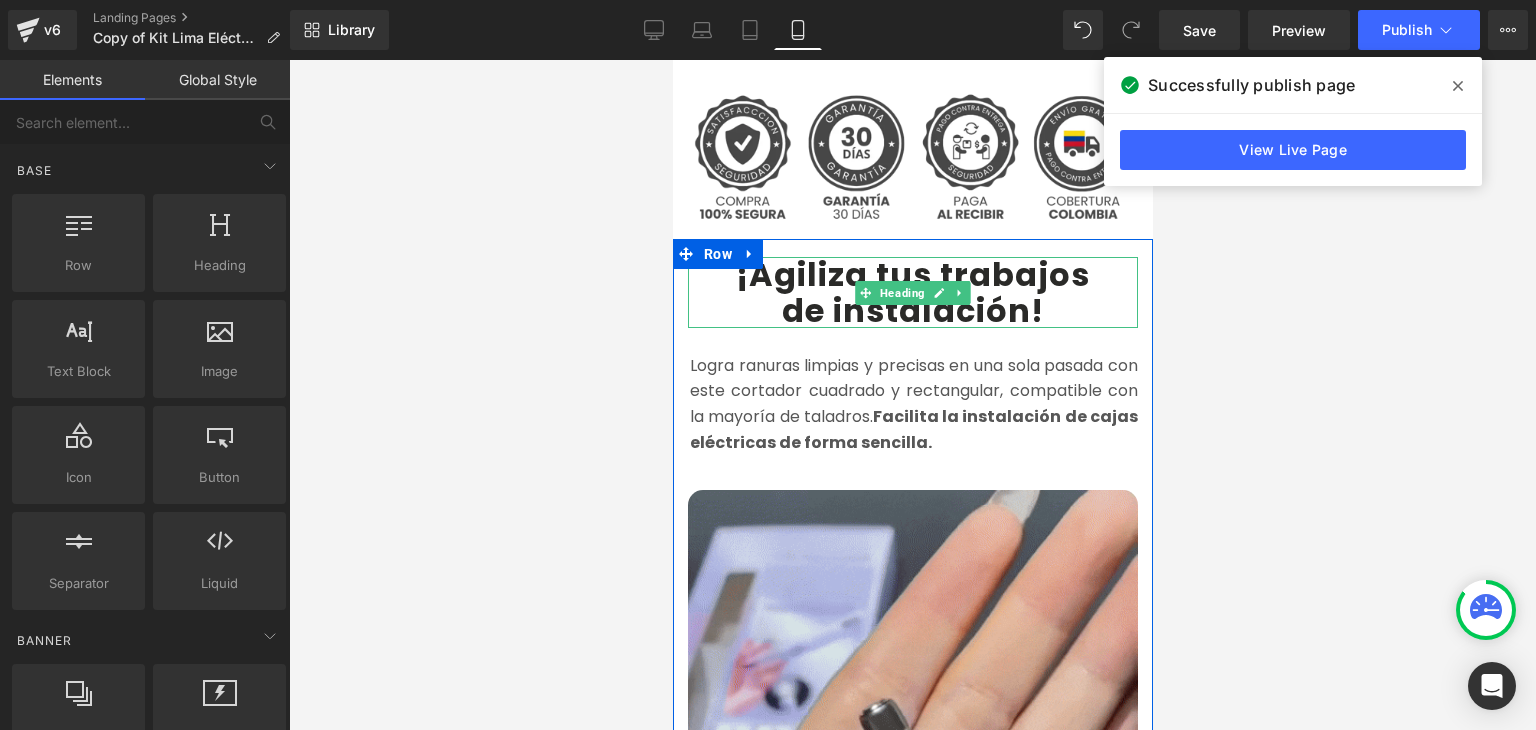 click on "¡Agiliza tus trabajos" at bounding box center [912, 274] 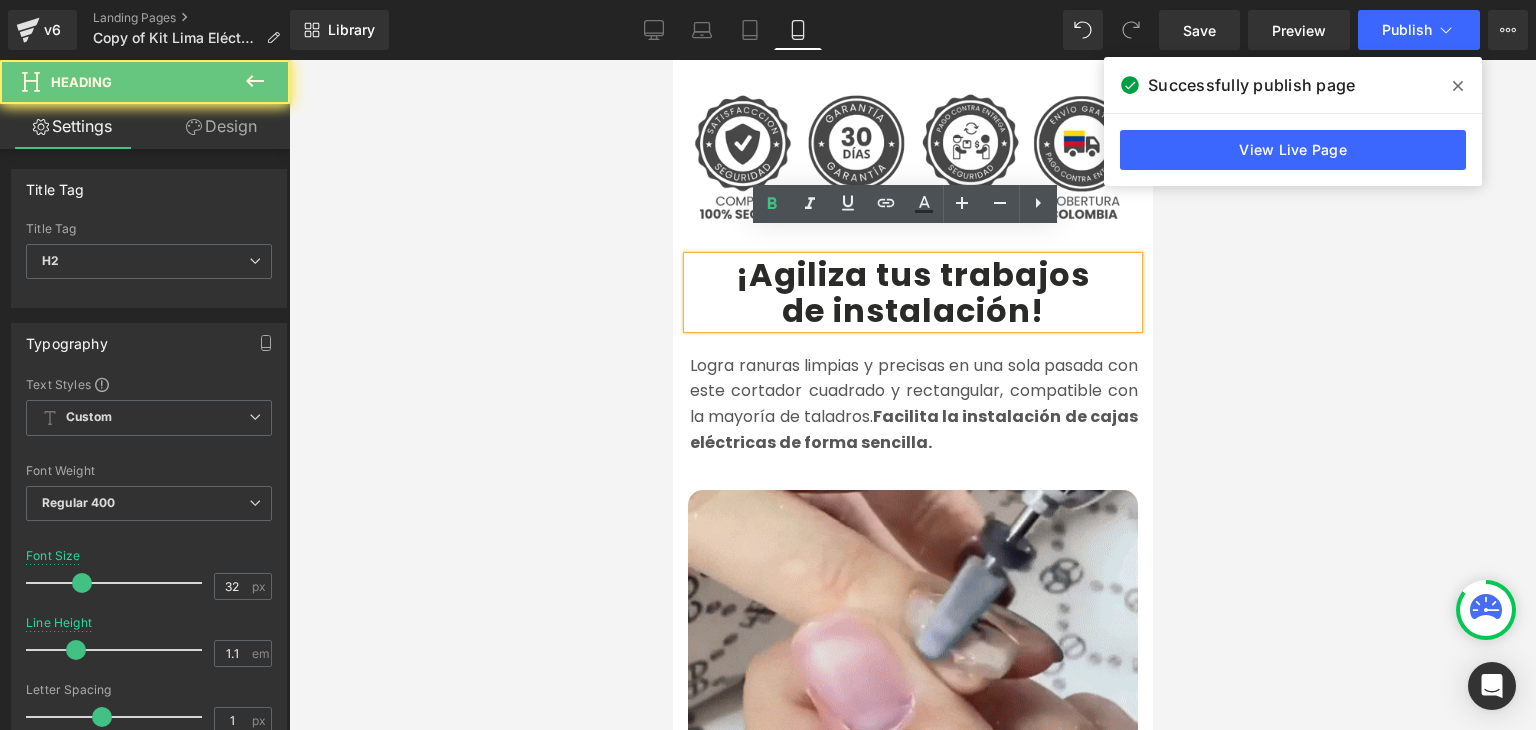 click on "¡Agiliza tus trabajos" at bounding box center [912, 274] 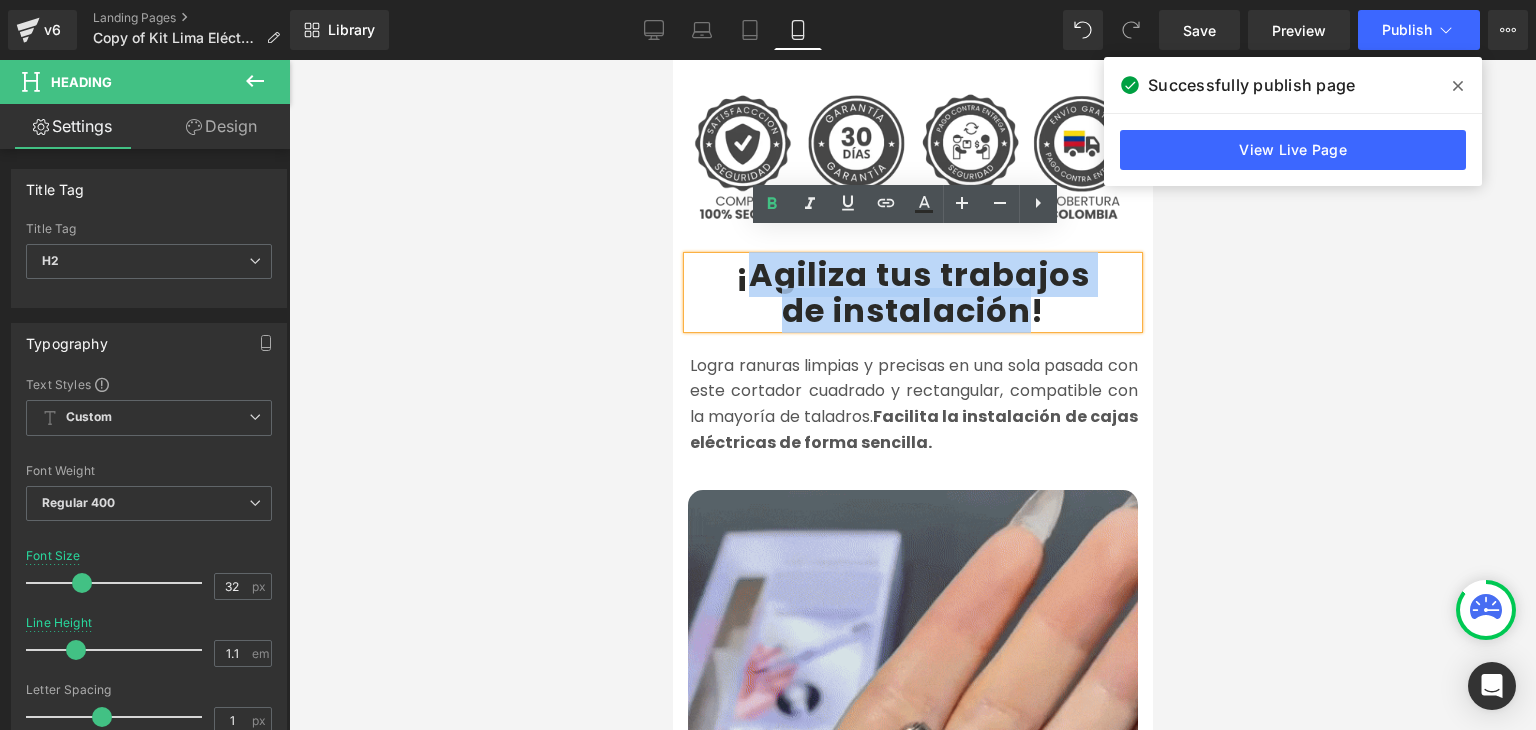 drag, startPoint x: 738, startPoint y: 249, endPoint x: 1020, endPoint y: 277, distance: 283.38666 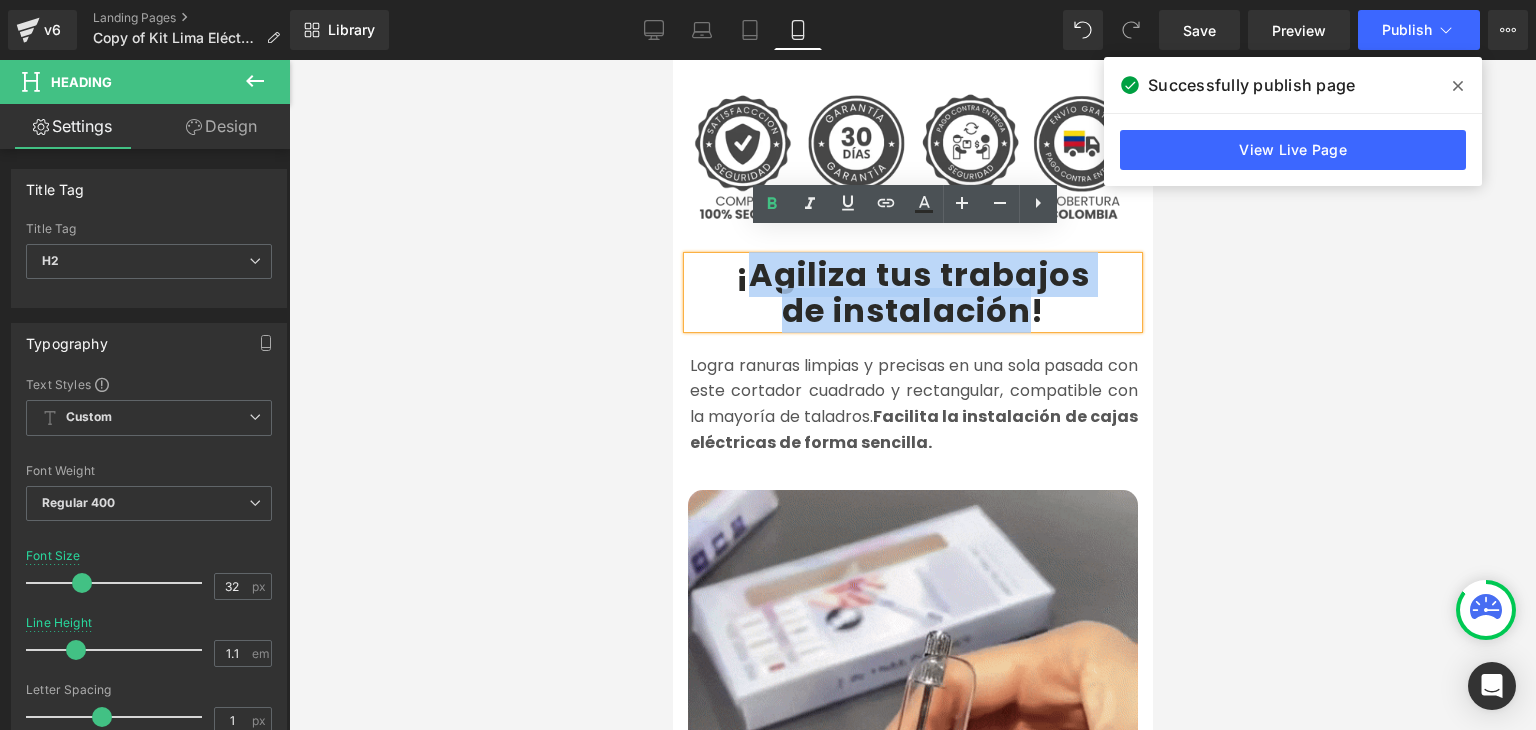 click on "Agiliza tus trabajos de instalación !" at bounding box center (912, 292) 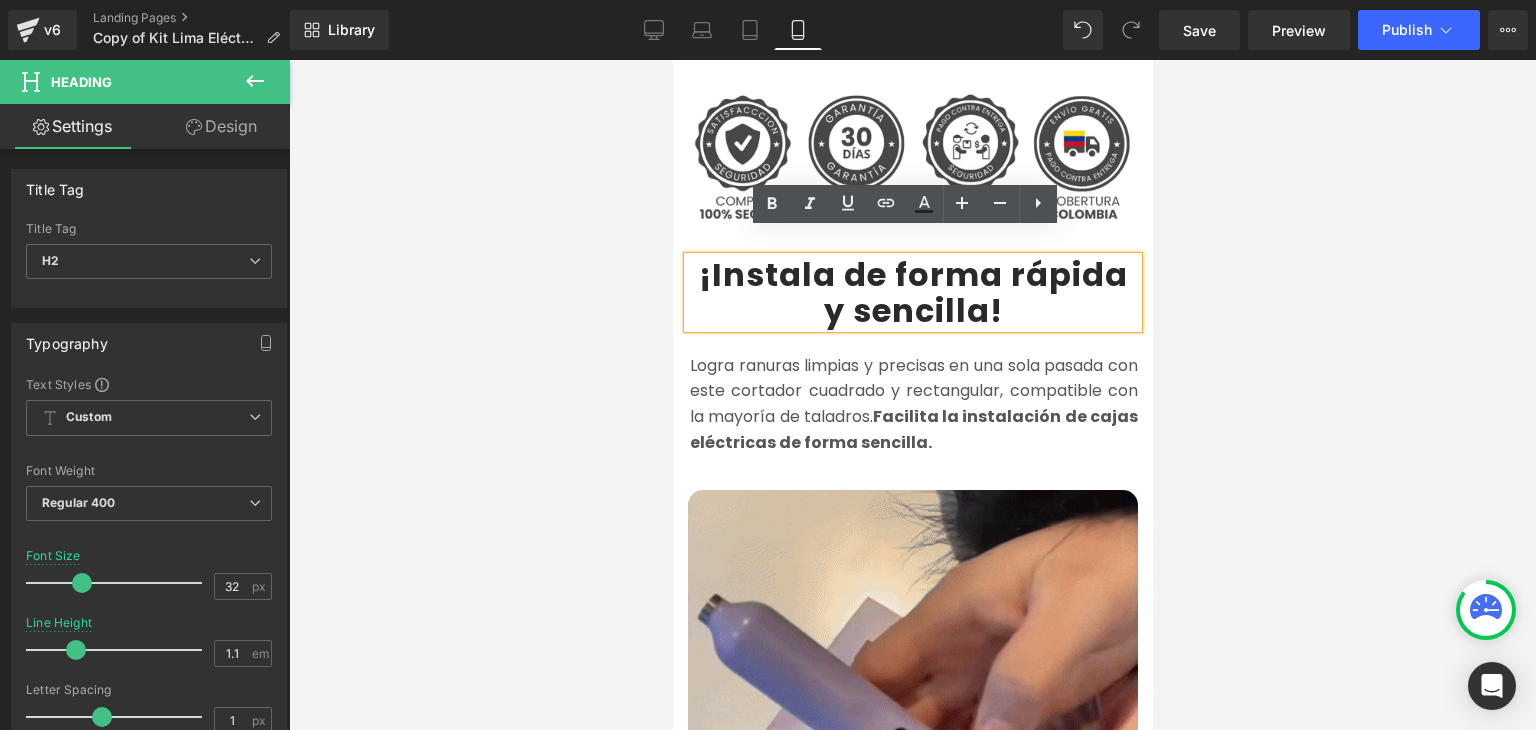 click on "¡Instala de forma rápida y sencilla" at bounding box center (912, 292) 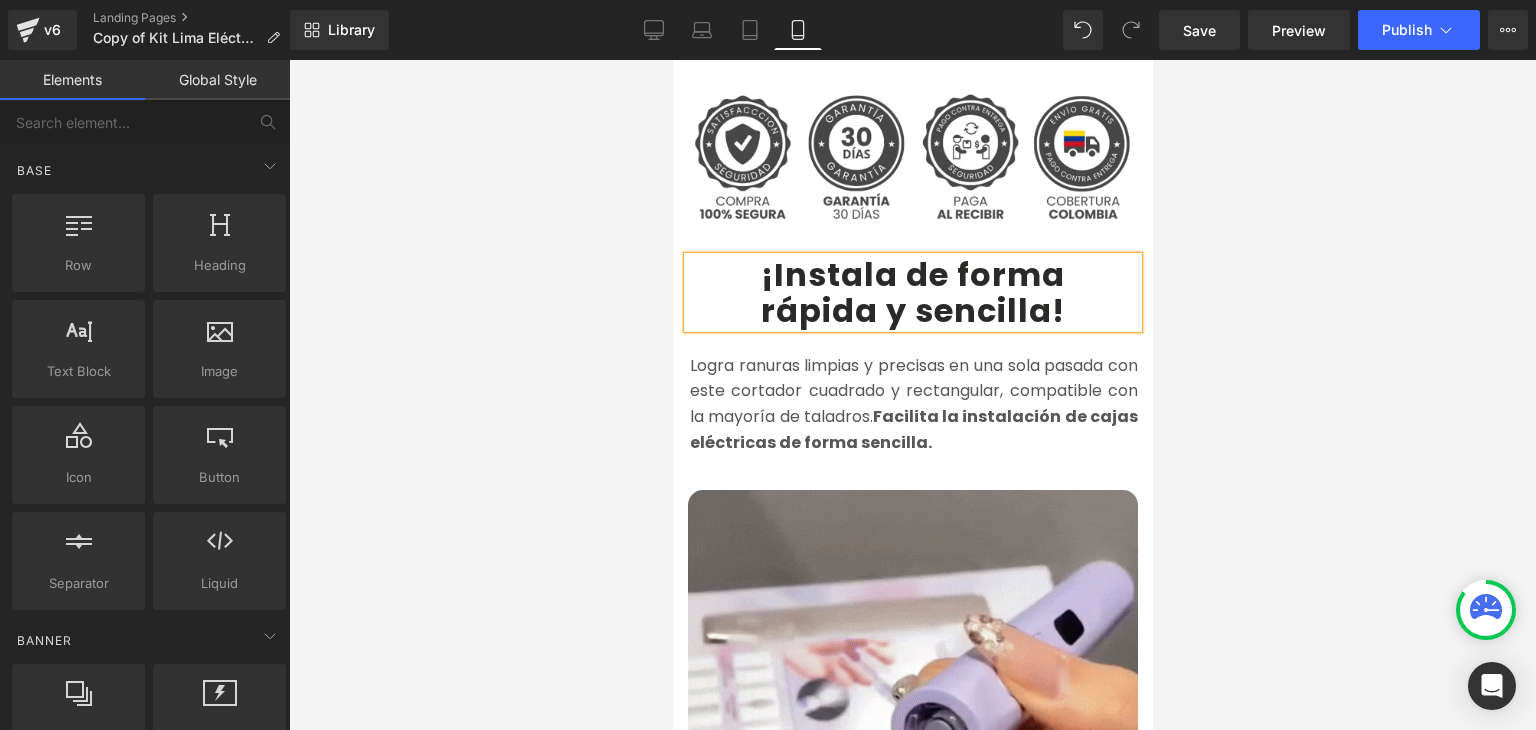click at bounding box center (912, 395) 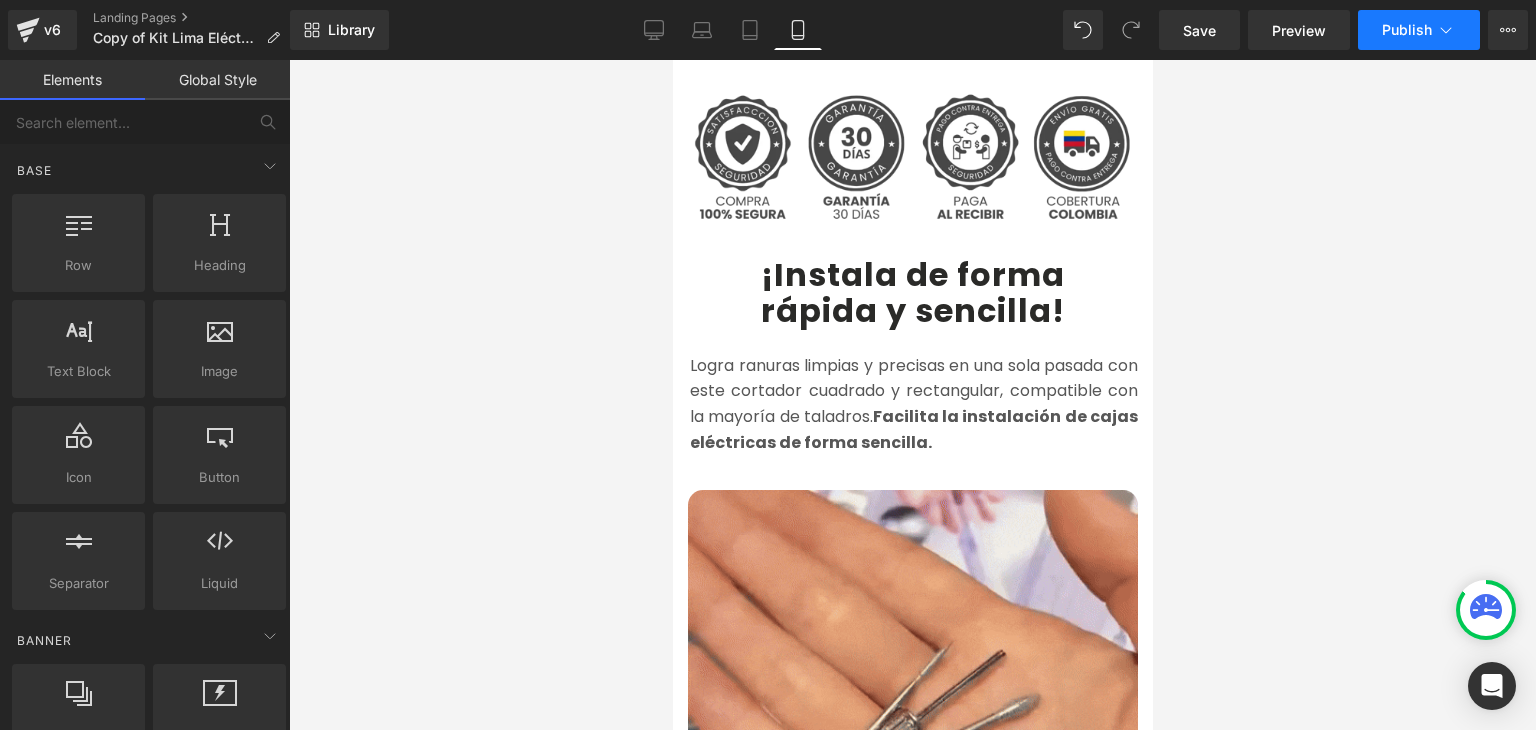 click on "Publish" at bounding box center (1407, 30) 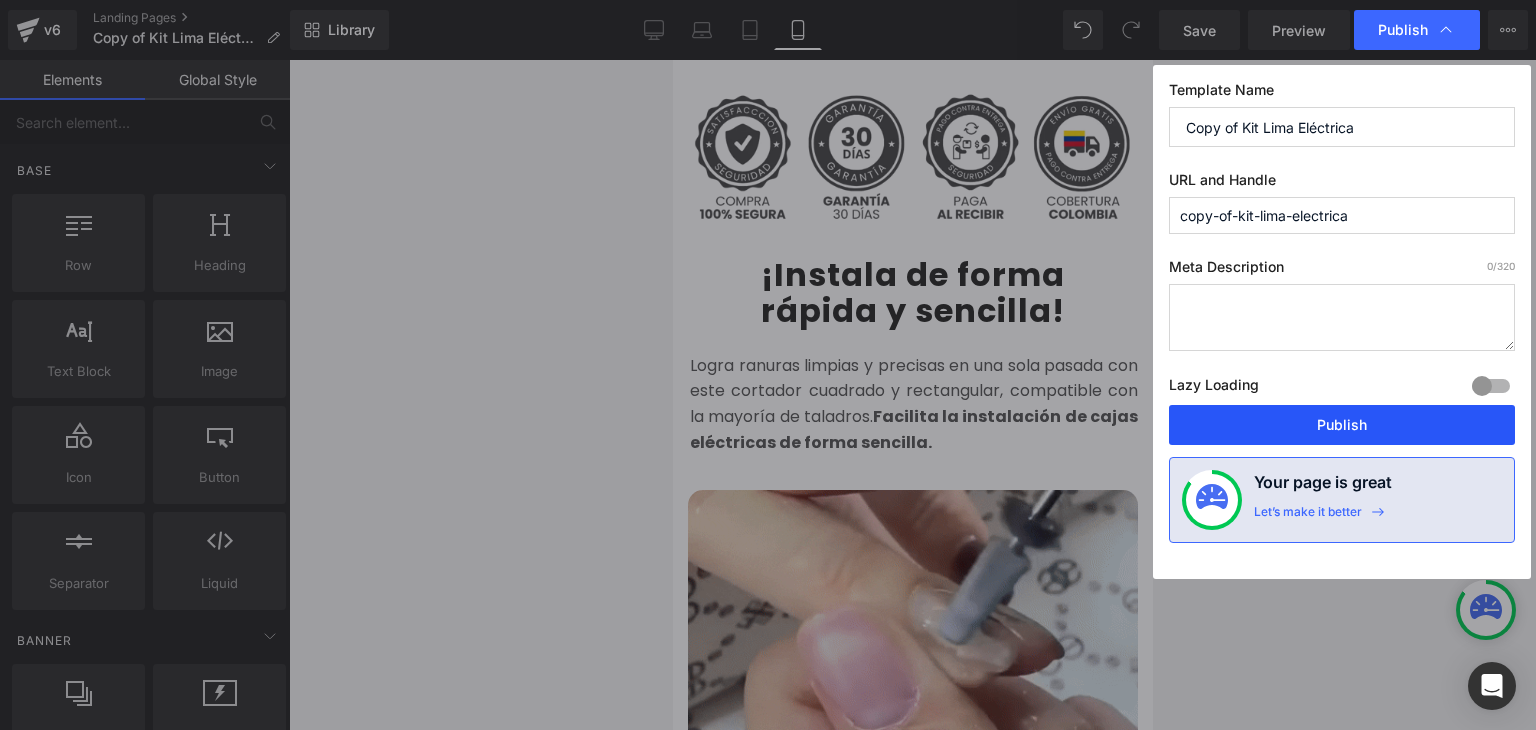 click on "Publish" at bounding box center (1342, 425) 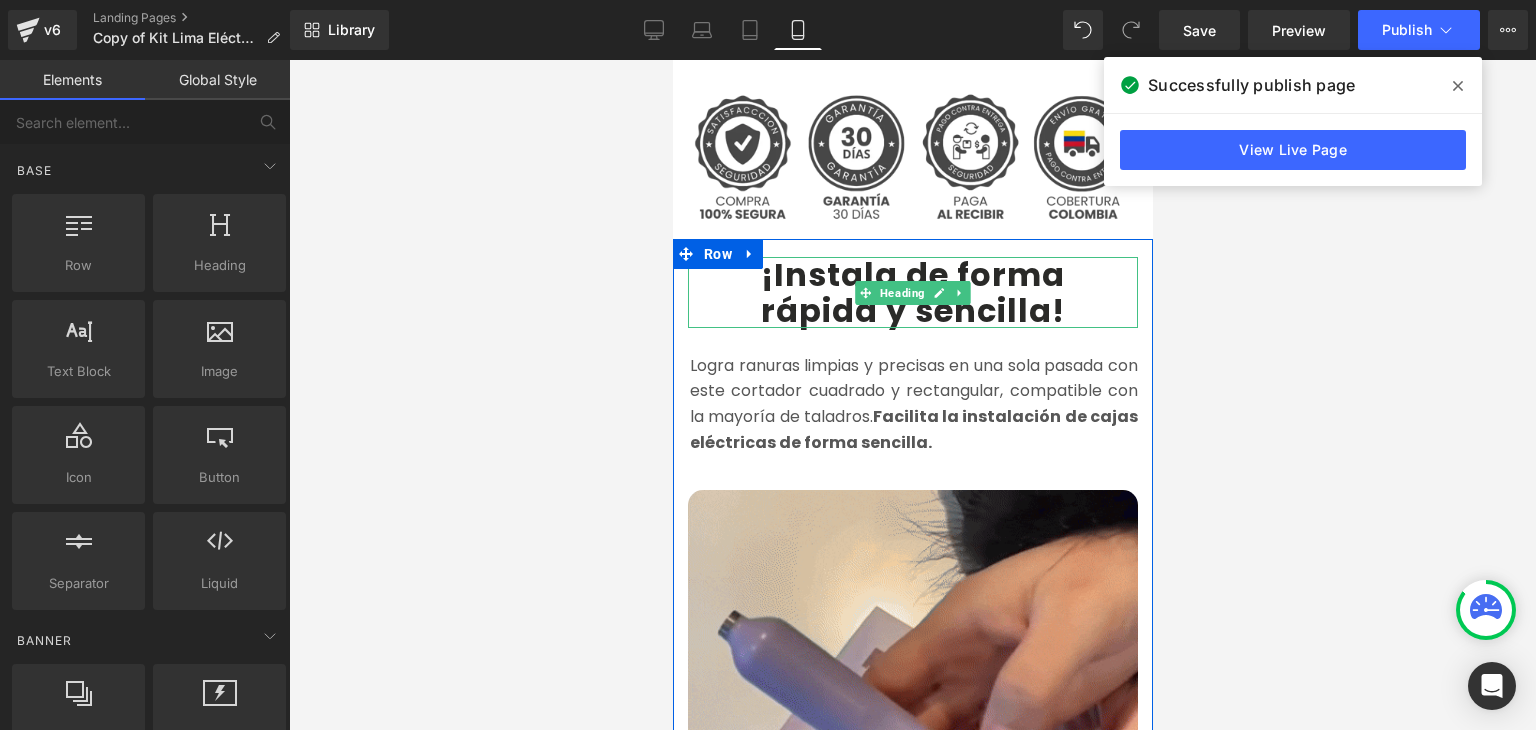 click on "rápida y sencilla" at bounding box center [905, 310] 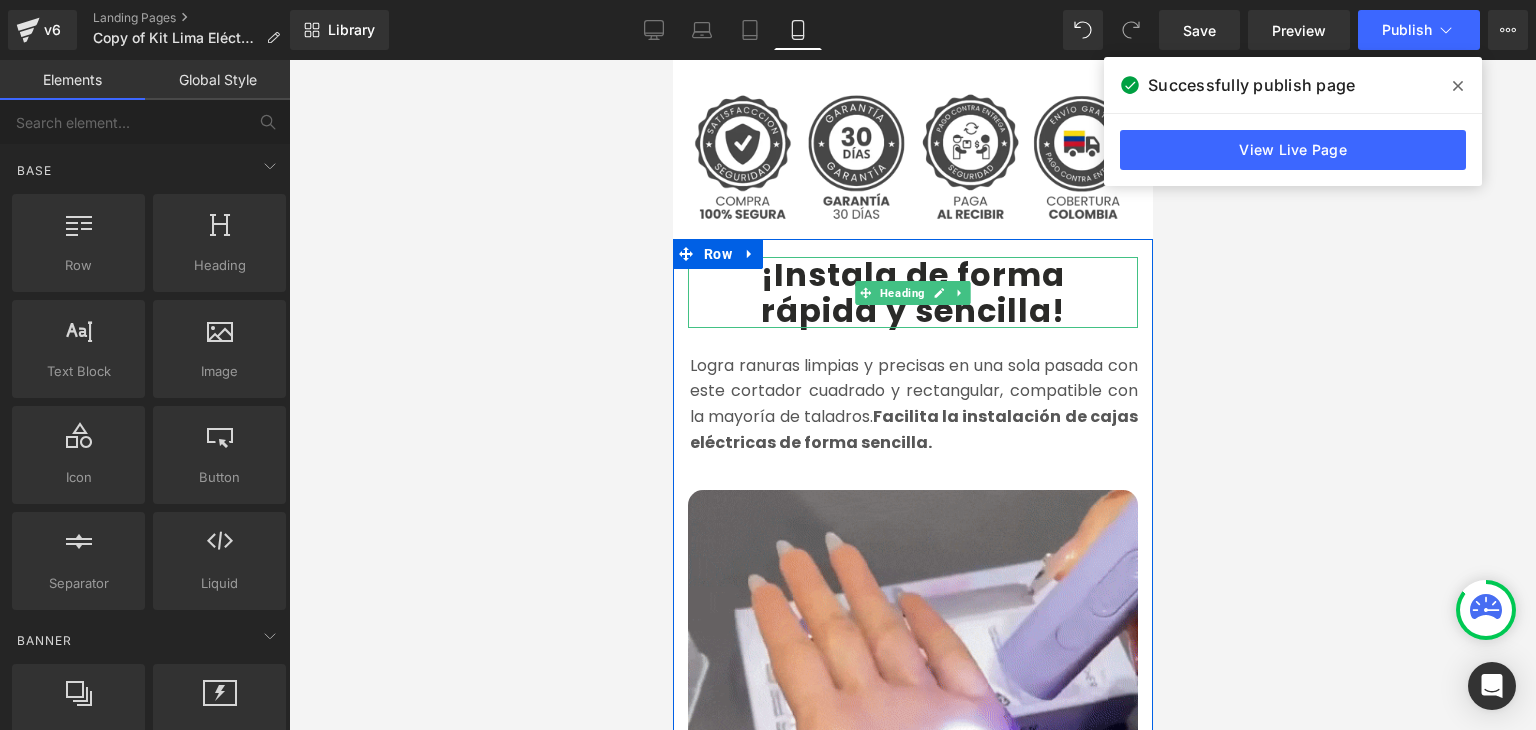 click on "¡Instala de forma" at bounding box center [912, 274] 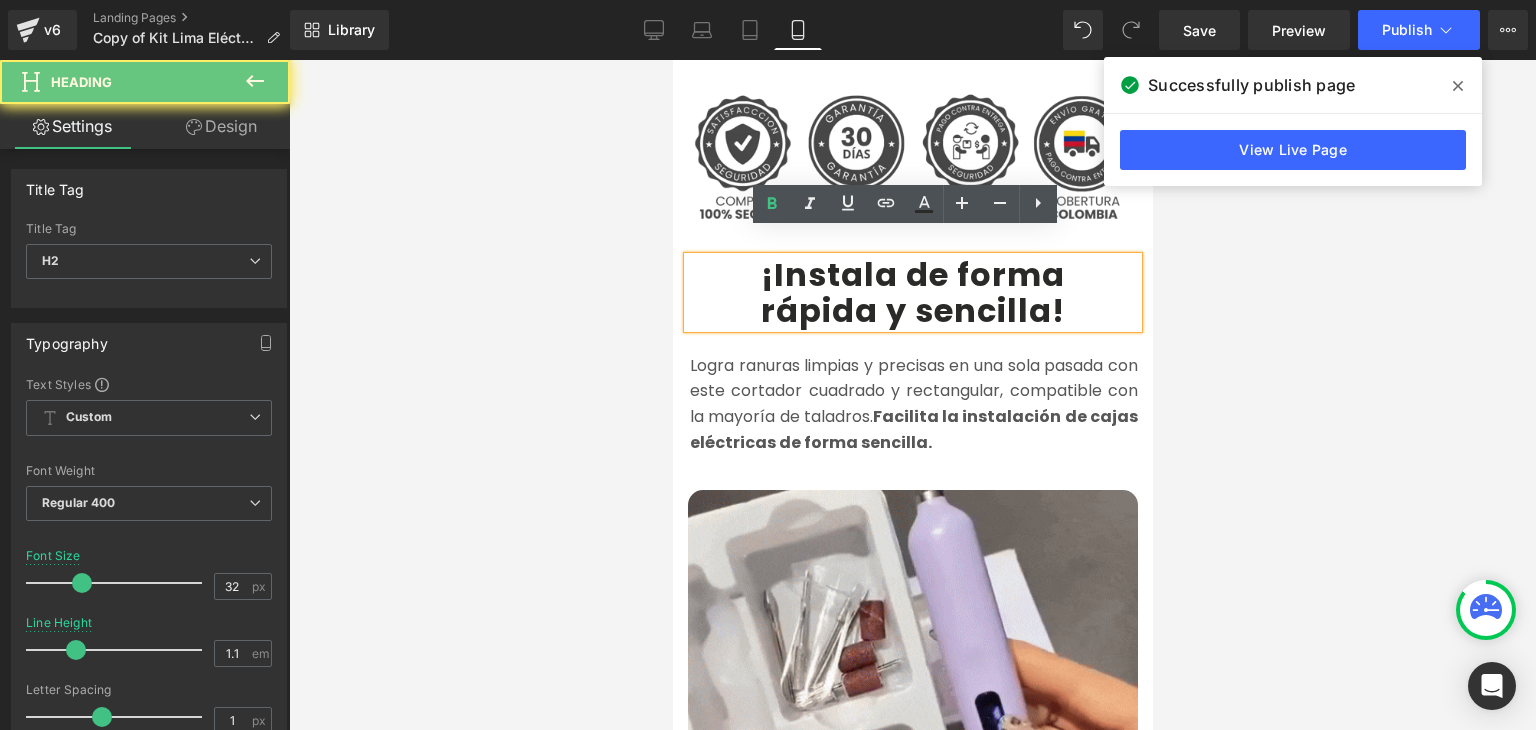 click on "¡Instala de forma" at bounding box center [912, 274] 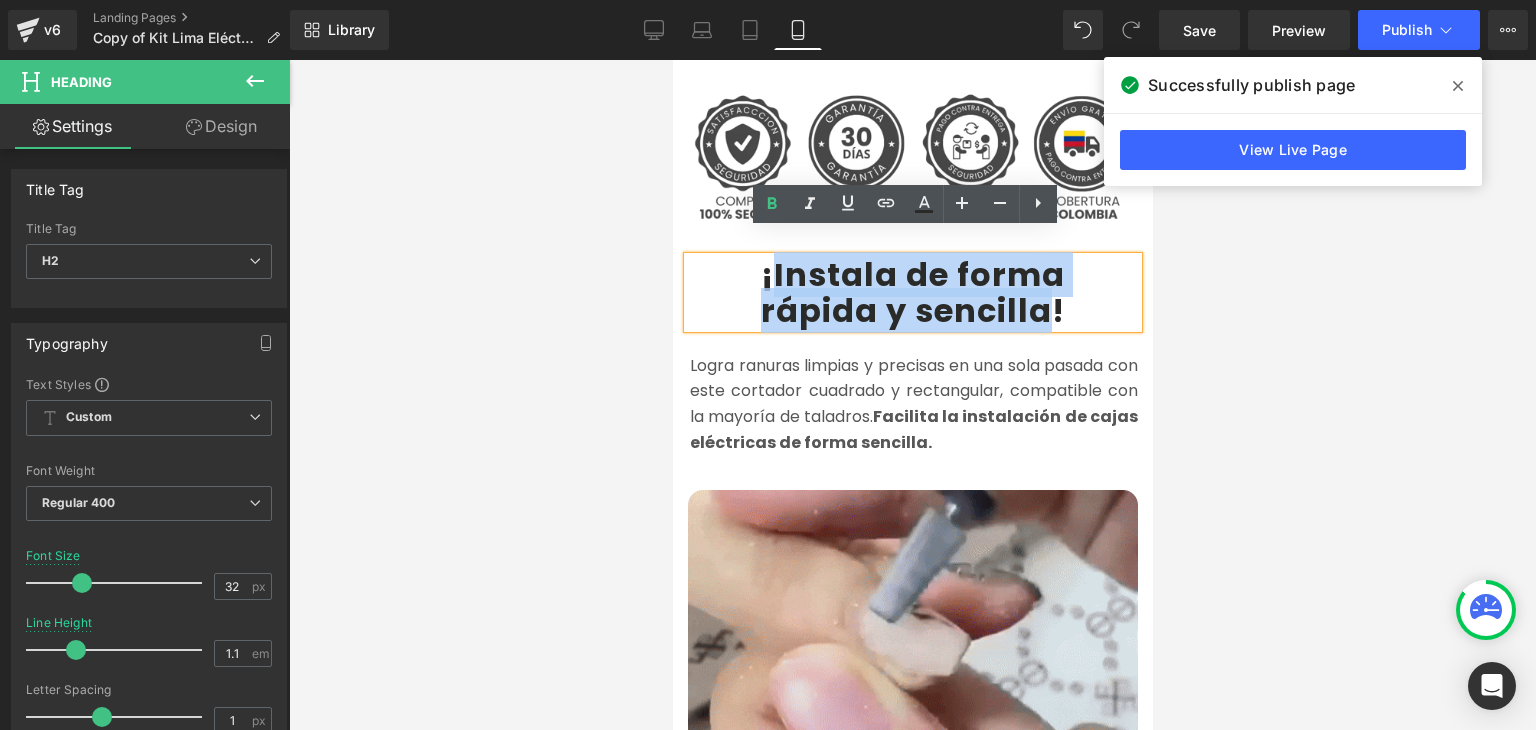 drag, startPoint x: 765, startPoint y: 245, endPoint x: 1032, endPoint y: 266, distance: 267.82455 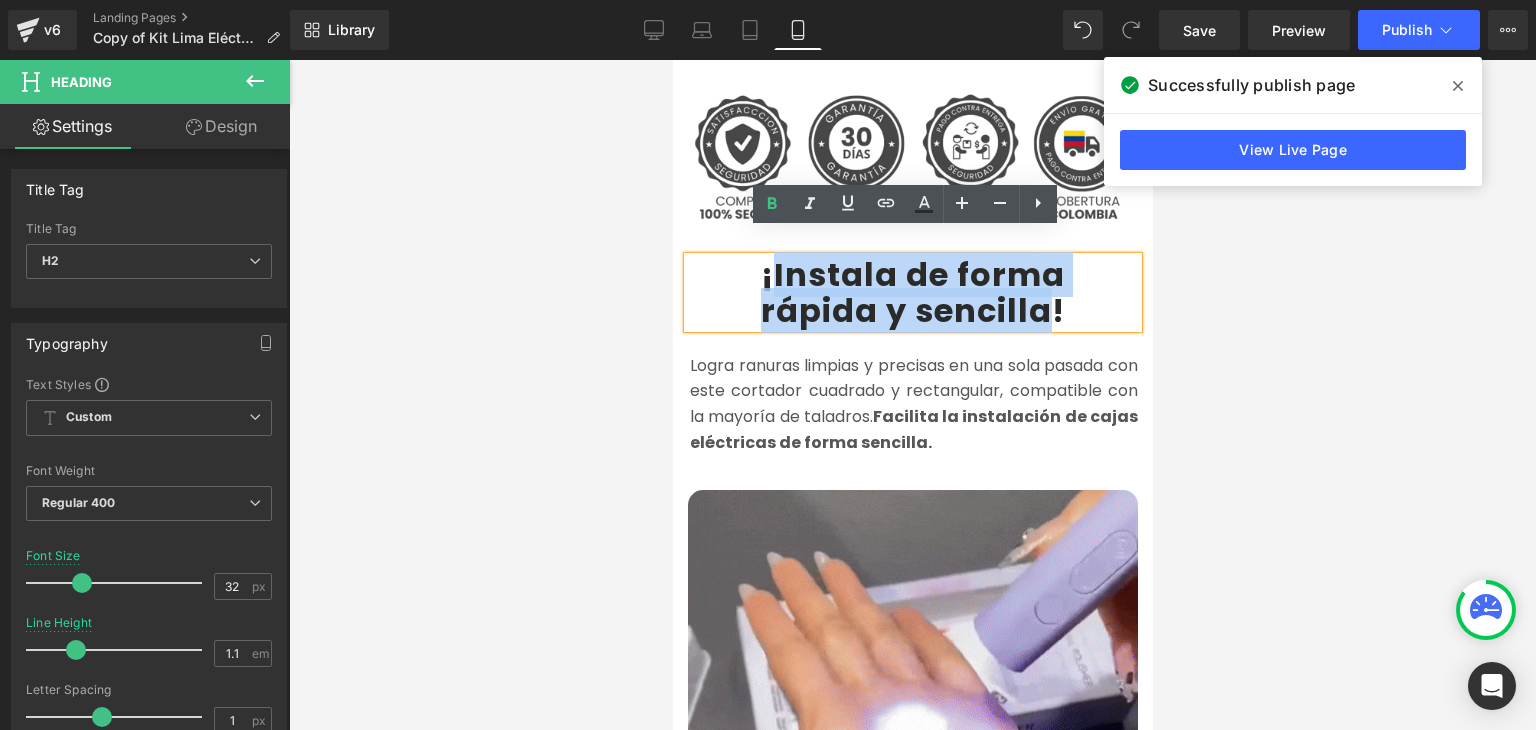 click on "Instala de forma rápida y sencilla !" at bounding box center (912, 292) 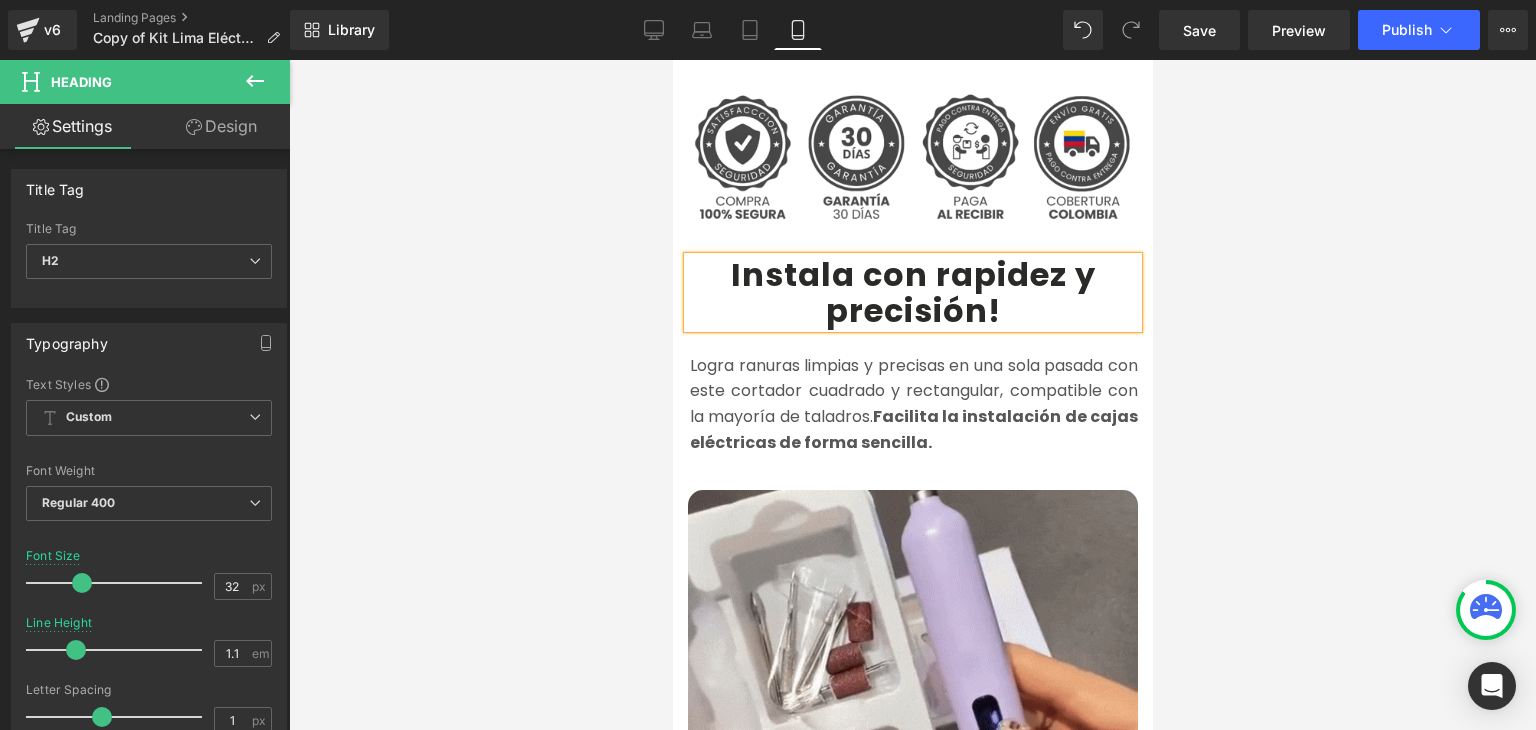 click on "Instala con rapidez y precisión" at bounding box center (912, 292) 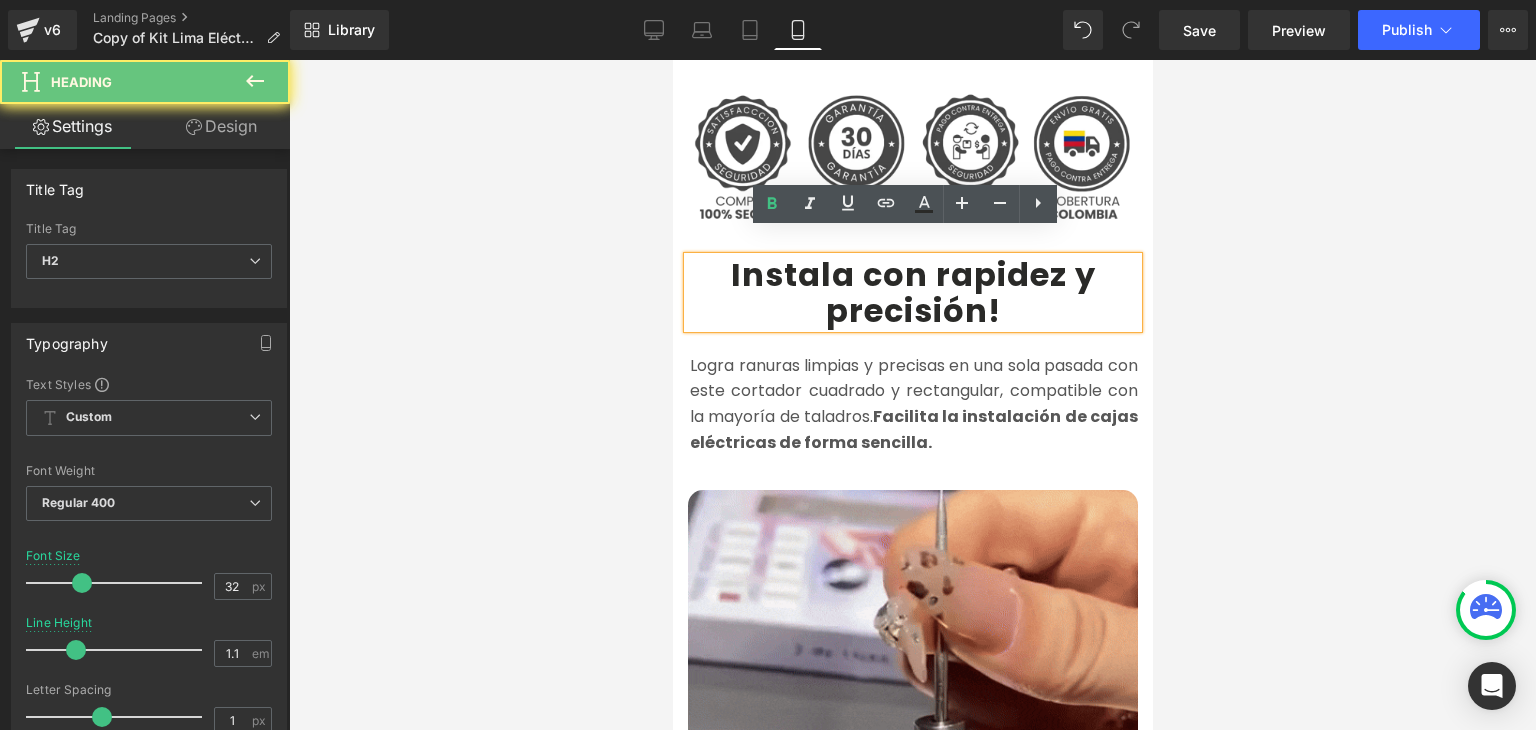 click on "Instala con rapidez y precisión" at bounding box center (912, 292) 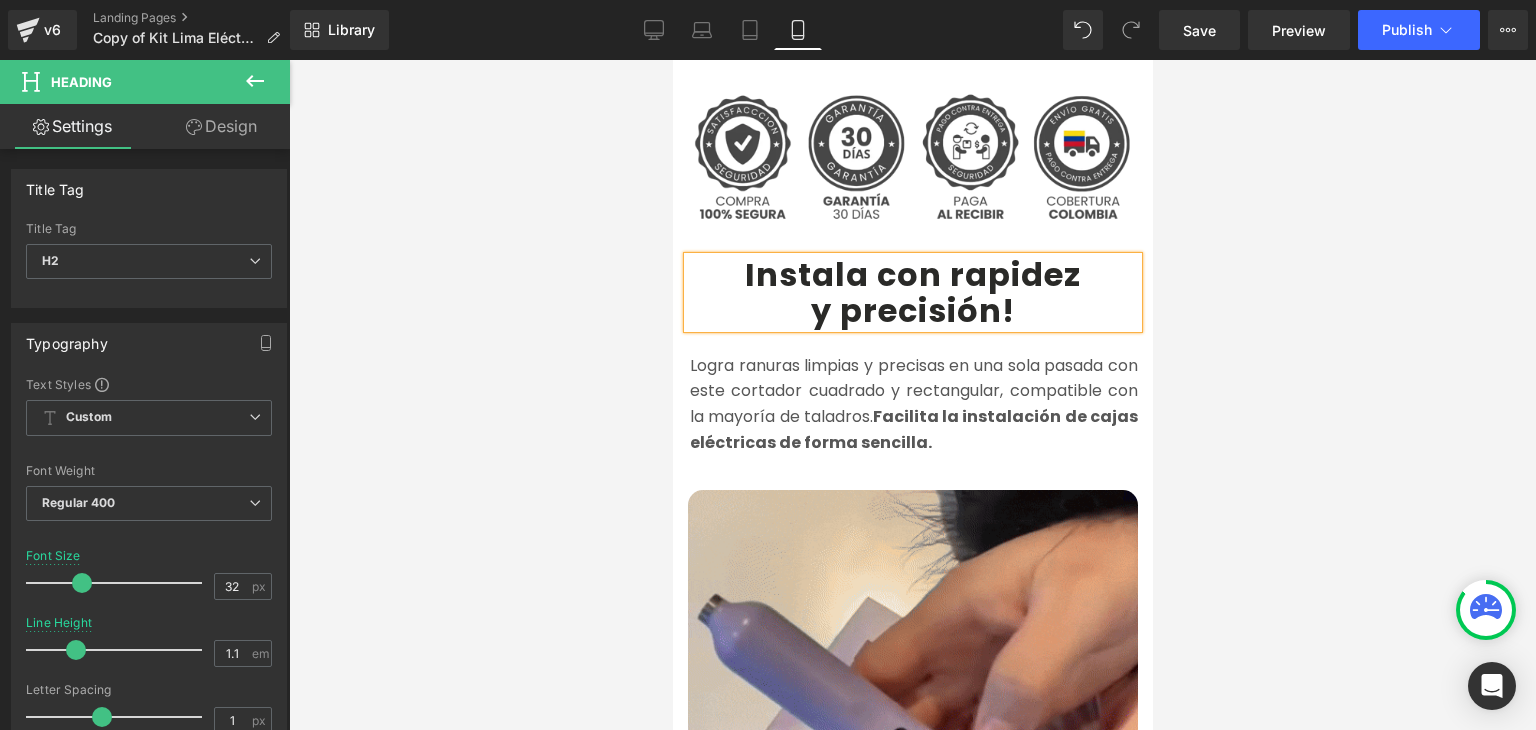 click at bounding box center [912, 395] 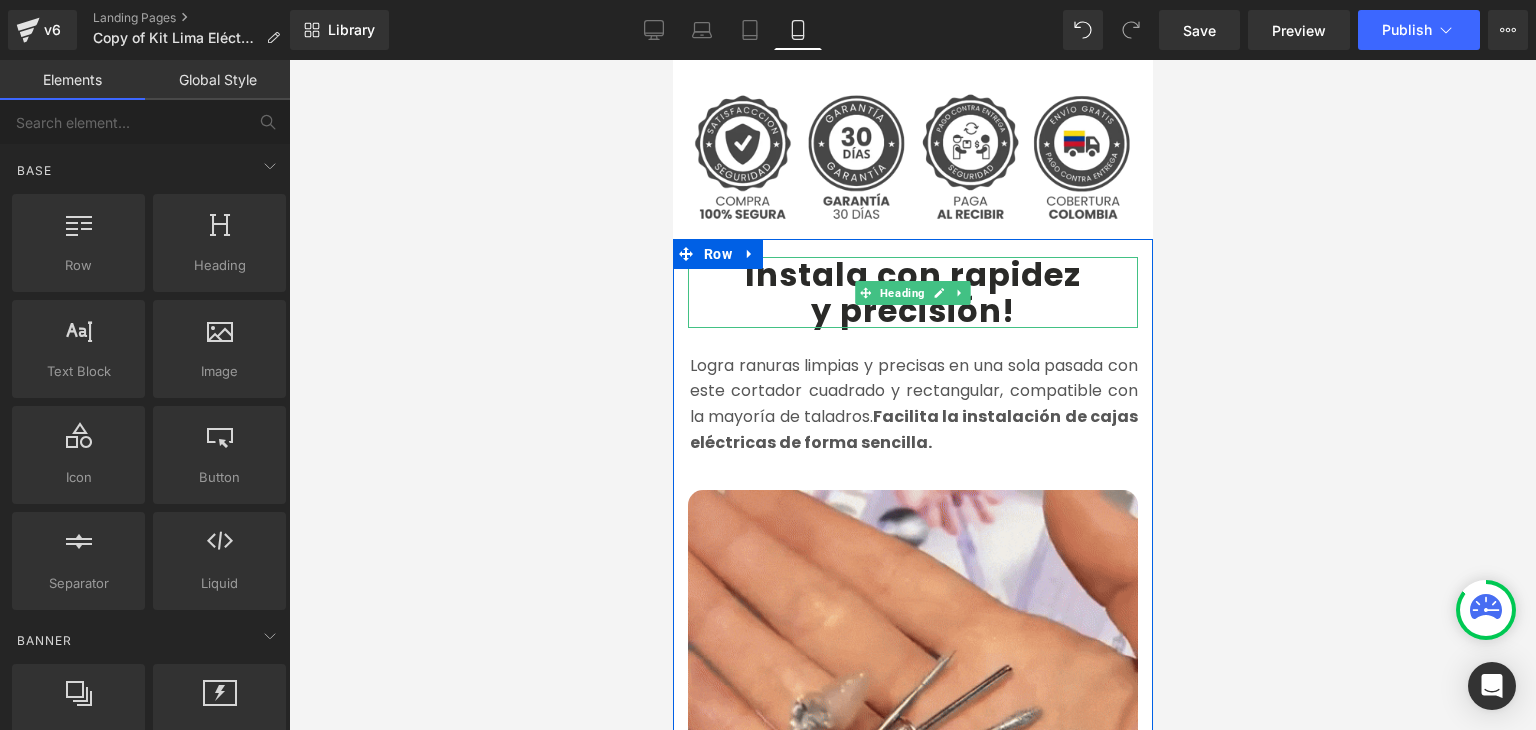 click on "Instala con rapidez" at bounding box center (912, 274) 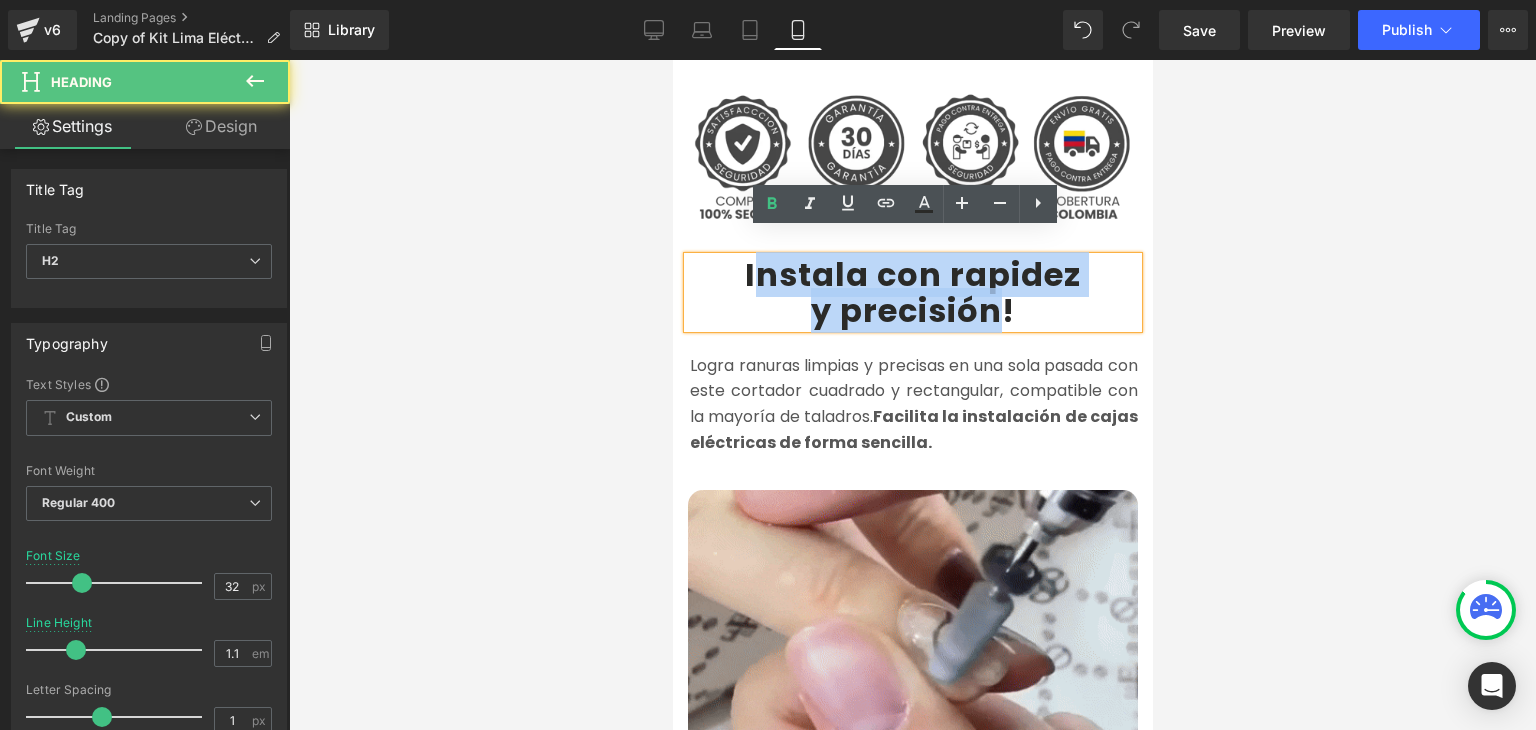drag, startPoint x: 741, startPoint y: 257, endPoint x: 996, endPoint y: 288, distance: 256.8774 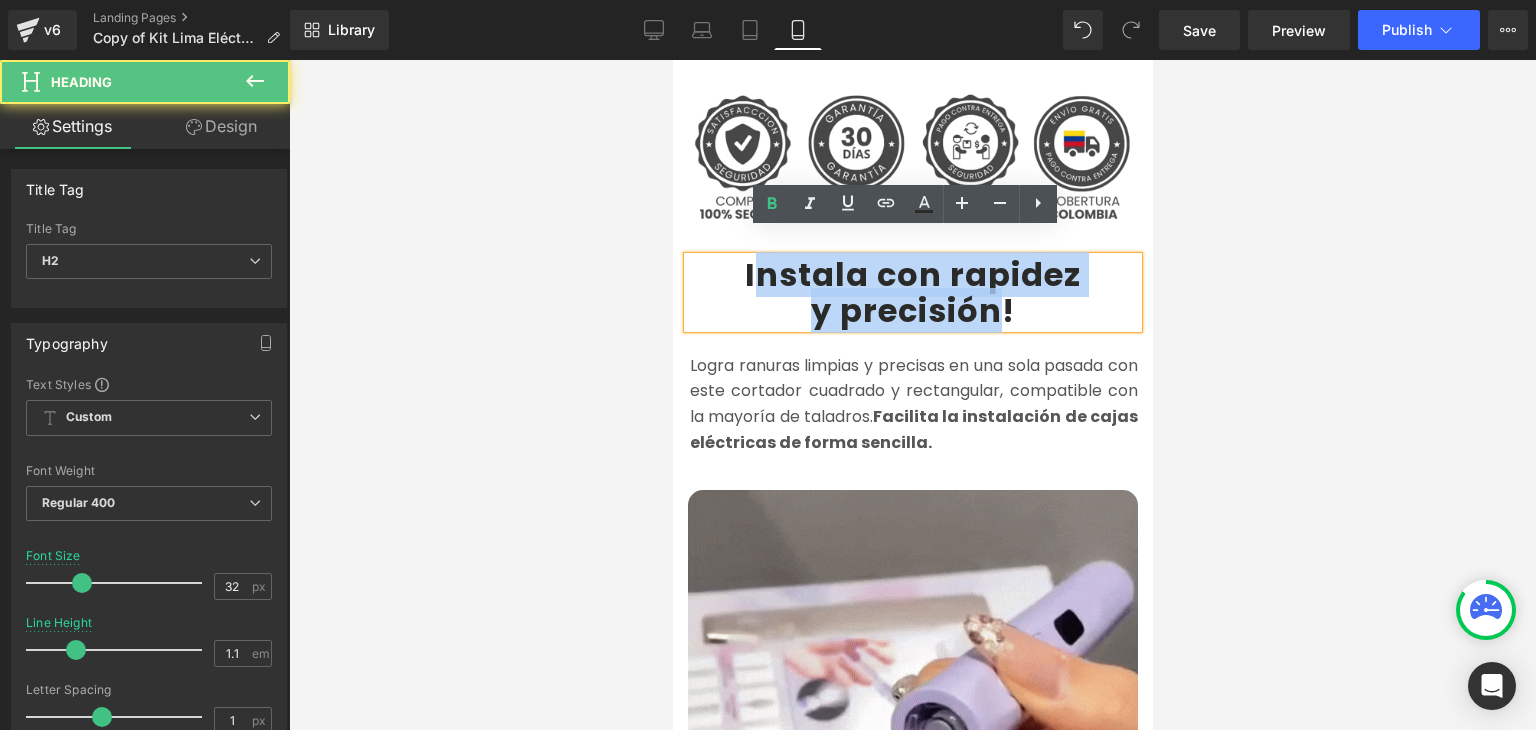 click on "Instala con rapidez y precisión !" at bounding box center [912, 292] 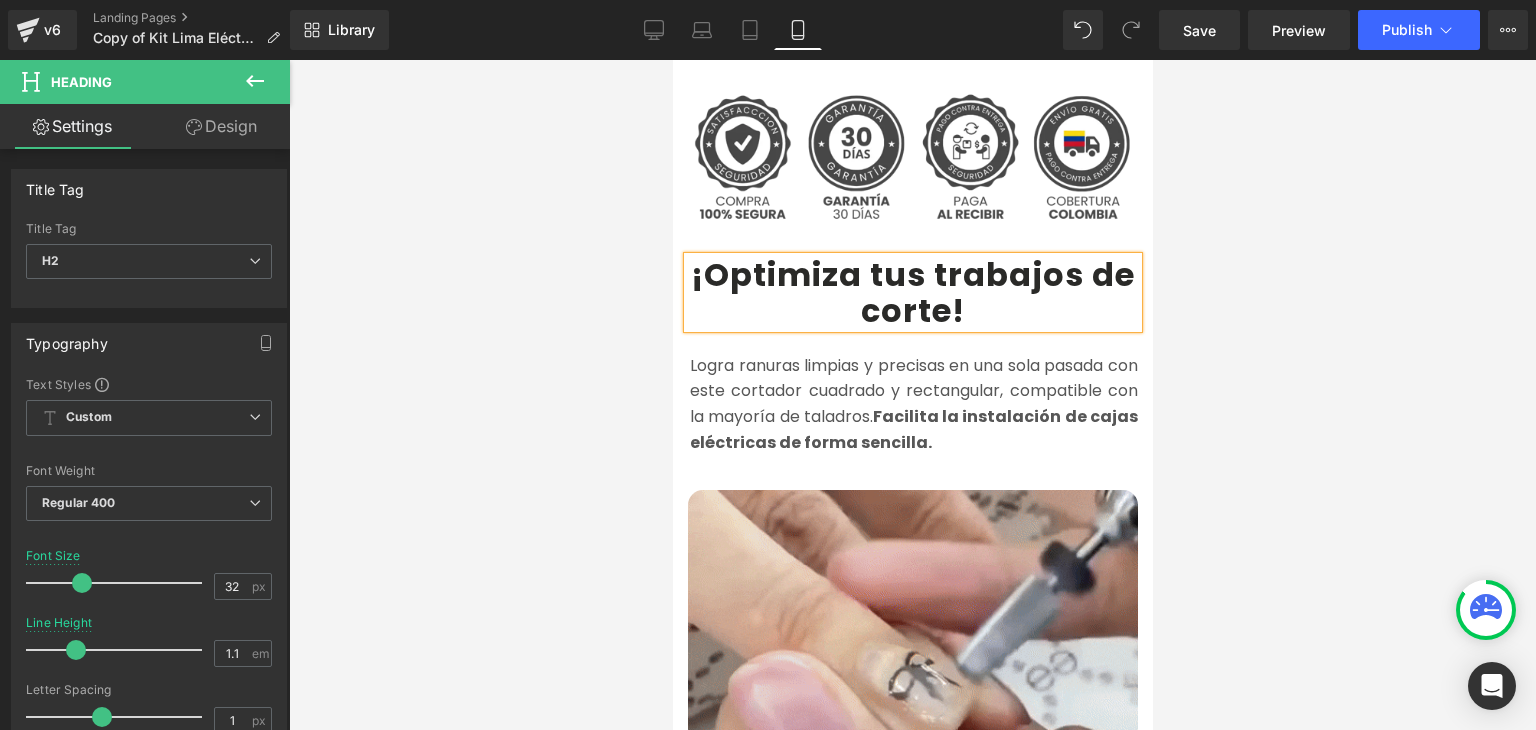 click on "¡Optimiza tus trabajos de corte" at bounding box center (912, 292) 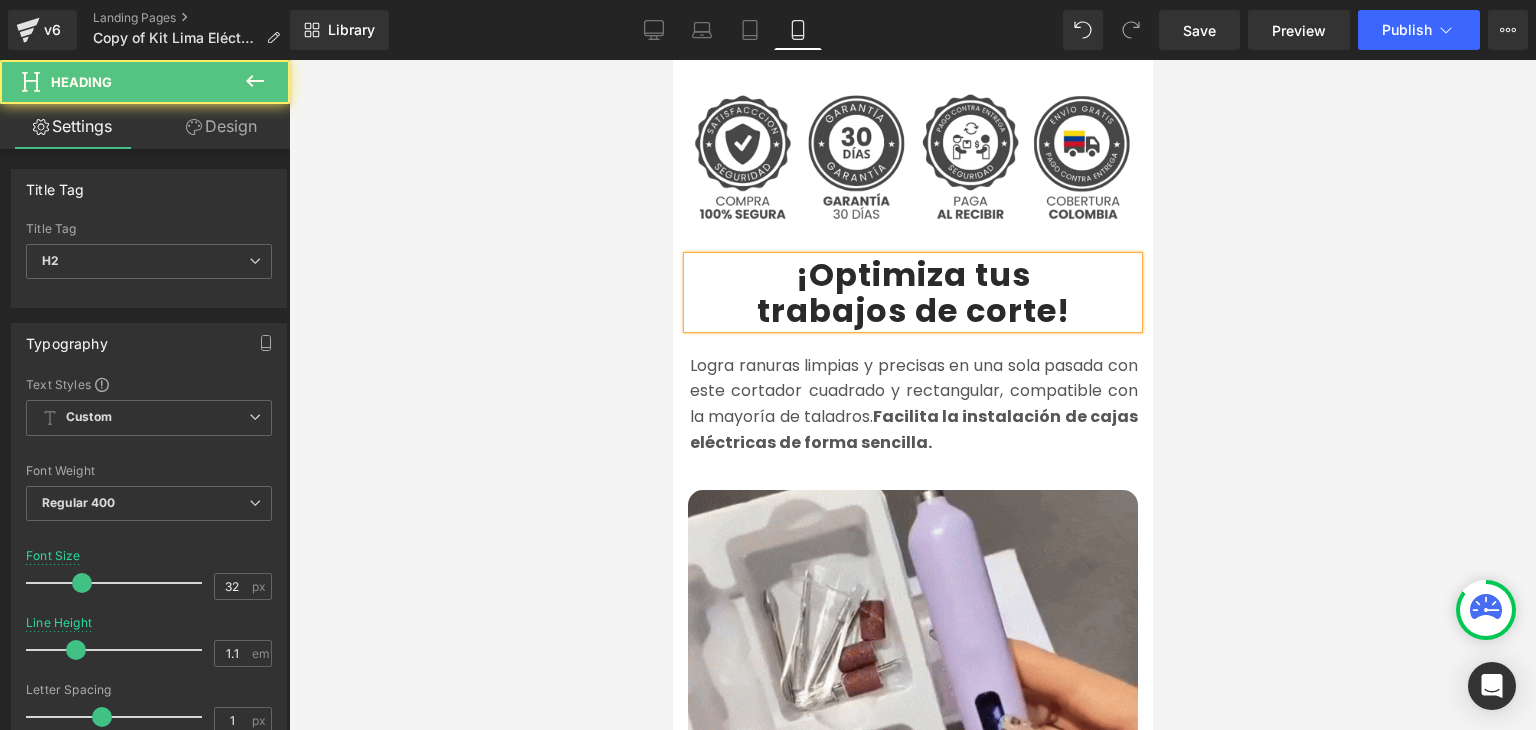 click at bounding box center (912, 395) 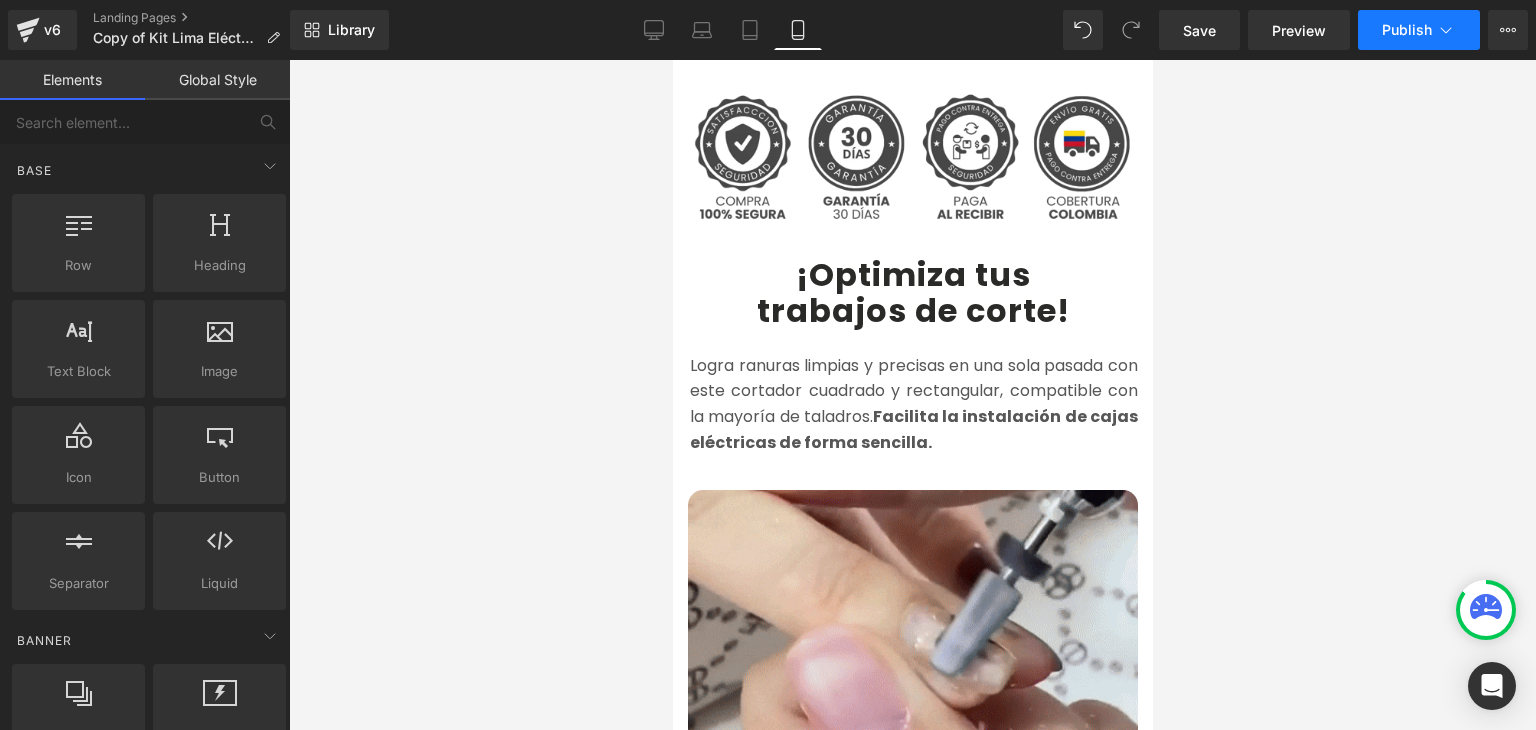 click on "Publish" at bounding box center [1407, 30] 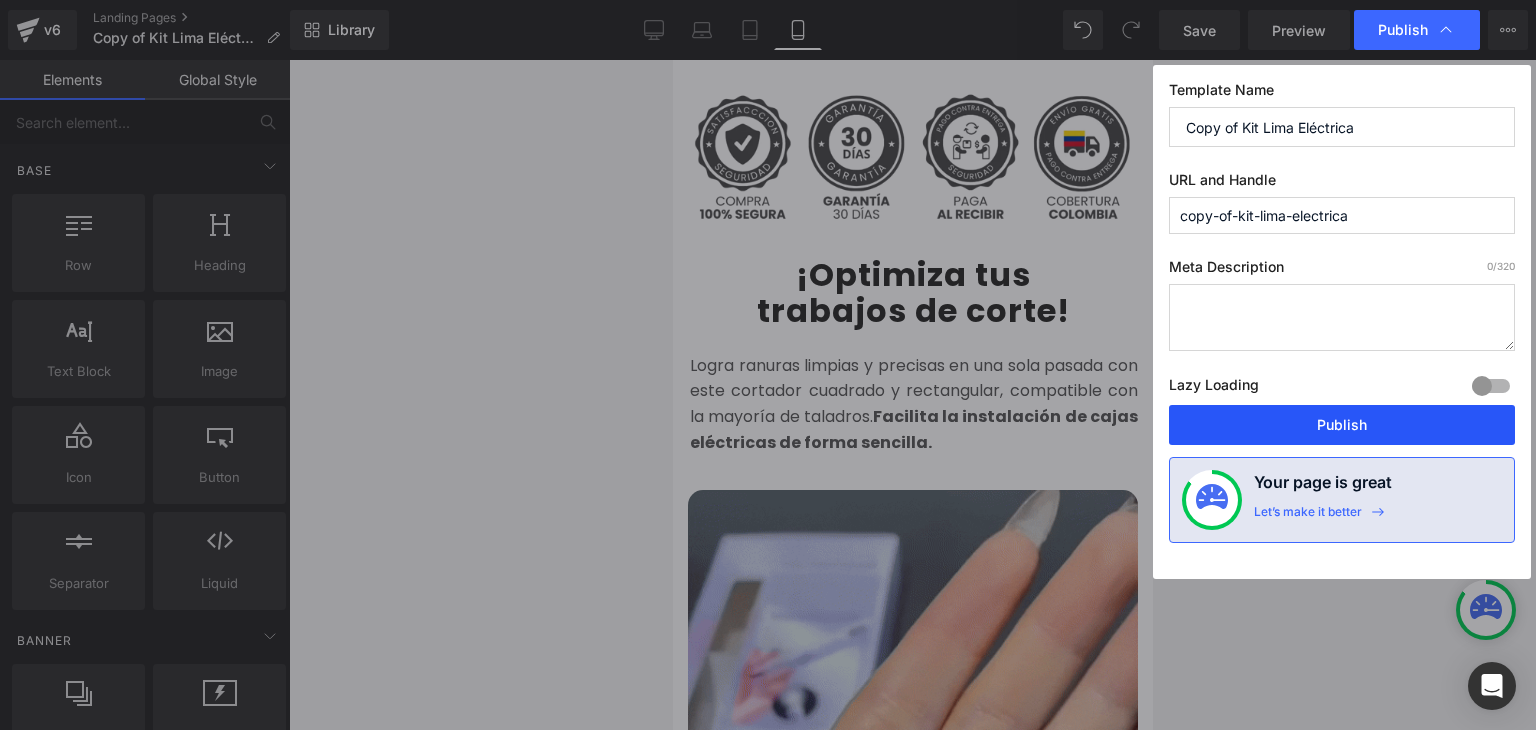 click on "Publish" at bounding box center (1342, 425) 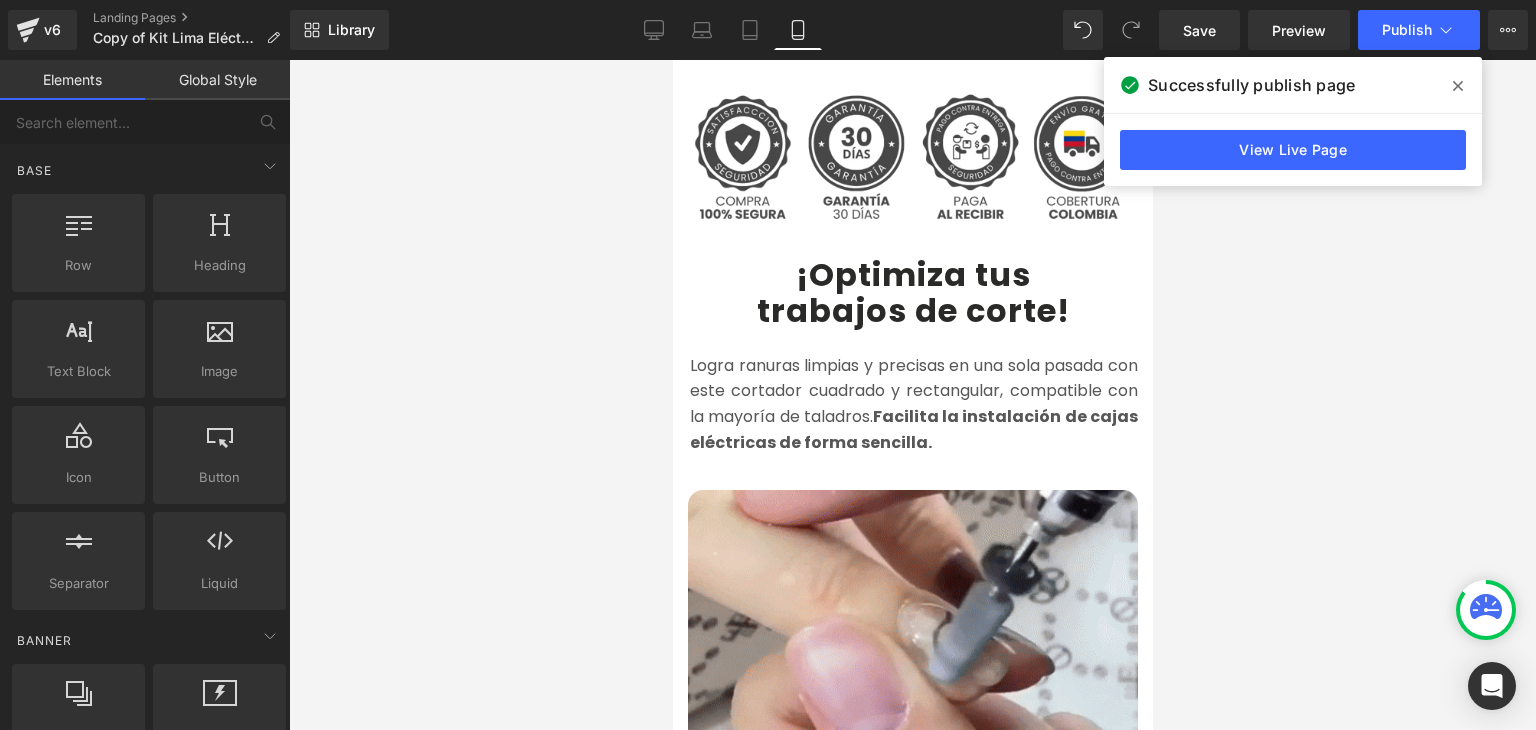 click at bounding box center (1458, 86) 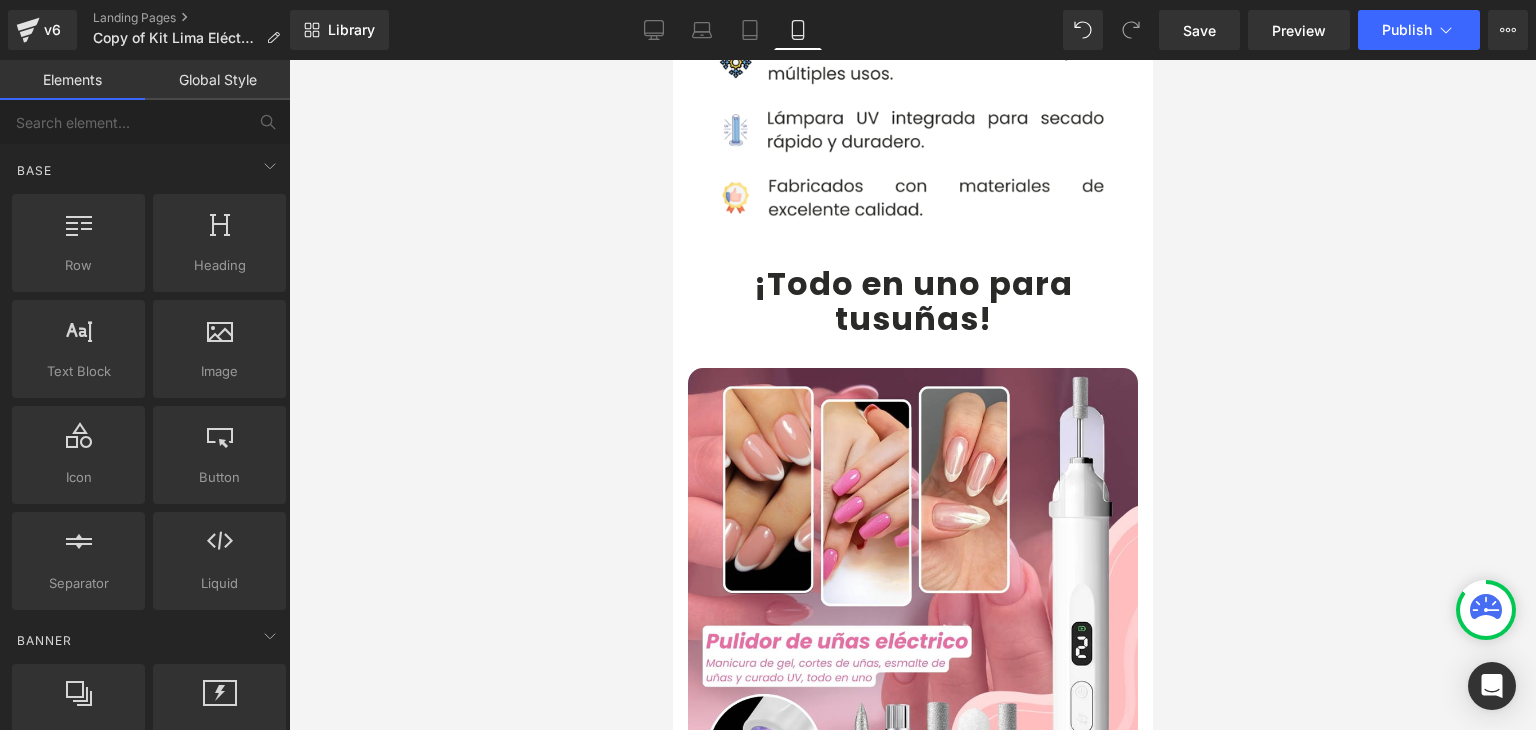 scroll, scrollTop: 1700, scrollLeft: 0, axis: vertical 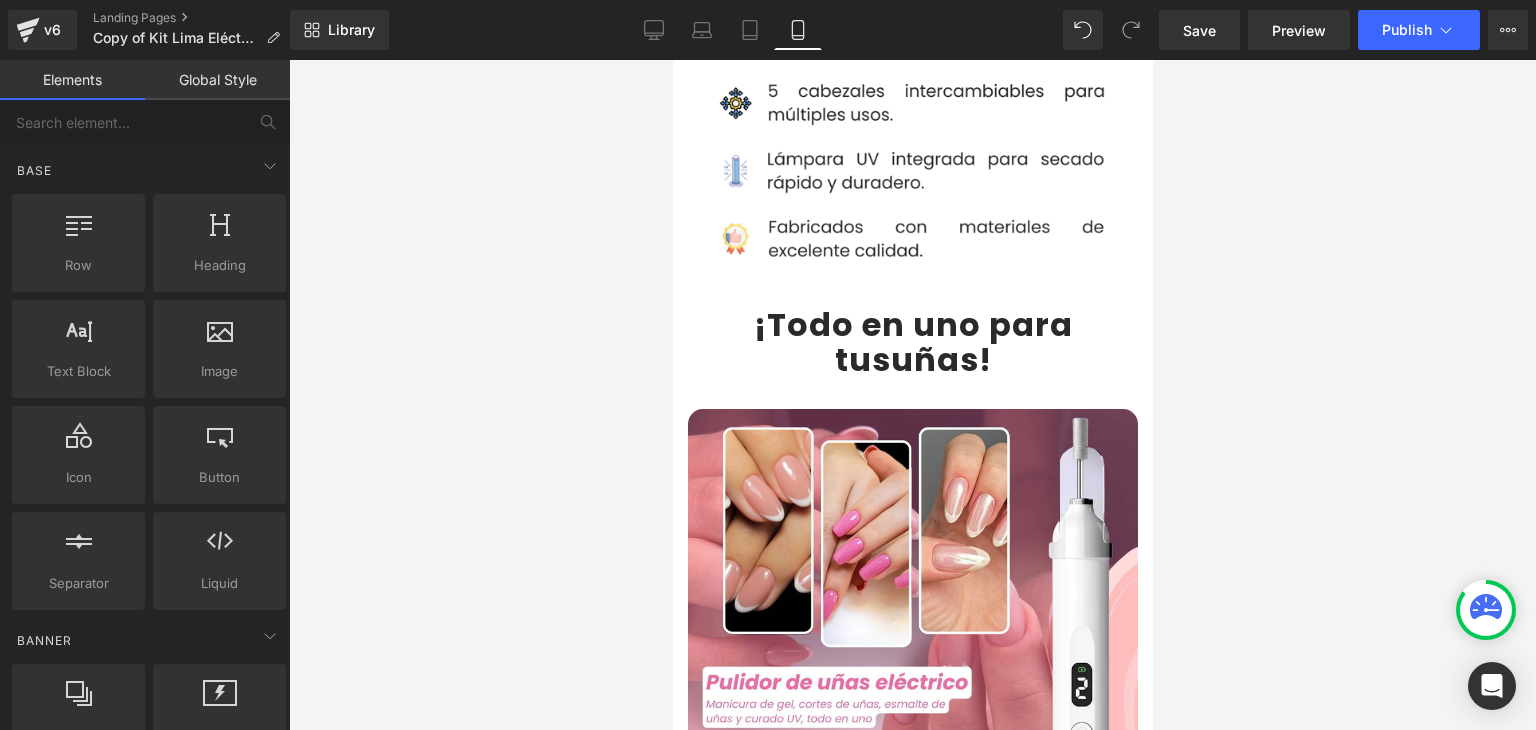 click on "¡Todo en uno para" at bounding box center (912, 324) 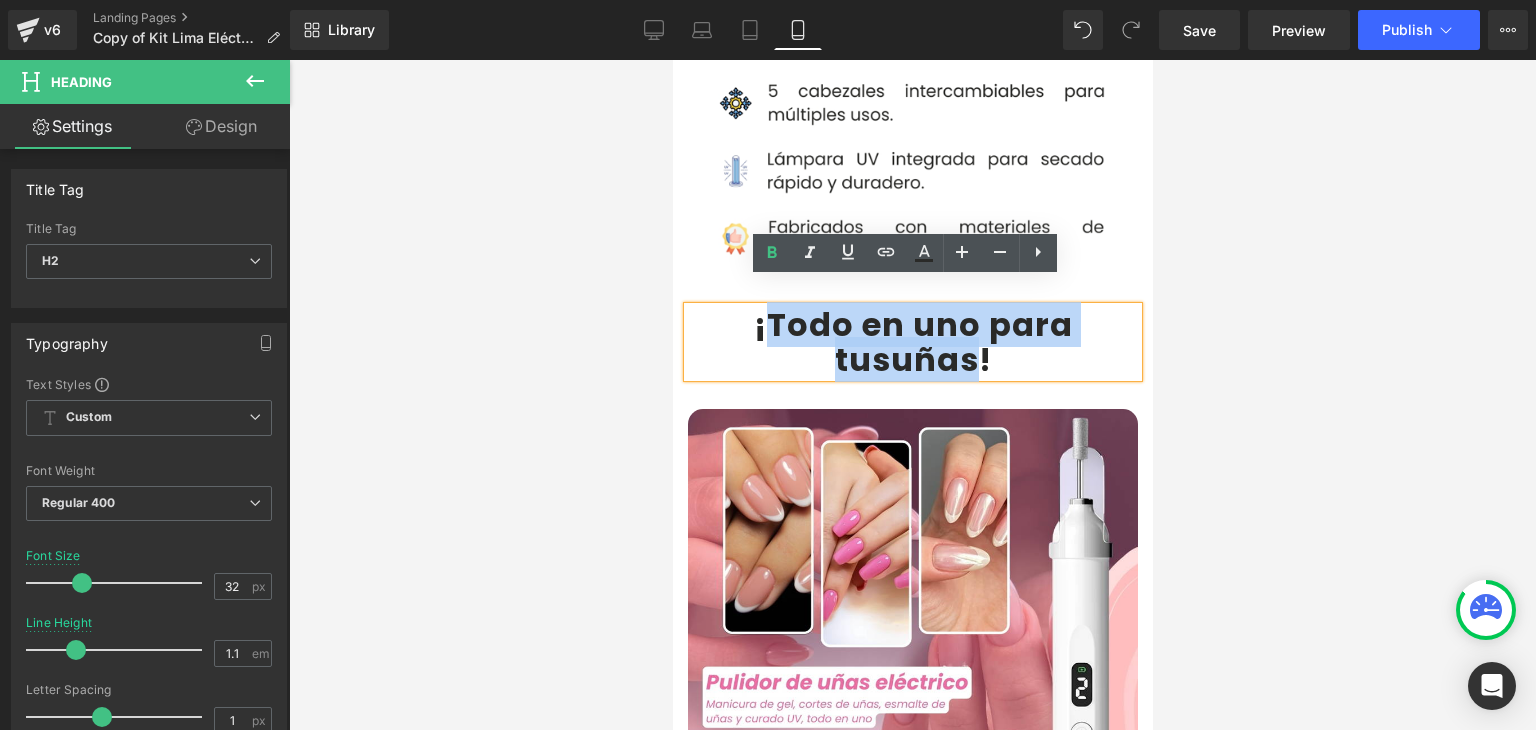drag, startPoint x: 758, startPoint y: 297, endPoint x: 964, endPoint y: 329, distance: 208.47063 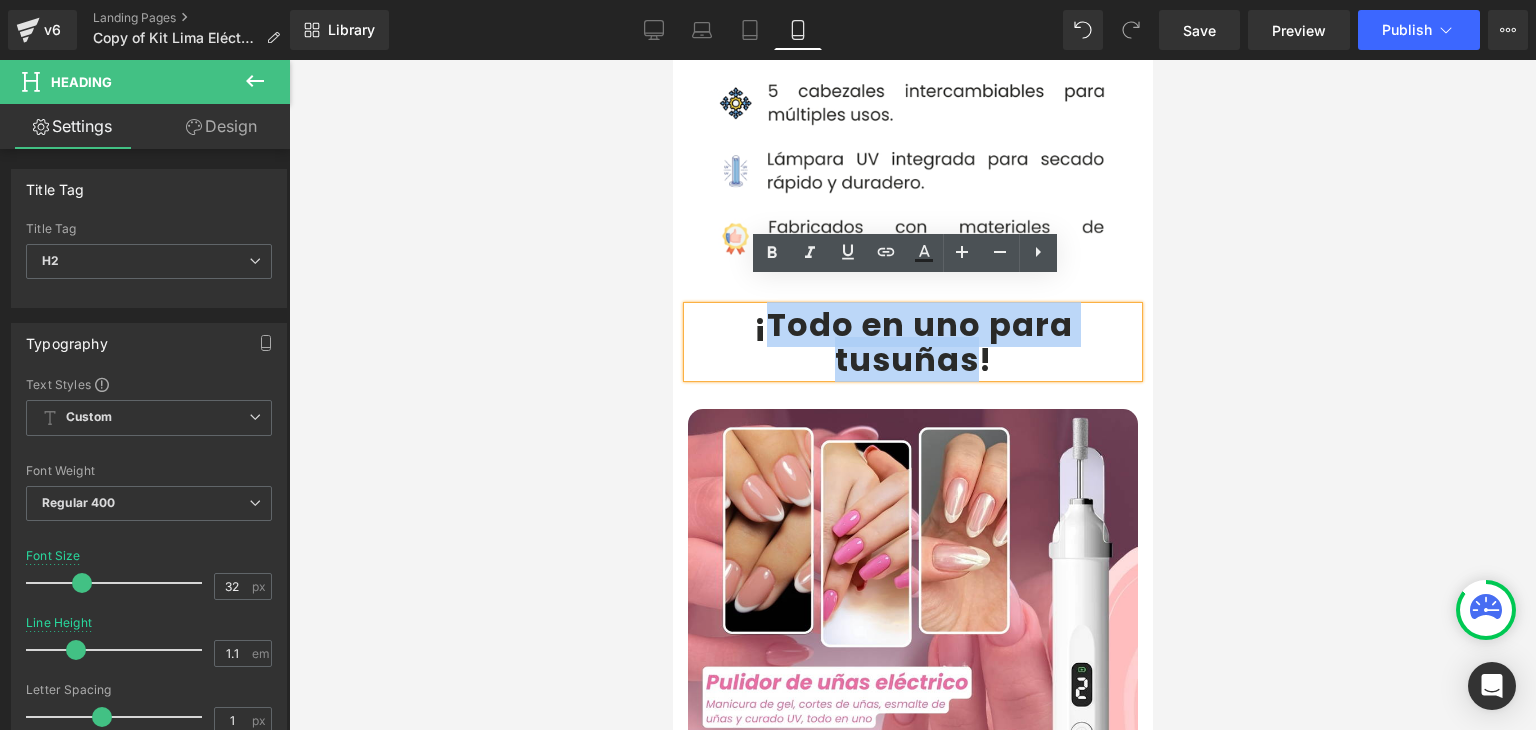 type 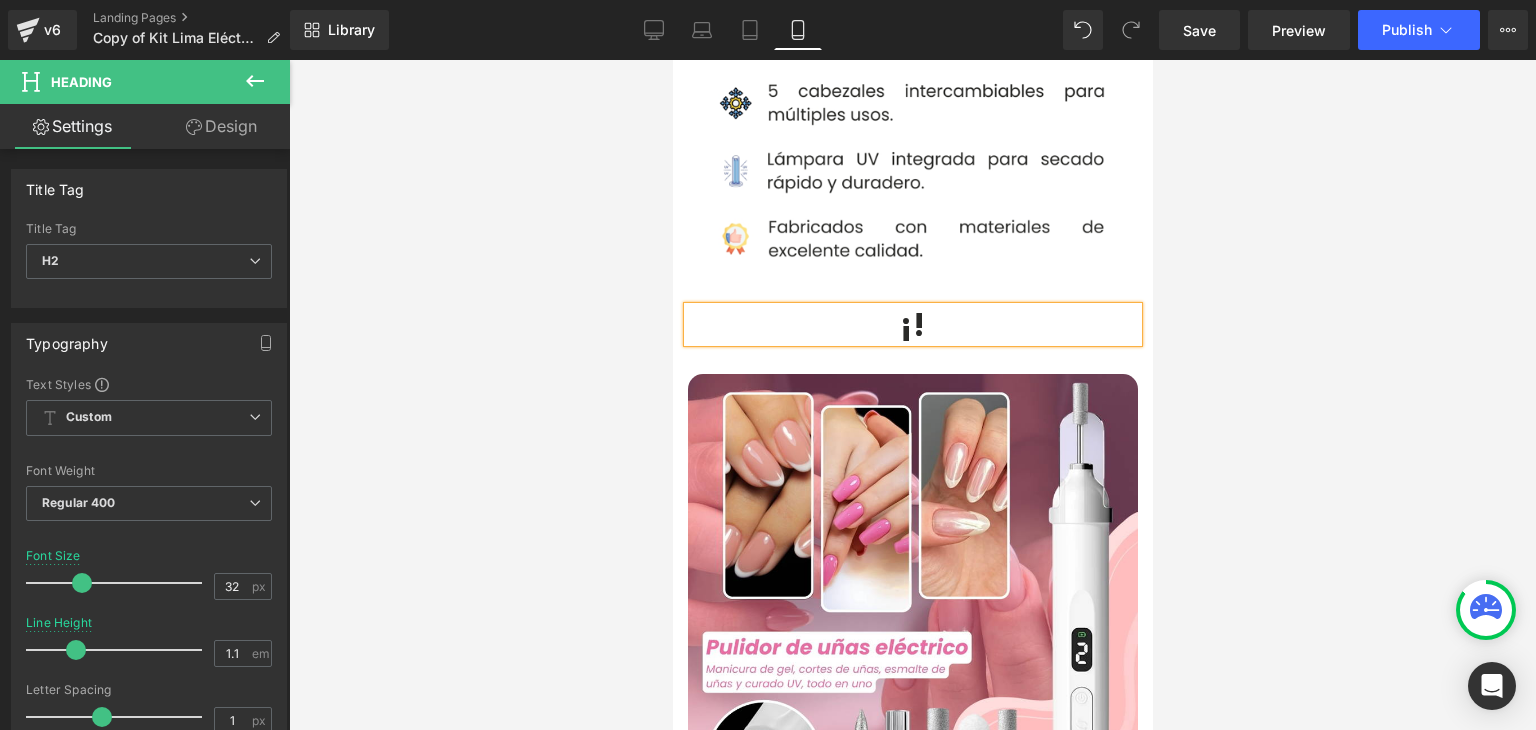 click at bounding box center [912, 395] 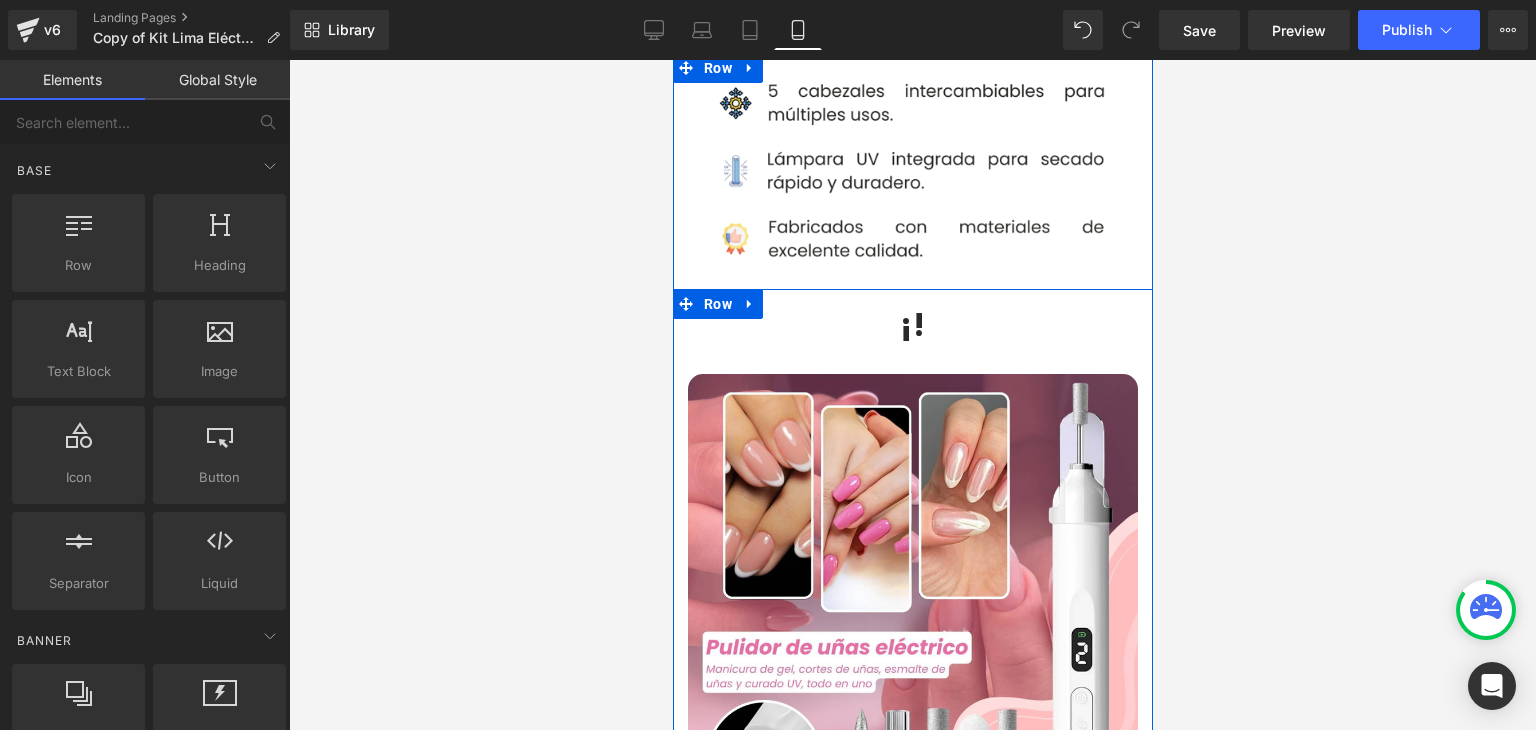 click on "32px" at bounding box center (672, 60) 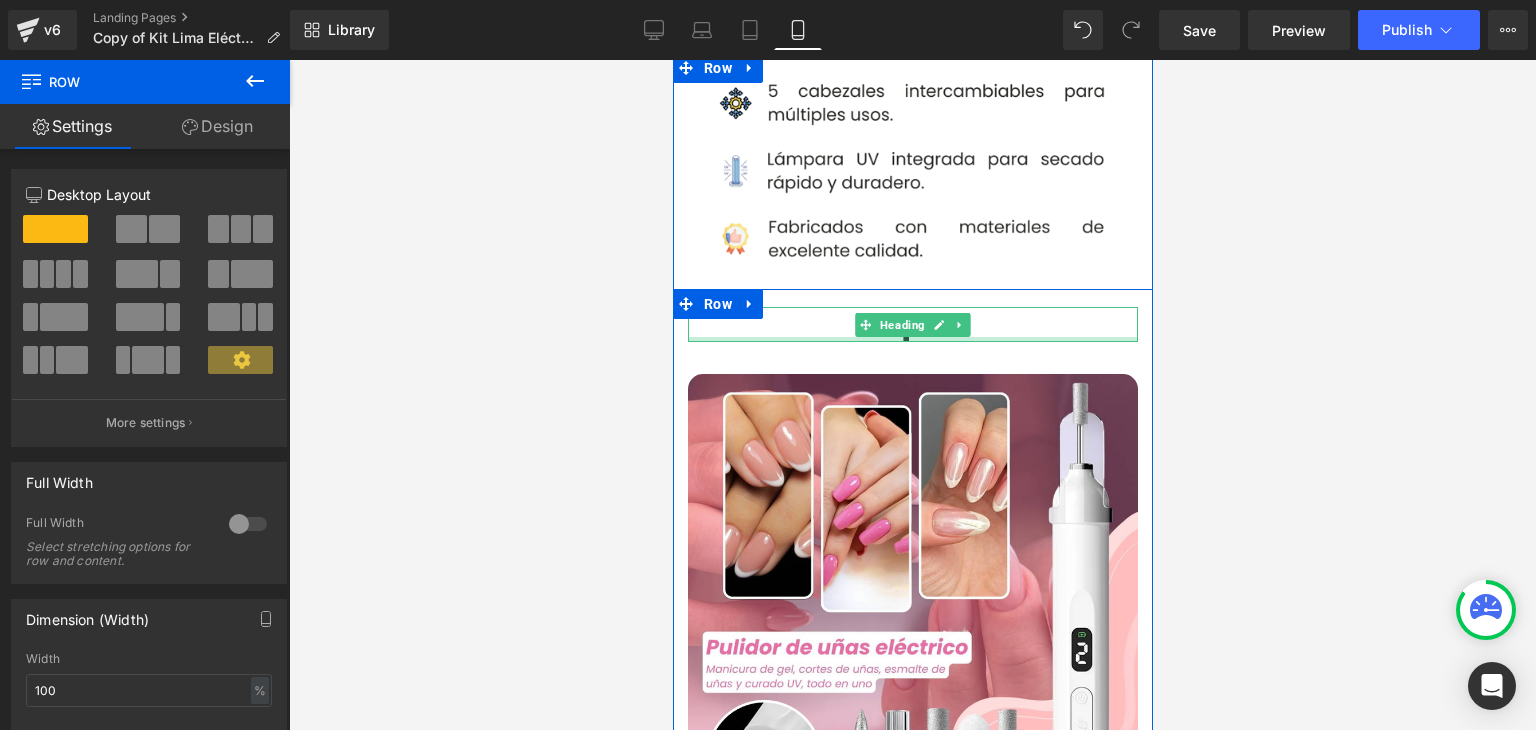 click at bounding box center (912, 339) 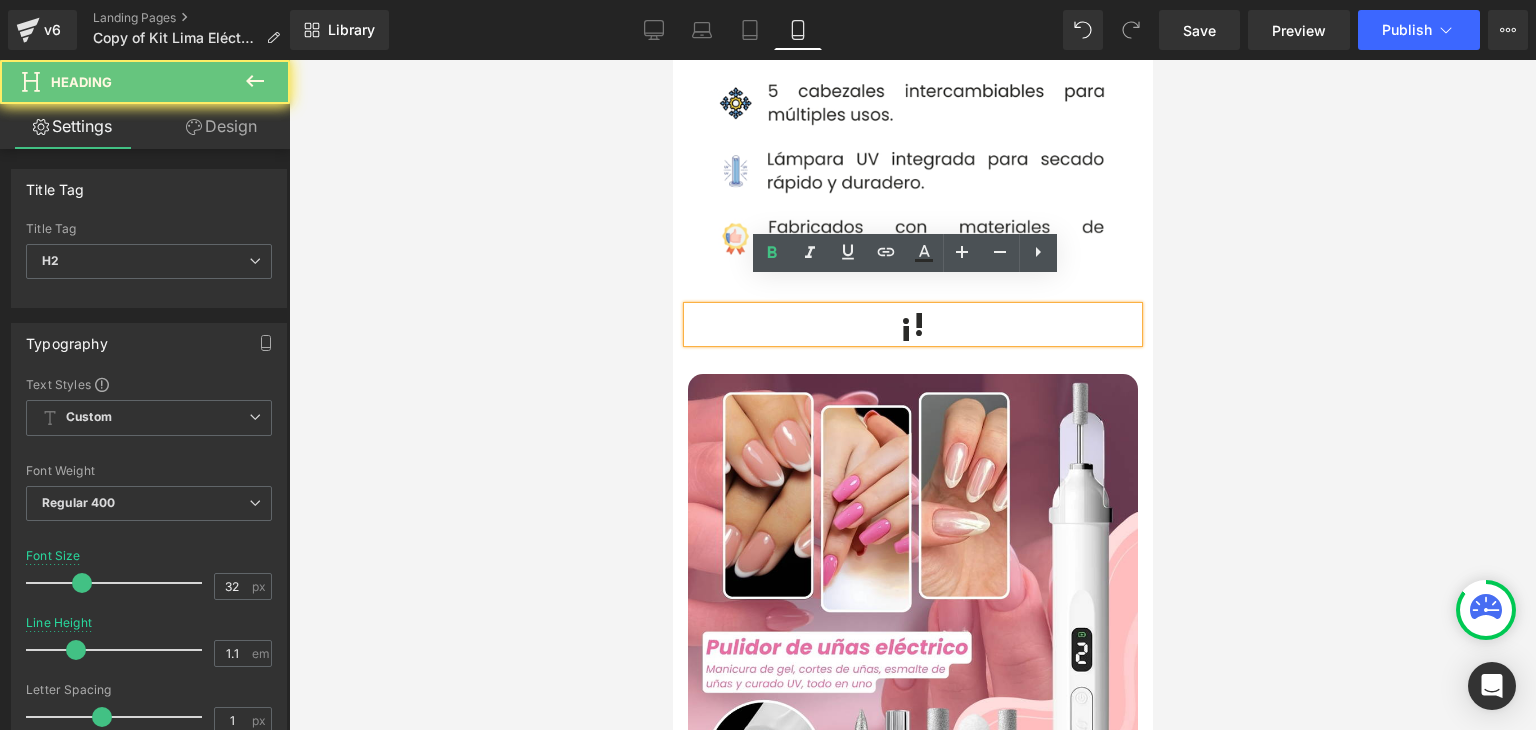click on "¡ !" at bounding box center [912, 324] 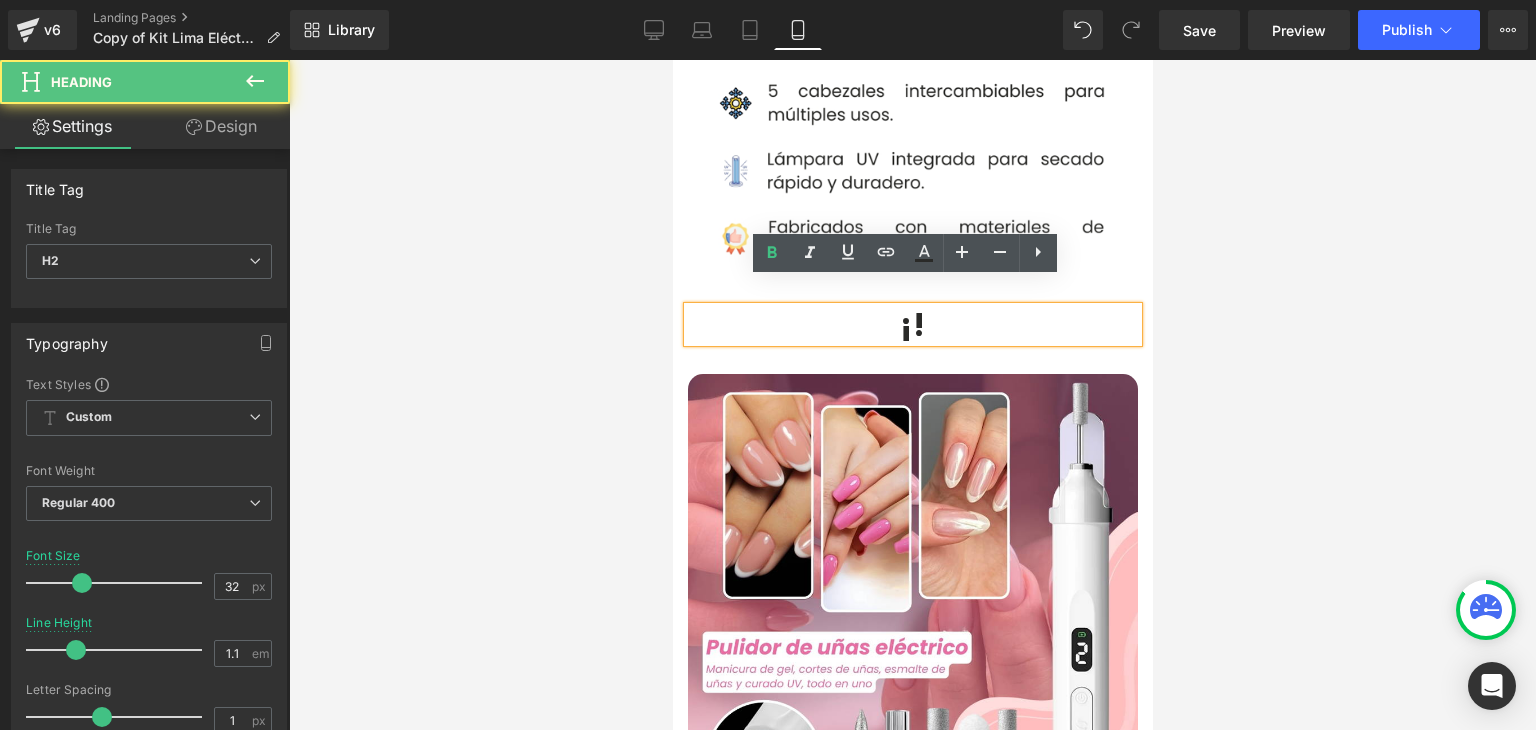 click on "!" at bounding box center (918, 324) 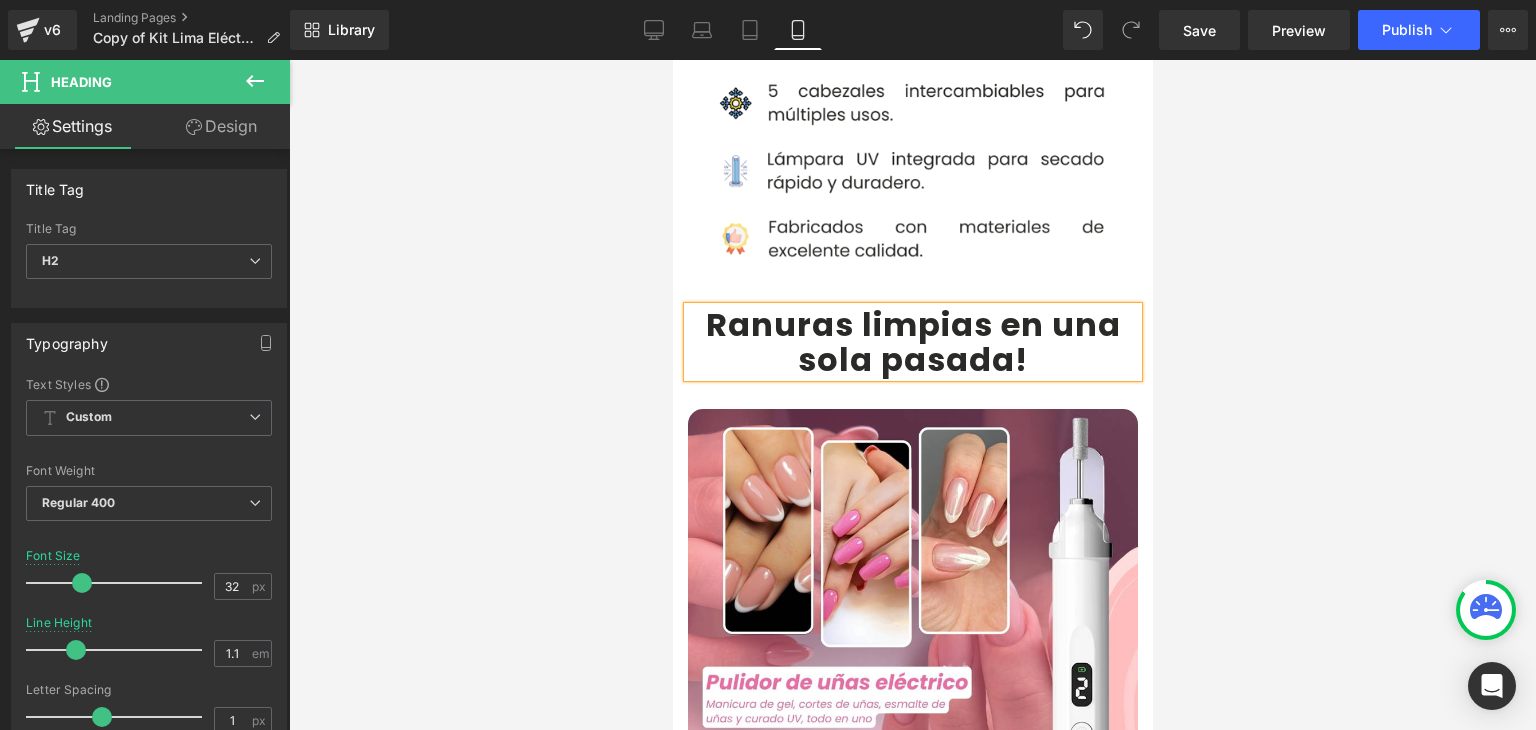 click on "Ranuras limpias en una sola pasada" at bounding box center [912, 342] 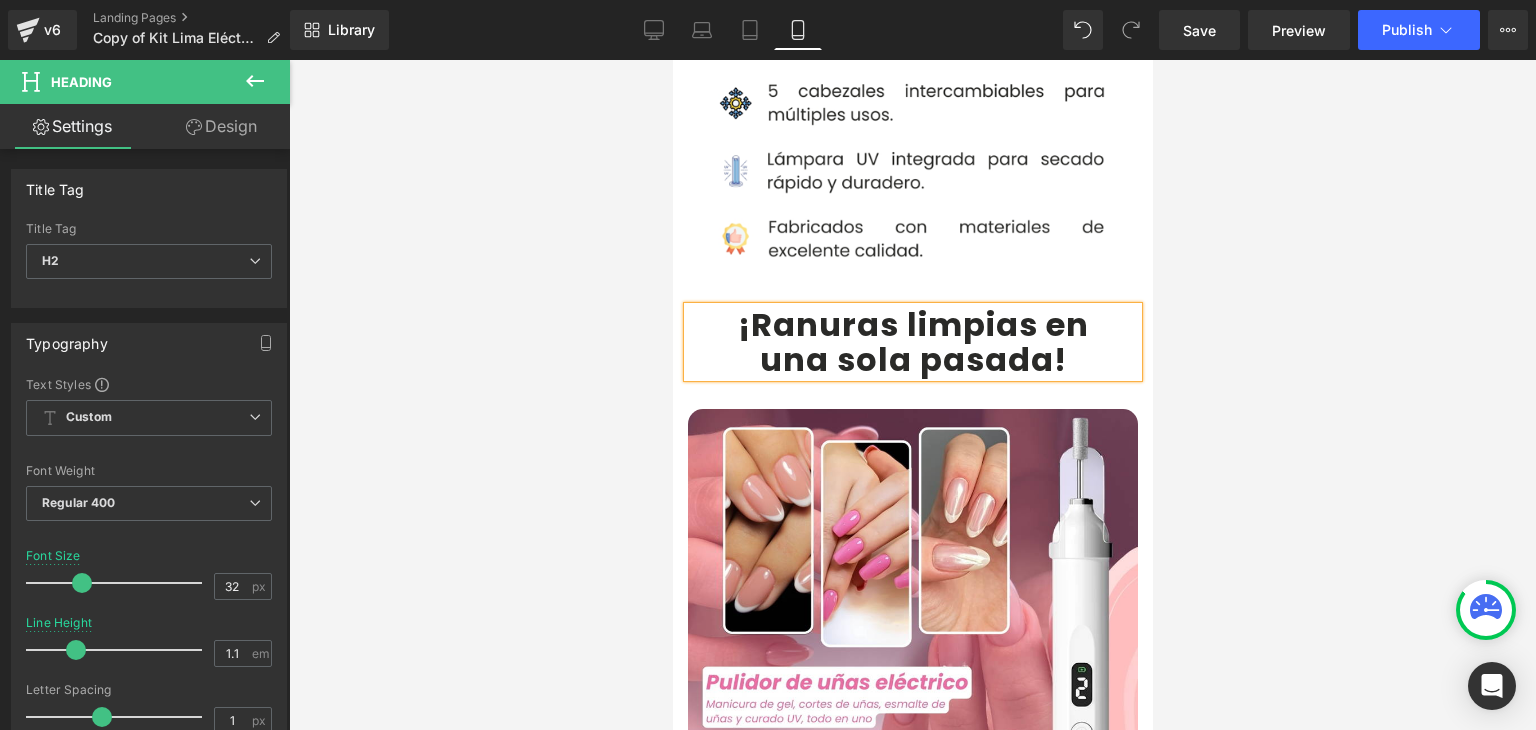 click on "¡Ranuras limpias en" at bounding box center [912, 324] 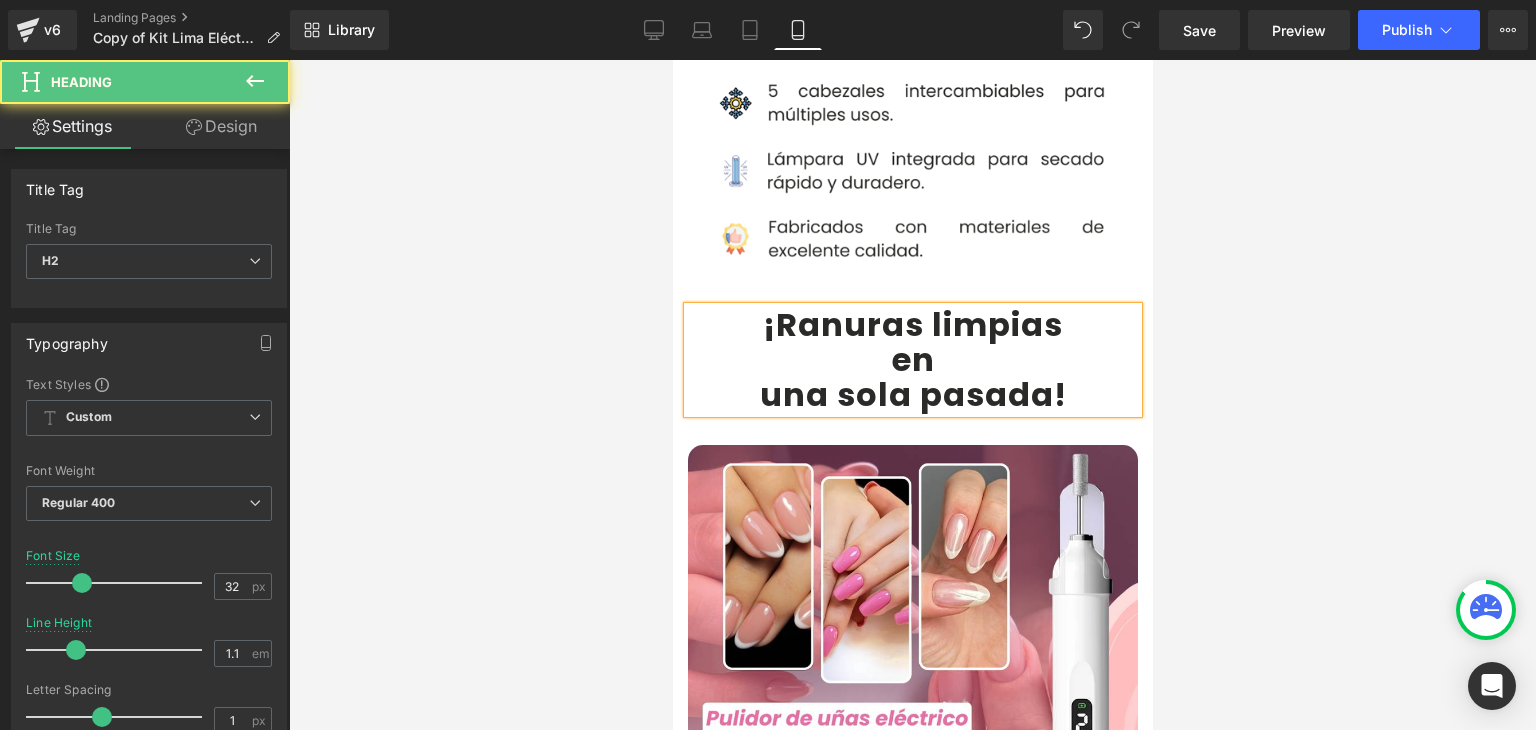 click on "una sola pasada" at bounding box center [906, 394] 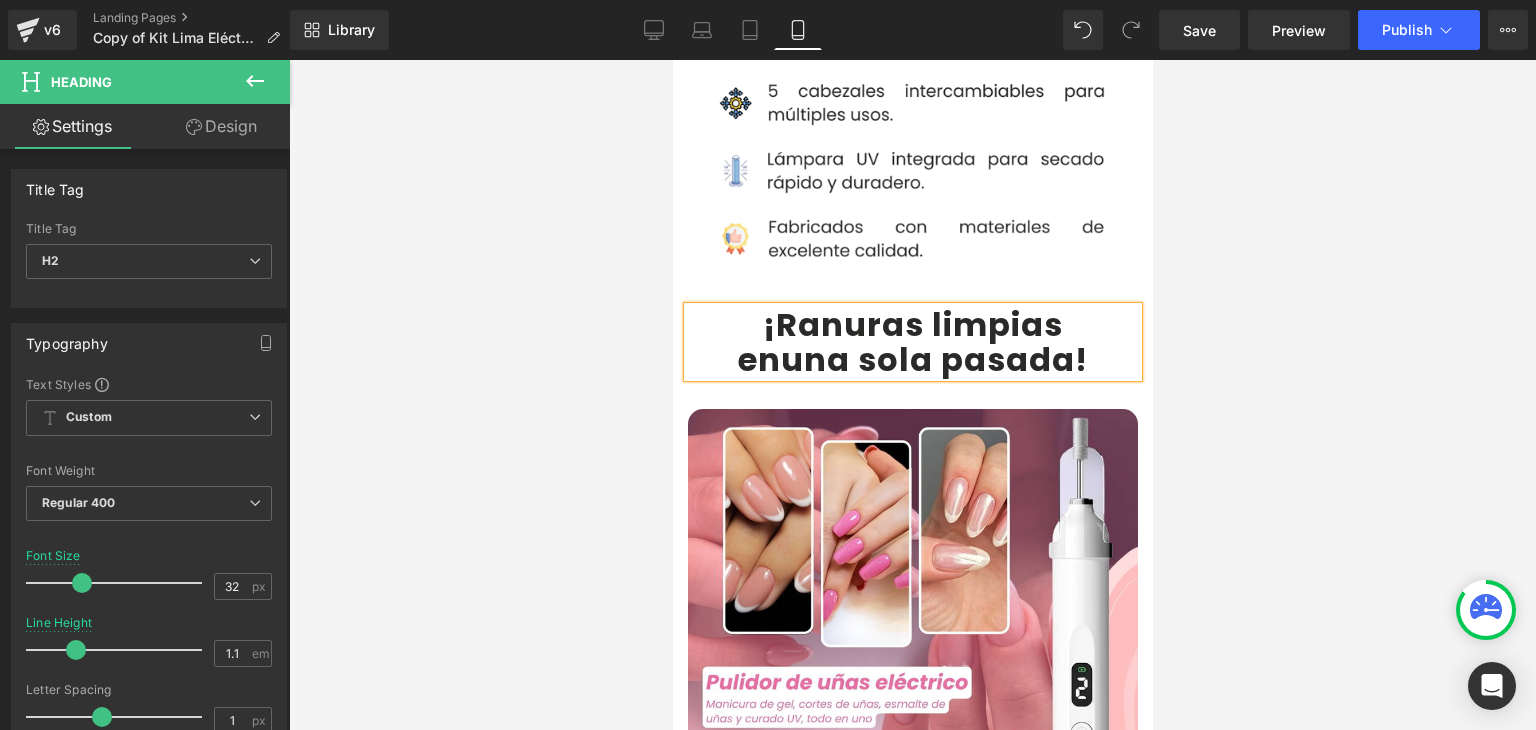 click at bounding box center [912, 395] 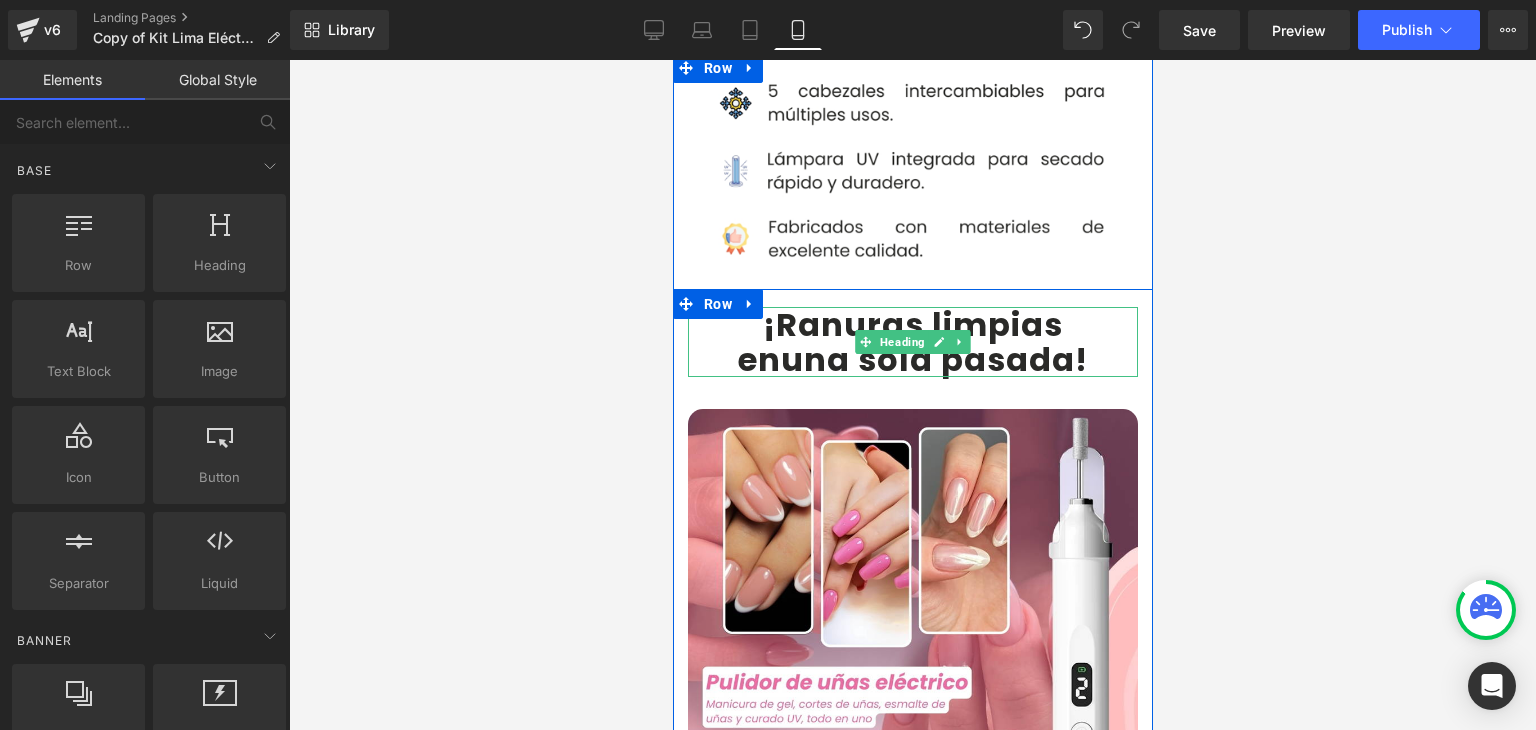 click on "en" at bounding box center (758, 359) 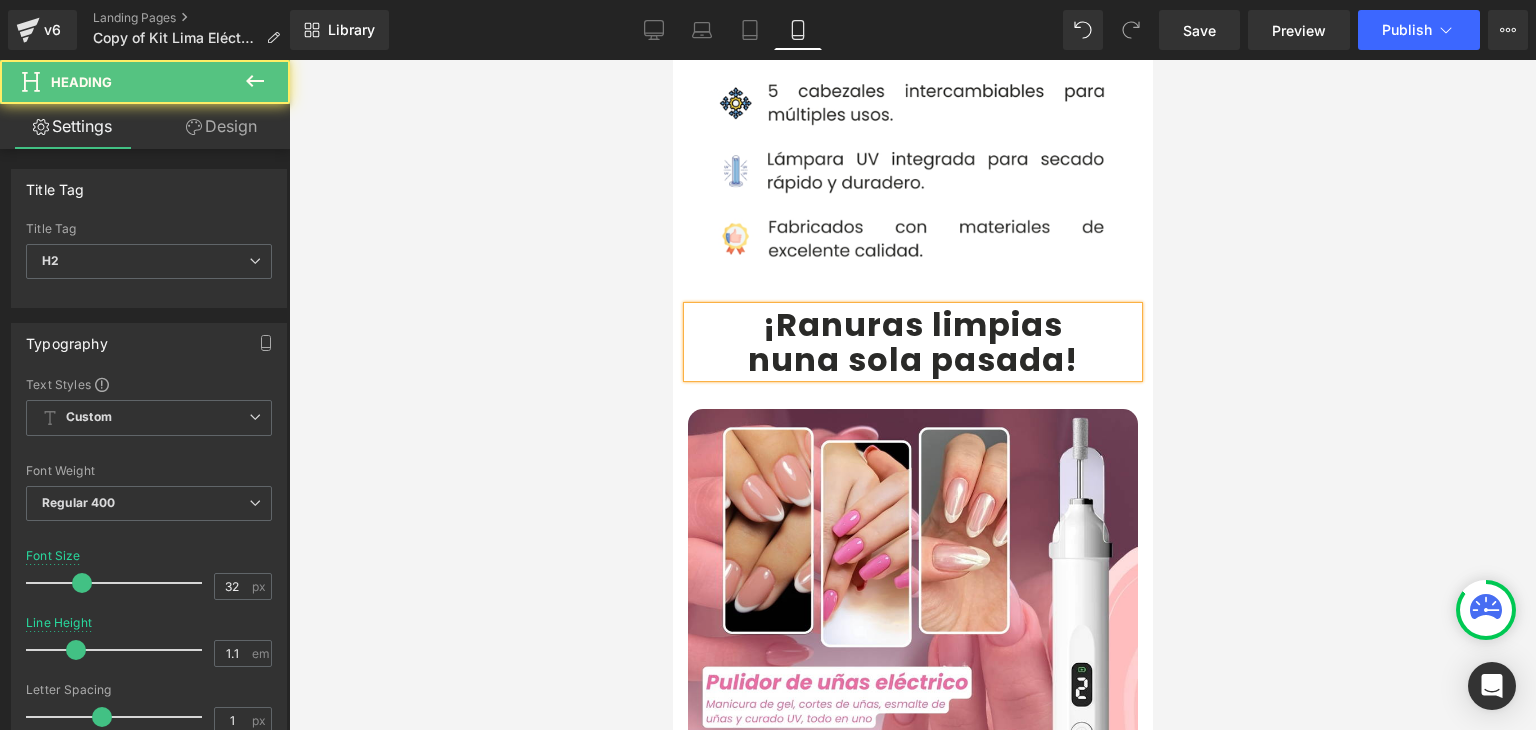 click on "n  una sola pasada !" at bounding box center (912, 359) 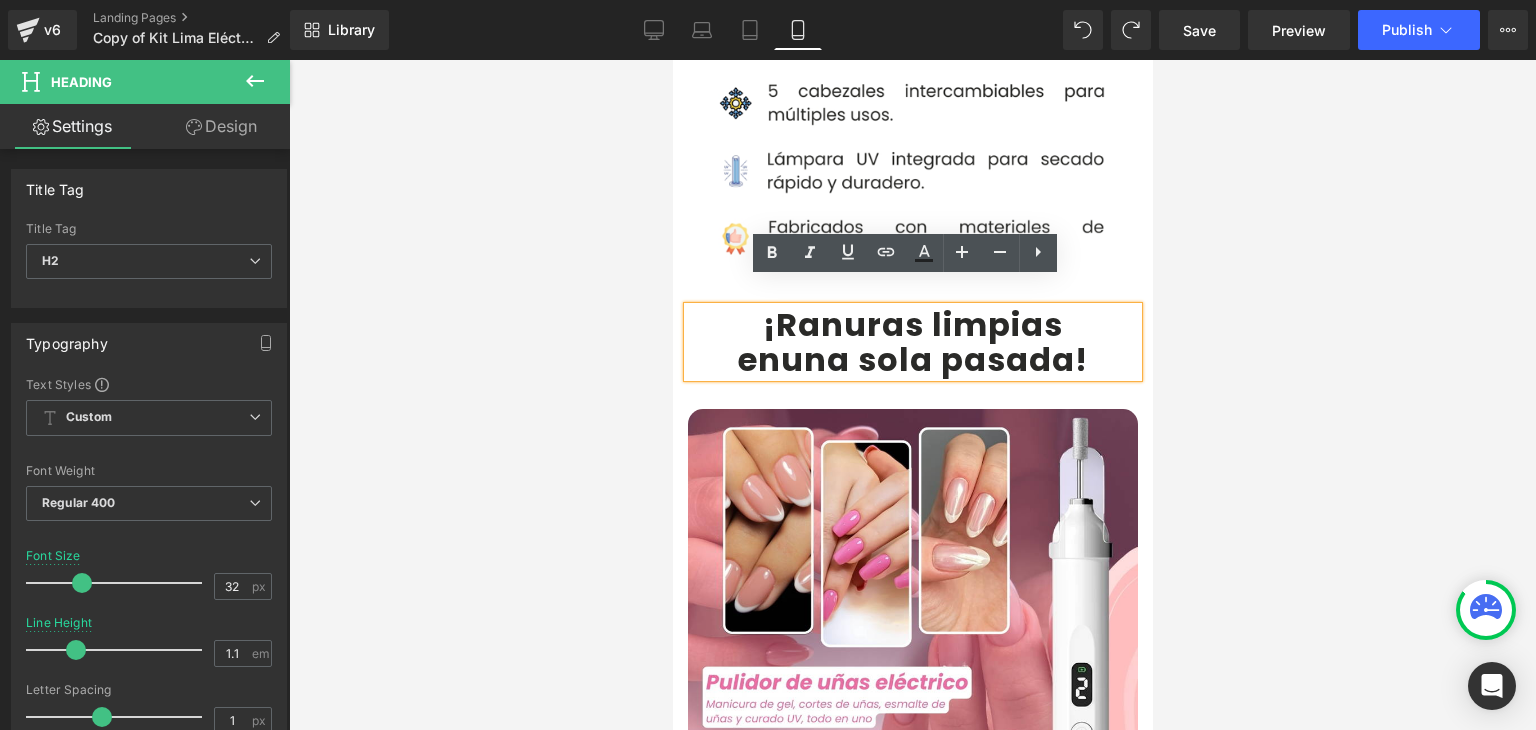 click on "en" at bounding box center (758, 359) 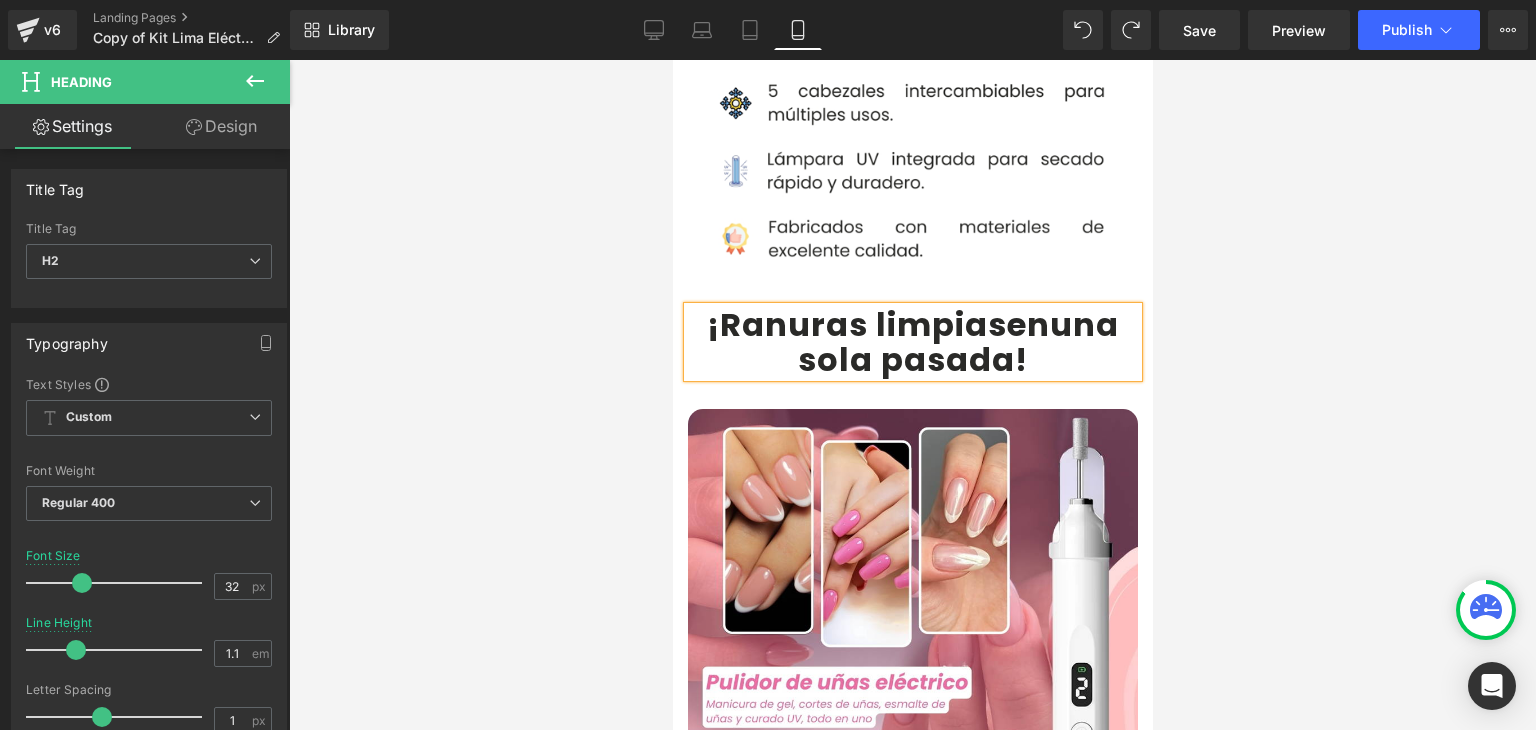 click on "una sola pasada" at bounding box center (957, 342) 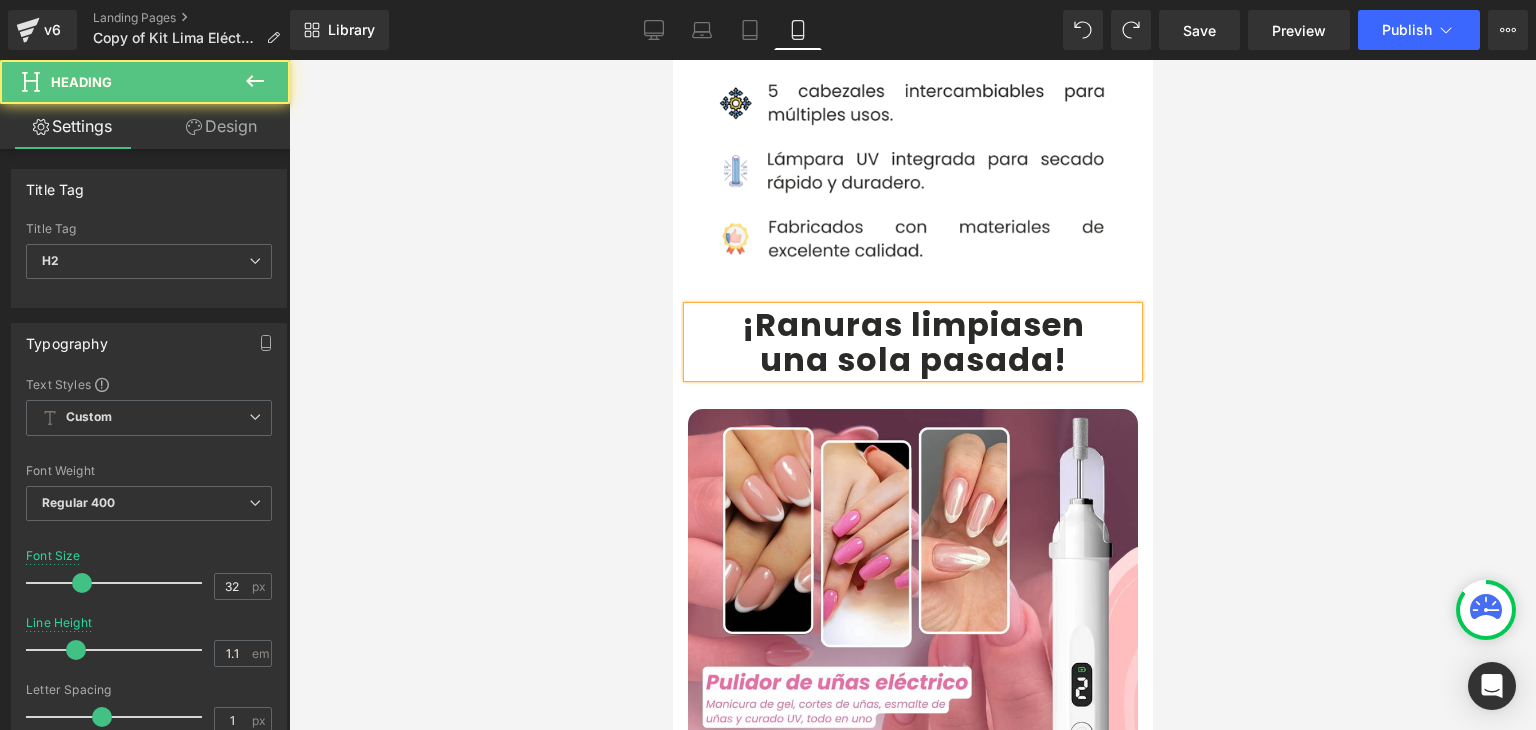 click at bounding box center (912, 395) 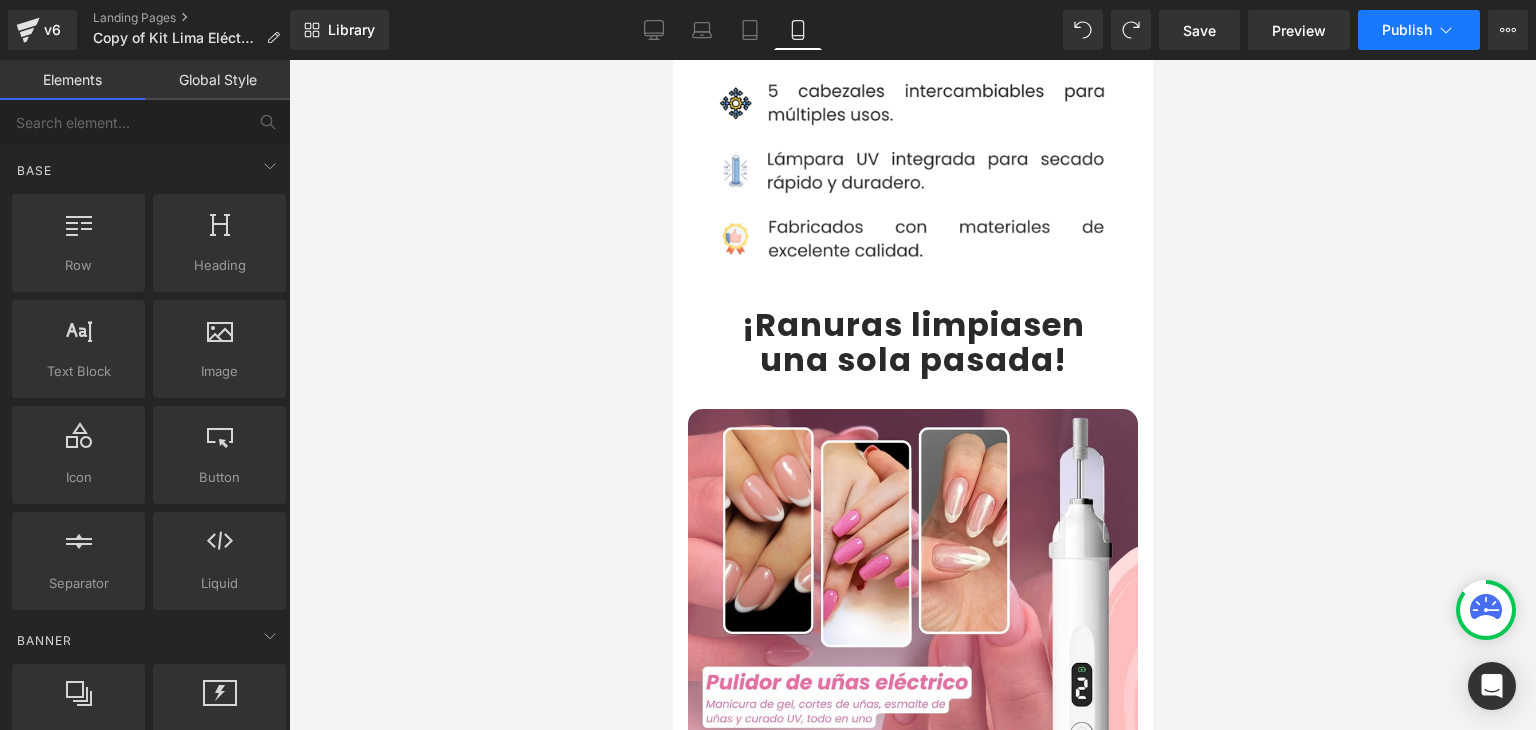 click on "Publish" at bounding box center [1419, 30] 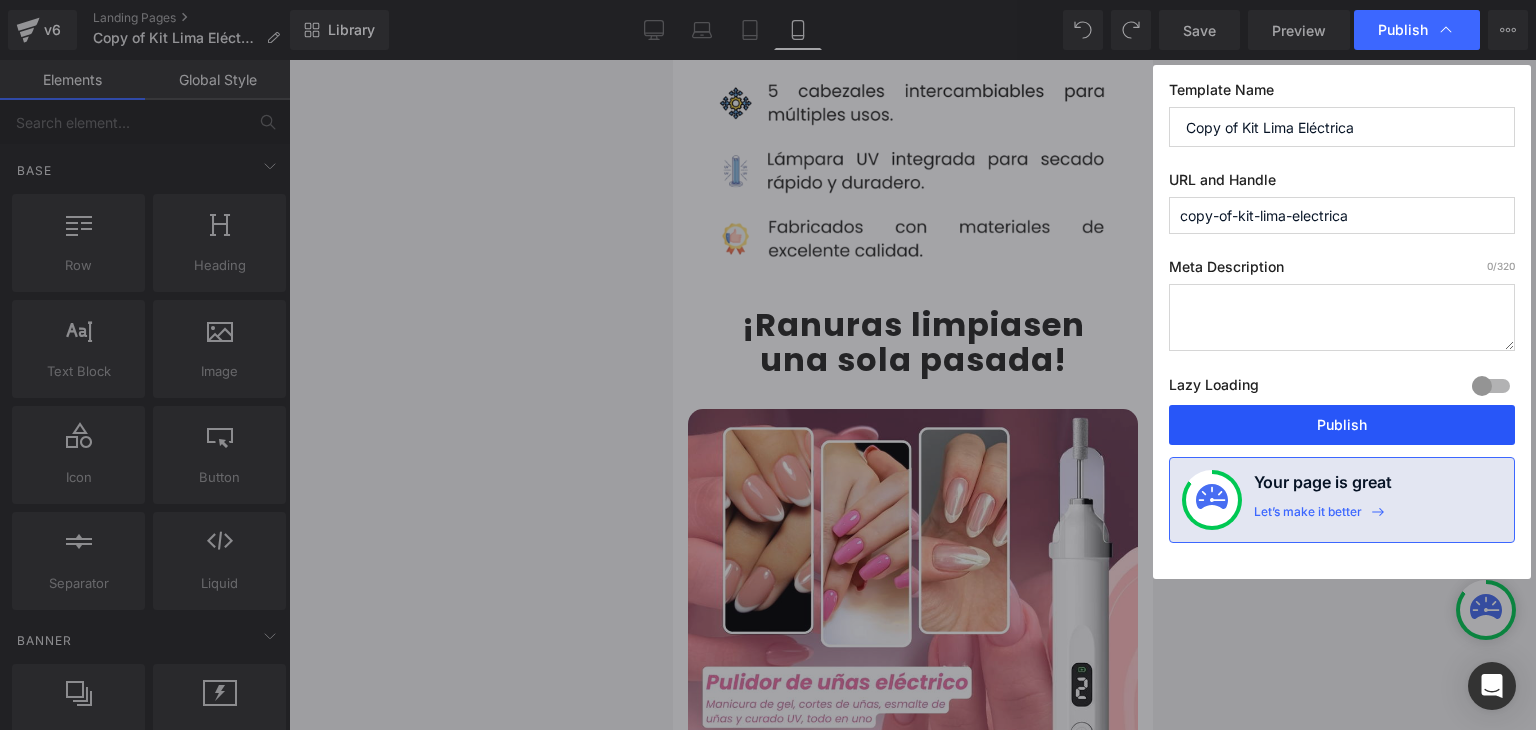click on "Publish" at bounding box center [1342, 425] 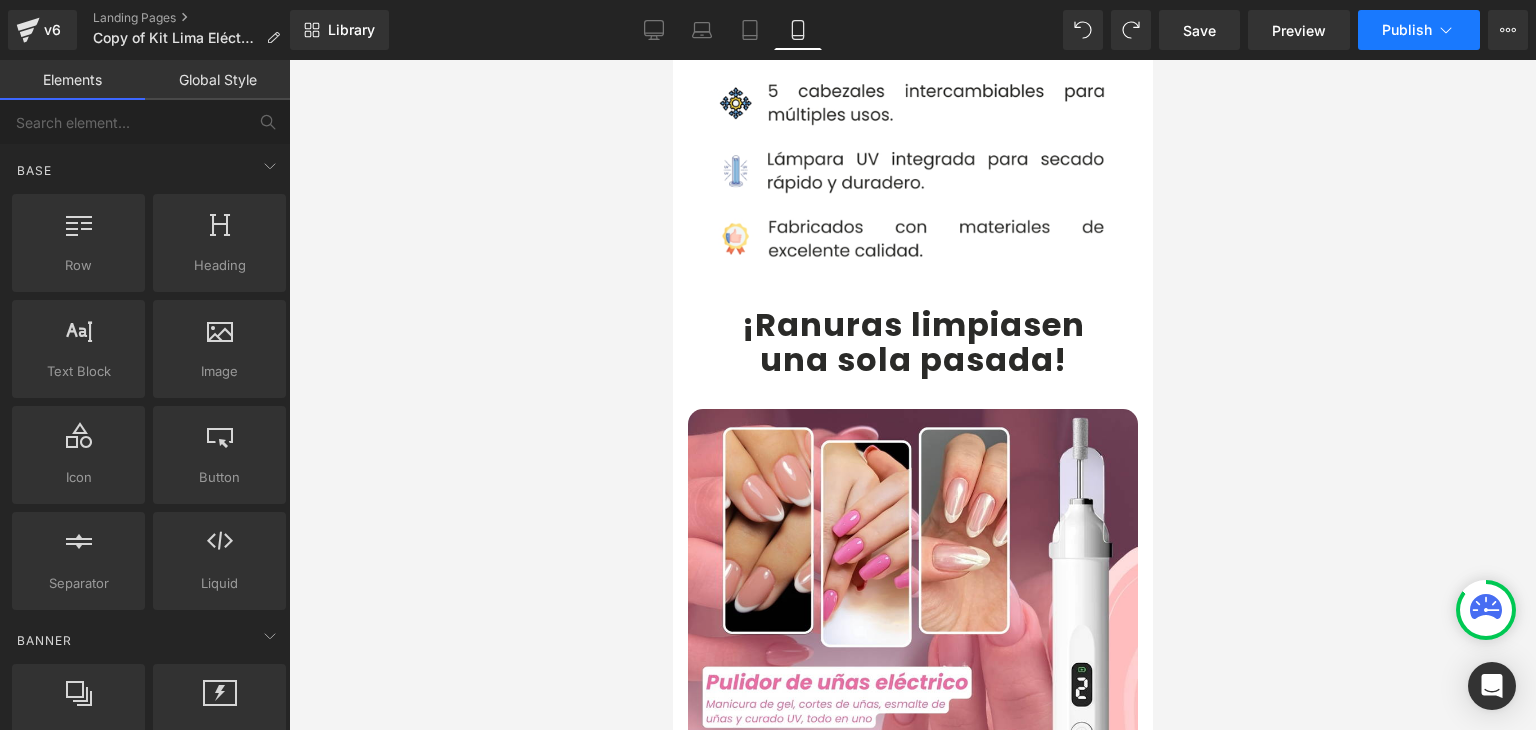 click on "Publish" at bounding box center [1419, 30] 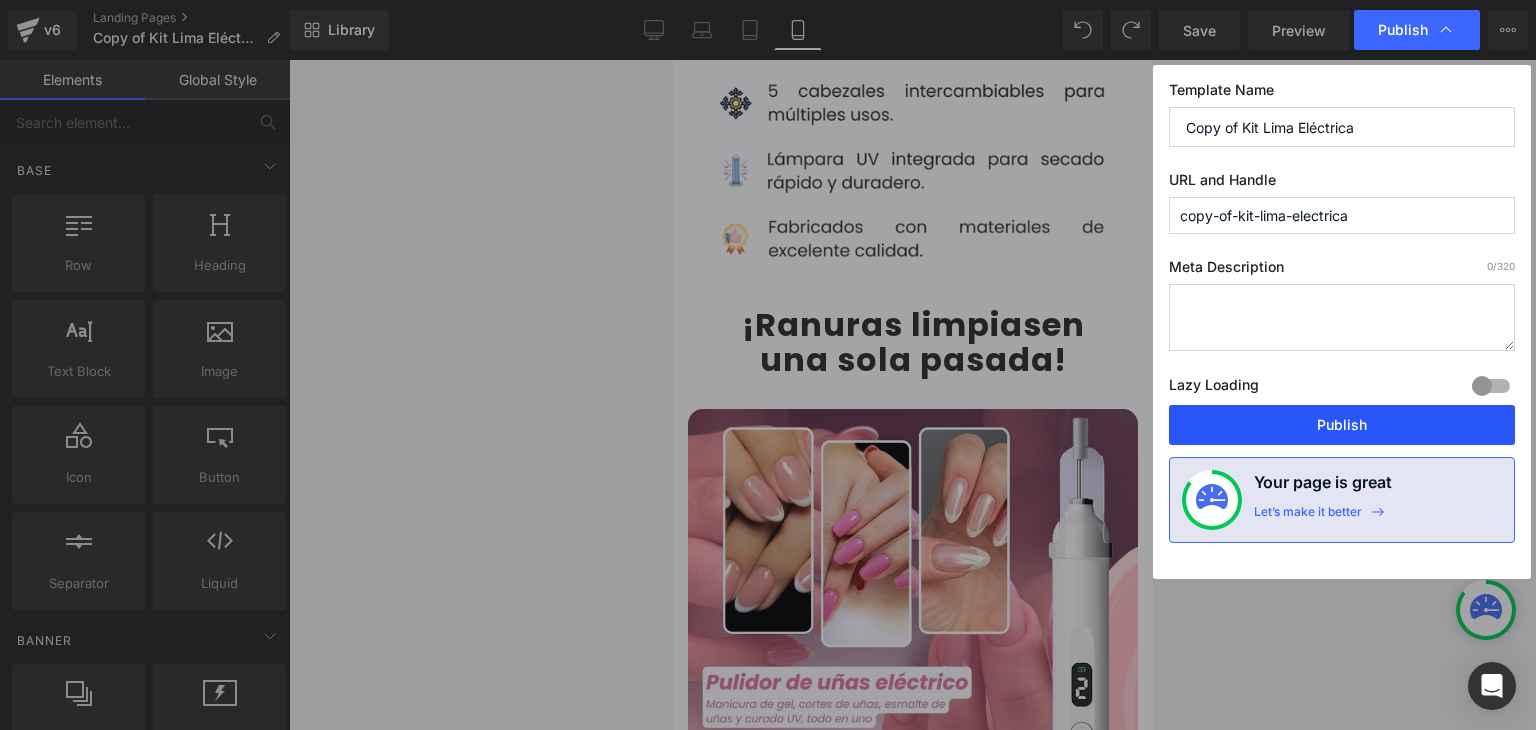click on "Publish" at bounding box center [1342, 425] 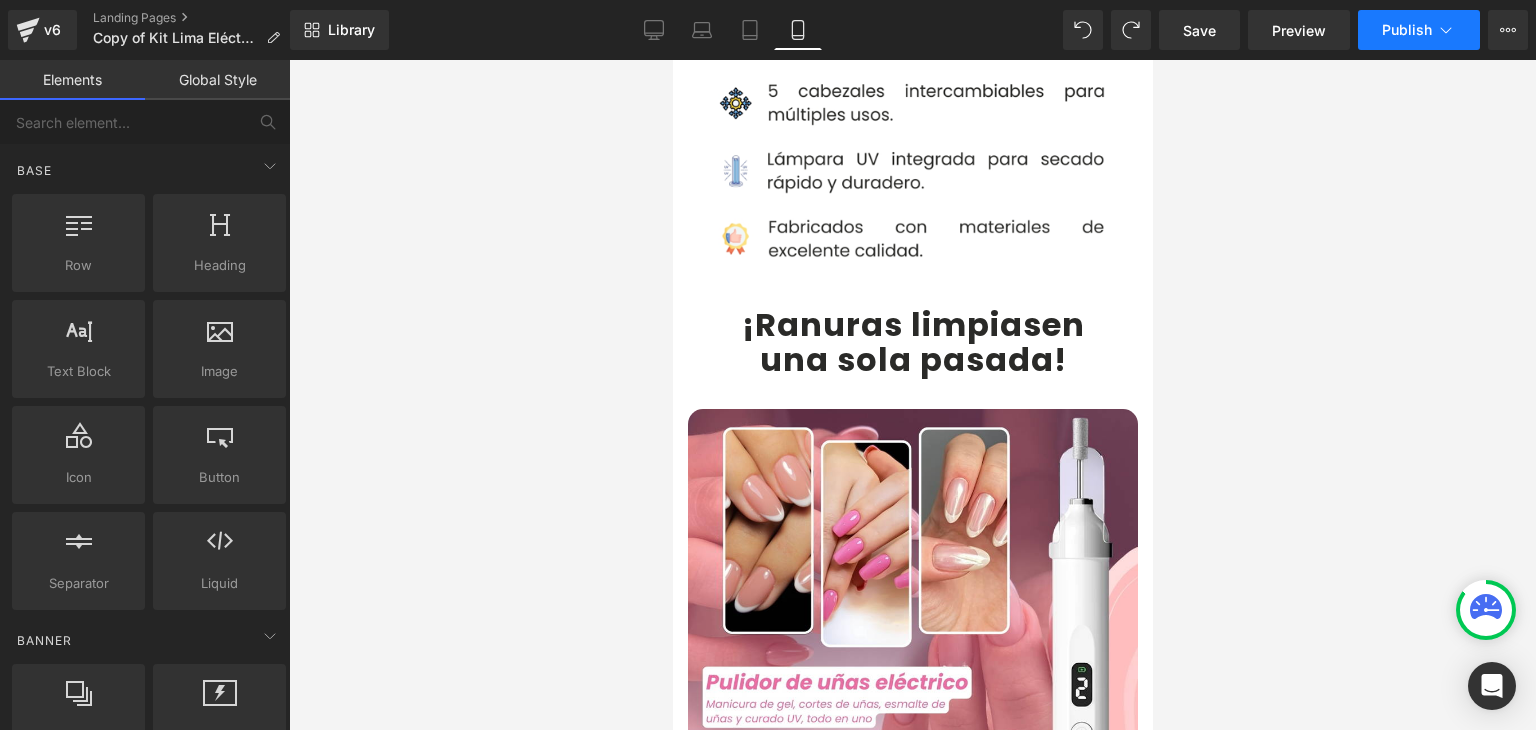 click on "Publish" at bounding box center (1407, 30) 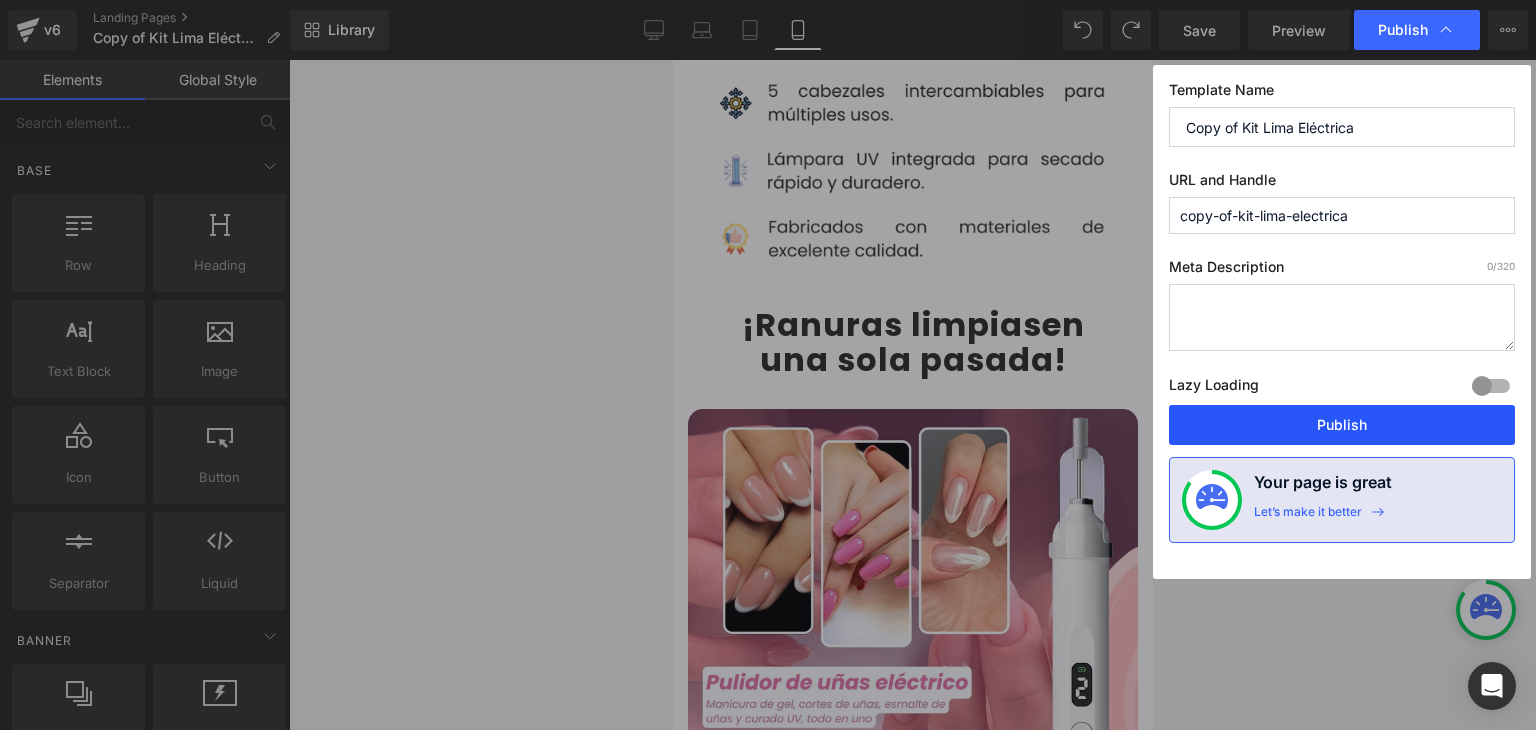 click on "Publish" at bounding box center (1342, 425) 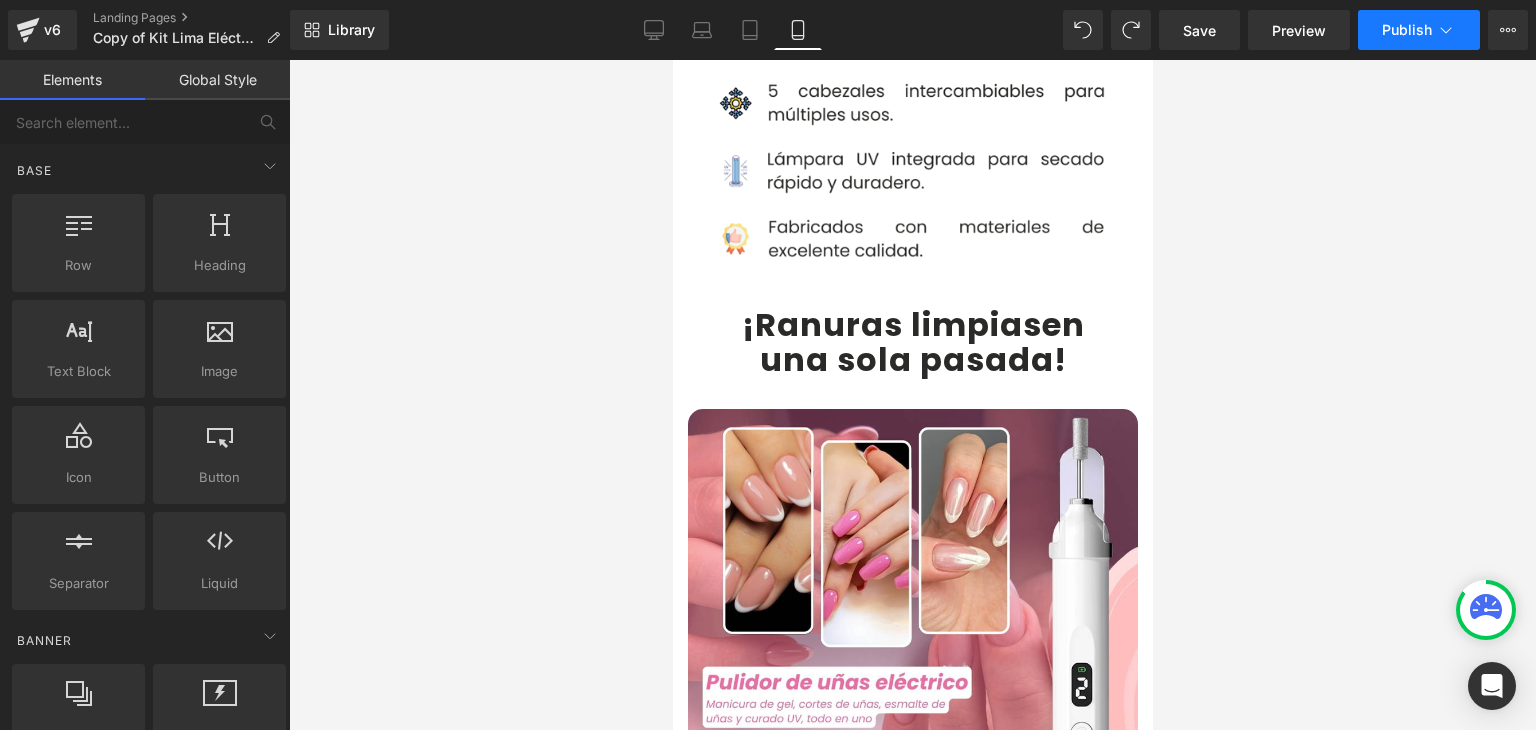 click on "Publish" at bounding box center [1407, 30] 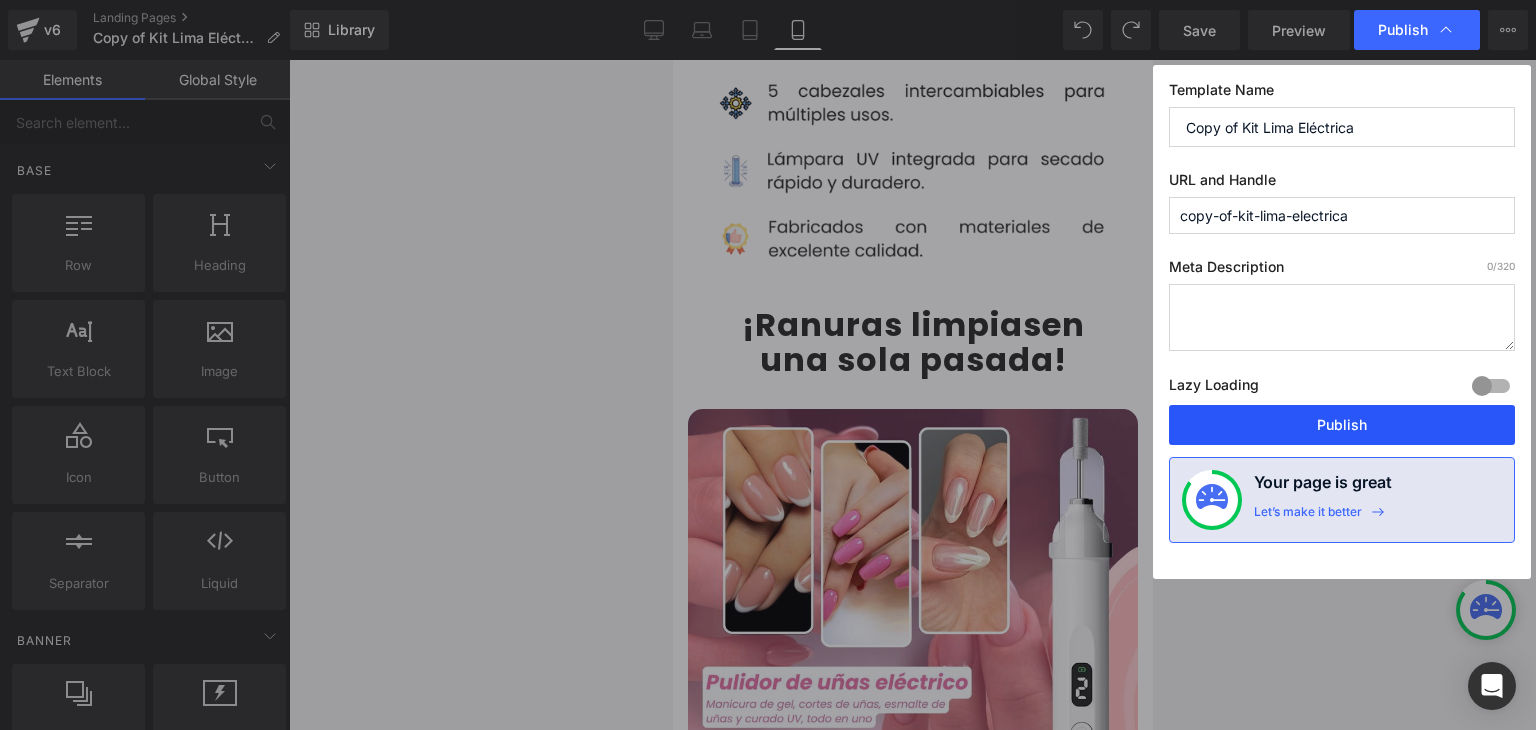 click on "Publish" at bounding box center [1342, 425] 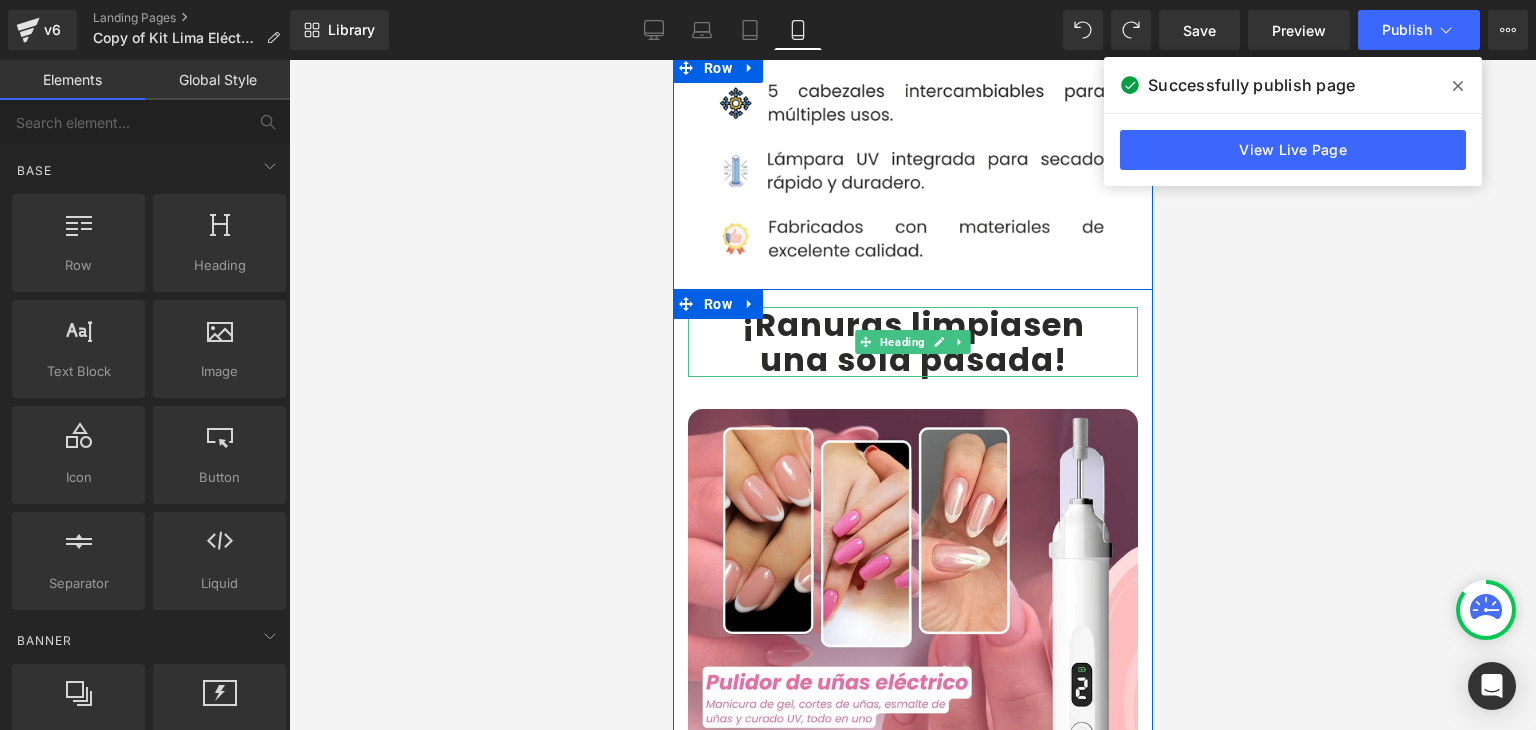 click on "¡Ranuras limpias" at bounding box center (891, 324) 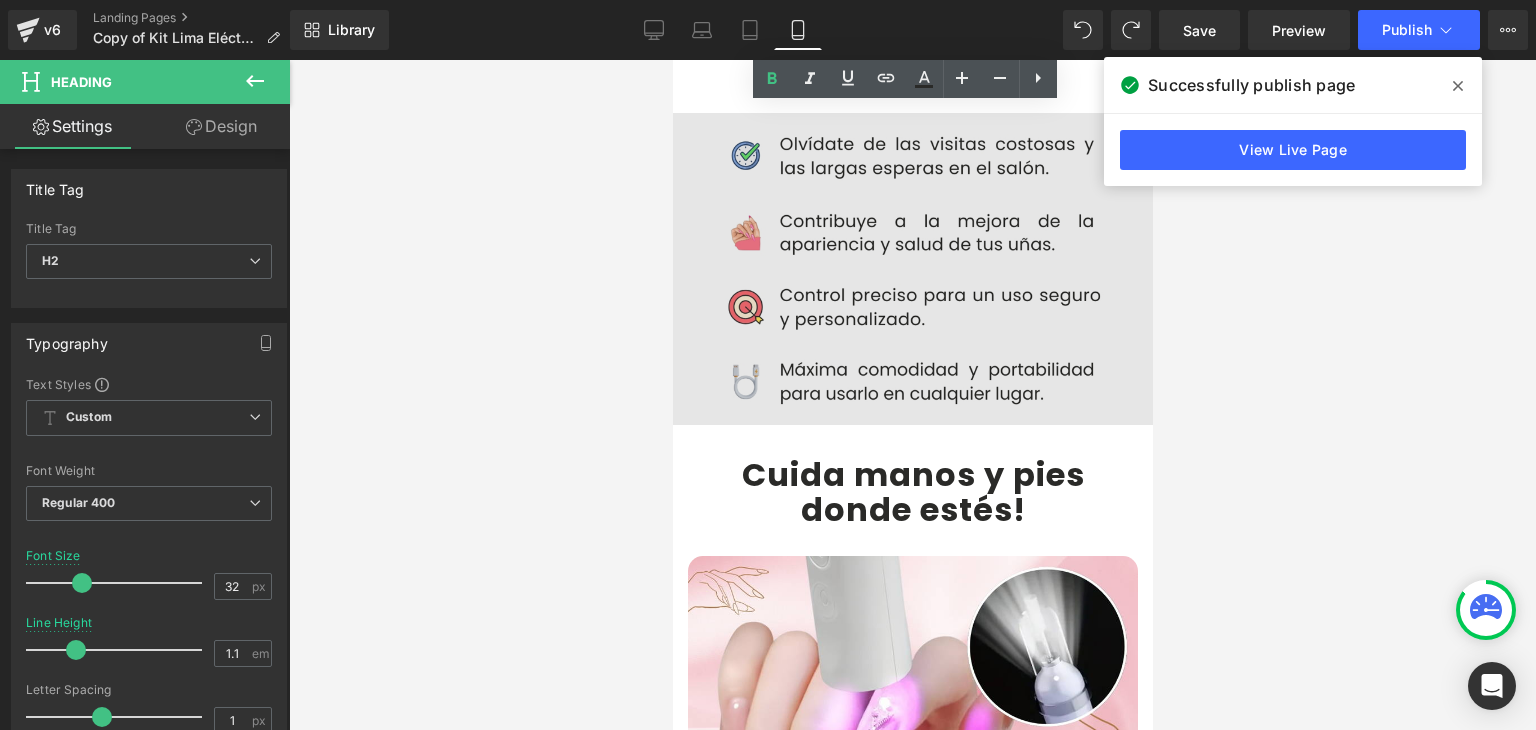scroll, scrollTop: 3900, scrollLeft: 0, axis: vertical 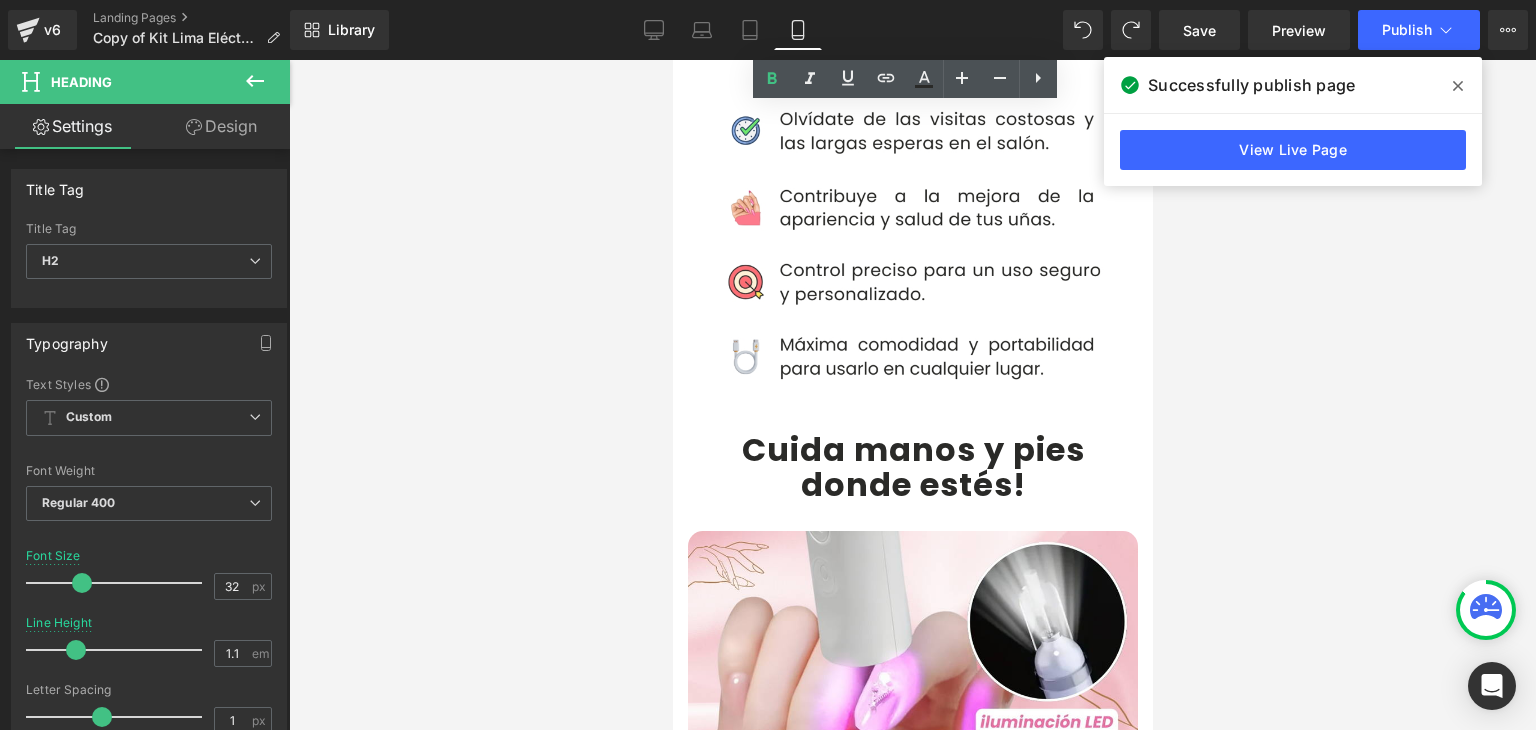 click on "Cuida manos y pies" at bounding box center (912, 449) 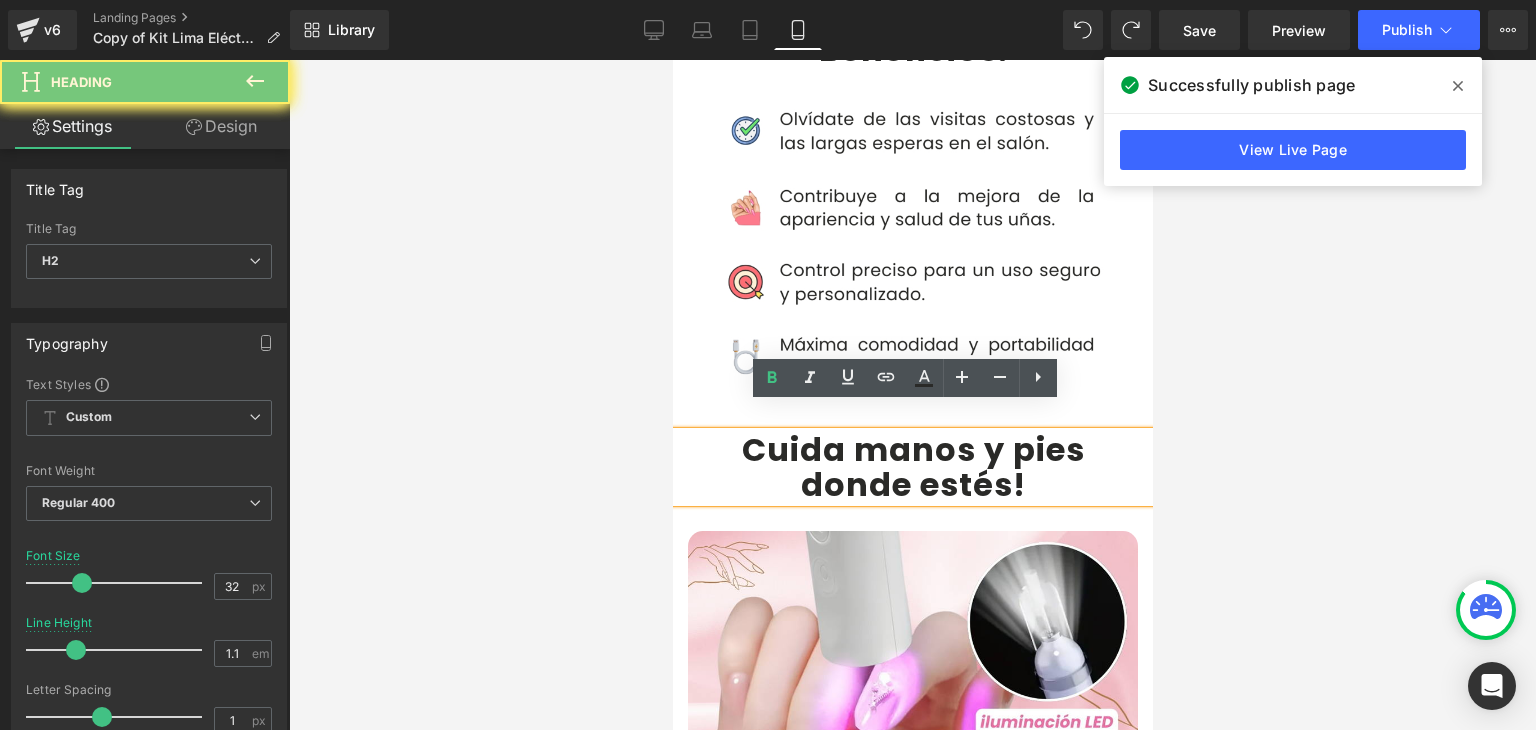 drag, startPoint x: 966, startPoint y: 420, endPoint x: 1001, endPoint y: 454, distance: 48.79549 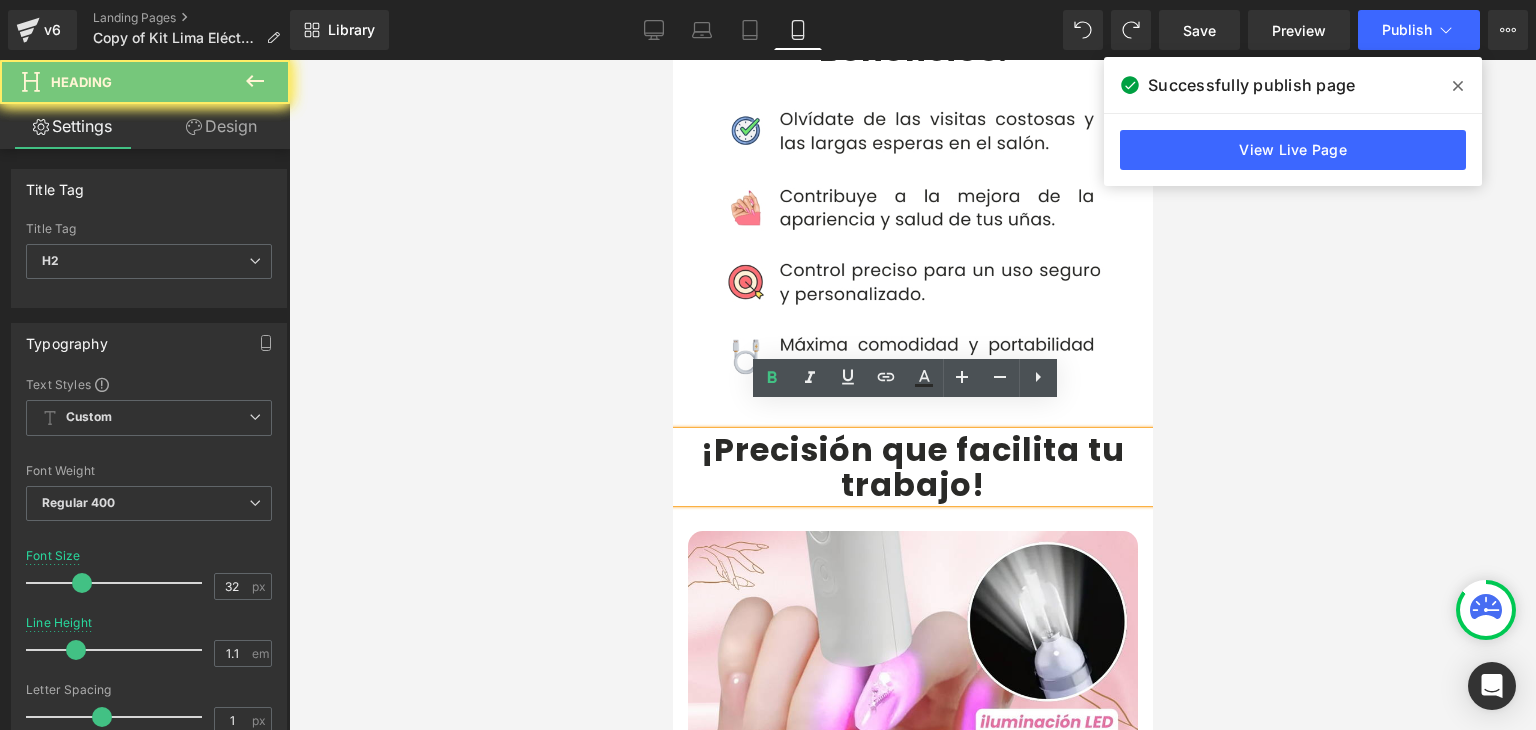 type 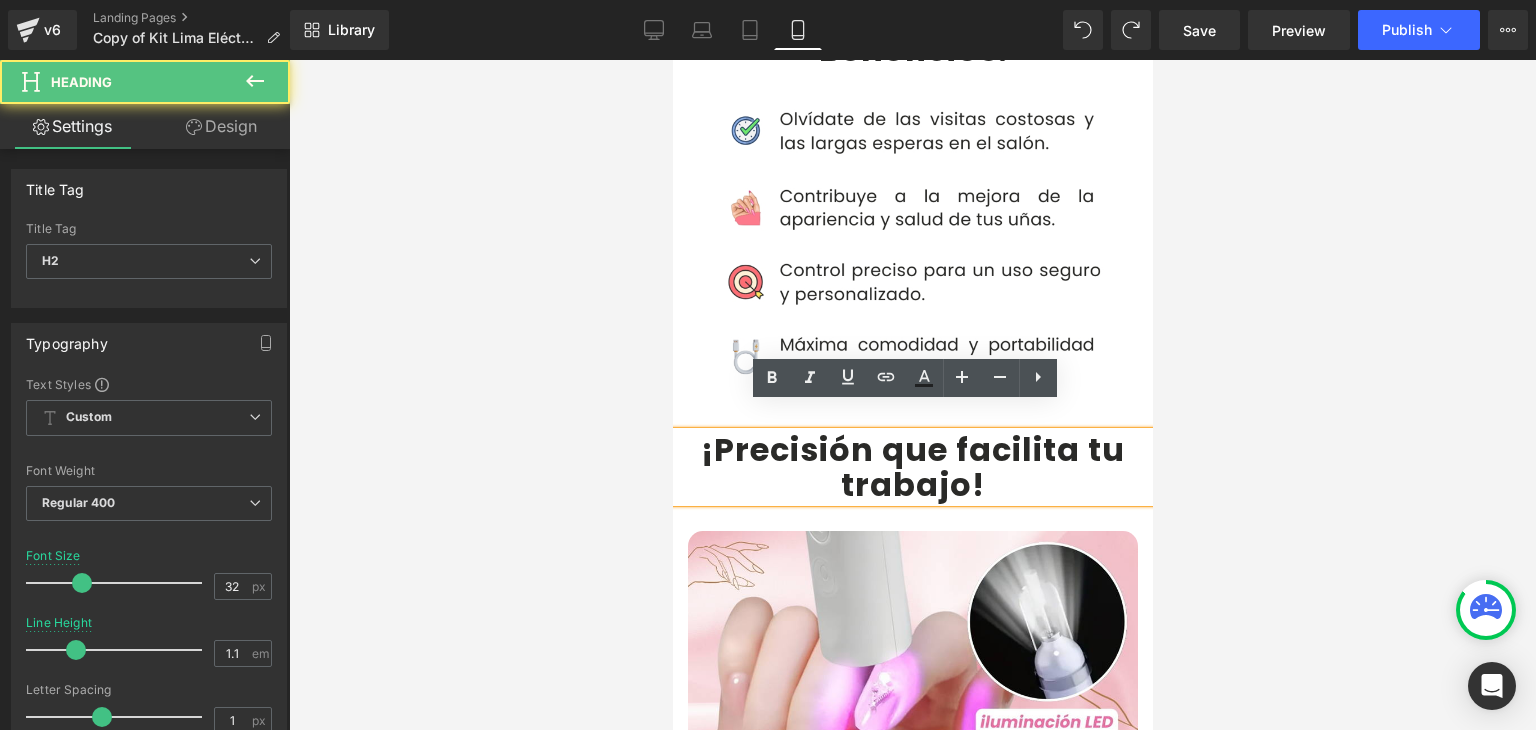 click on "¡Precisión que facilita tu trabajo" at bounding box center (912, 467) 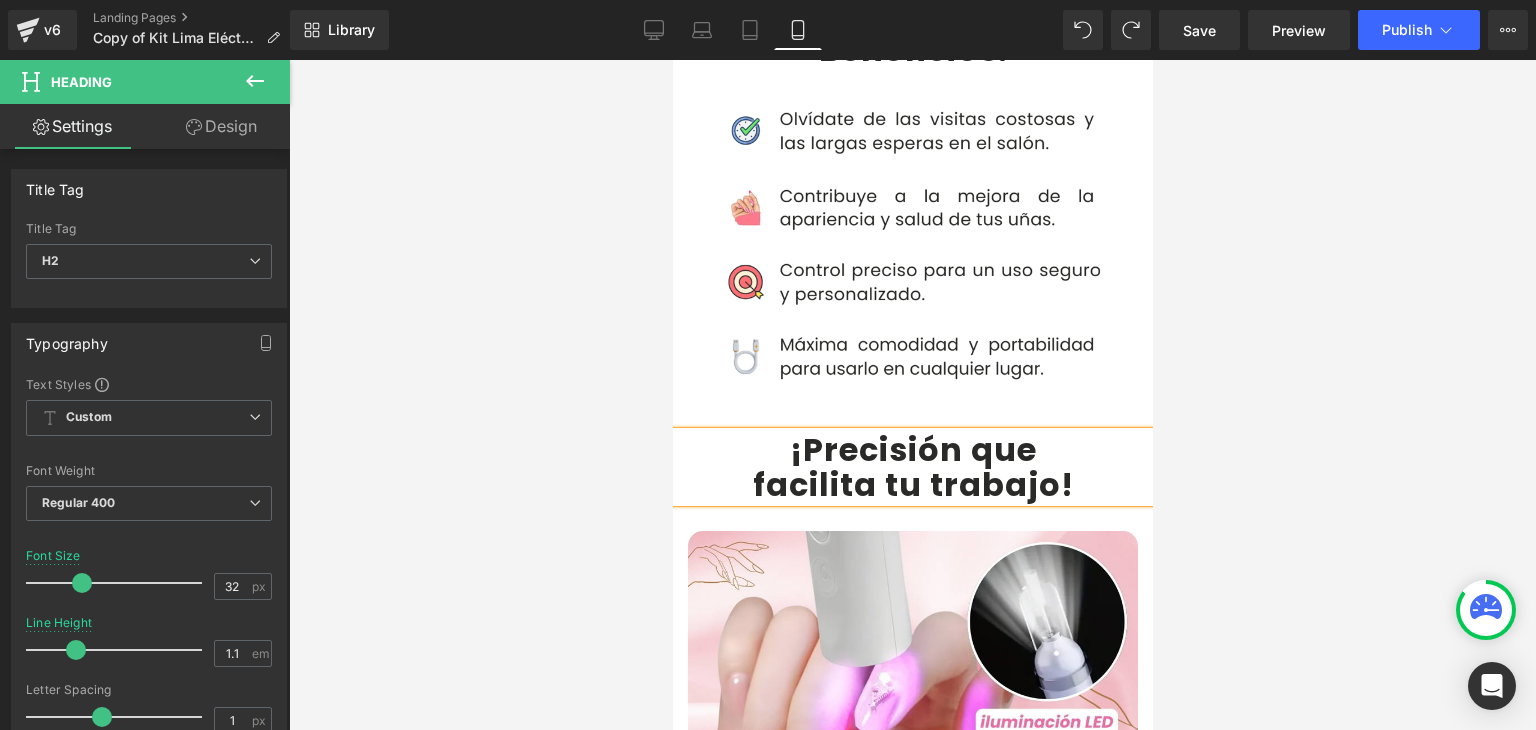 click at bounding box center (912, 395) 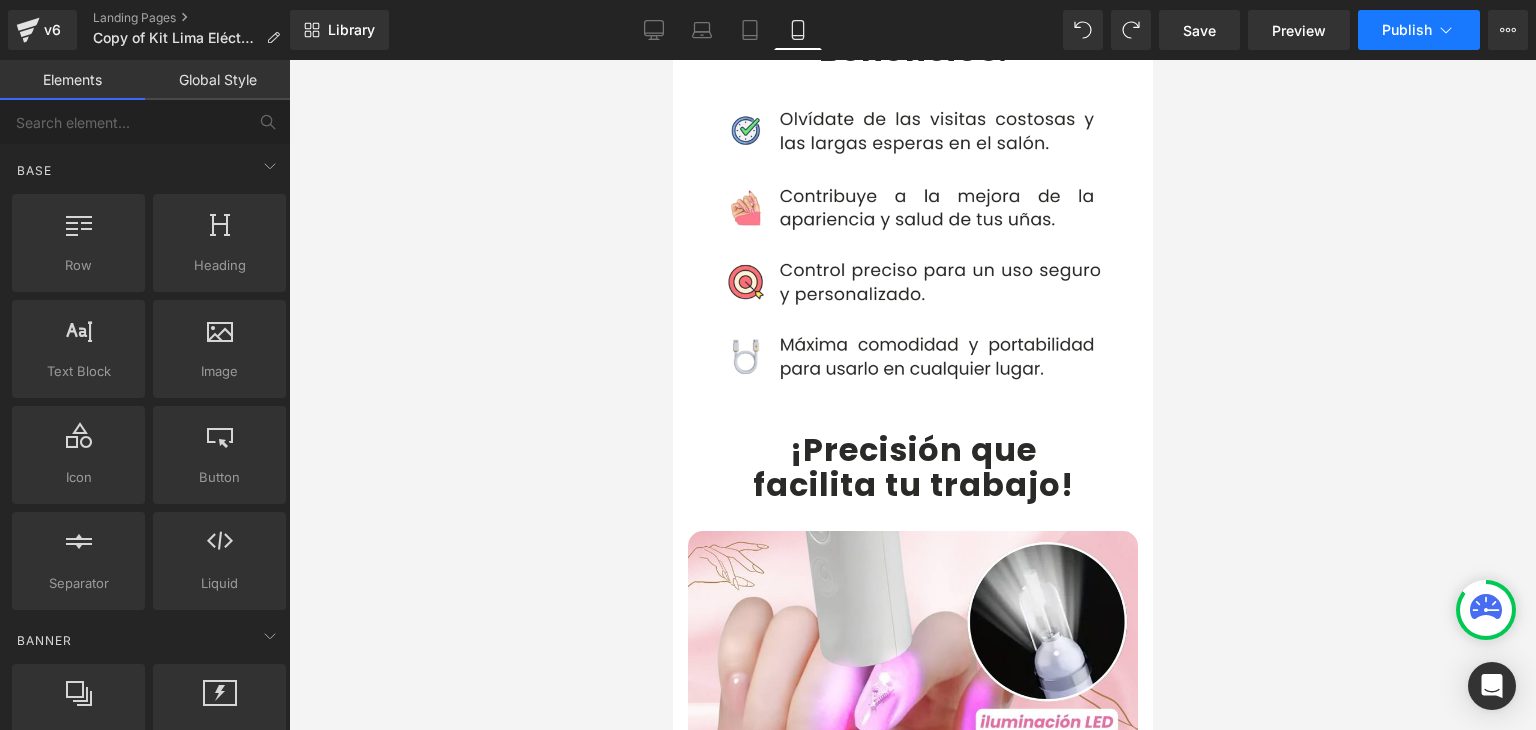 click on "Publish" at bounding box center (1419, 30) 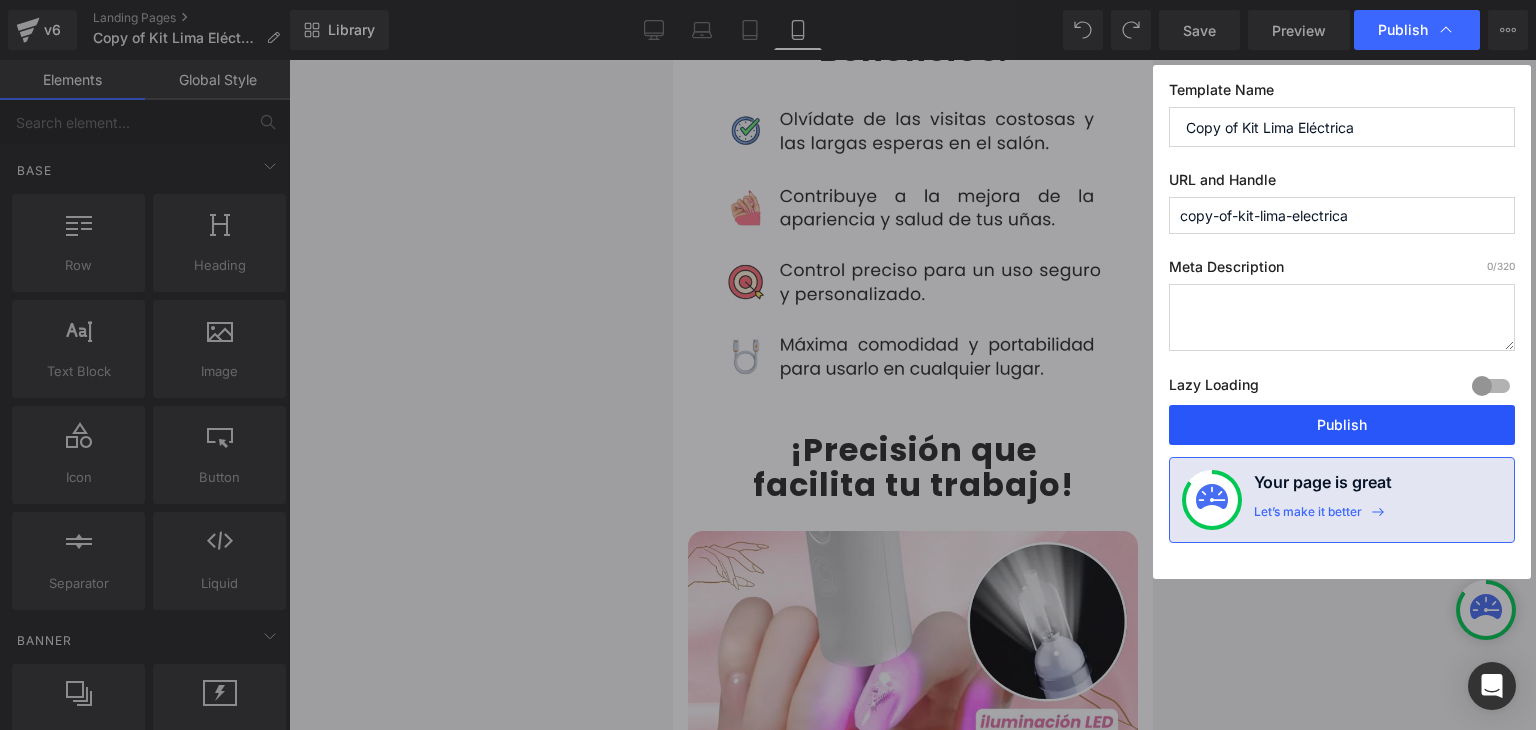 click on "Publish" at bounding box center (1342, 425) 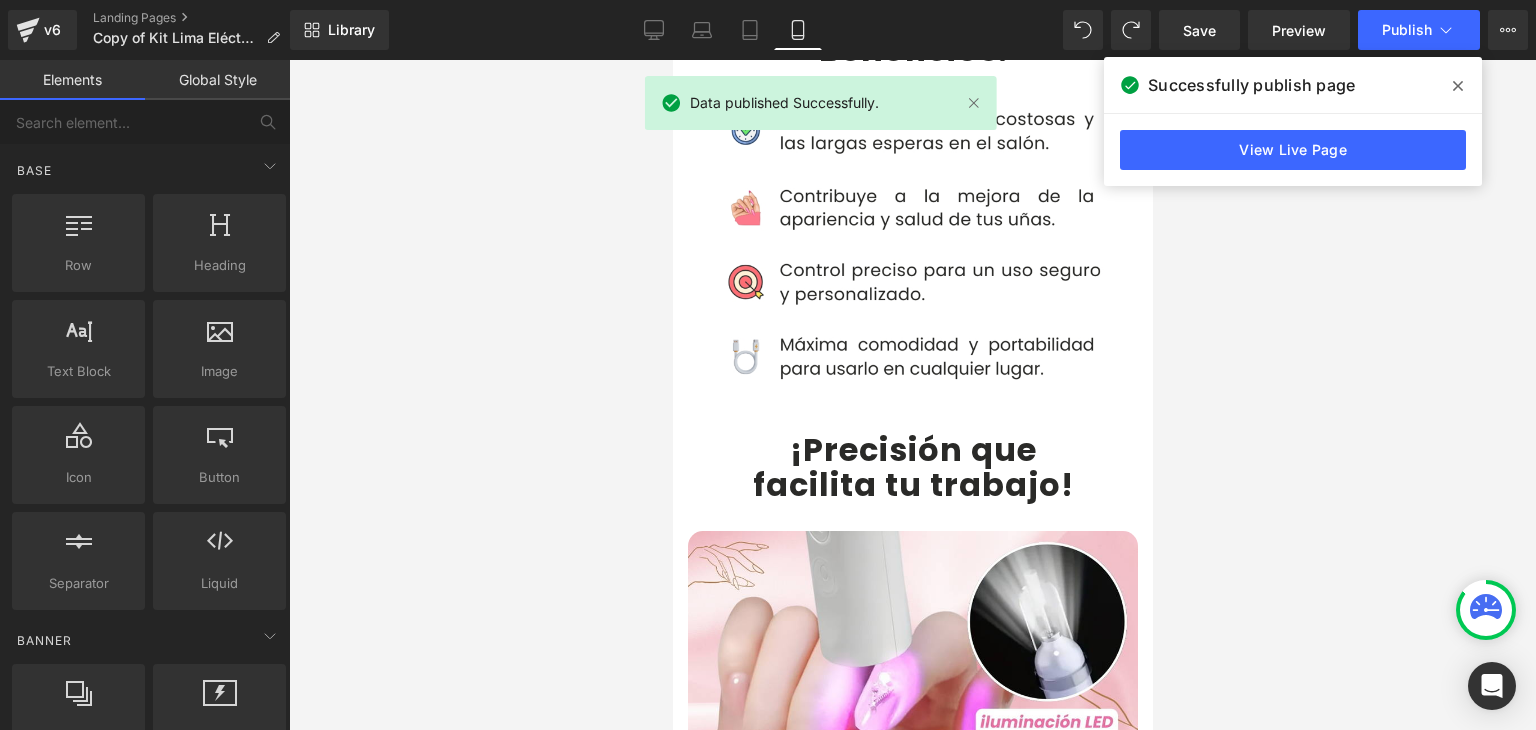 click 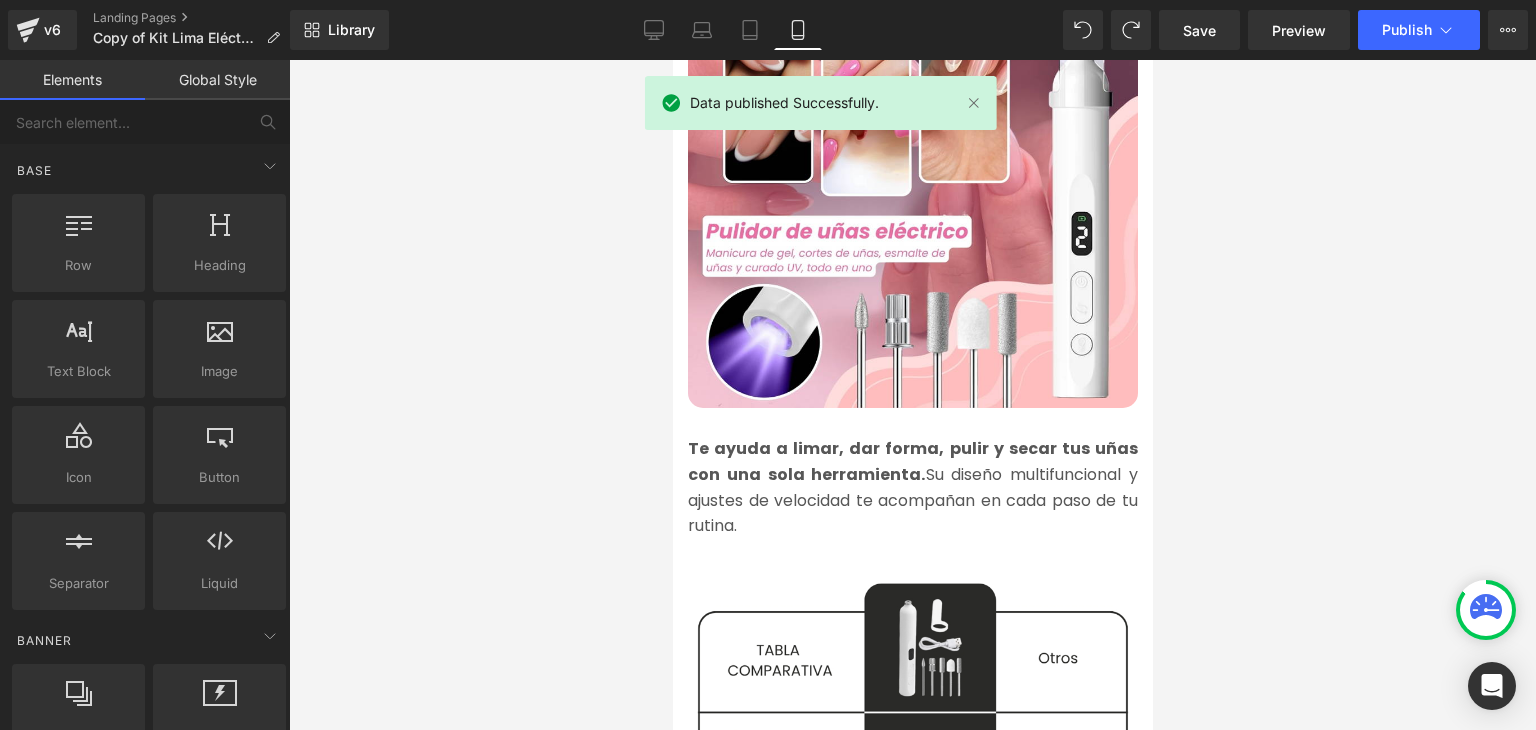 scroll, scrollTop: 2200, scrollLeft: 0, axis: vertical 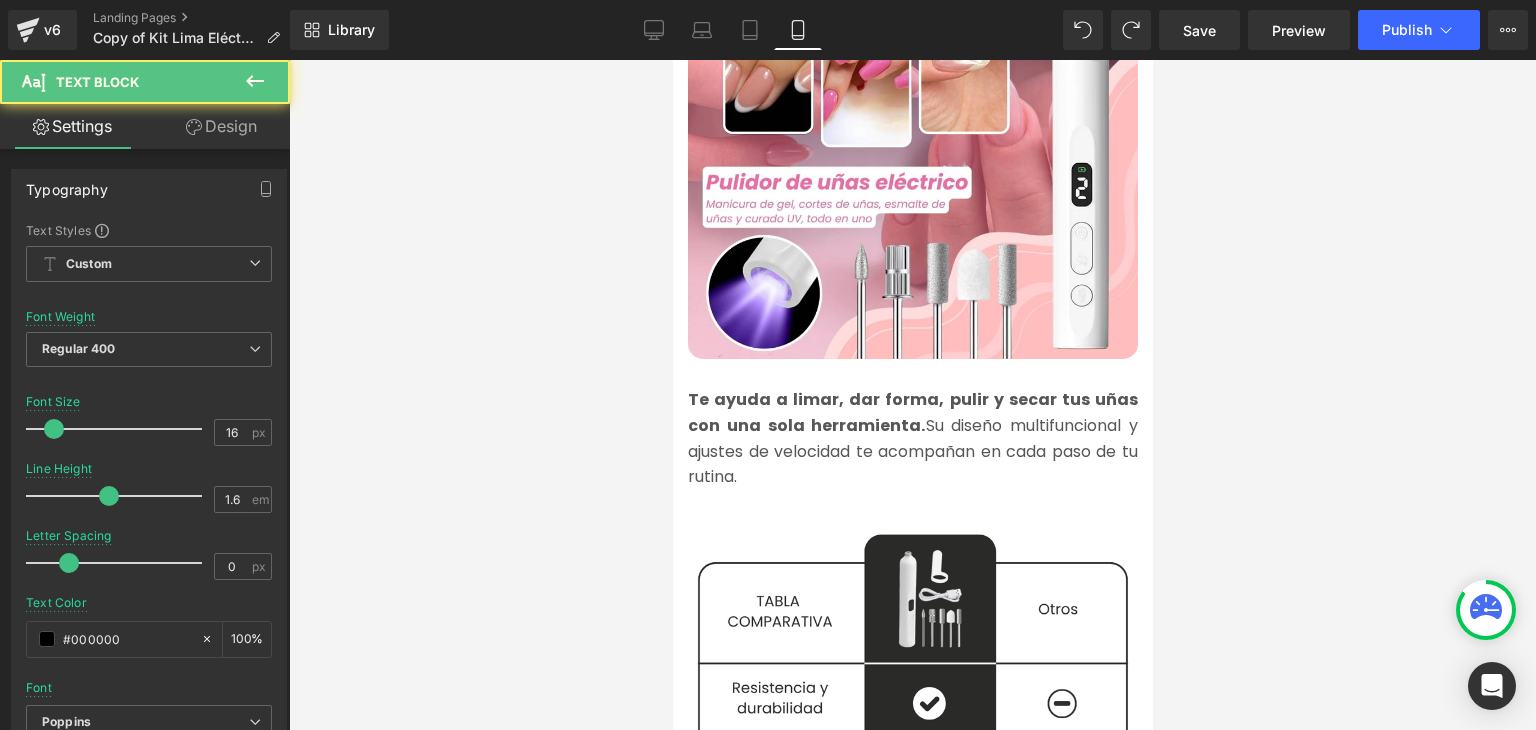 click on "Te ayuda a limar, dar forma, pulir y secar tus uñas con una sola herramienta." at bounding box center (912, 412) 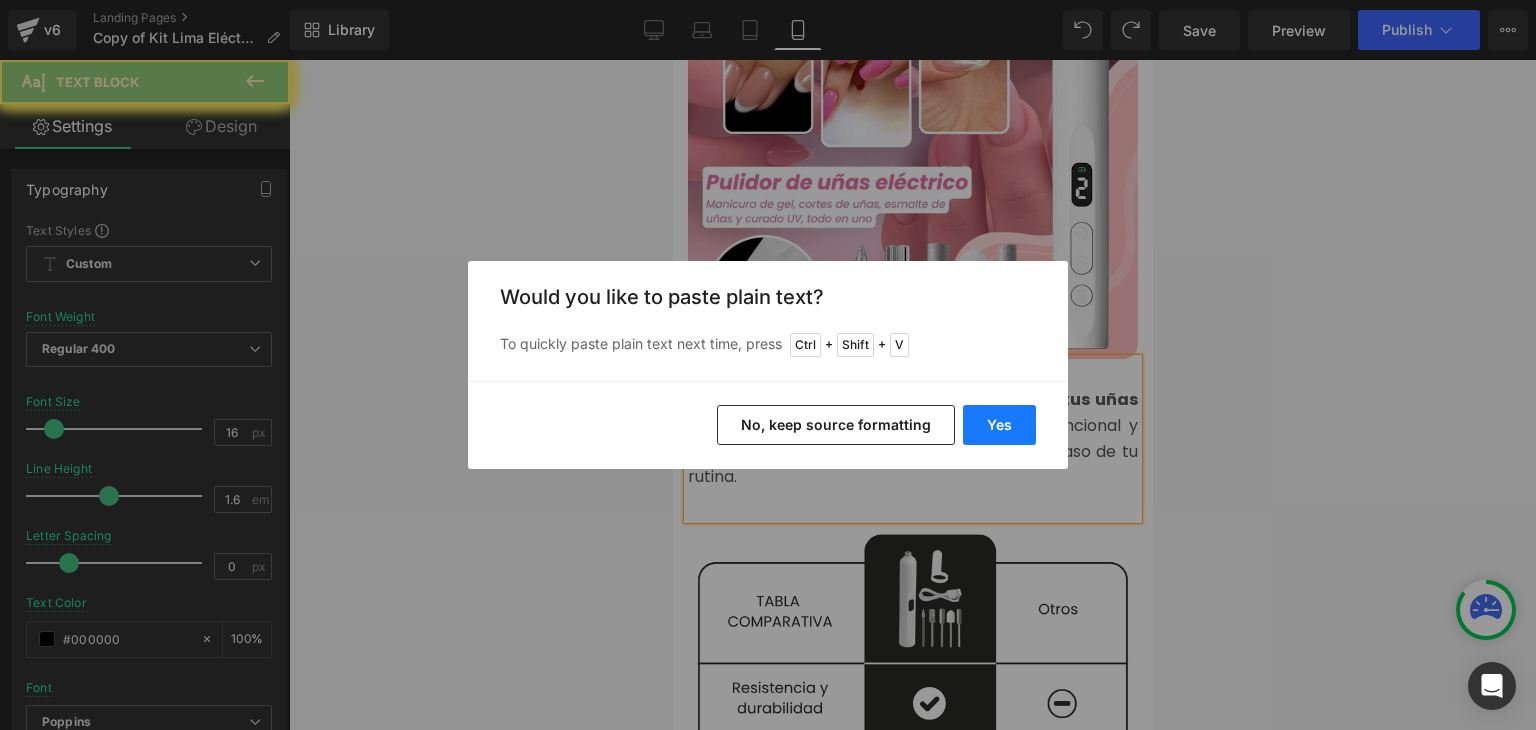 click on "Yes" at bounding box center [999, 425] 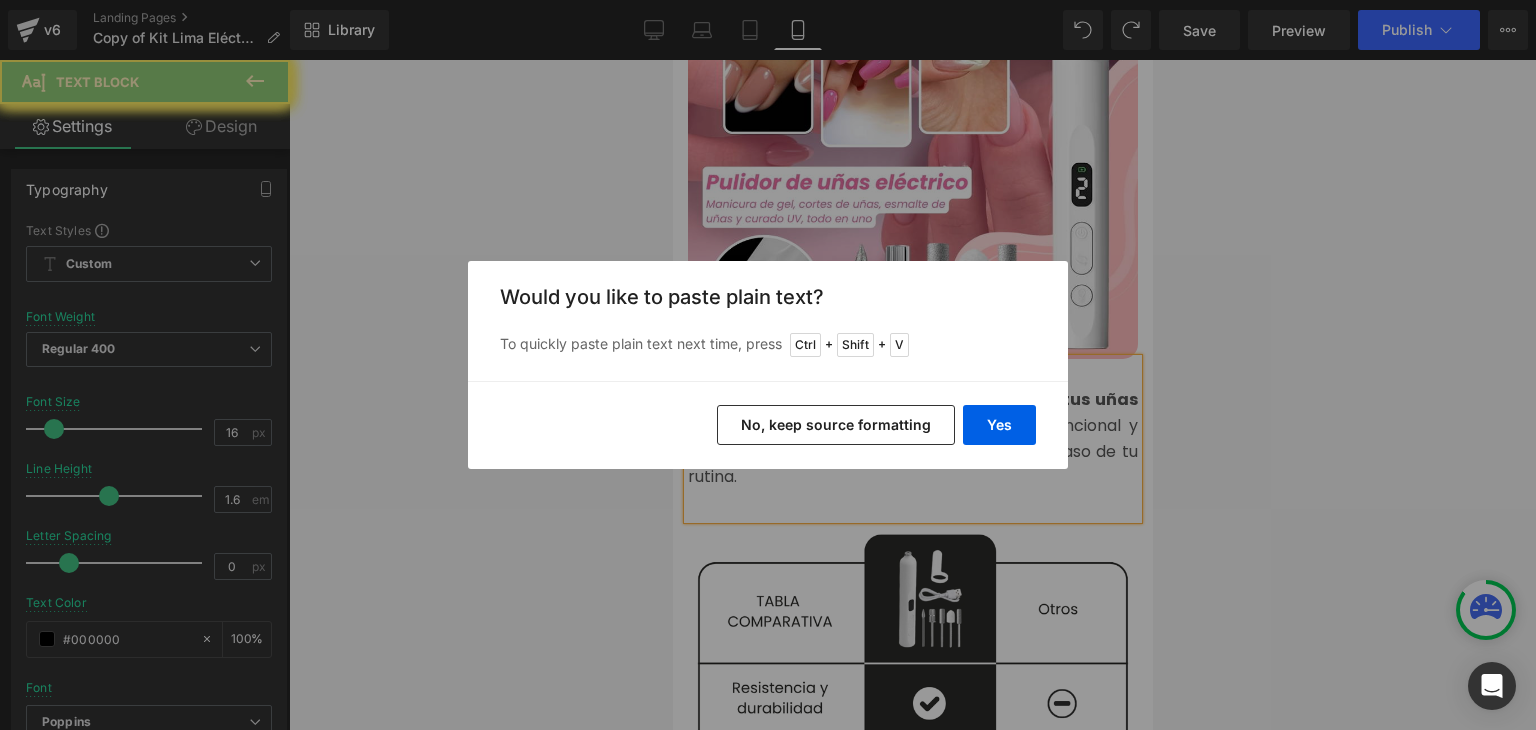 type 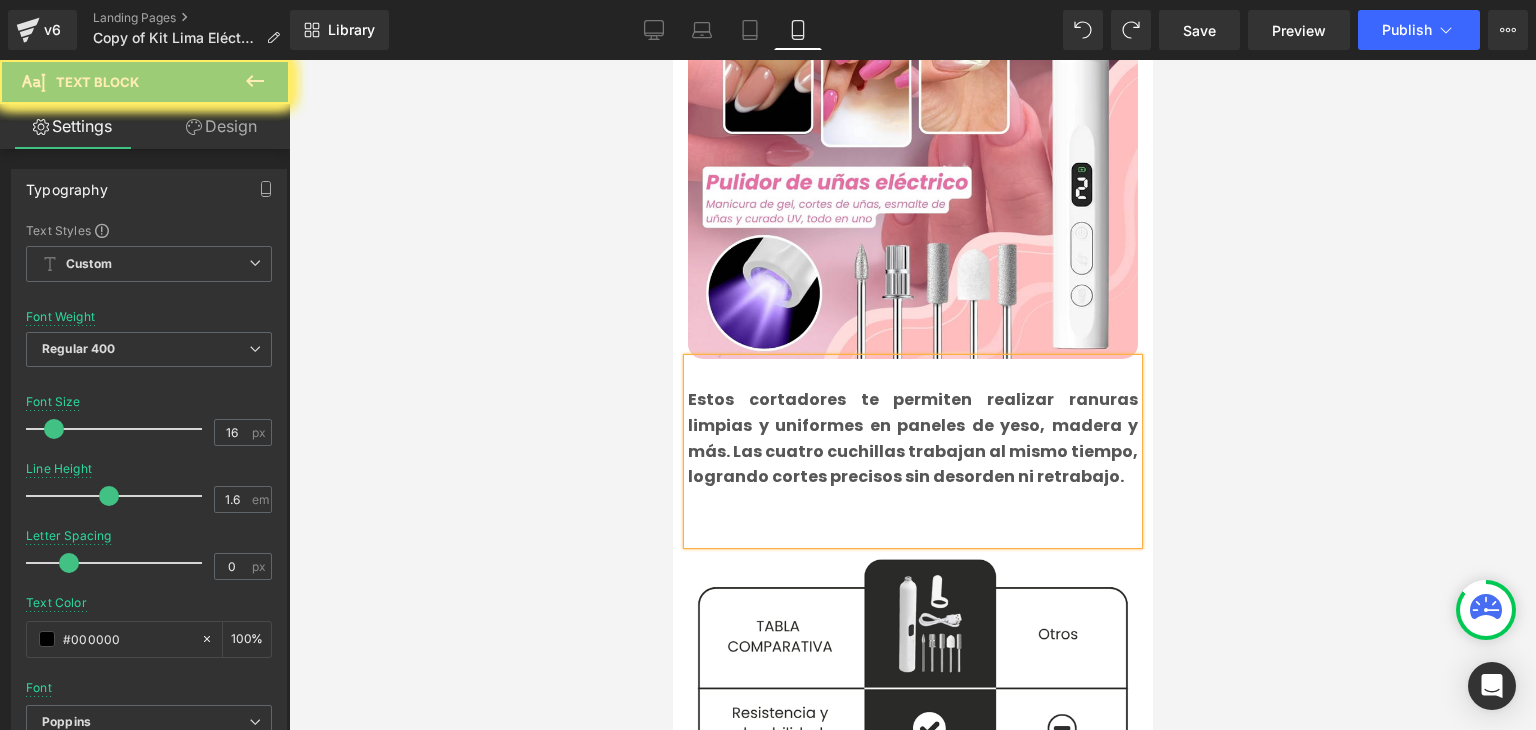 click on "Estos cortadores te permiten realizar ranuras limpias y uniformes en paneles de yeso, madera y más. Las cuatro cuchillas trabajan al mismo tiempo, logrando cortes precisos sin desorden ni retrabajo." at bounding box center [912, 451] 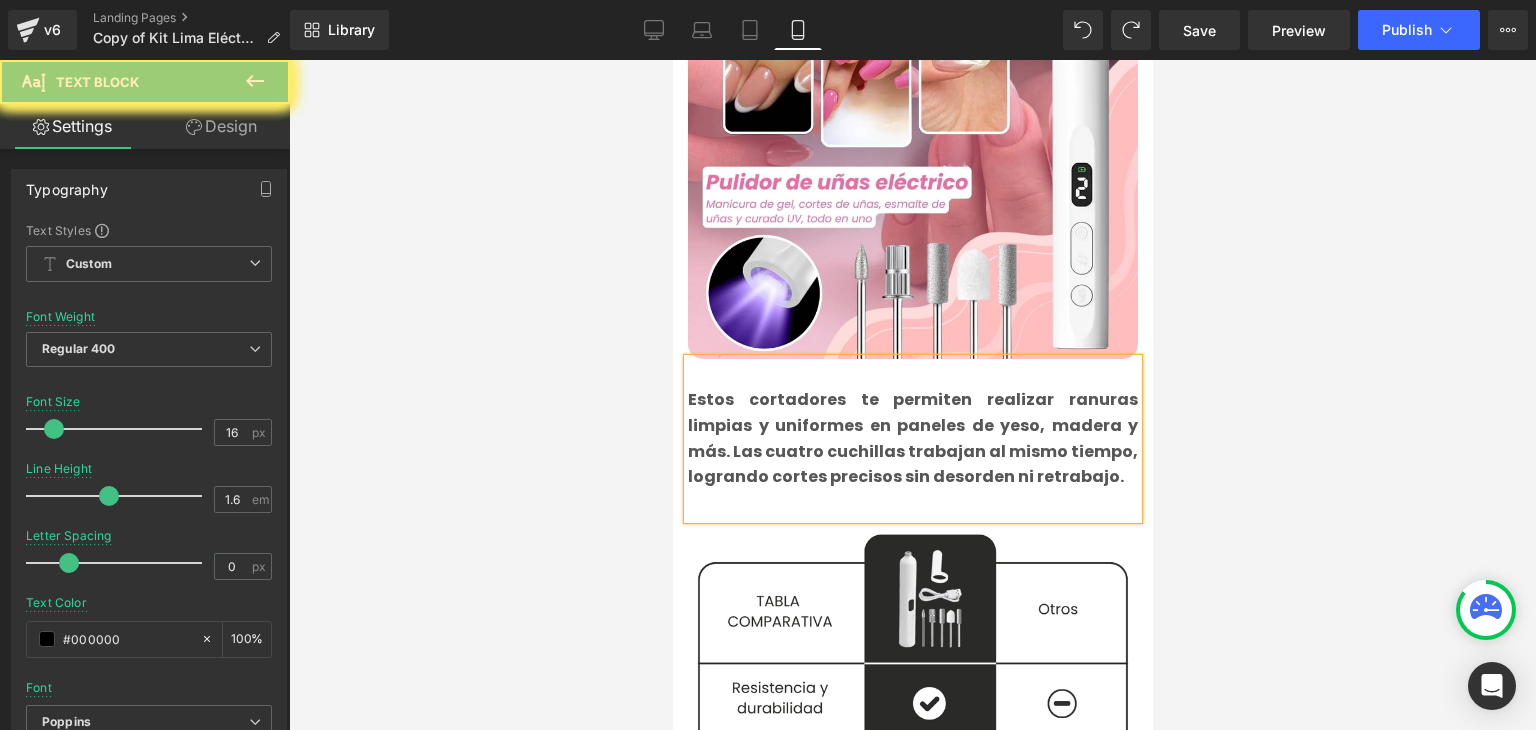 click on "Estos cortadores te permiten realizar ranuras limpias y uniformes en paneles de yeso, madera y más. Las cuatro cuchillas trabajan al mismo tiempo, logrando cortes precisos sin desorden ni retrabajo." at bounding box center [912, 438] 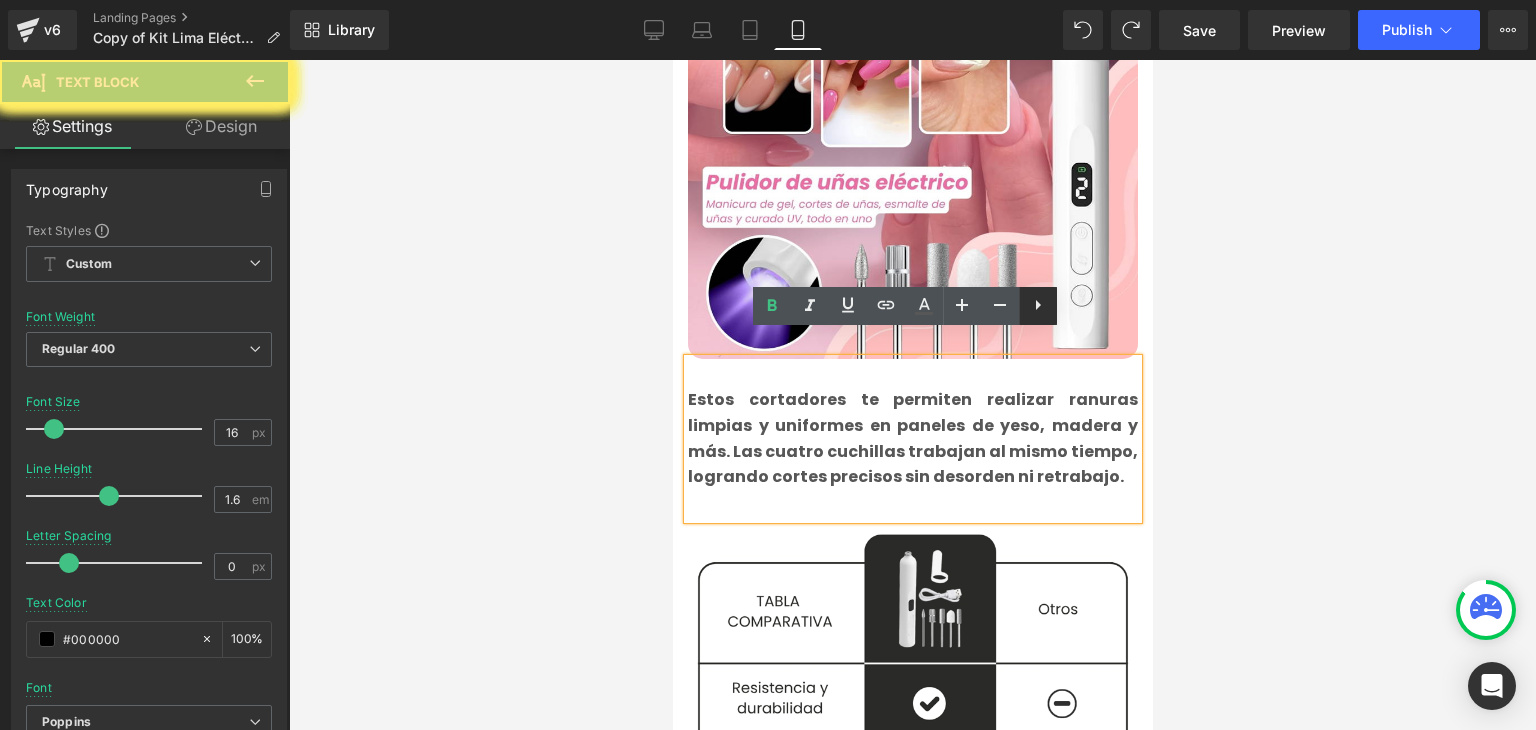 click 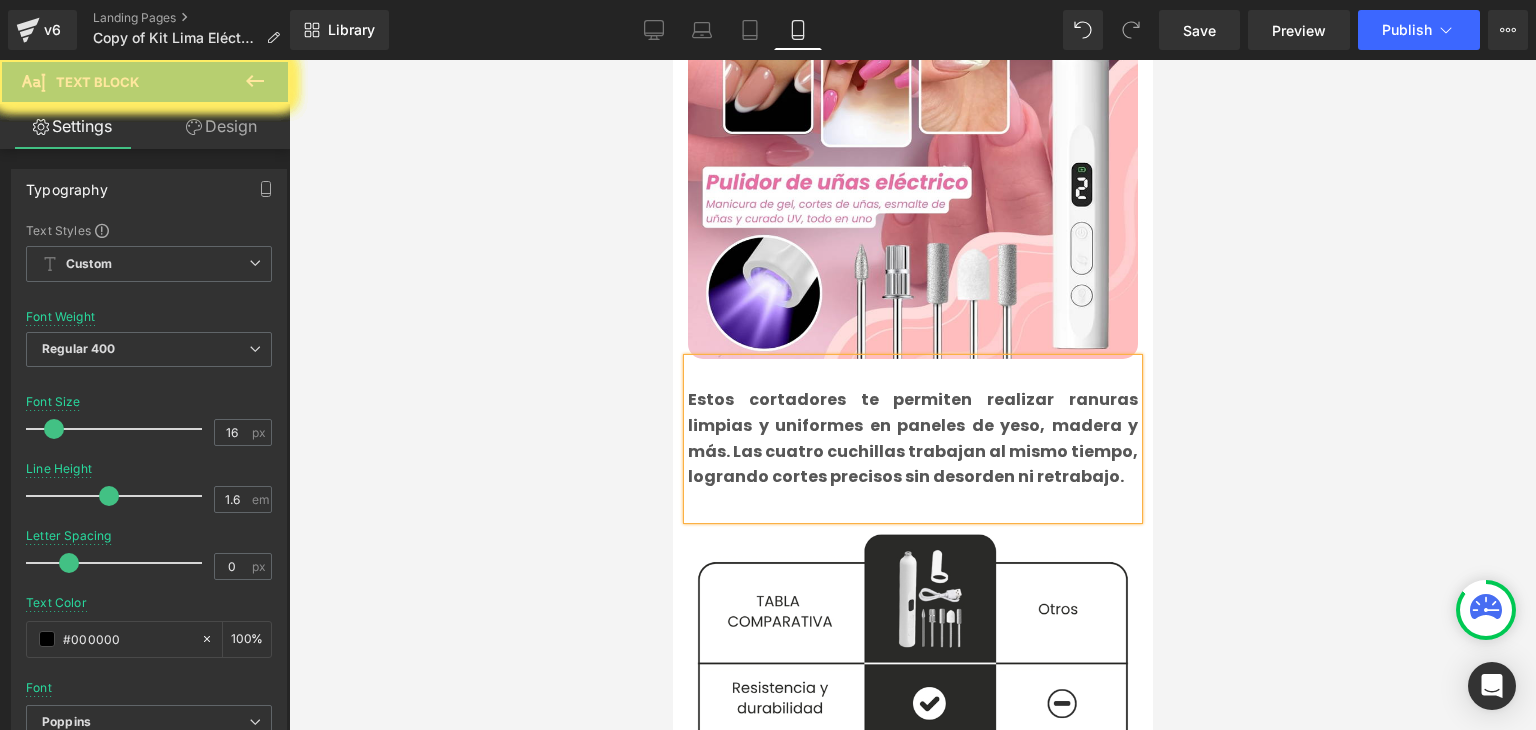 drag, startPoint x: 1207, startPoint y: 329, endPoint x: 387, endPoint y: 392, distance: 822.41656 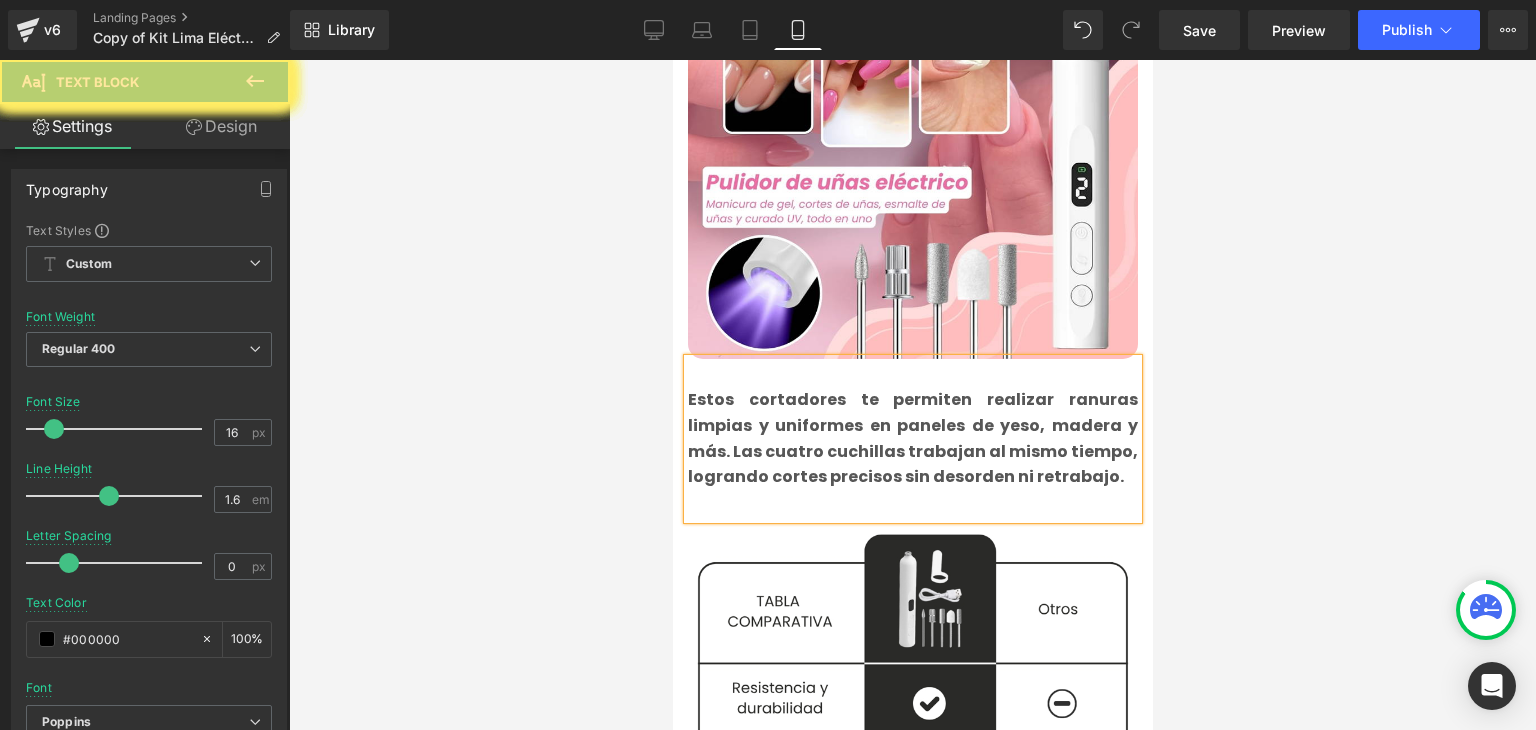 click at bounding box center (912, 395) 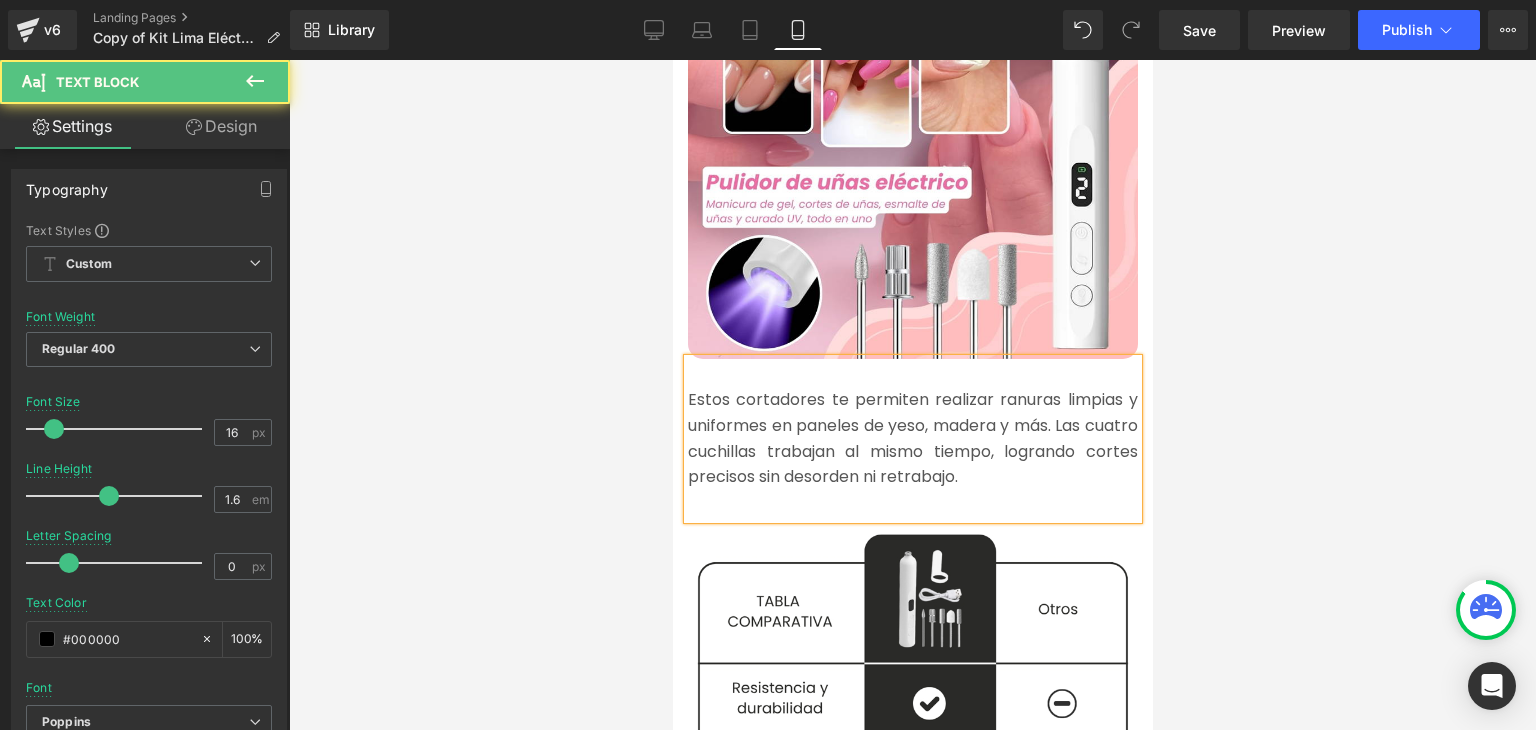 drag, startPoint x: 1056, startPoint y: 453, endPoint x: 1097, endPoint y: 402, distance: 65.43699 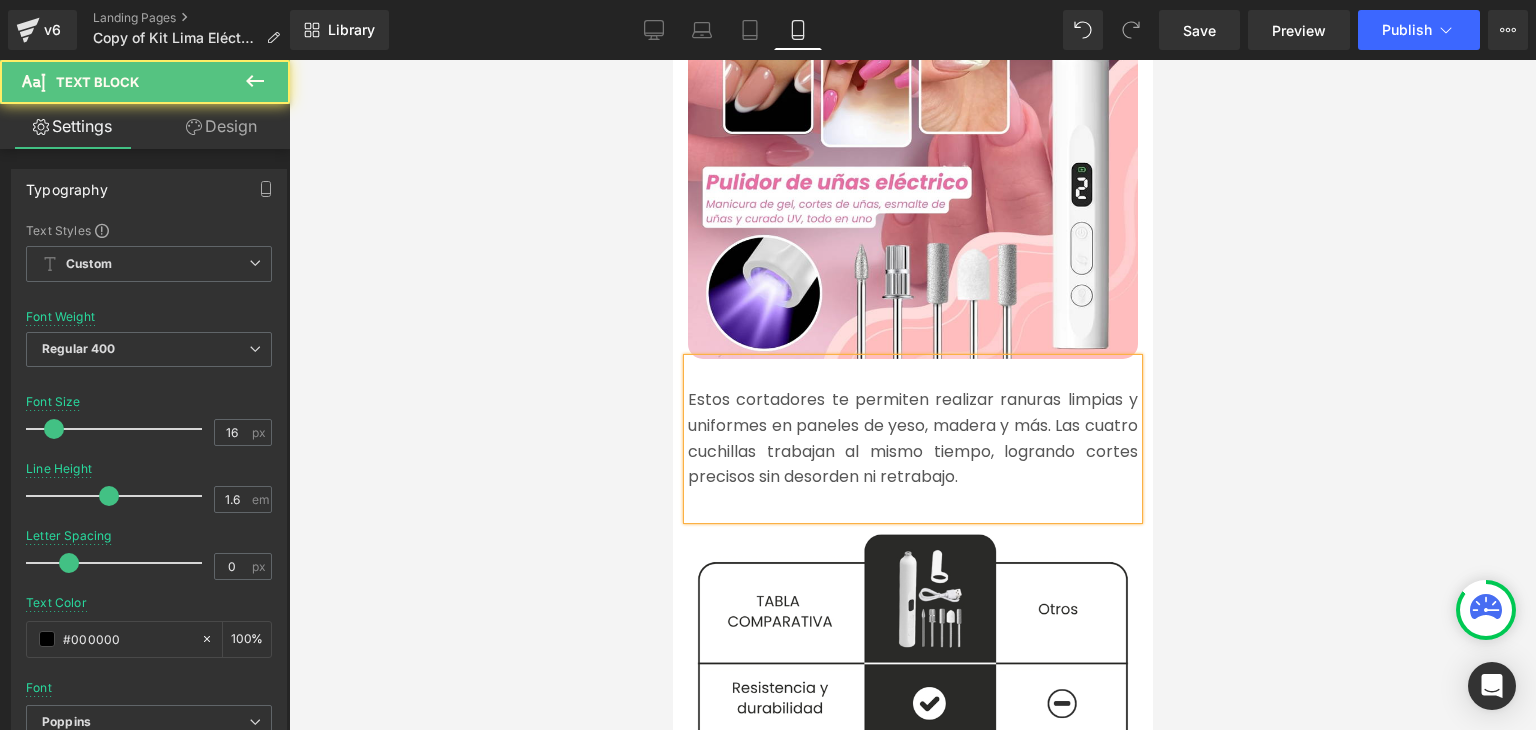 click on "Estos cortadores te permiten realizar ranuras limpias y uniformes en paneles de yeso, madera y más. Las cuatro cuchillas trabajan al mismo tiempo, logrando cortes precisos sin desorden ni retrabajo." at bounding box center [912, 438] 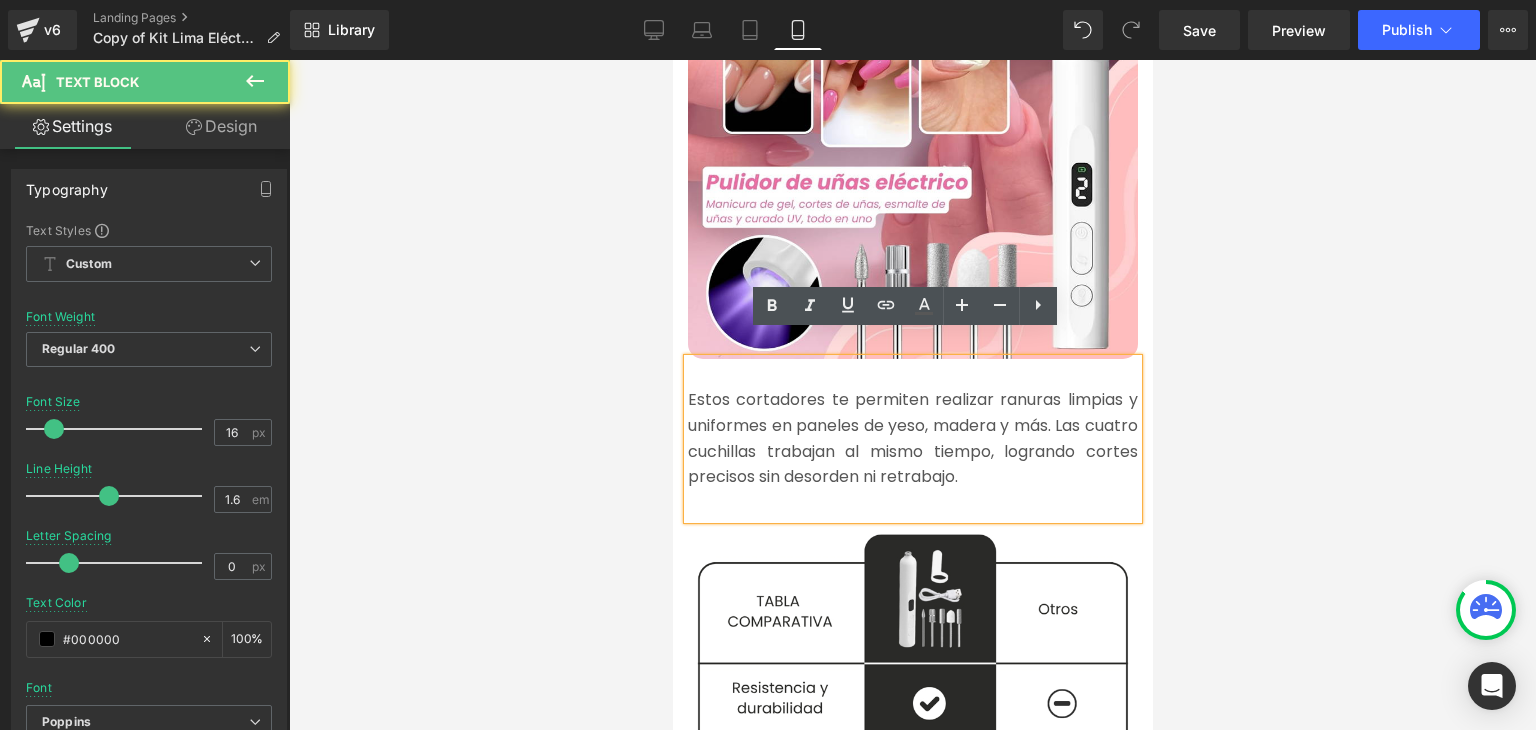 click 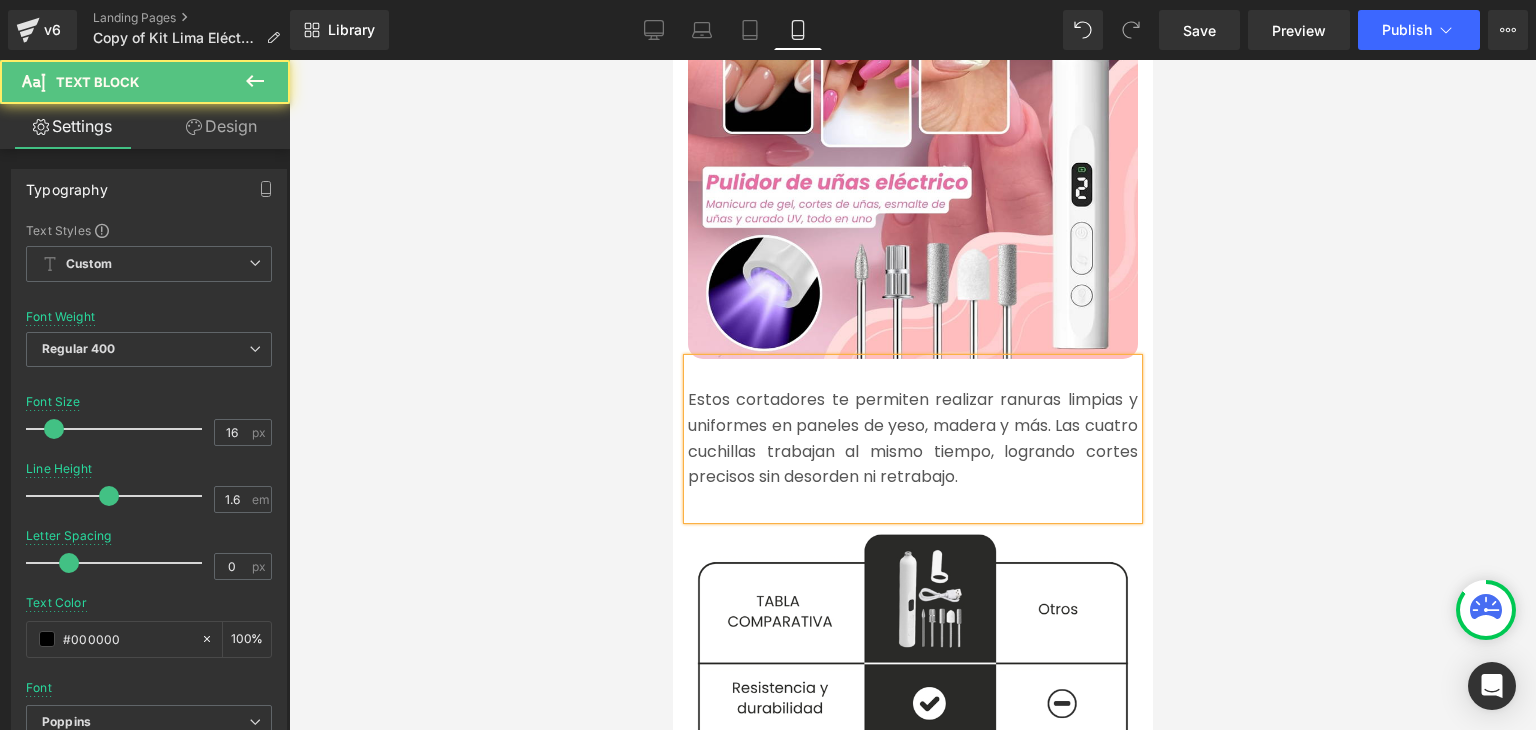 click at bounding box center [912, 395] 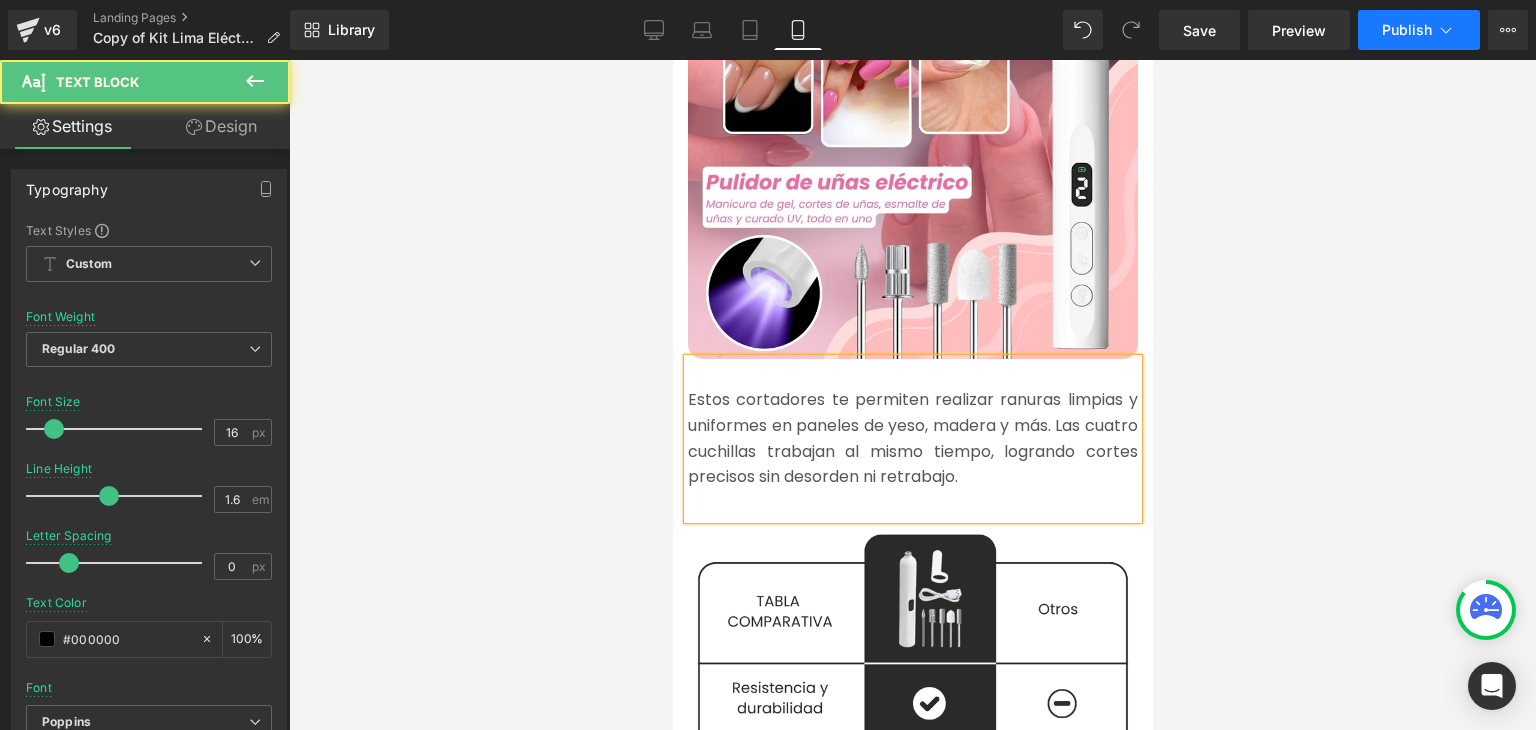 click on "Publish" at bounding box center (1407, 30) 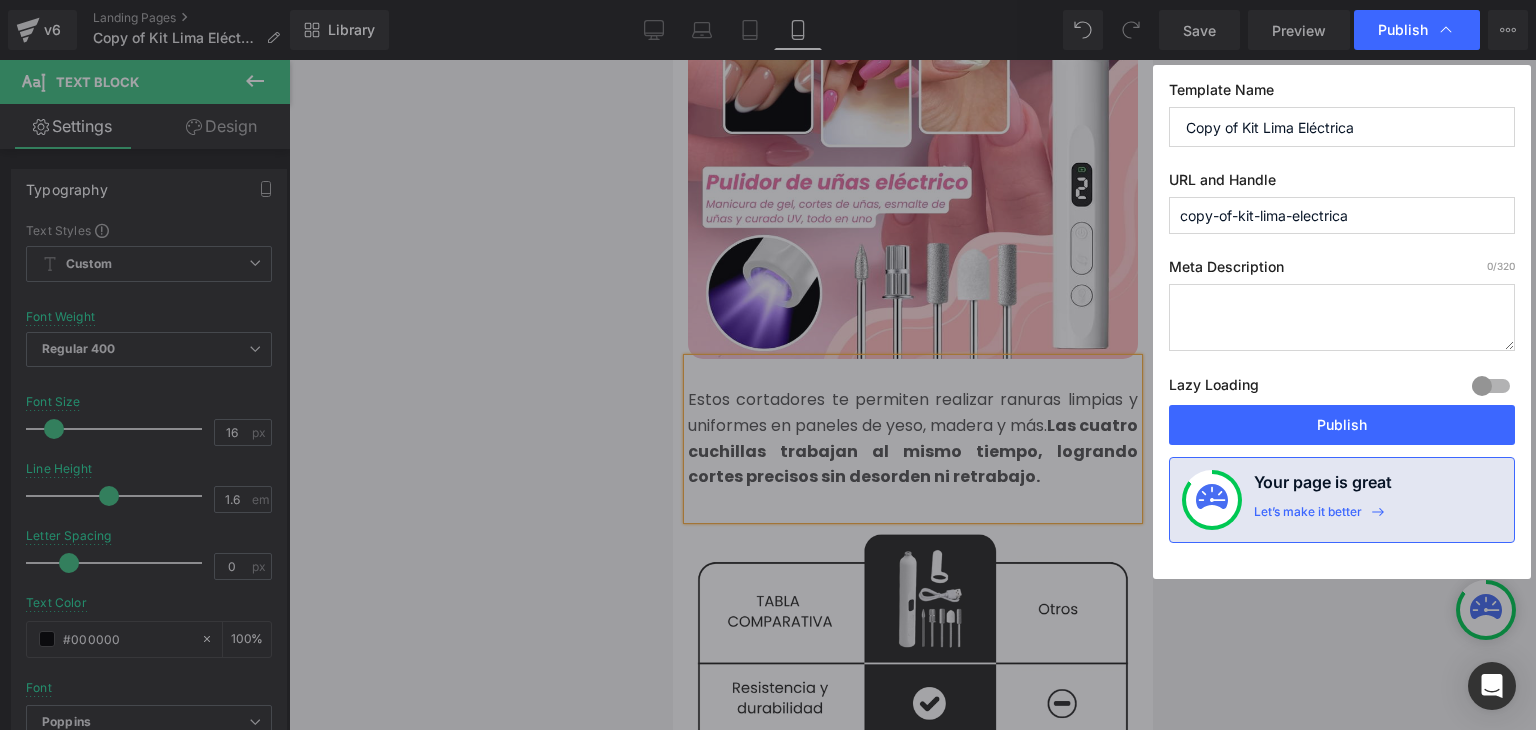 click on "Publish" at bounding box center (1342, 425) 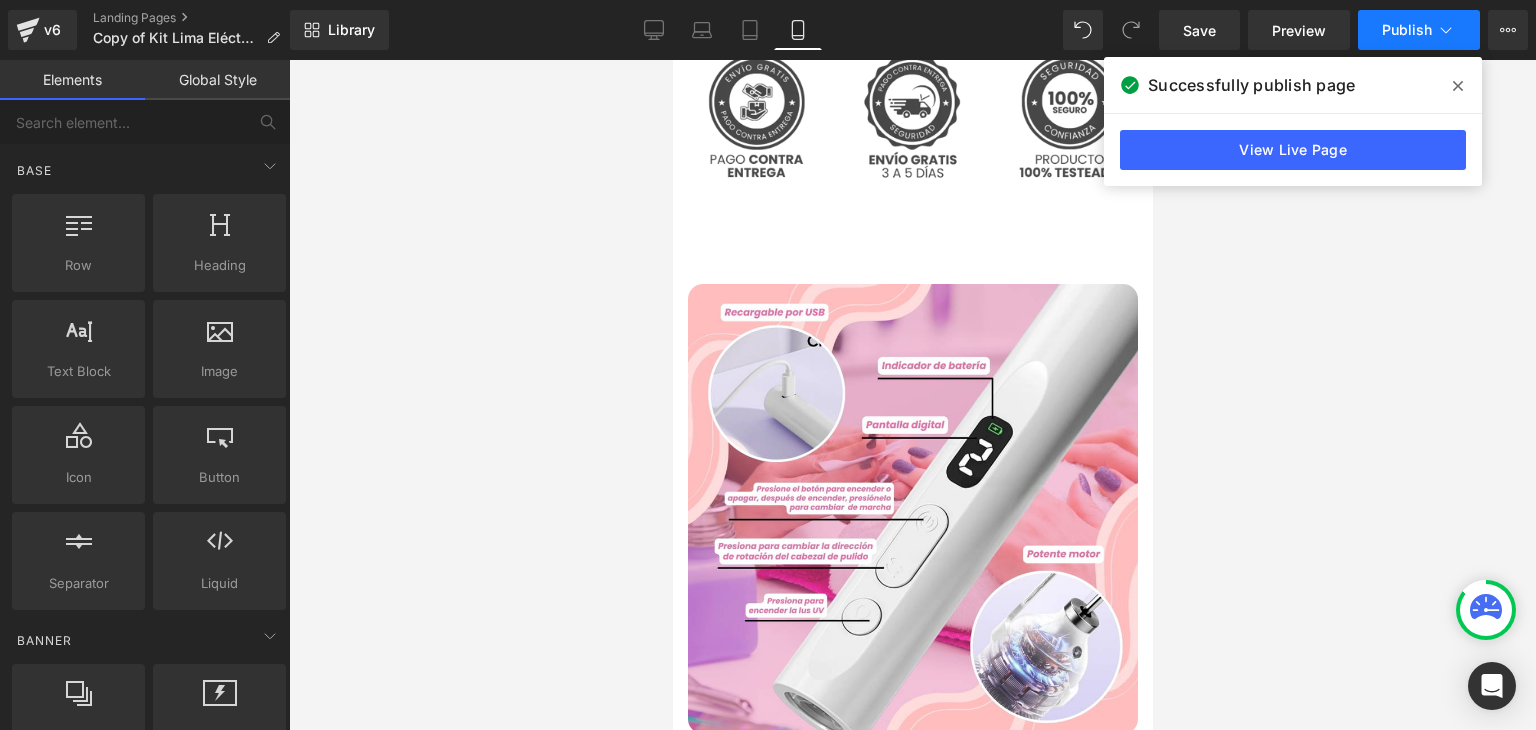 scroll, scrollTop: 4500, scrollLeft: 0, axis: vertical 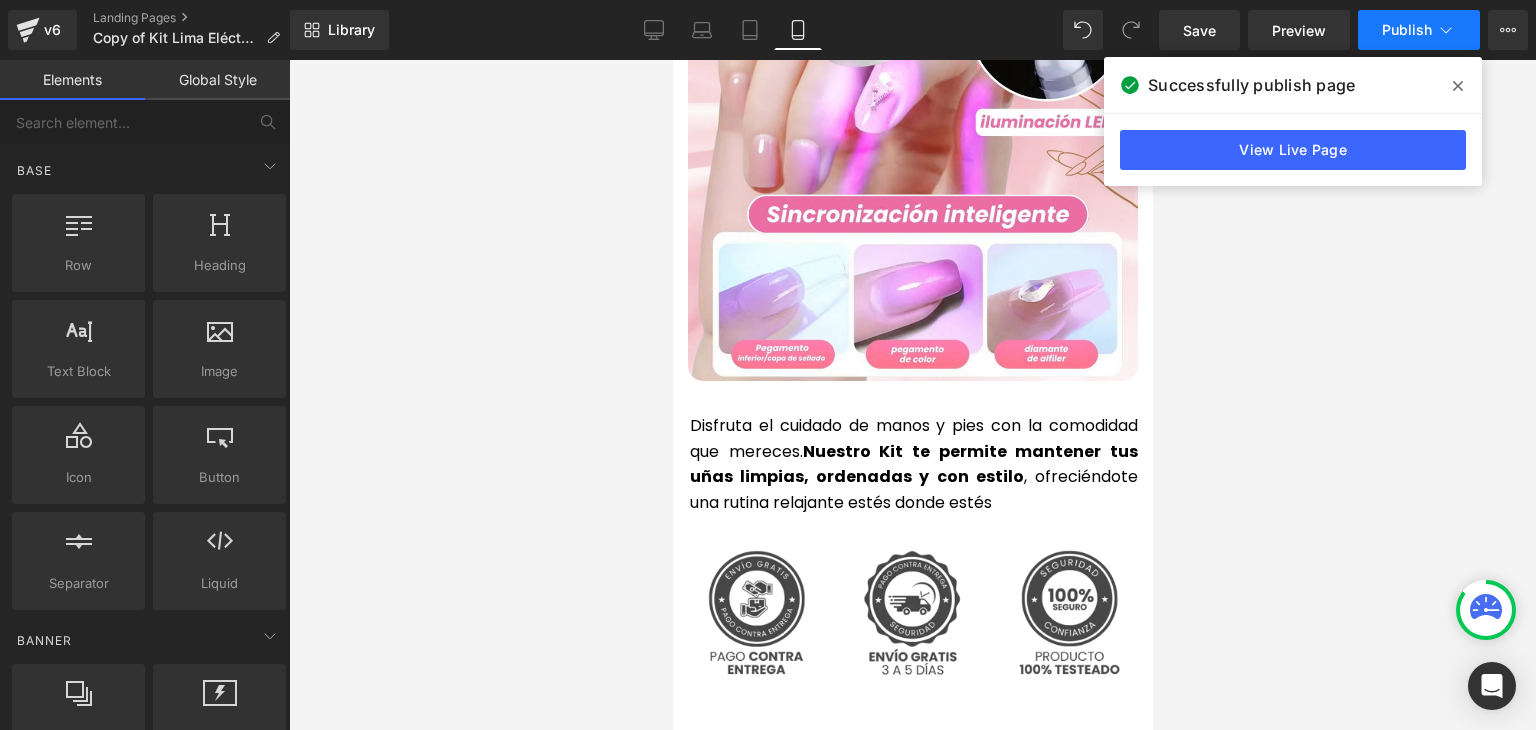 click on "Disfruta el cuidado de manos y pies con la comodidad que mereces. Nuestro Kit te permite mantener tus uñas limpias, ordenadas y con estilo , ofreciéndote una rutina relajante estés donde estés" at bounding box center (913, 464) 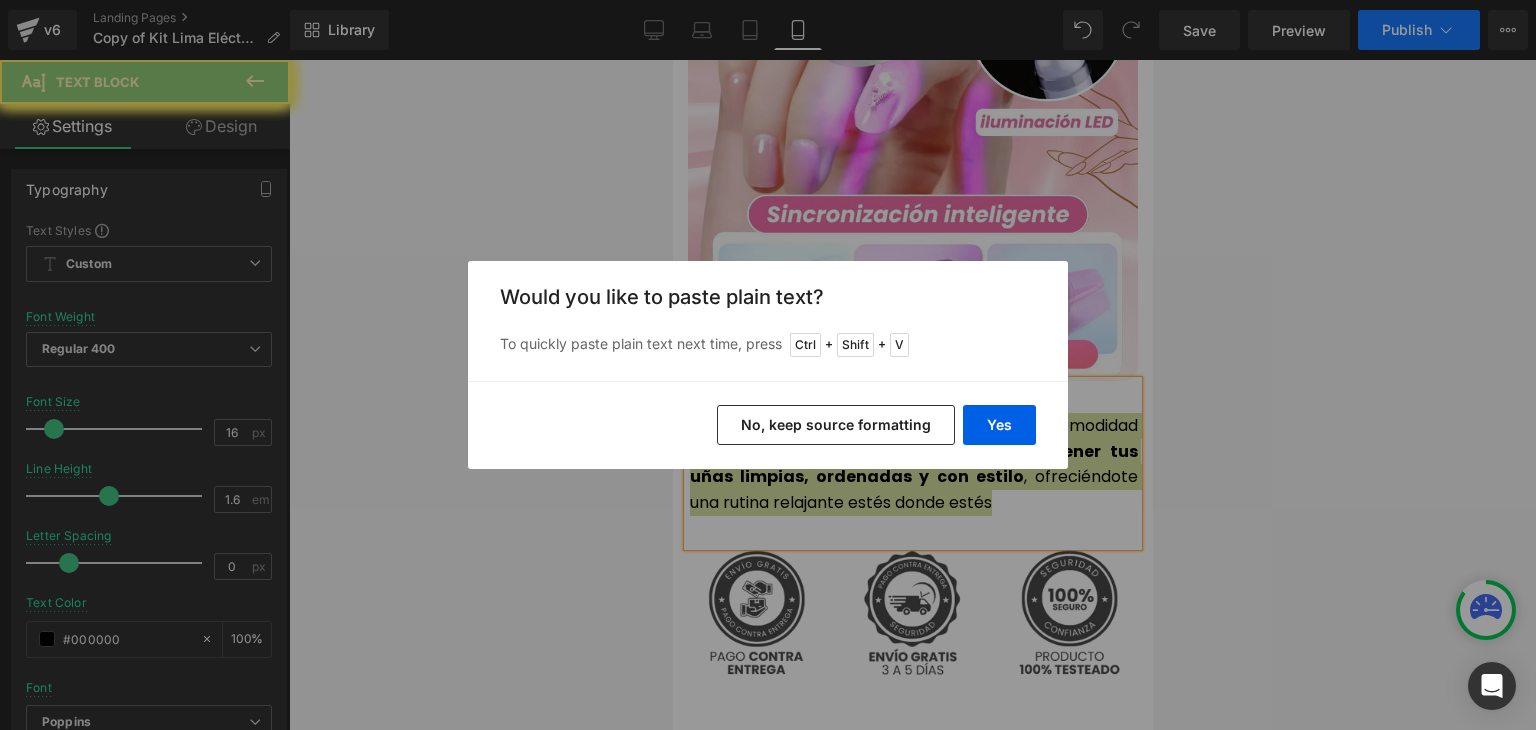 click on "Yes" at bounding box center [999, 425] 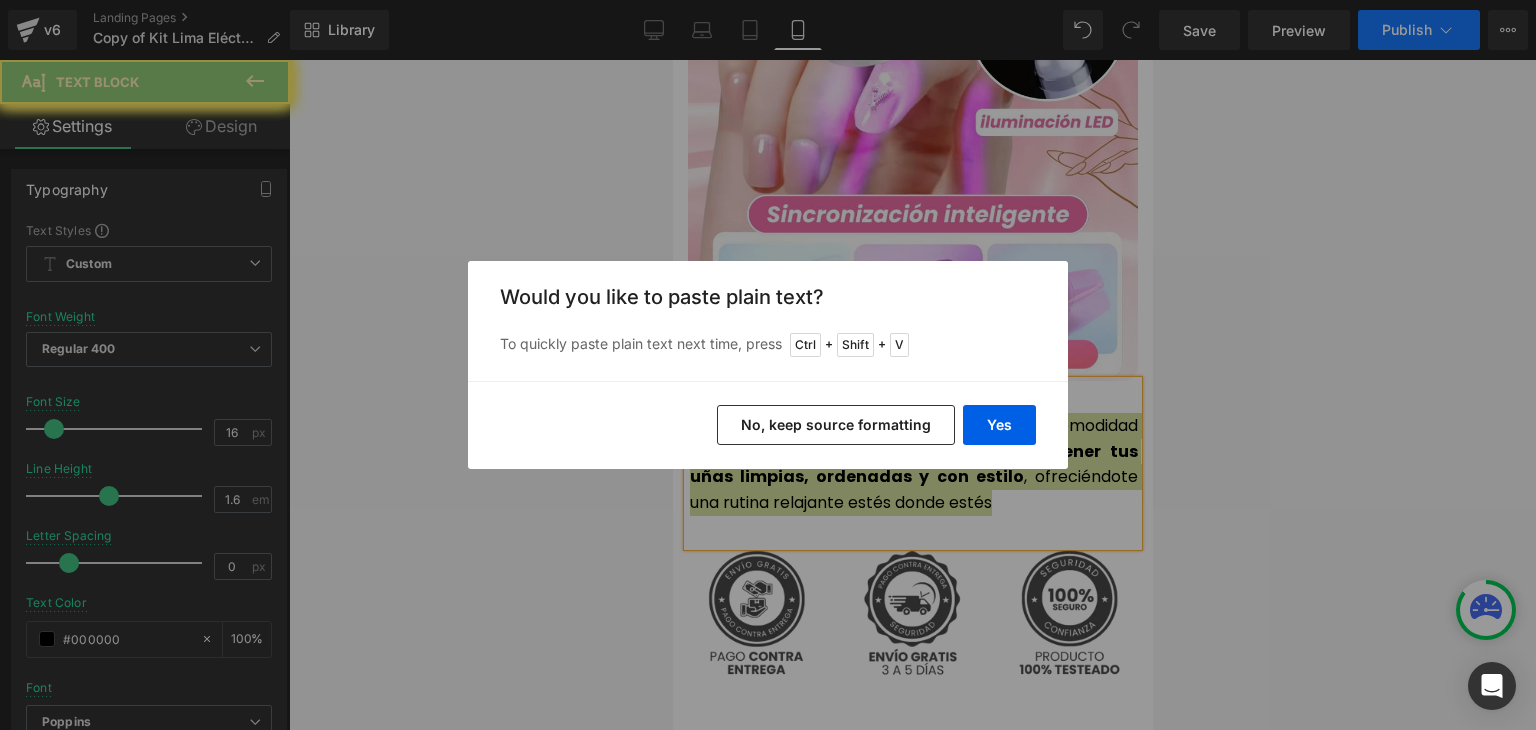 type 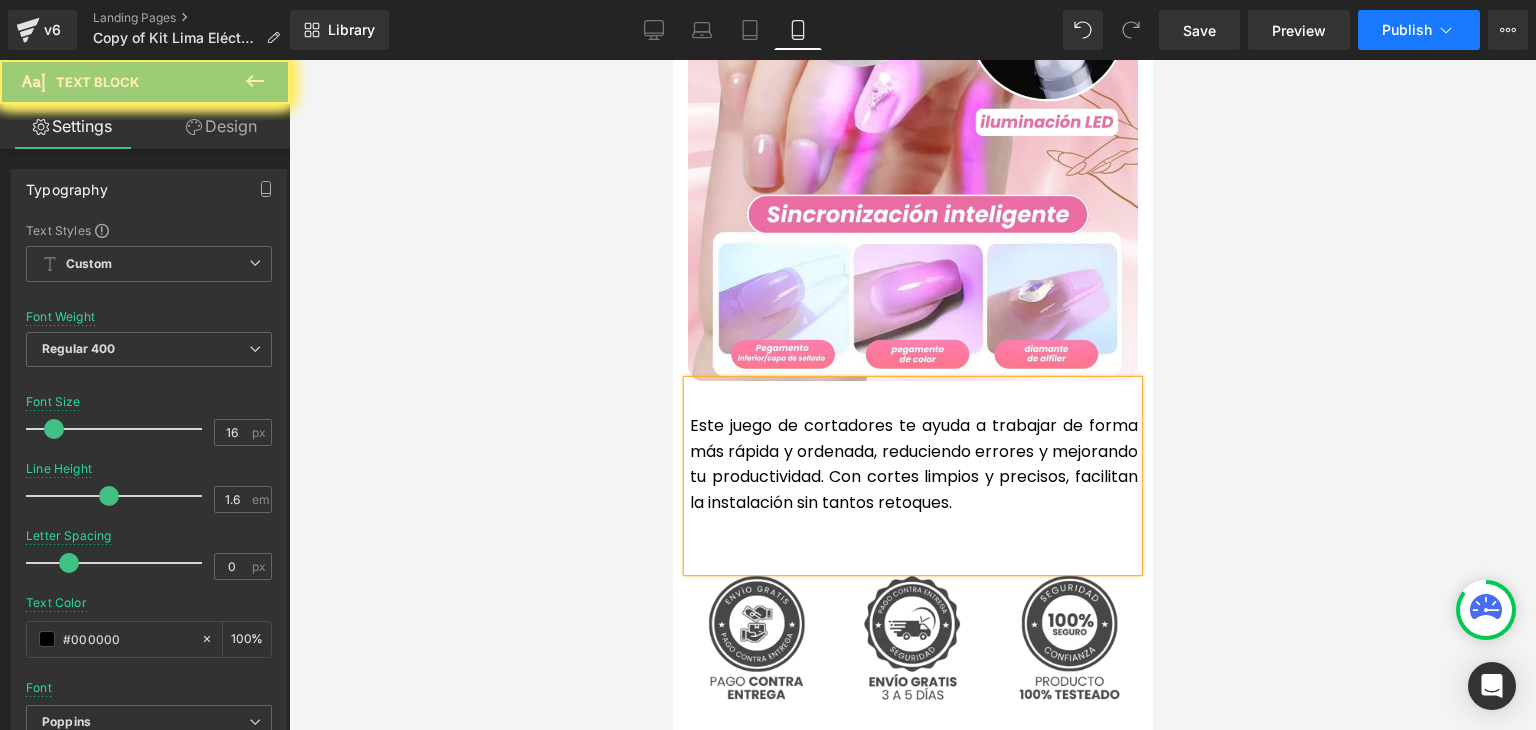 click on "Este juego de cortadores te ayuda a trabajar de forma más rápida y ordenada, reduciendo errores y mejorando tu productividad. Con cortes limpios y precisos, facilitan la instalación sin tantos retoques." at bounding box center (912, 476) 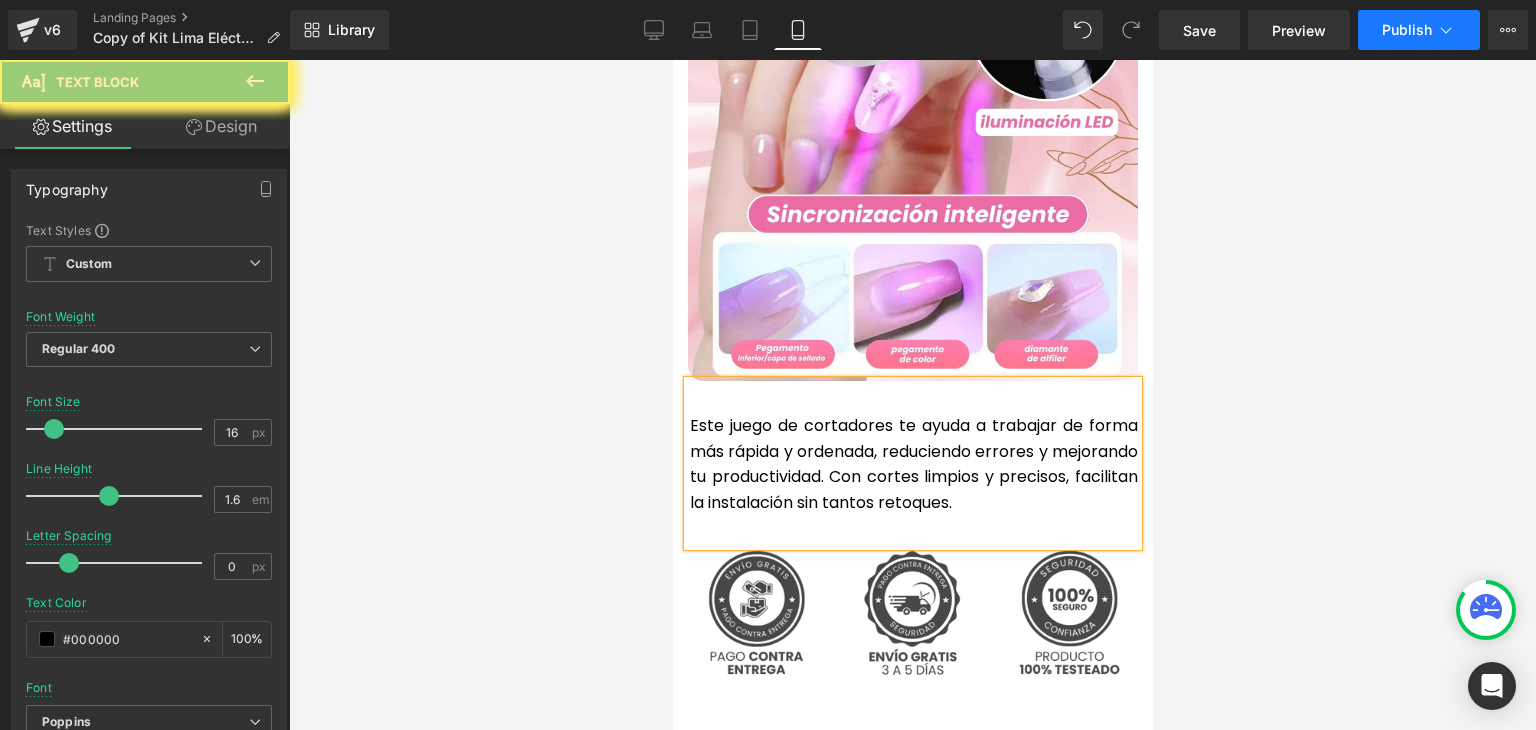 drag, startPoint x: 905, startPoint y: 429, endPoint x: 891, endPoint y: 405, distance: 27.784887 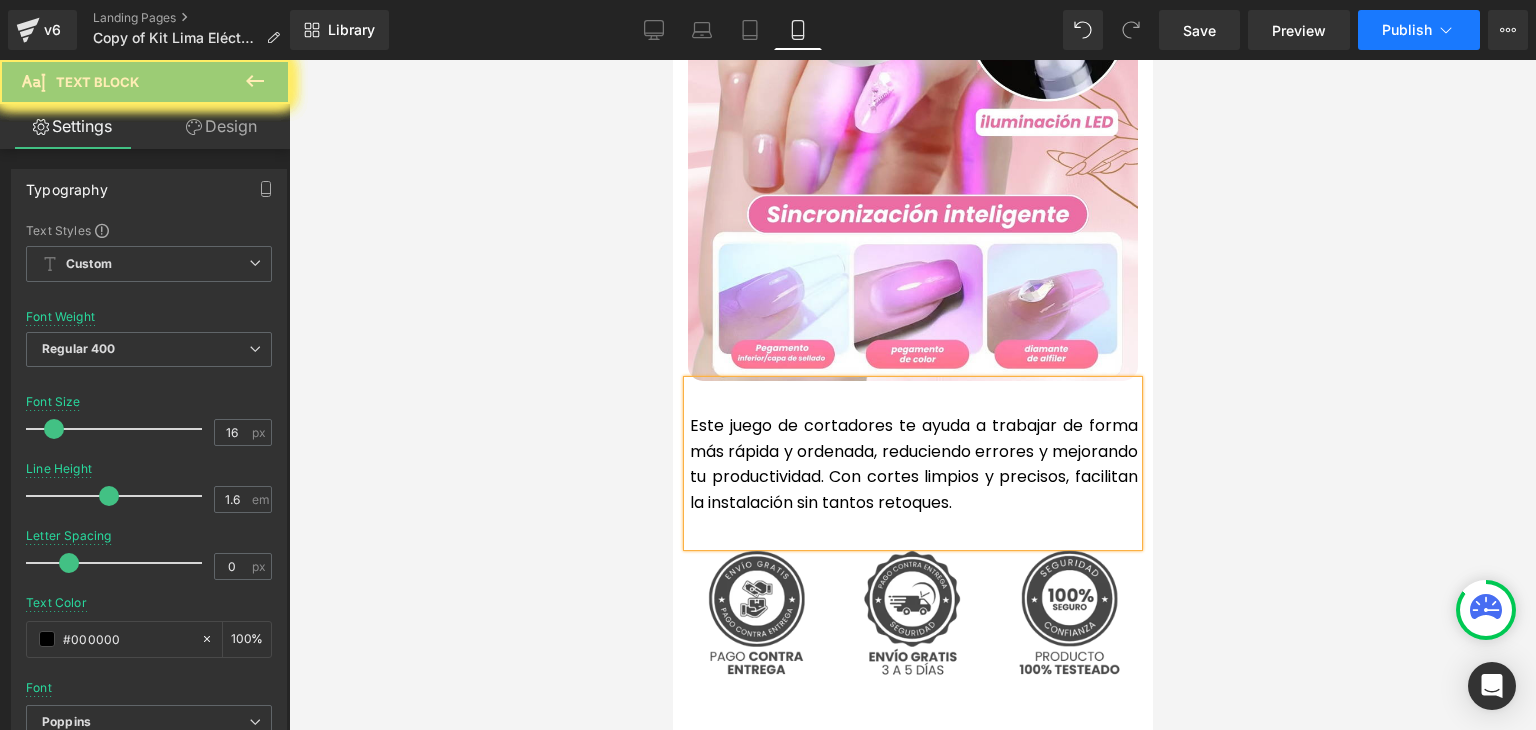 click on "Este juego de cortadores te ayuda a trabajar de forma más rápida y ordenada, reduciendo errores y mejorando tu productividad. Con cortes limpios y precisos, facilitan la instalación sin tantos retoques." at bounding box center [913, 464] 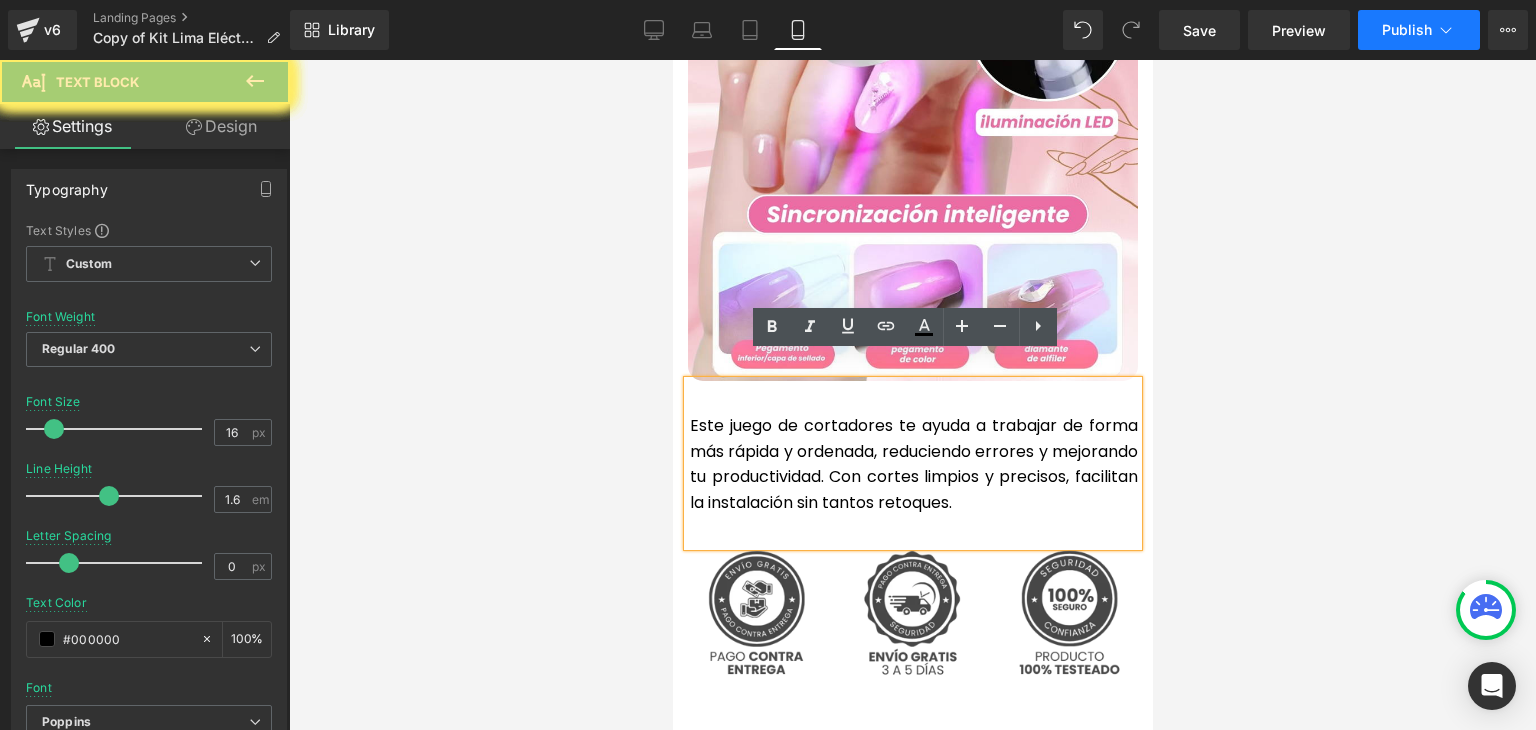 click 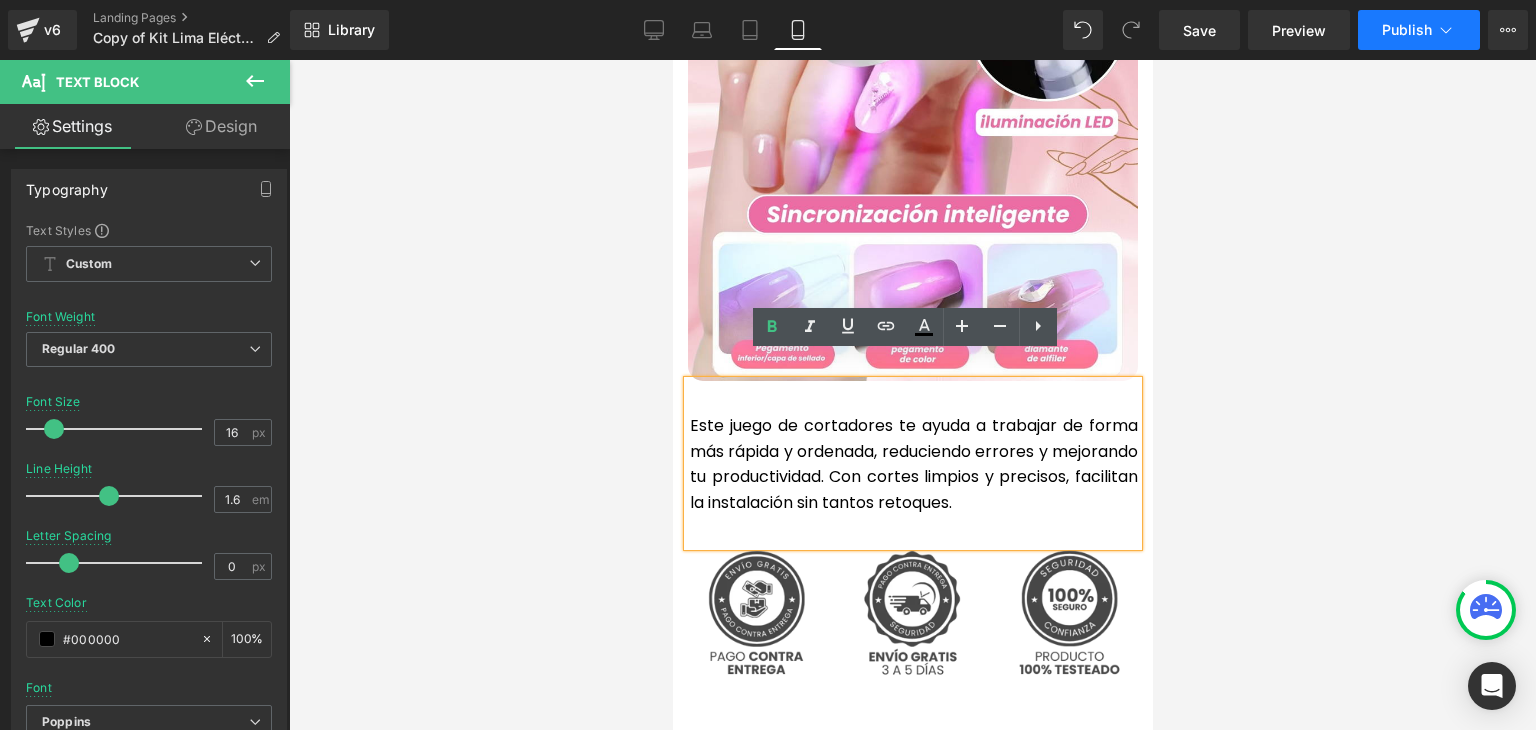 click at bounding box center [912, 395] 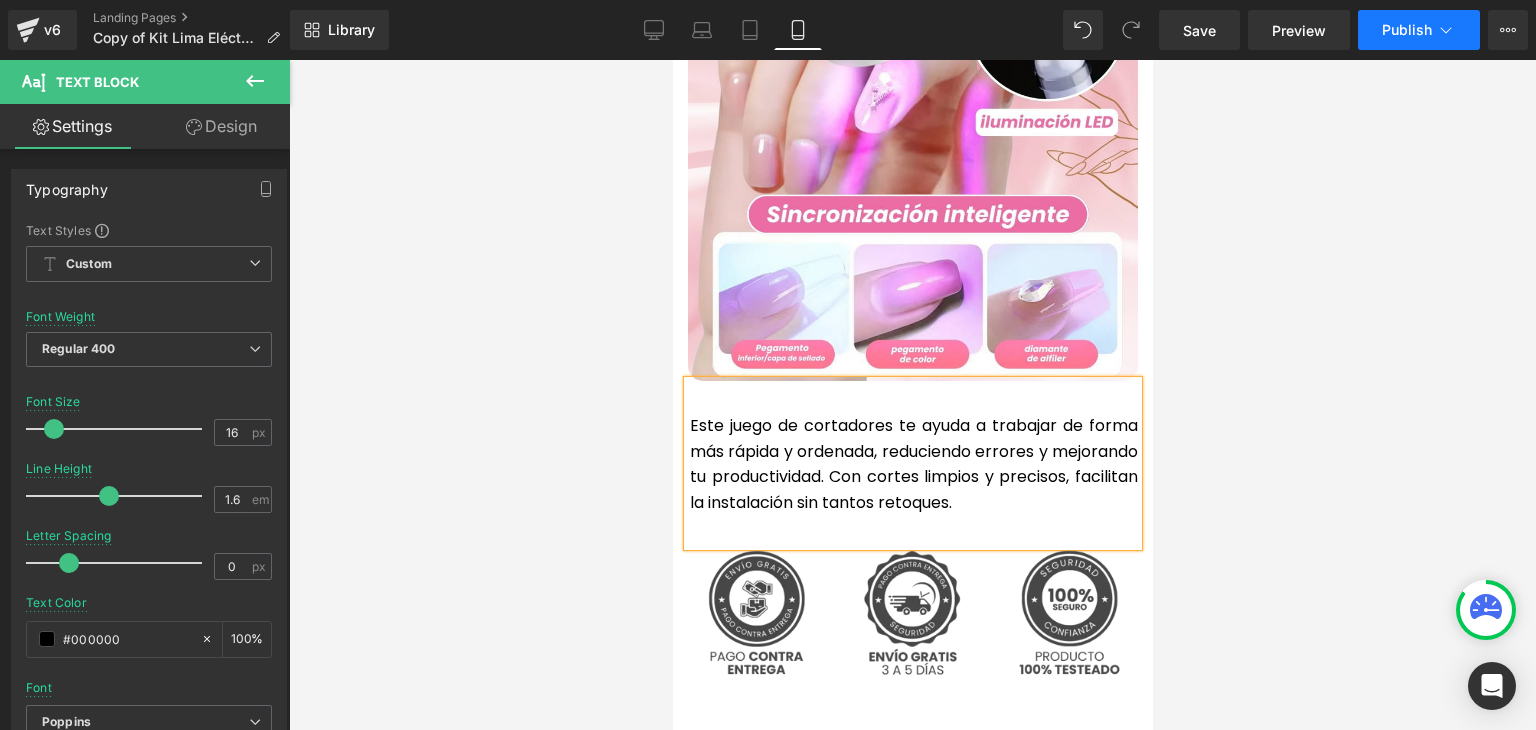 click on "Publish" at bounding box center [1407, 30] 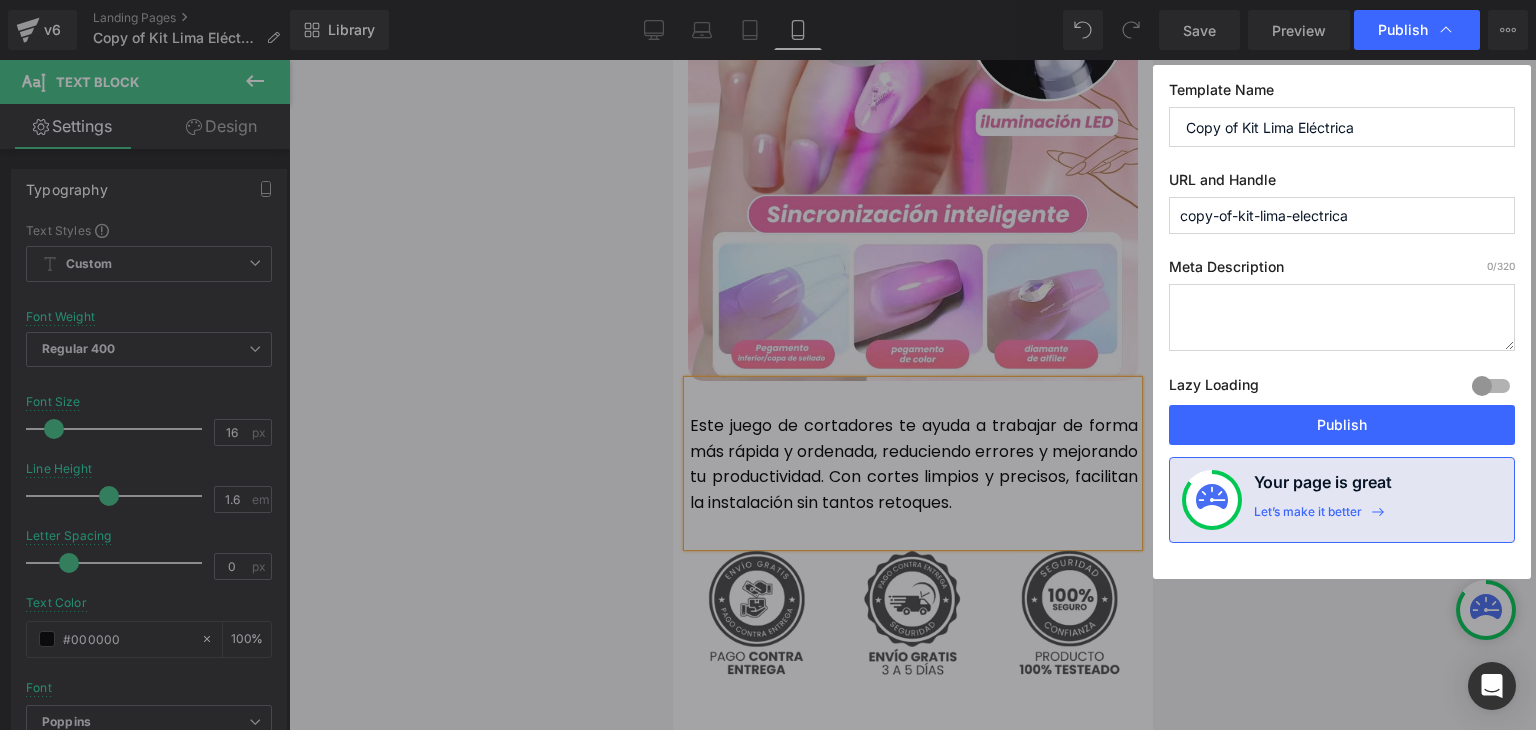click on "Publish" at bounding box center (1342, 425) 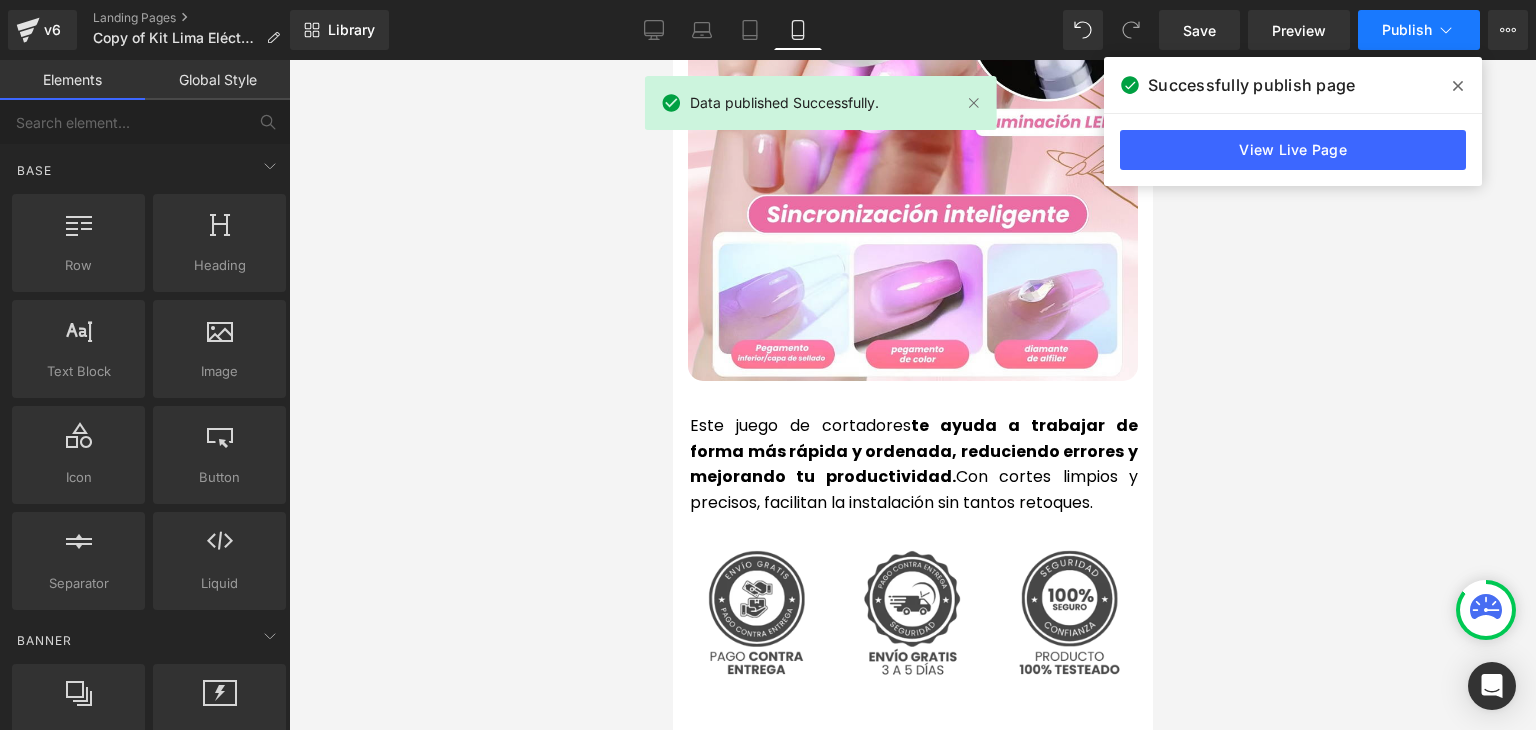 click 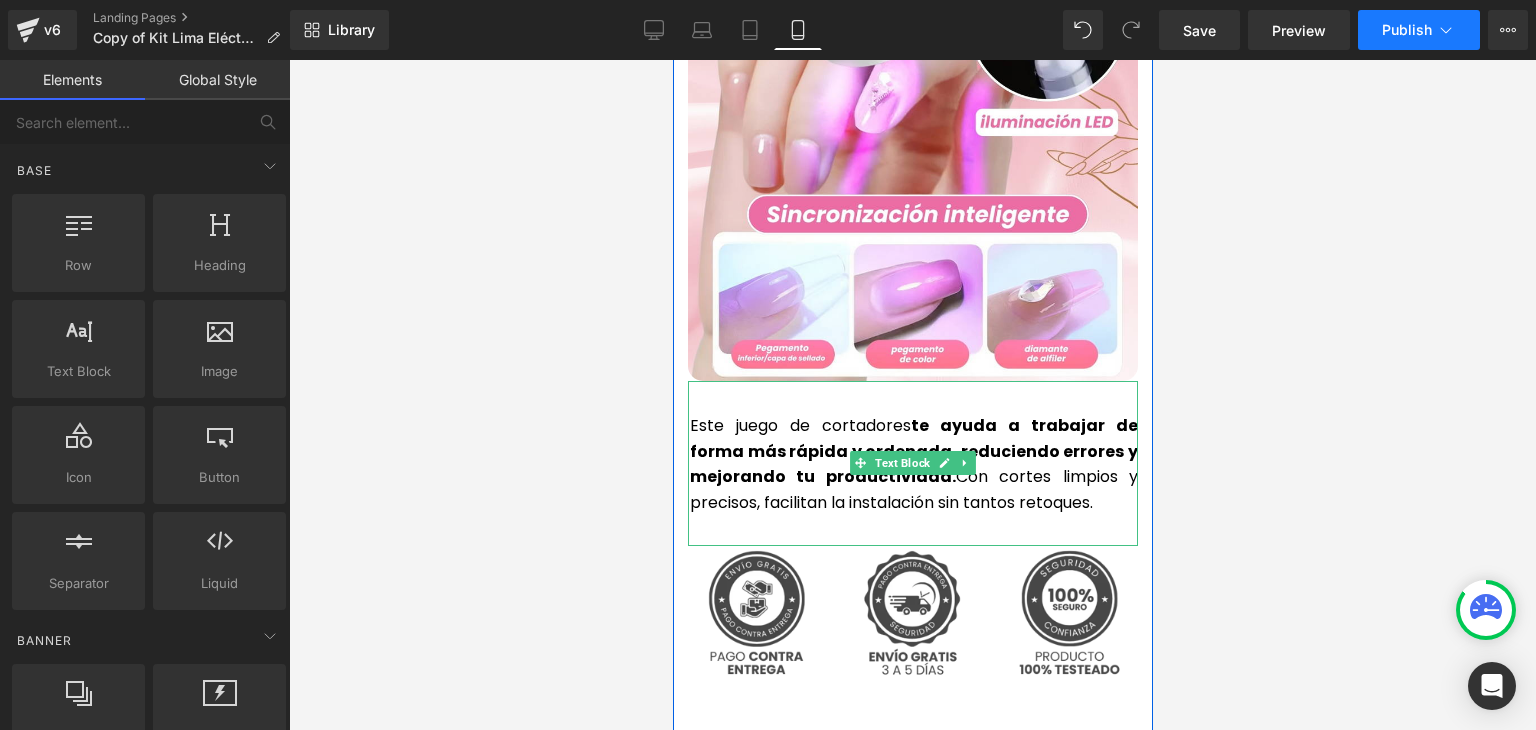 click on "Este juego de cortadores te ayuda a trabajar de forma más rápida y ordenada, reduciendo errores y mejorando tu productividad. Con cortes limpios y precisos, facilitan la instalación sin tantos retoques." at bounding box center [913, 464] 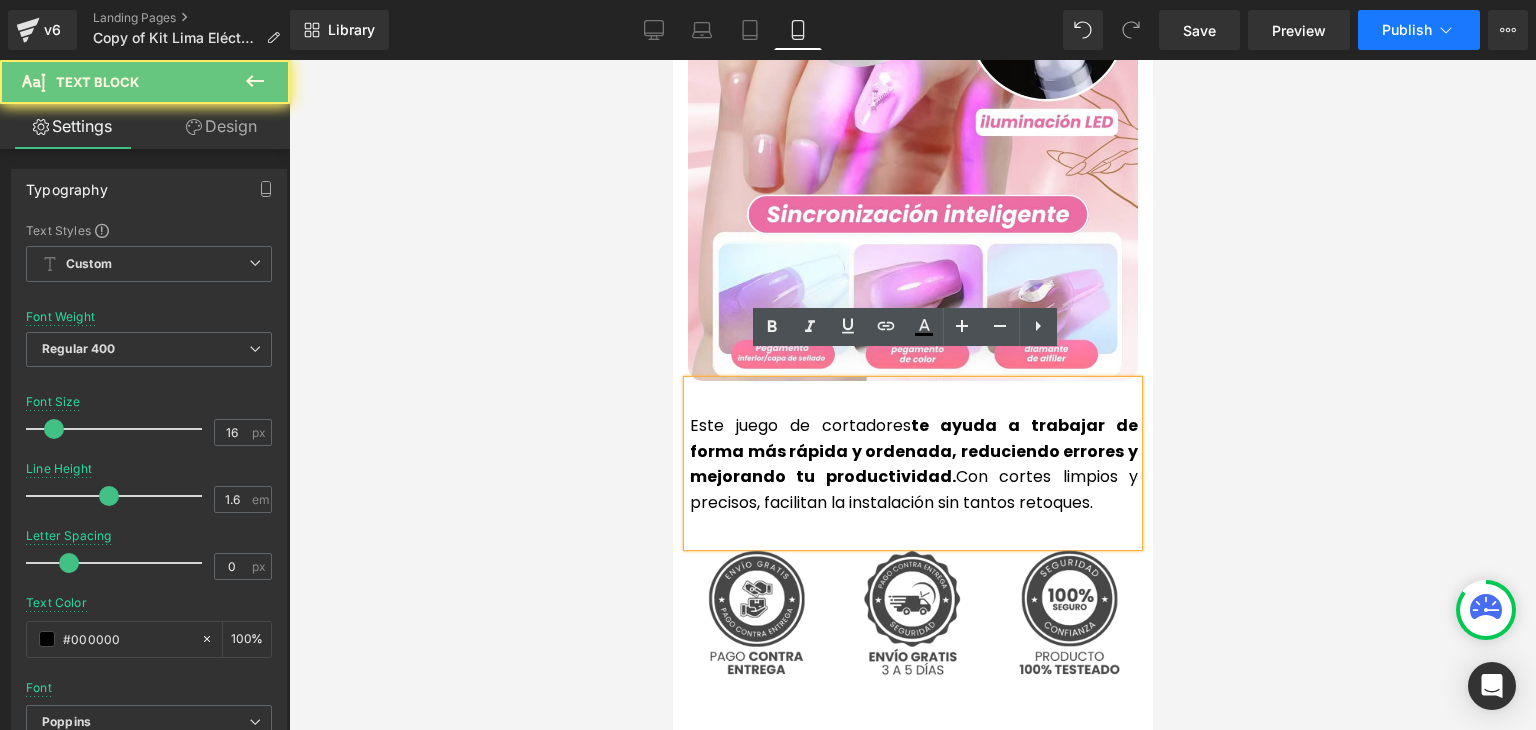 click on "Este juego de cortadores te ayuda a trabajar de forma más rápida y ordenada, reduciendo errores y mejorando tu productividad. Con cortes limpios y precisos, facilitan la instalación sin tantos retoques." at bounding box center [913, 464] 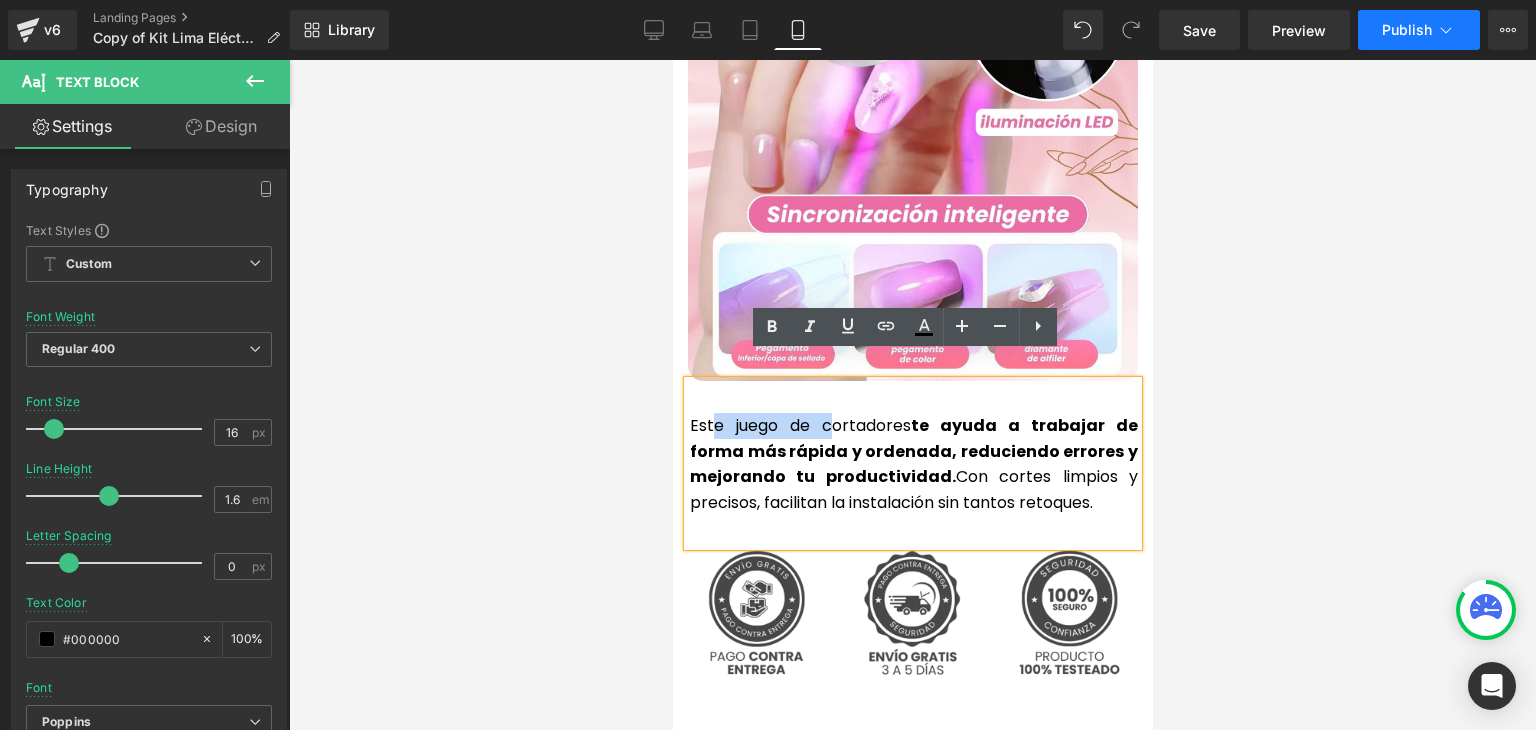 drag, startPoint x: 805, startPoint y: 401, endPoint x: 704, endPoint y: 405, distance: 101.07918 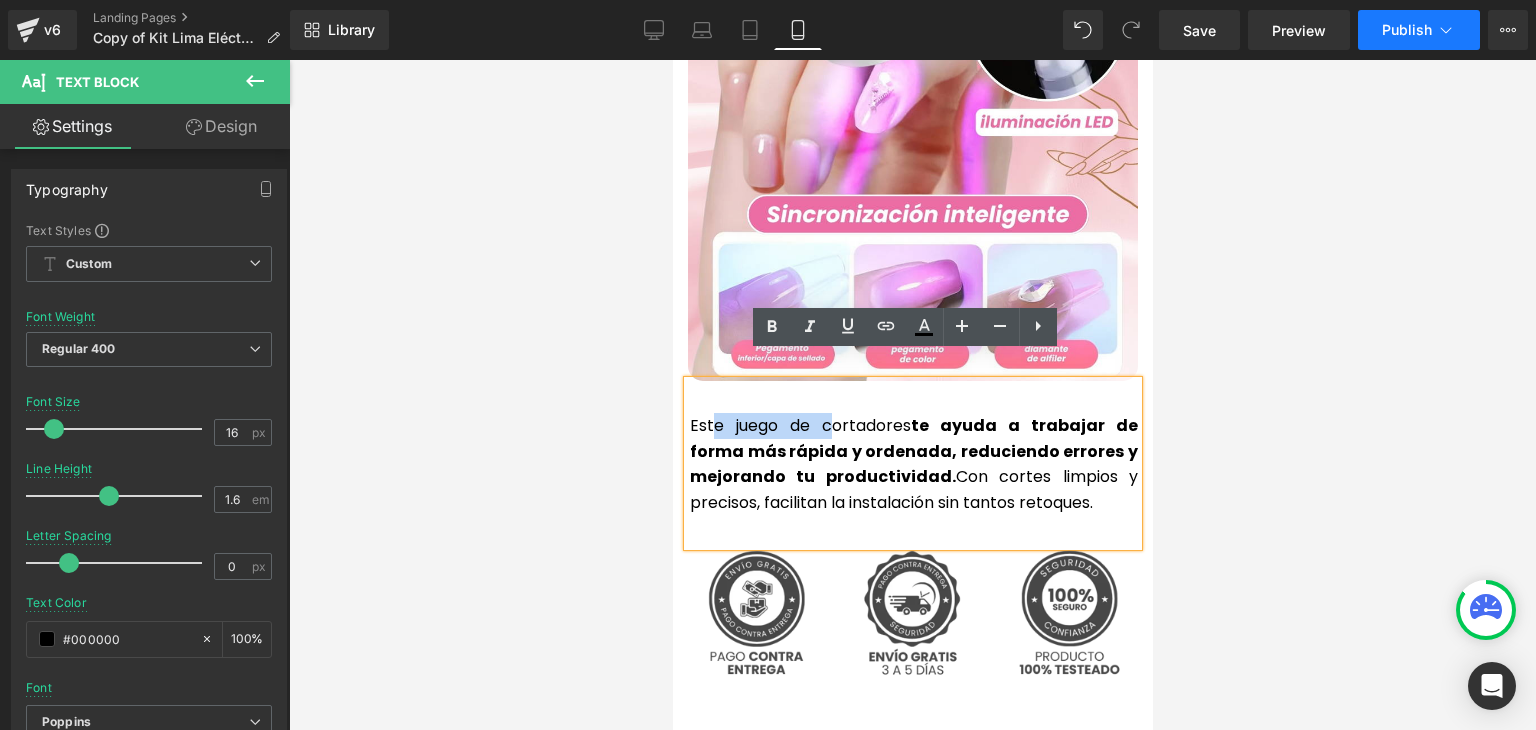 click on "Este juego de cortadores te ayuda a trabajar de forma más rápida y ordenada, reduciendo errores y mejorando tu productividad. Con cortes limpios y precisos, facilitan la instalación sin tantos retoques." at bounding box center [913, 464] 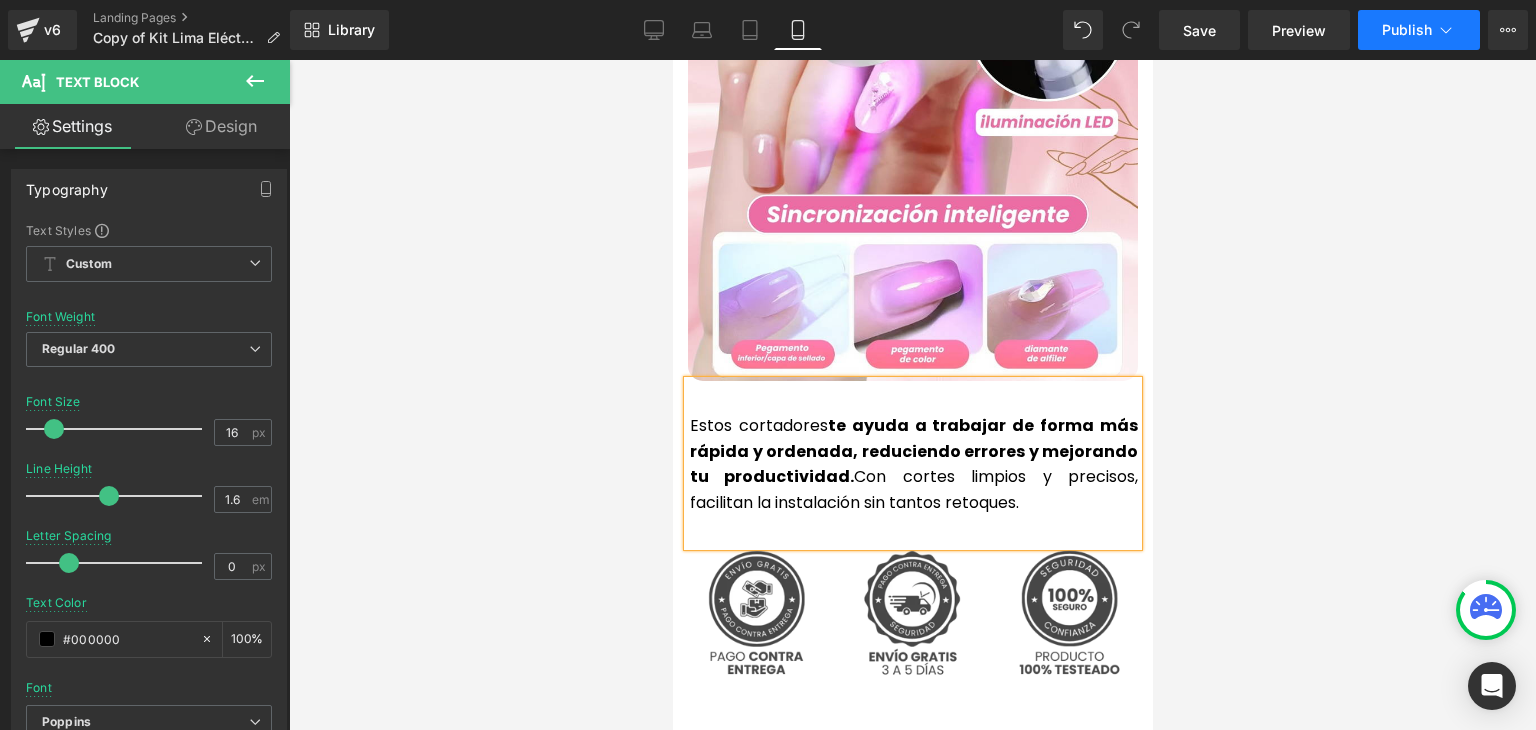 click on "te ayuda a trabajar de forma más rápida y ordenada, reduciendo errores y mejorando tu productividad." at bounding box center (913, 451) 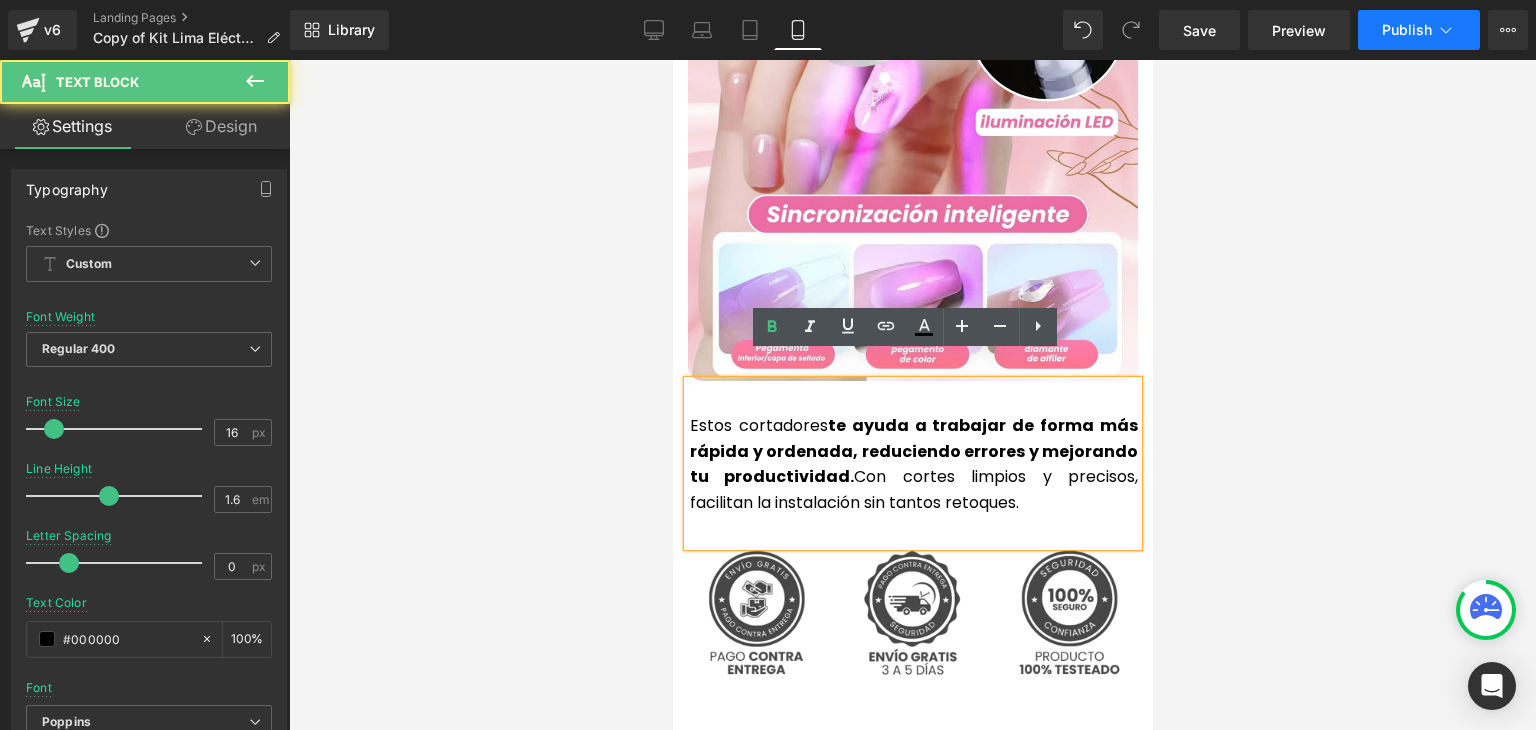 click on "te ayuda a trabajar de forma más rápida y ordenada, reduciendo errores y mejorando tu productividad." at bounding box center [913, 451] 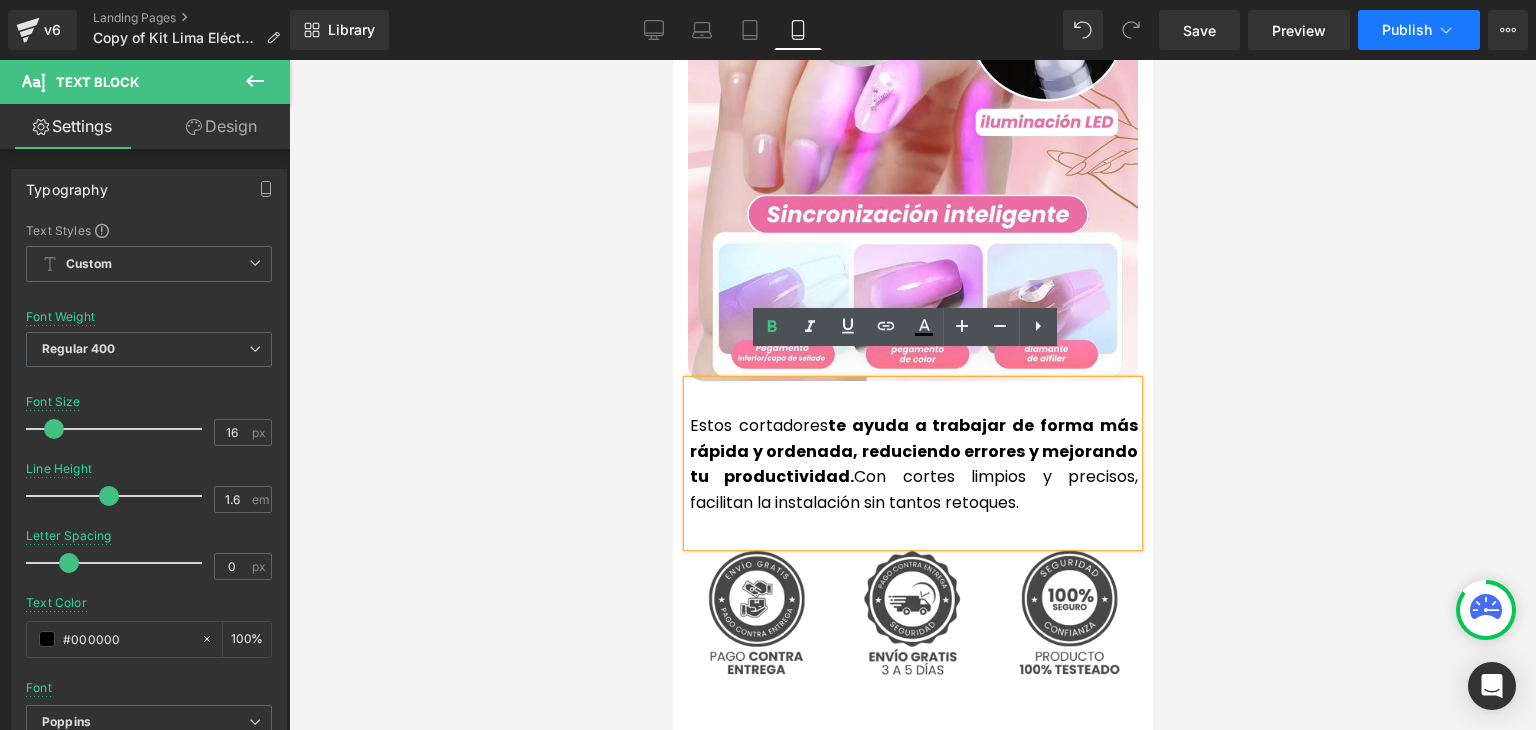 click on "te ayuda a trabajar de forma más rápida y ordenada, reduciendo errores y mejorando tu productividad." at bounding box center [913, 451] 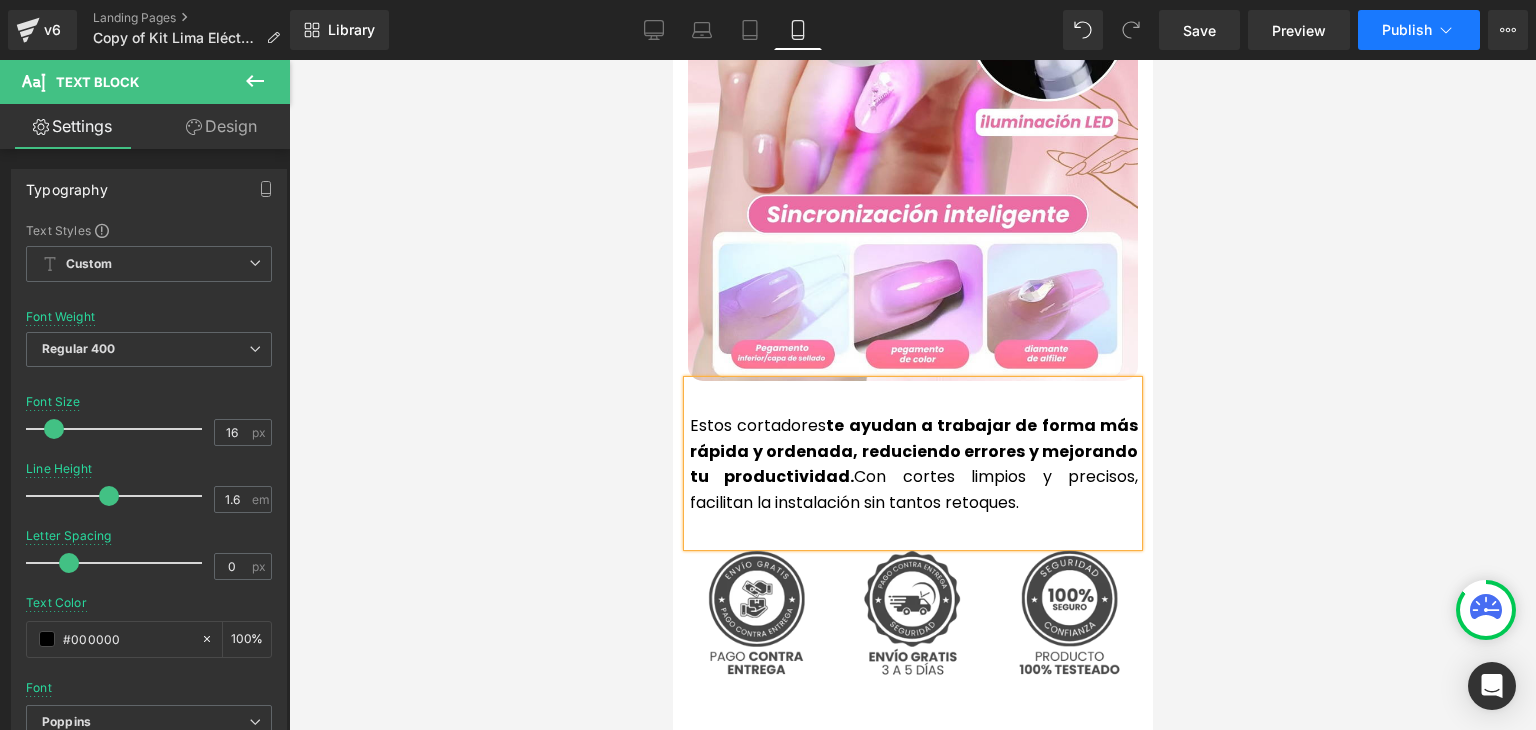 click at bounding box center [912, 395] 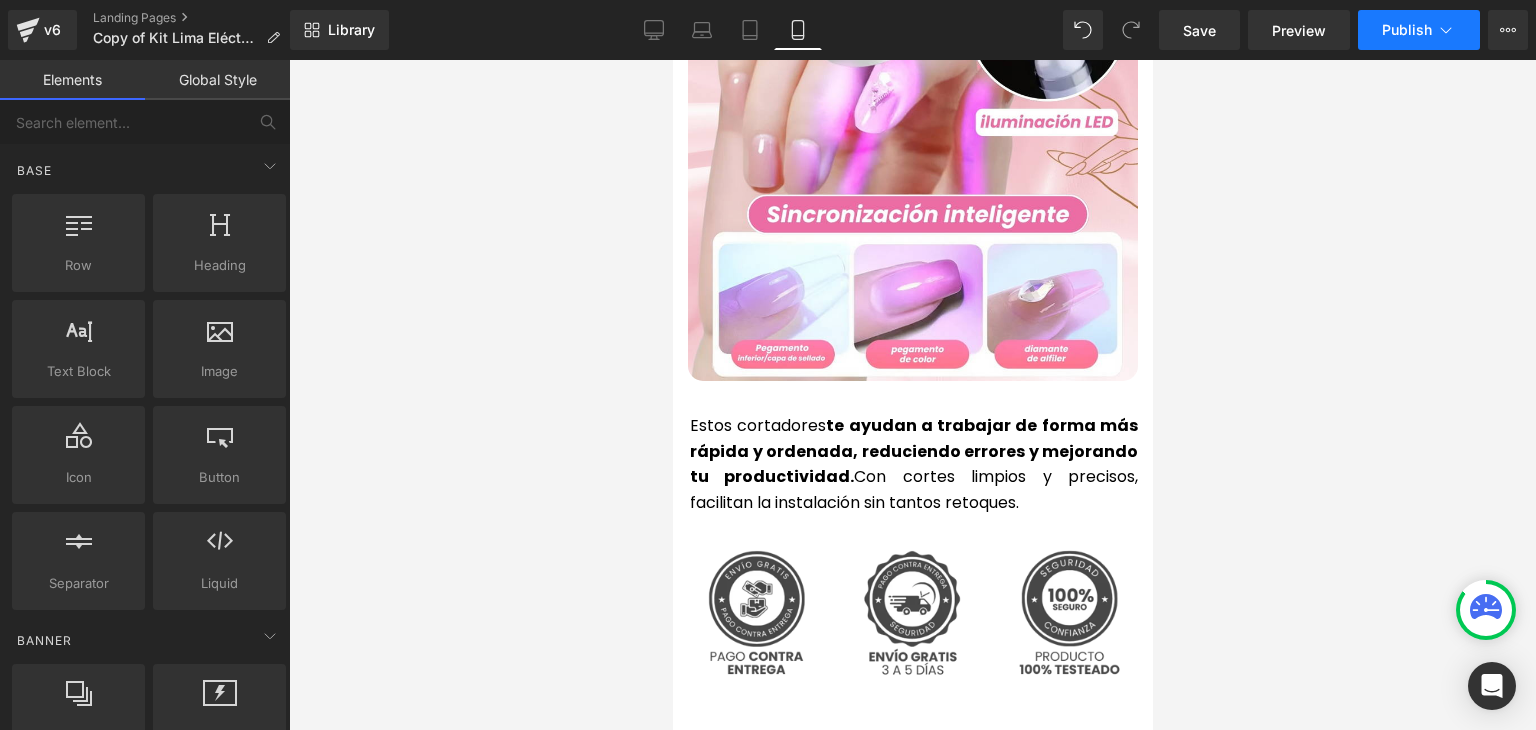 click on "Publish" at bounding box center [1407, 30] 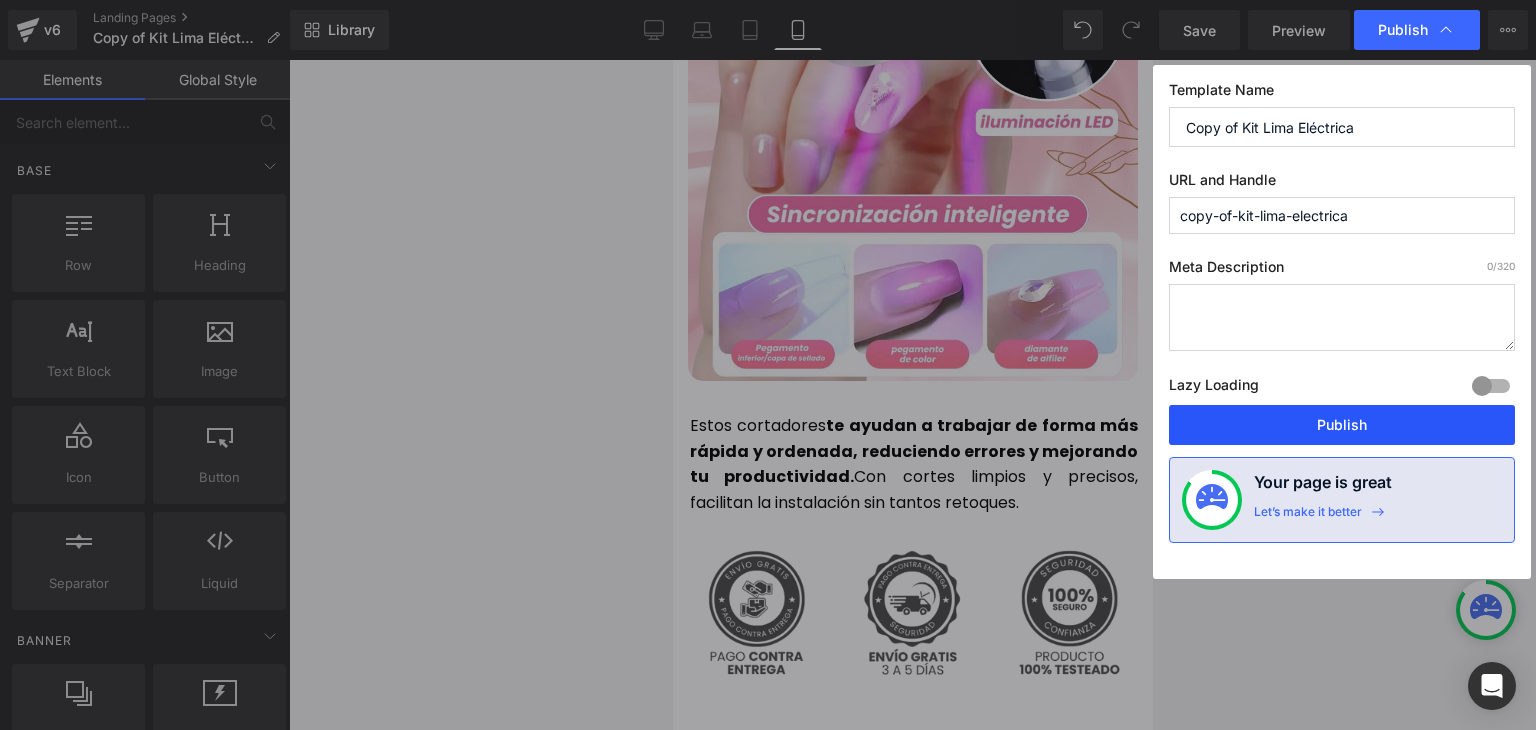 click on "Publish" at bounding box center (1342, 425) 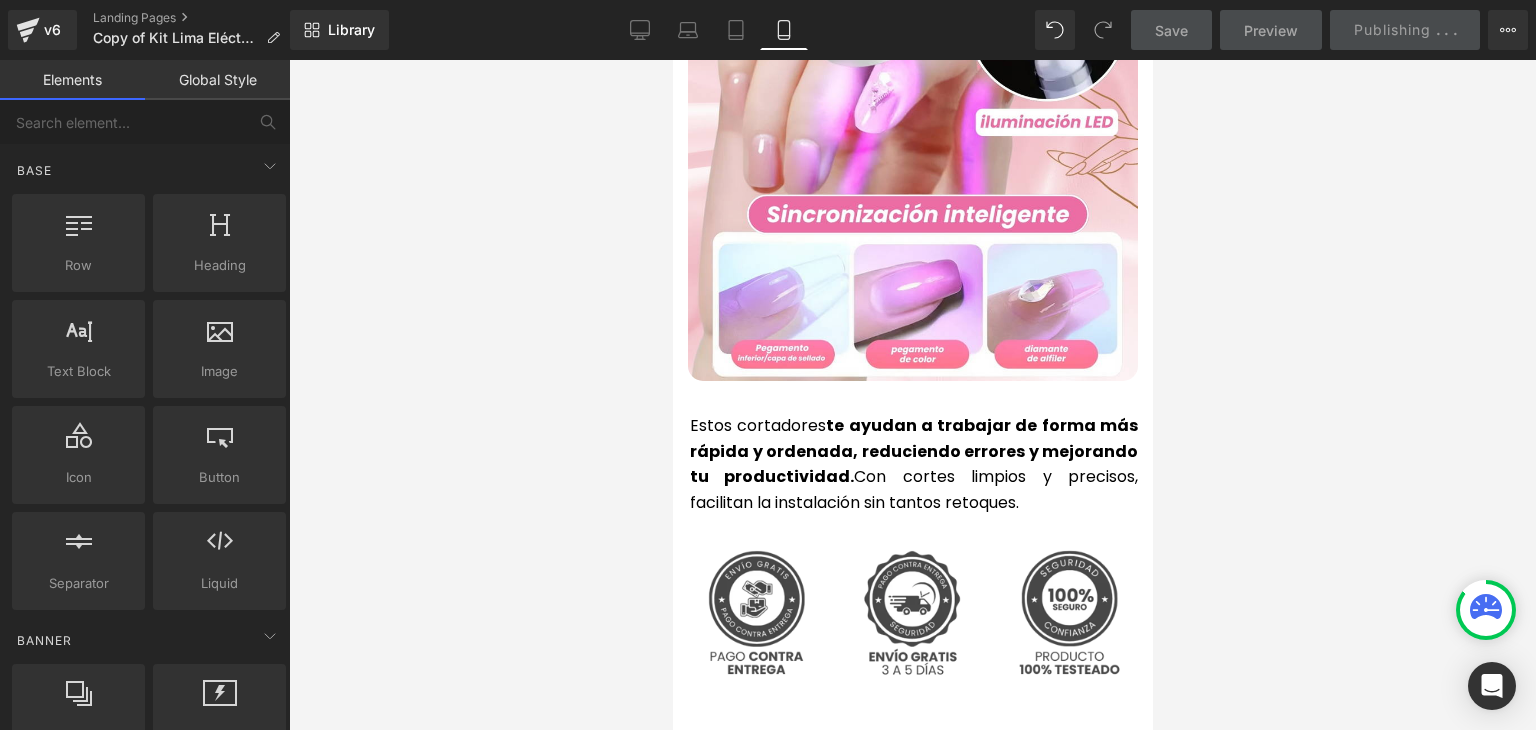 scroll, scrollTop: 4400, scrollLeft: 0, axis: vertical 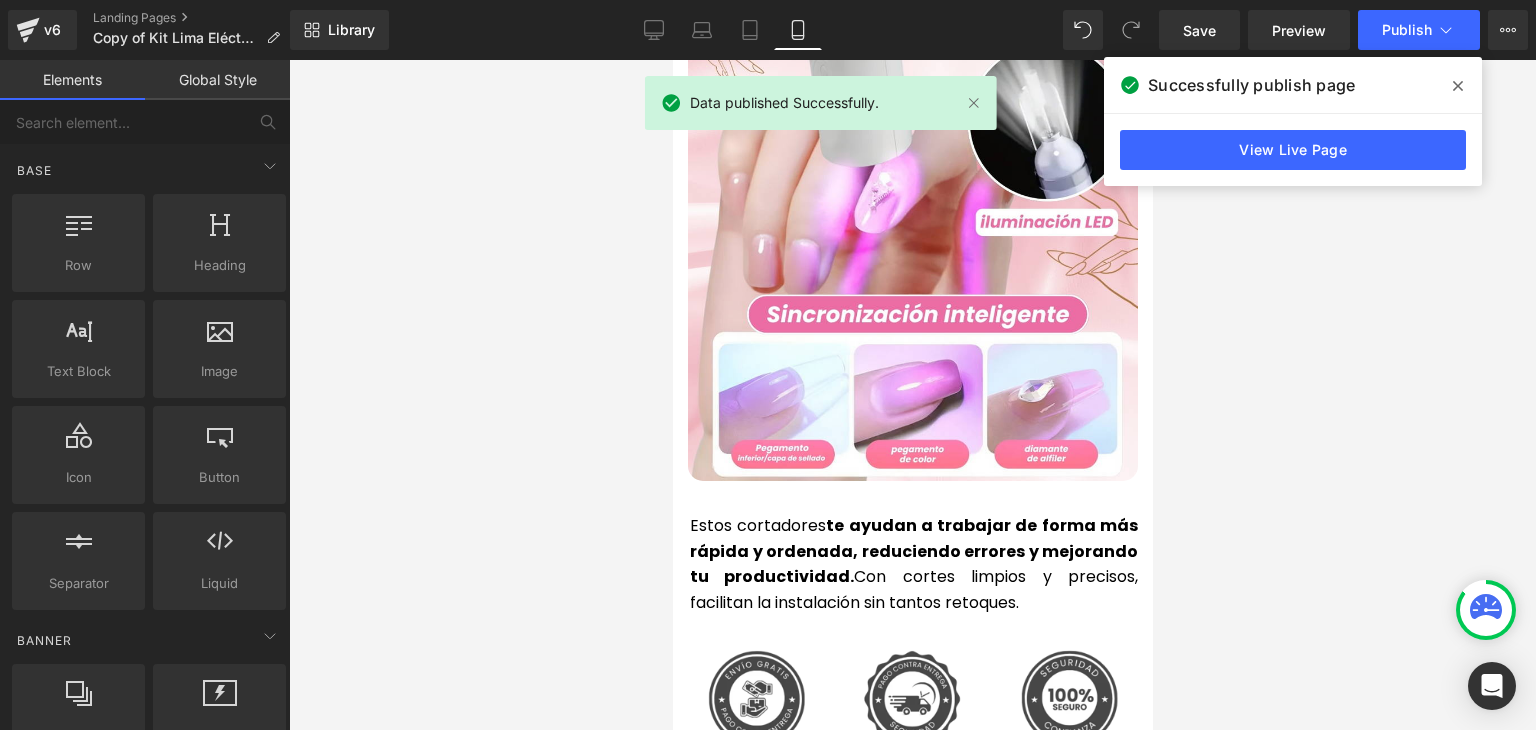 click at bounding box center (1458, 86) 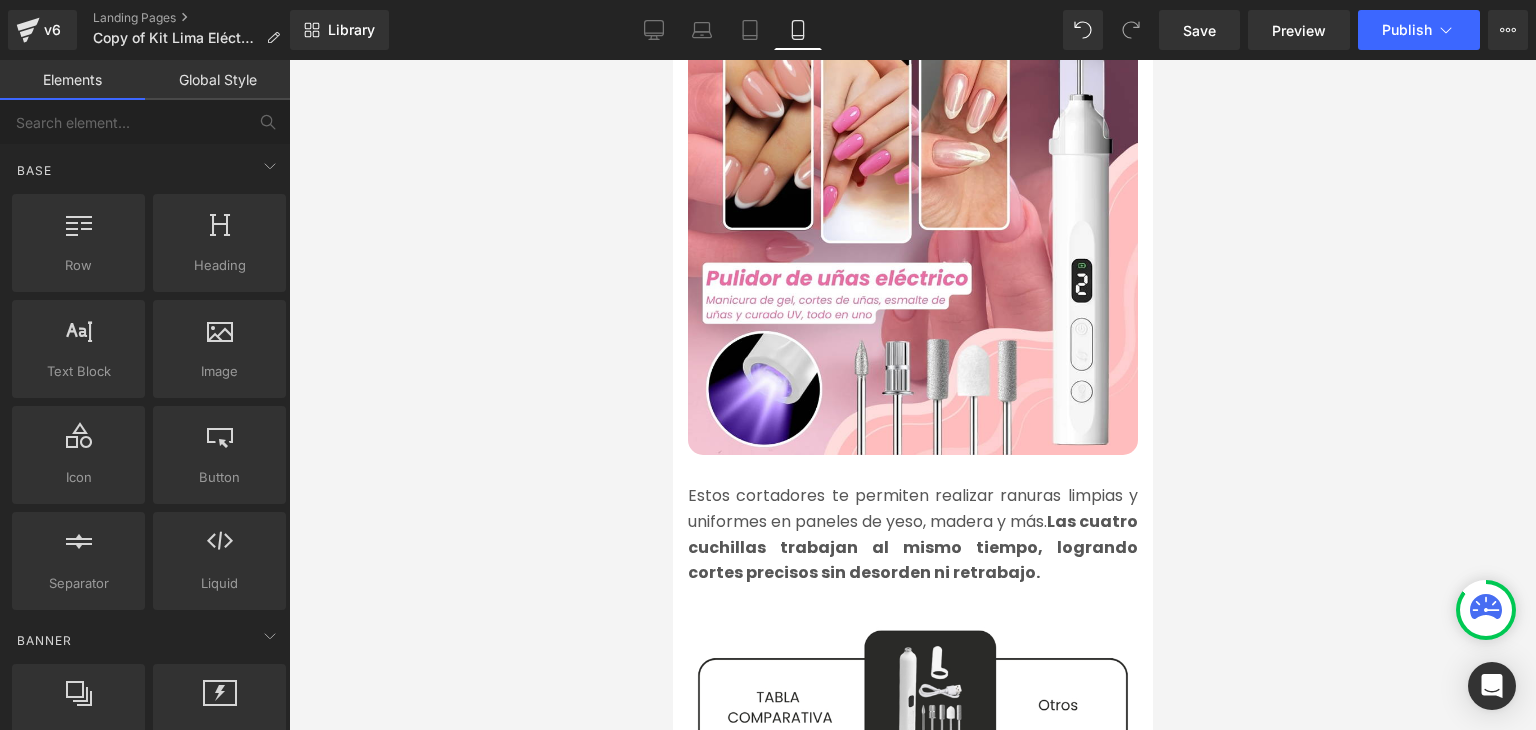 scroll, scrollTop: 2100, scrollLeft: 0, axis: vertical 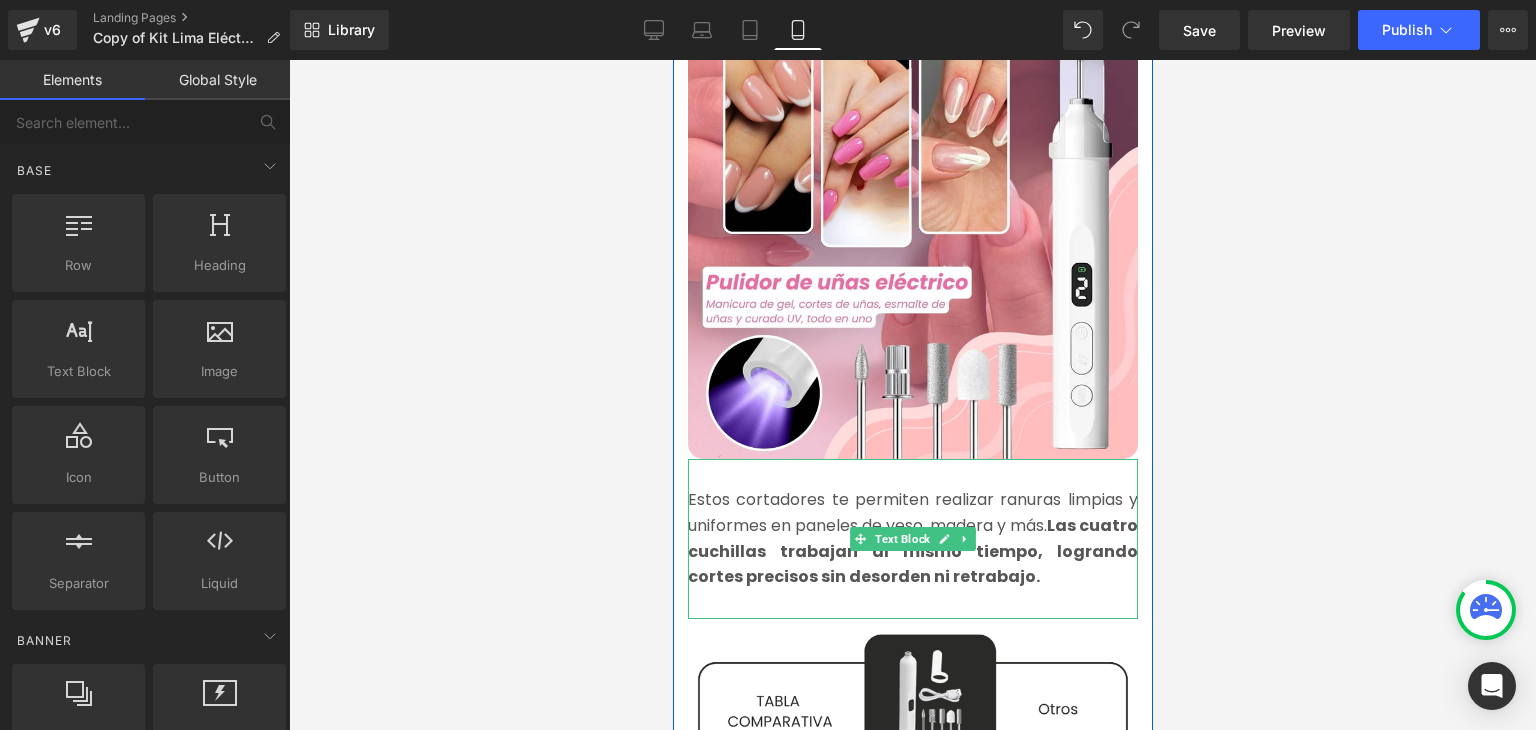 click on "Estos cortadores te permiten realizar ranuras limpias y uniformes en paneles de yeso, madera y más. Las cuatro cuchillas trabajan al mismo tiempo, logrando cortes precisos sin desorden ni retrabajo." at bounding box center [912, 538] 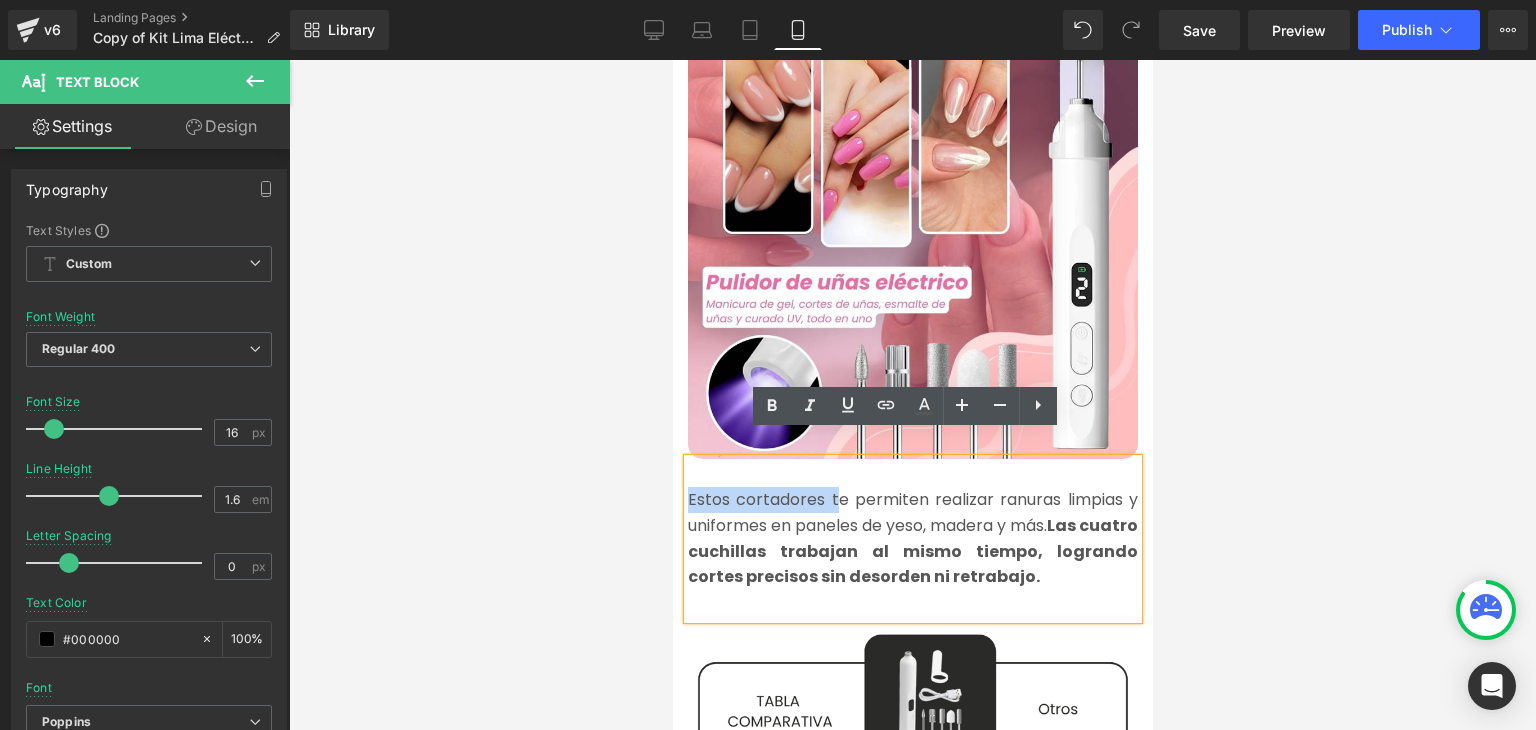 drag, startPoint x: 827, startPoint y: 473, endPoint x: 678, endPoint y: 473, distance: 149 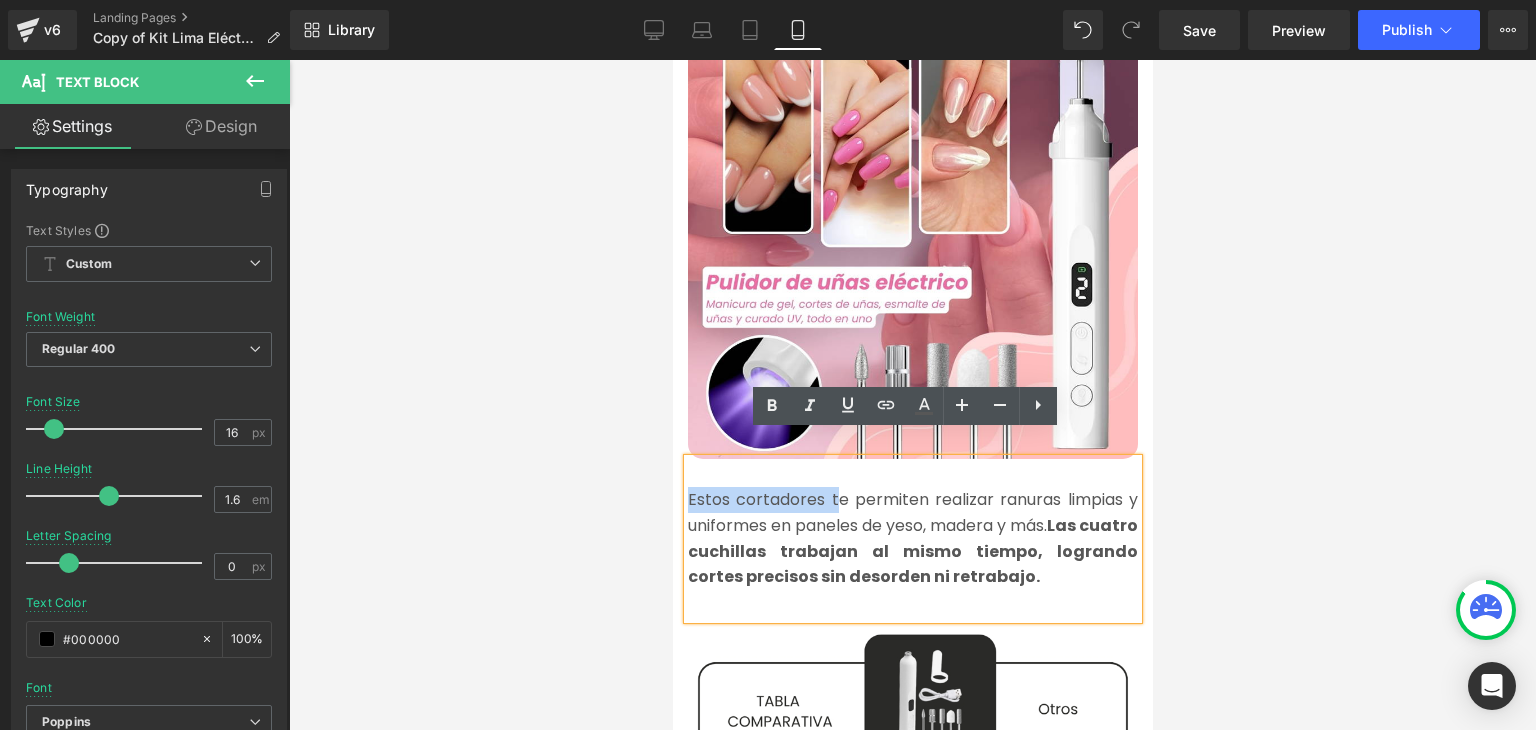 click on "Estos cortadores te permiten realizar ranuras limpias y uniformes en paneles de yeso, madera y más. Las cuatro cuchillas trabajan al mismo tiempo, logrando cortes precisos sin desorden ni retrabajo." at bounding box center [912, 538] 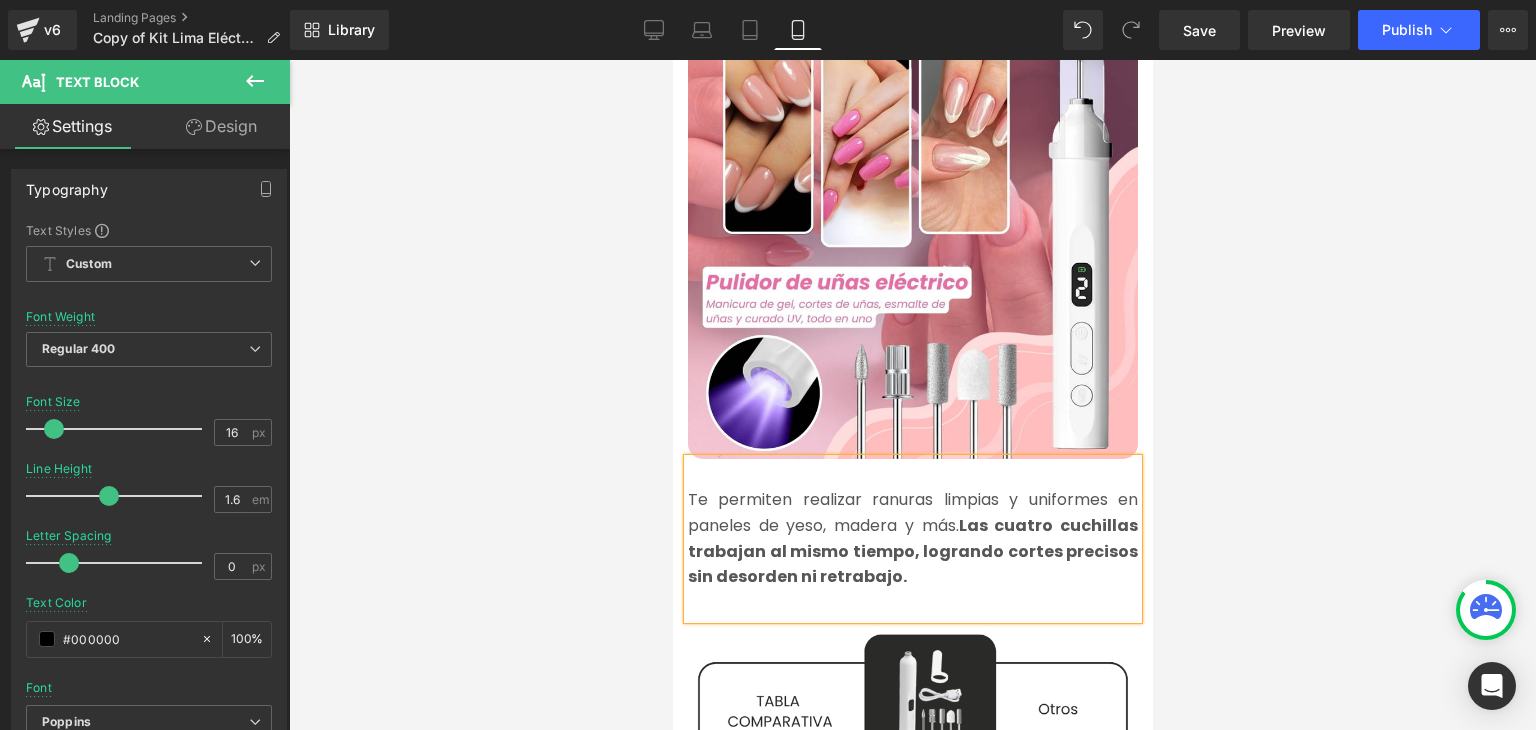 click on "Te permiten realizar ranuras limpias y uniformes en paneles de yeso, madera y más. Las cuatro cuchillas trabajan al mismo tiempo, logrando cortes precisos sin desorden ni retrabajo." at bounding box center (912, 538) 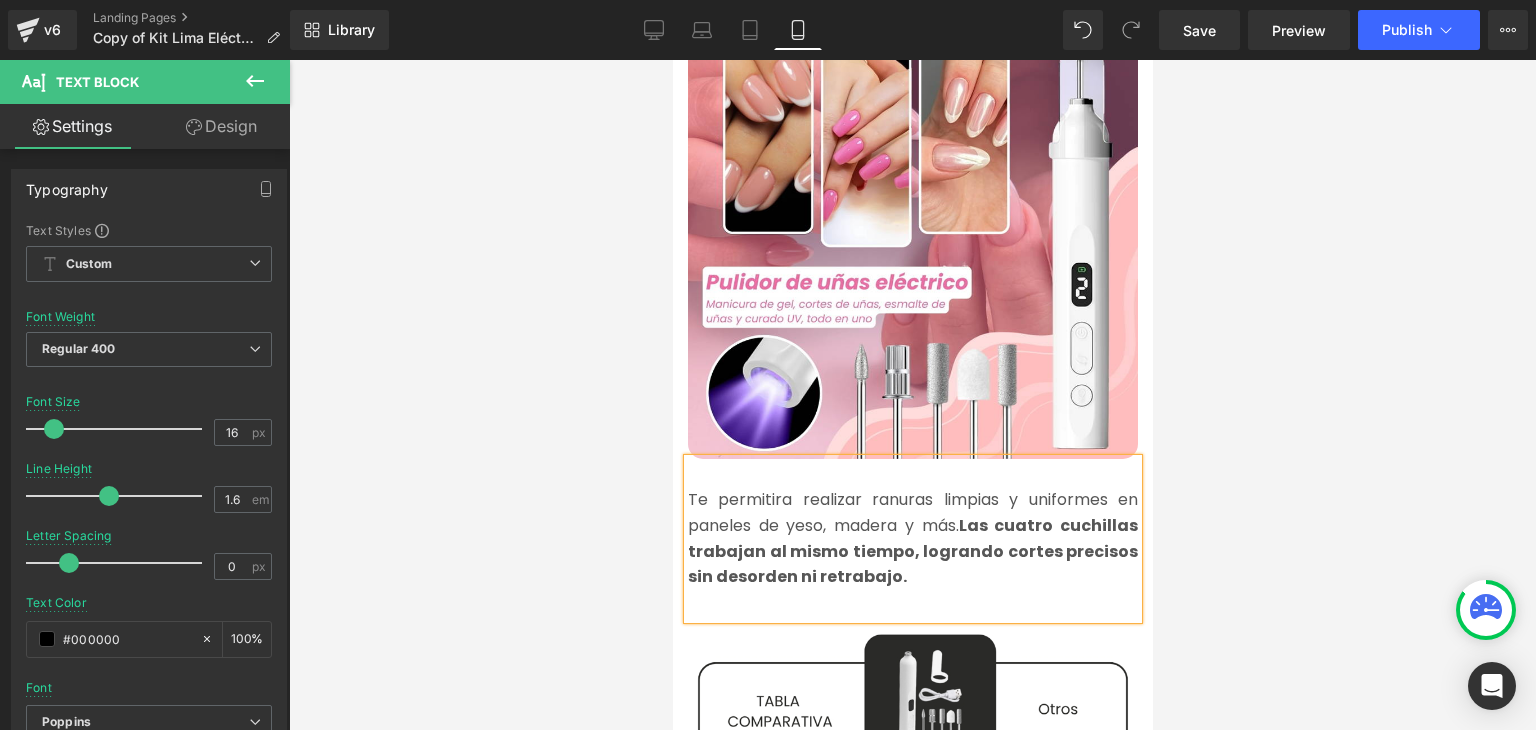 click at bounding box center (912, 395) 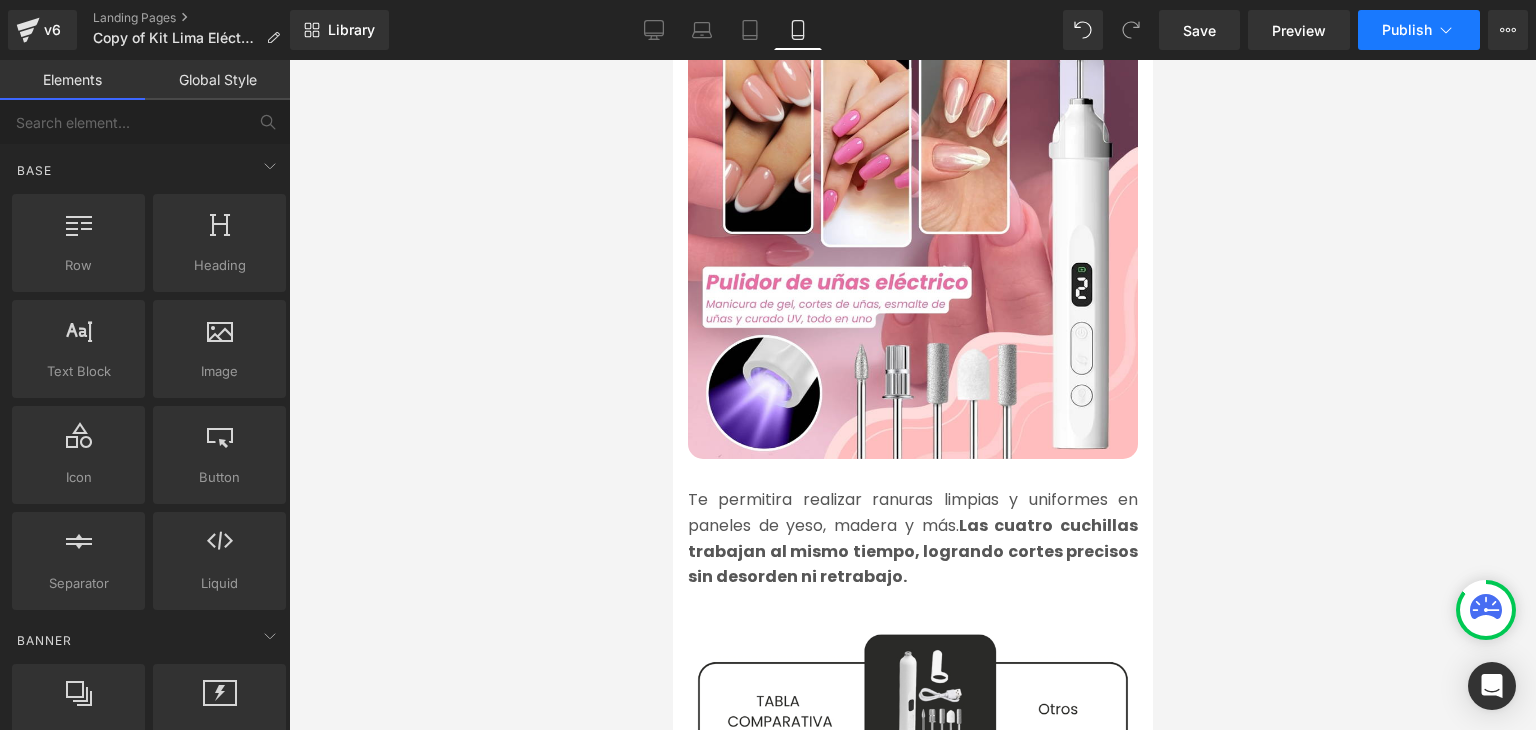 click on "Publish" at bounding box center (1407, 30) 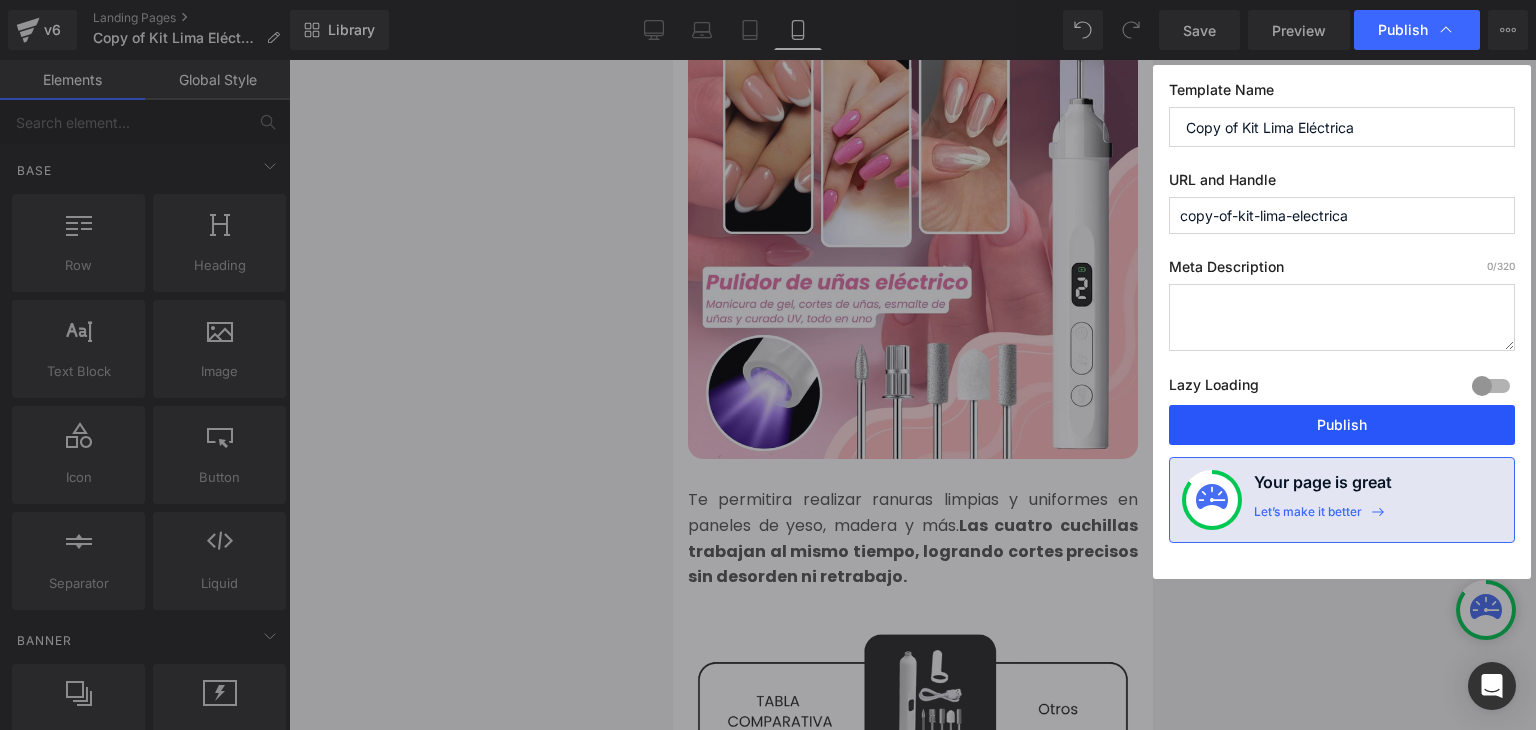 click on "Publish" at bounding box center [1342, 425] 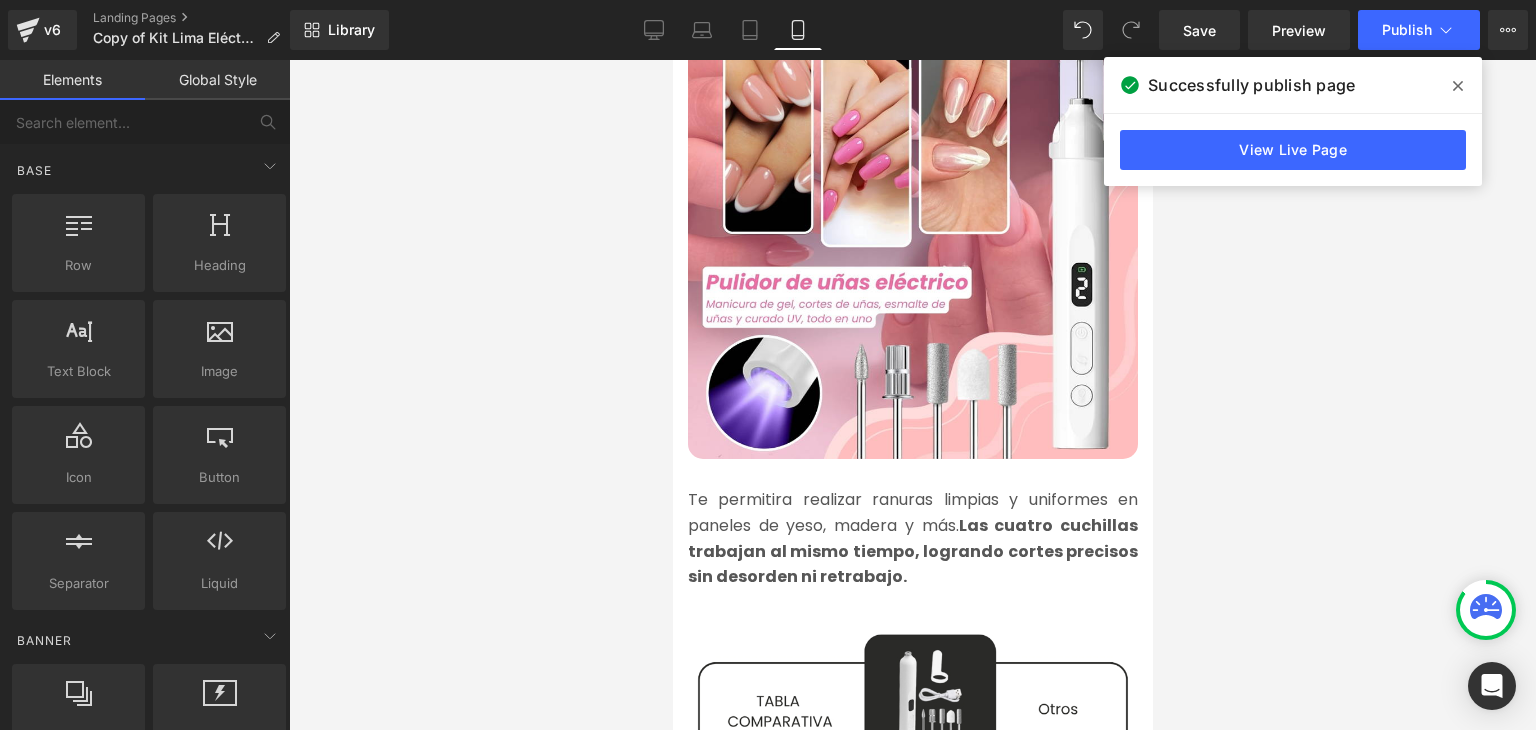 click at bounding box center (1458, 86) 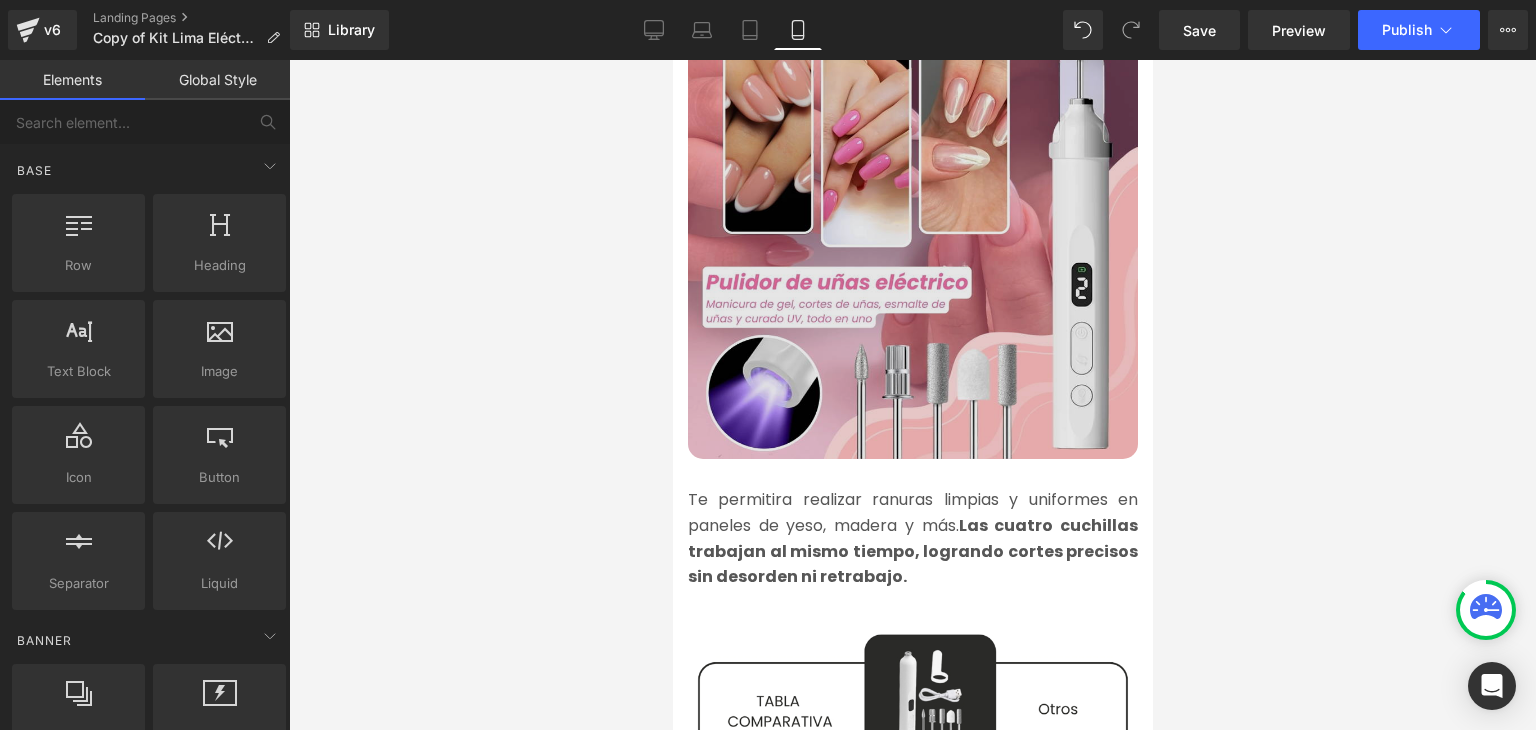 scroll, scrollTop: 1336, scrollLeft: 0, axis: vertical 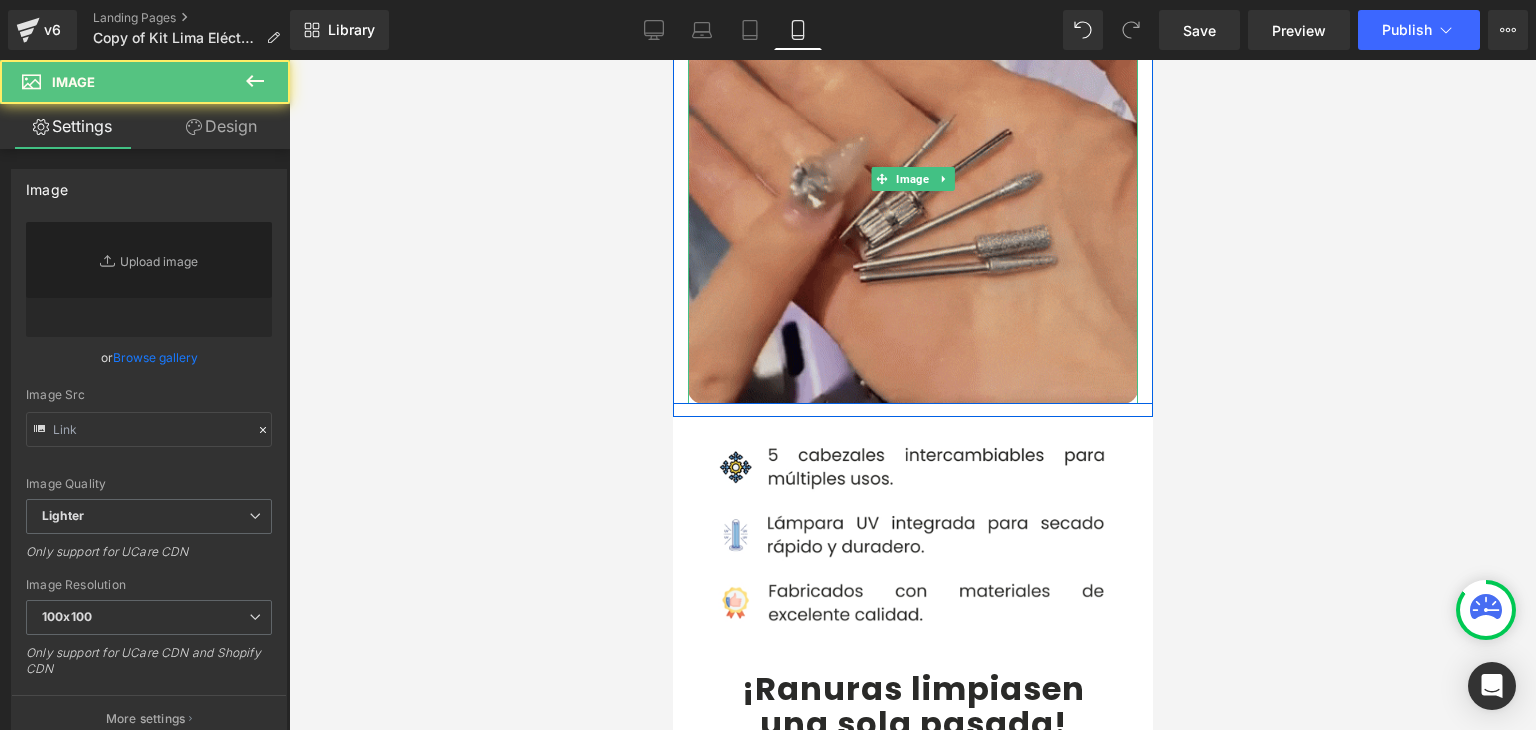 click at bounding box center (912, 179) 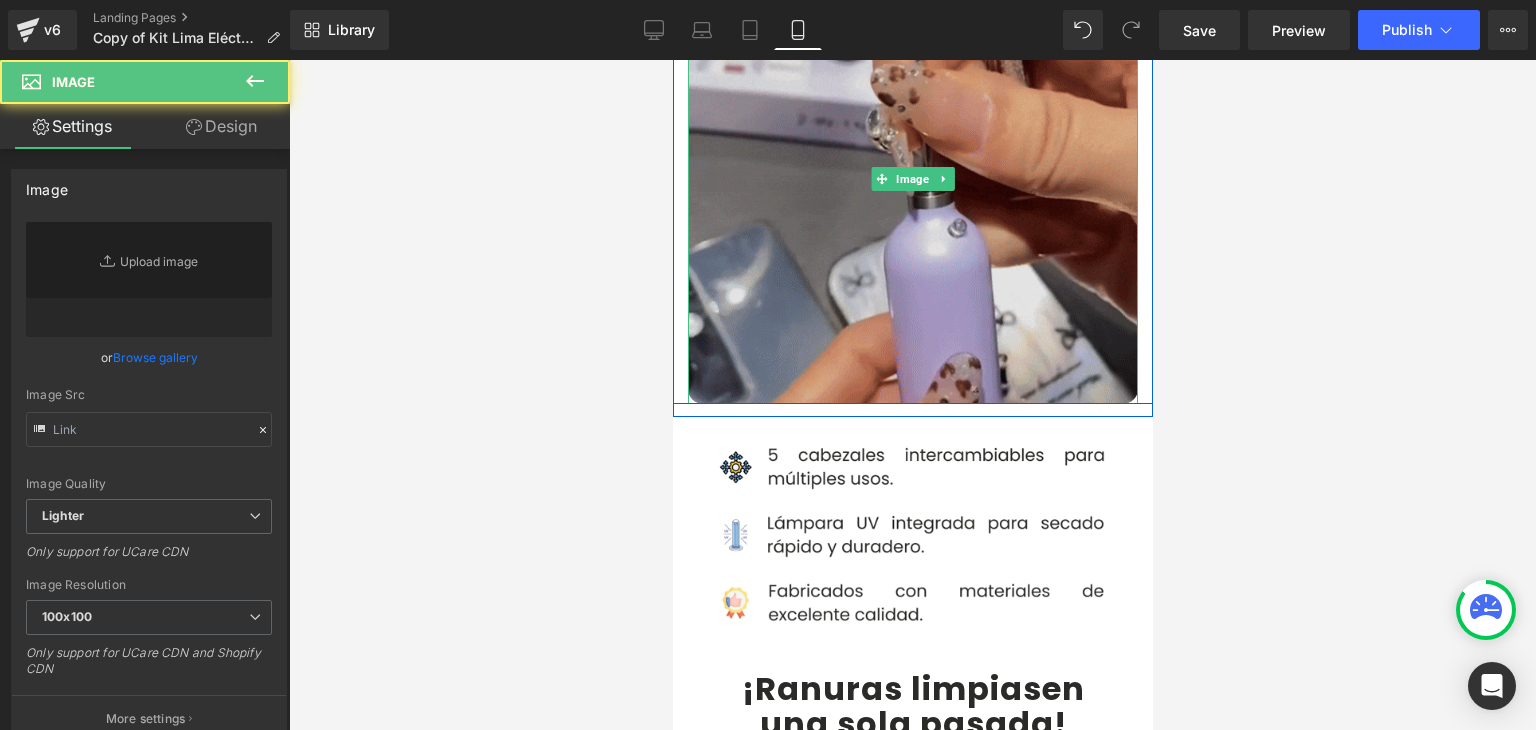 click at bounding box center (912, 179) 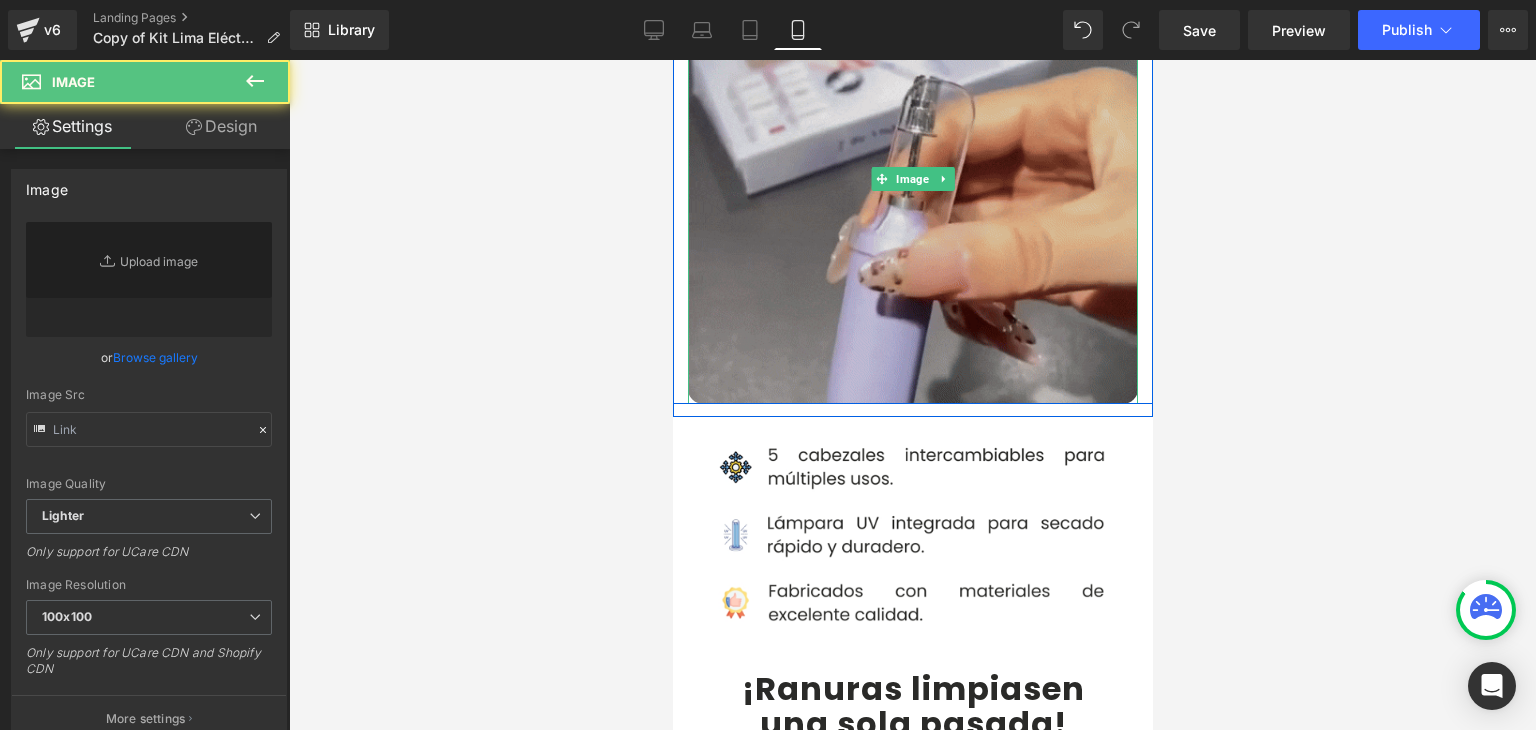 click at bounding box center [912, 179] 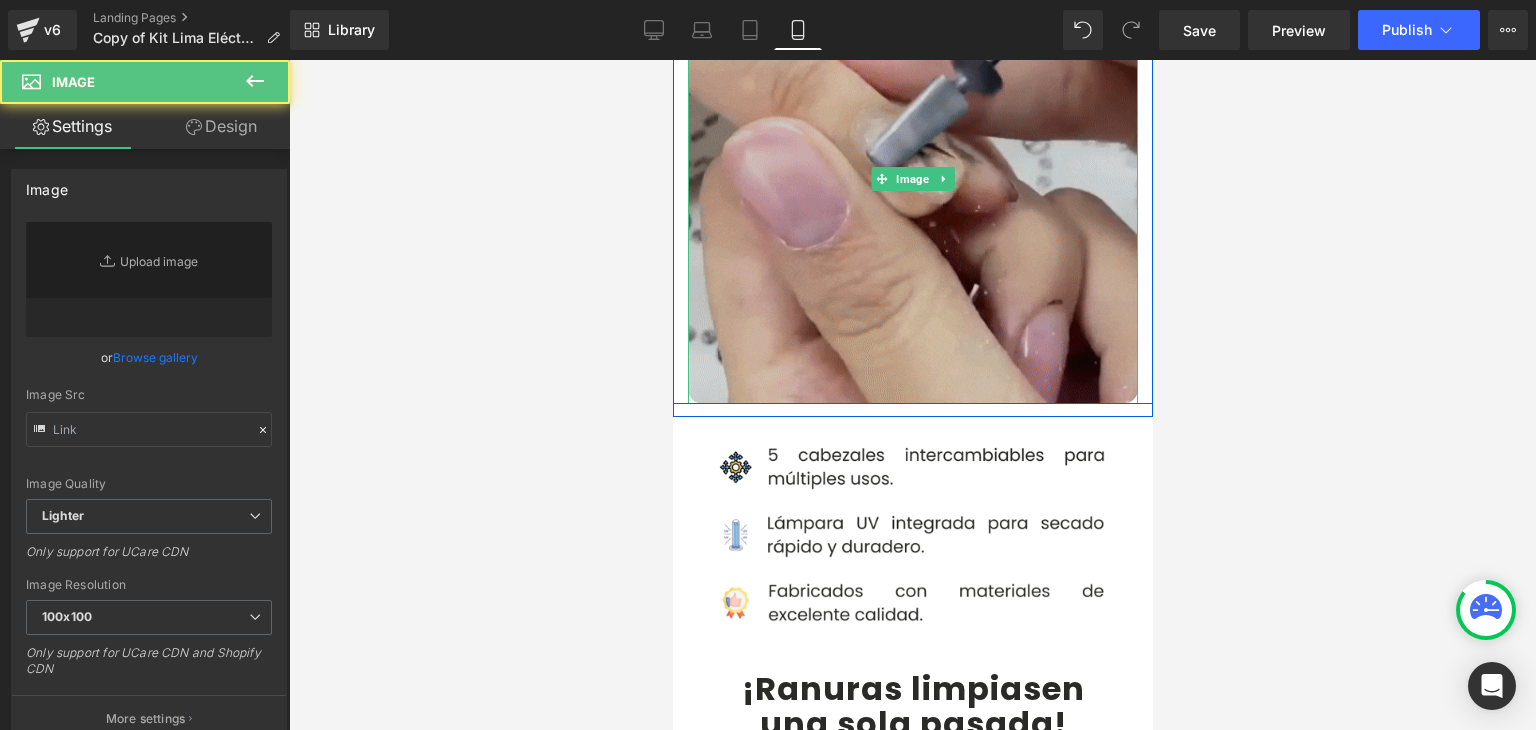 scroll, scrollTop: 1100, scrollLeft: 0, axis: vertical 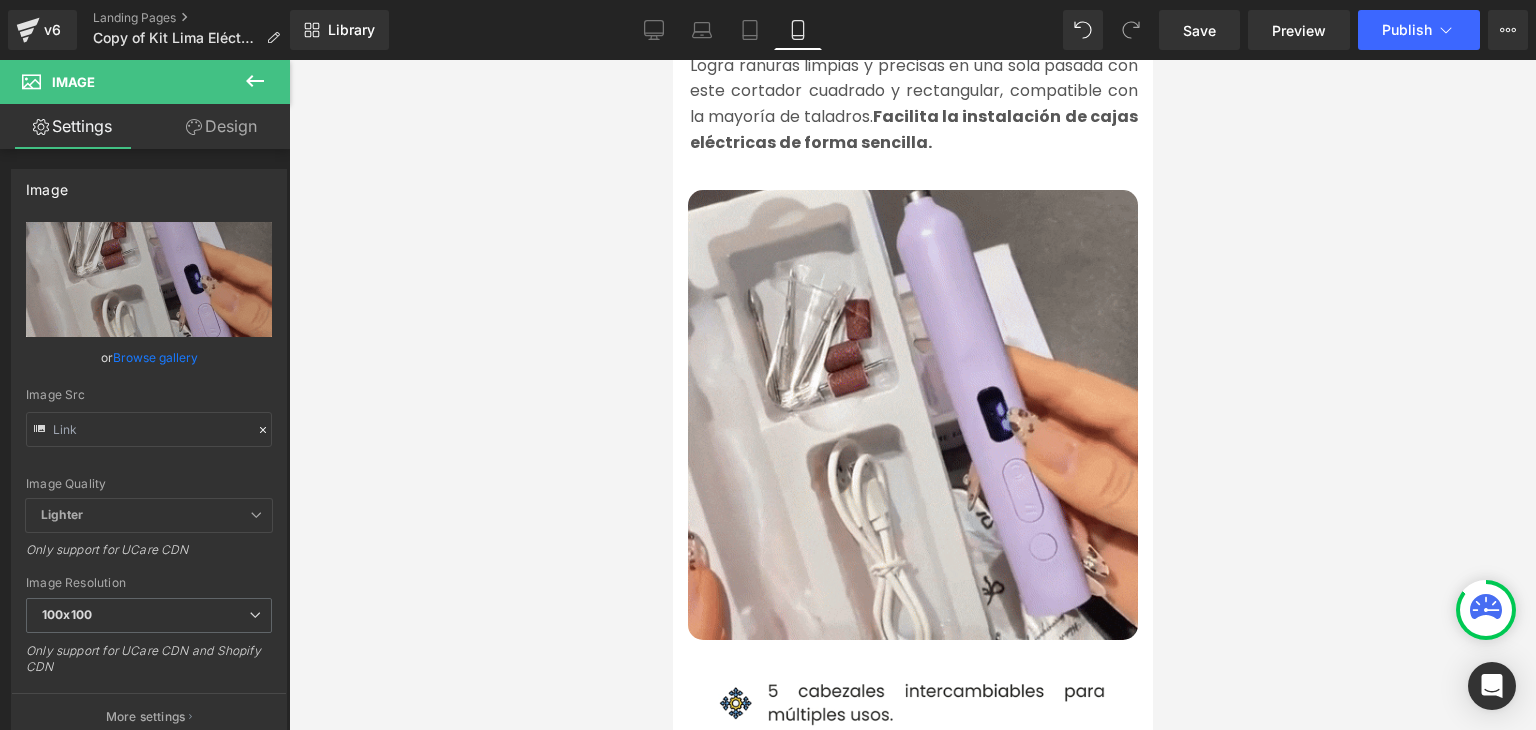 type on "https://media0.giphy.com/media/v1.Y2lkPTc5MGI3NjExeXRtNXFqbWMwMTV3OW14NWdxdXN1OW1uYzZzZ2JjYzJobmU3NTg0eSZlcD12MV9pbnRlcm5hbF9naWZfYnlfaWQmY3Q9Zw/fXtwCIwxUgBhGm5Xjb/giphy.gif" 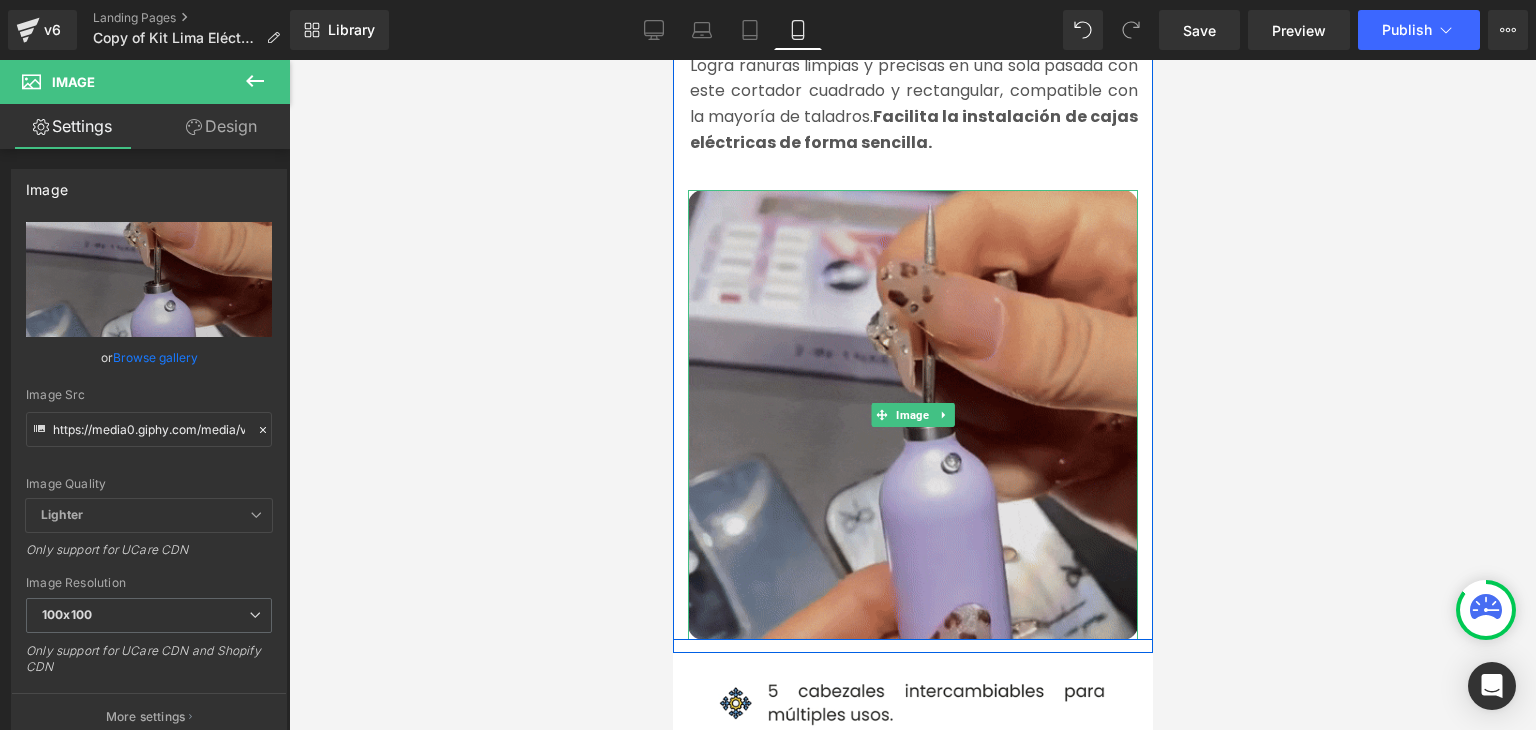 click at bounding box center [912, 415] 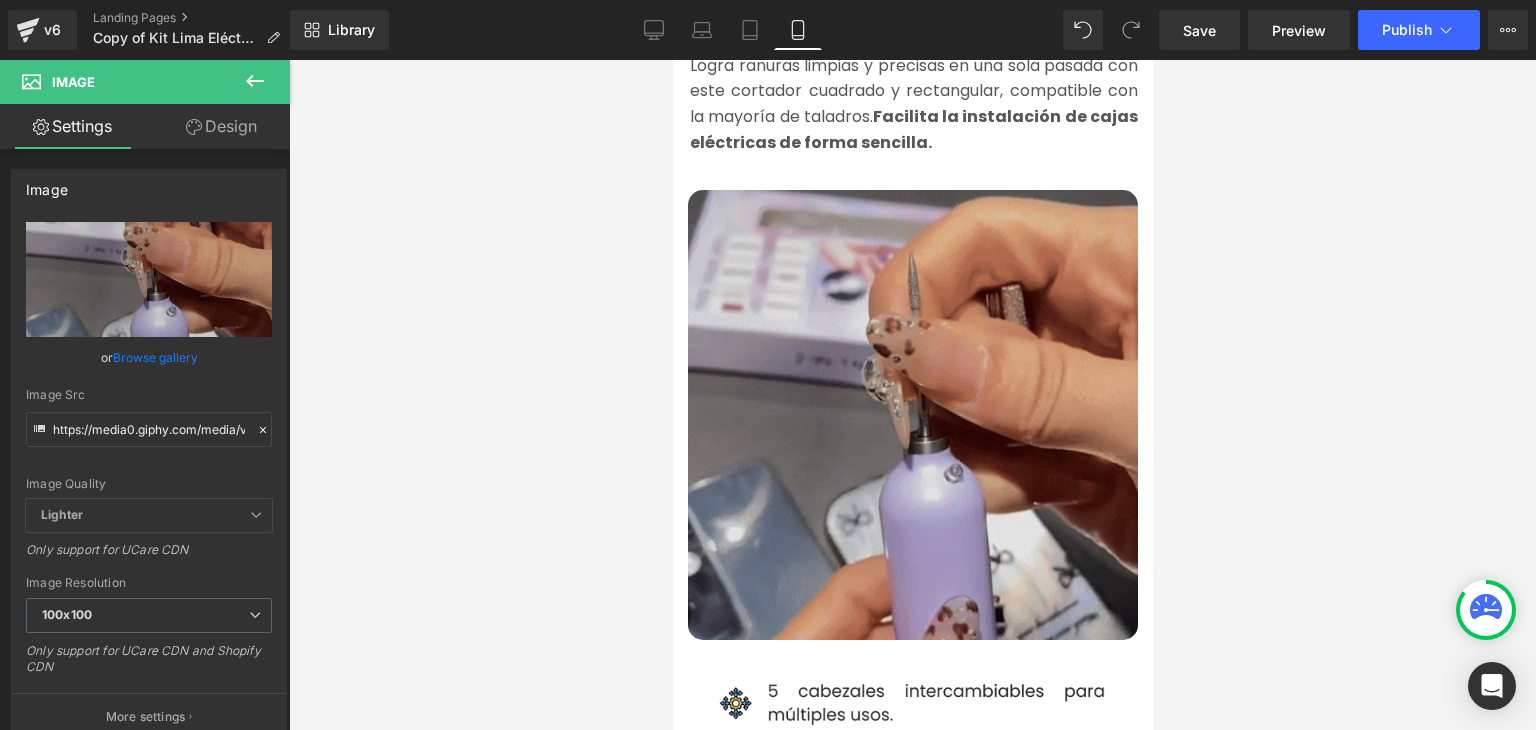 click at bounding box center [912, 415] 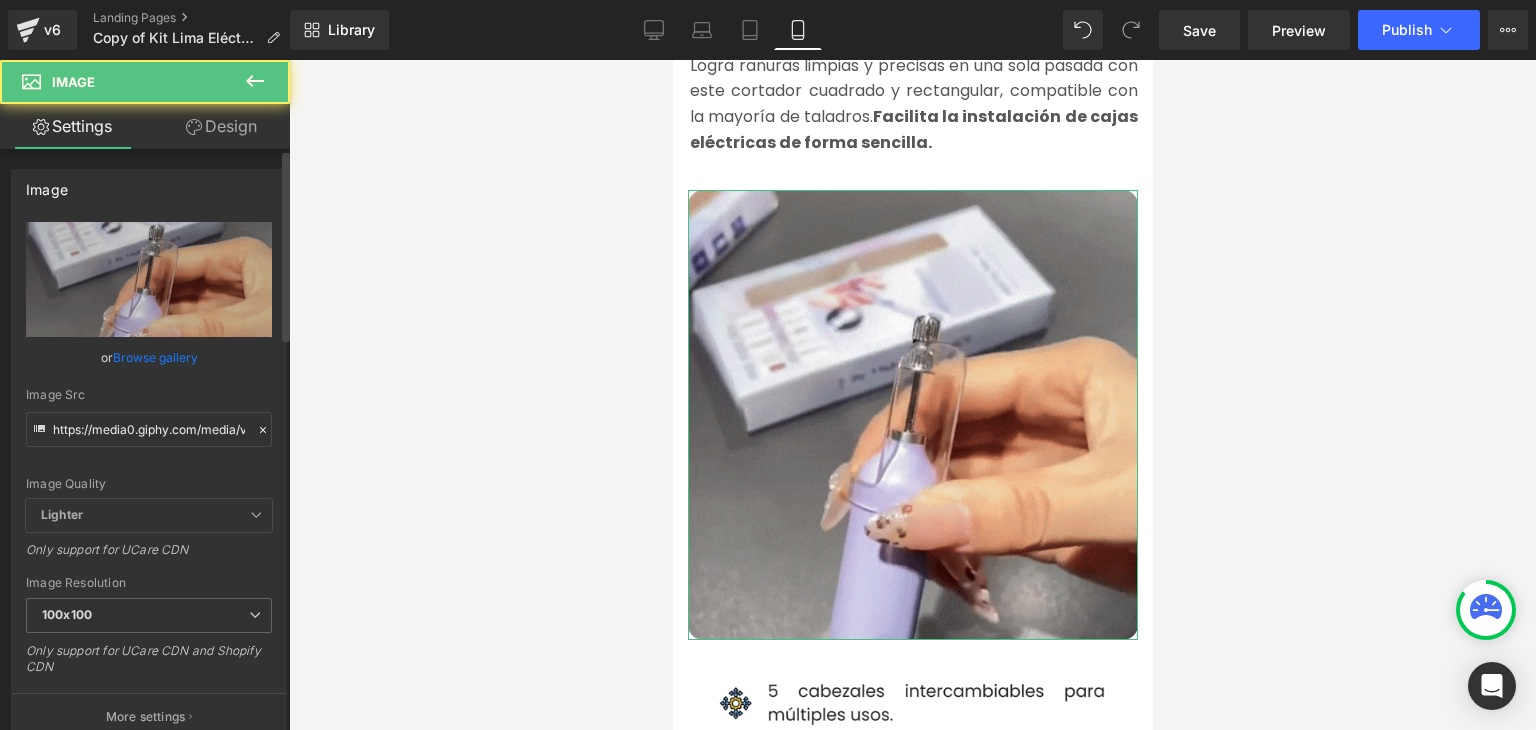 click 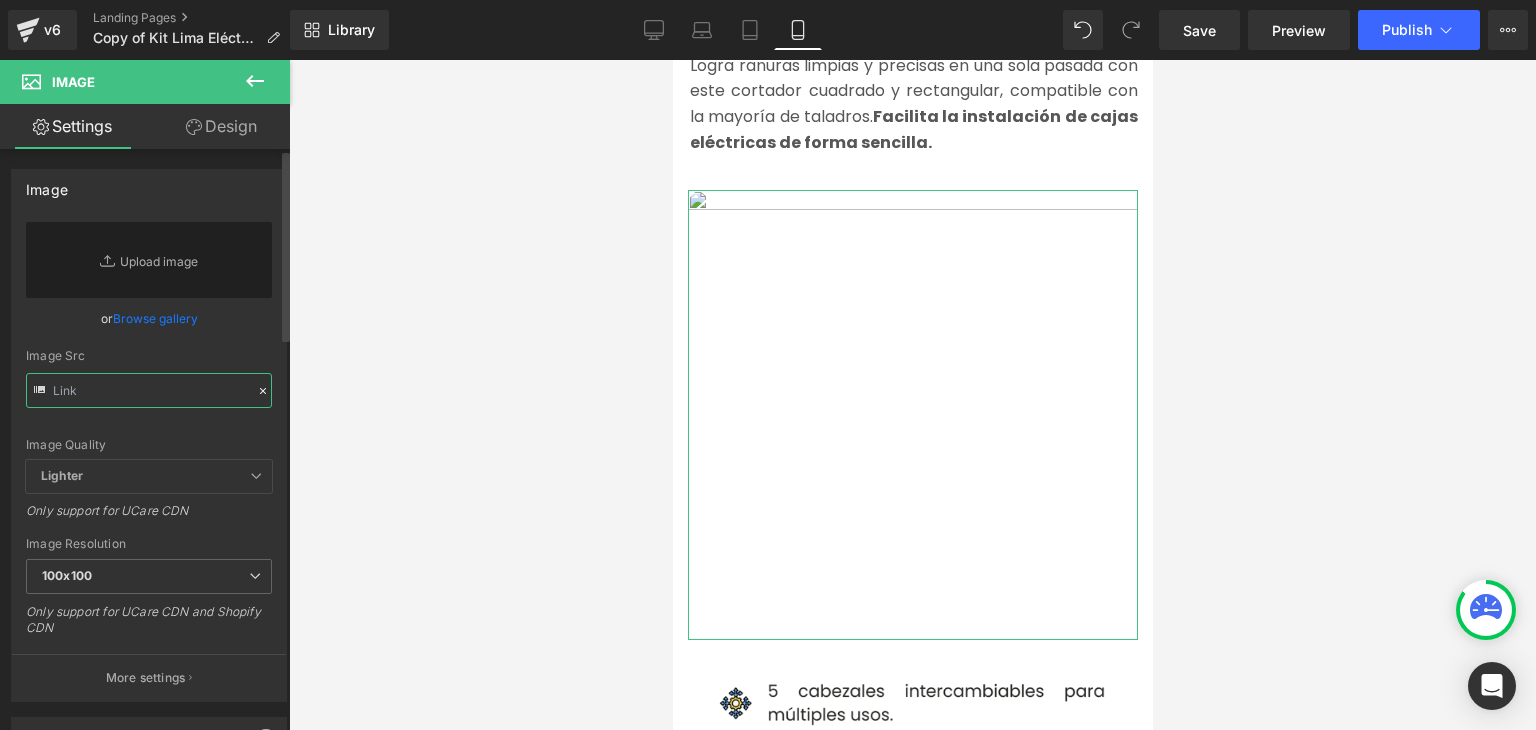 click at bounding box center [149, 390] 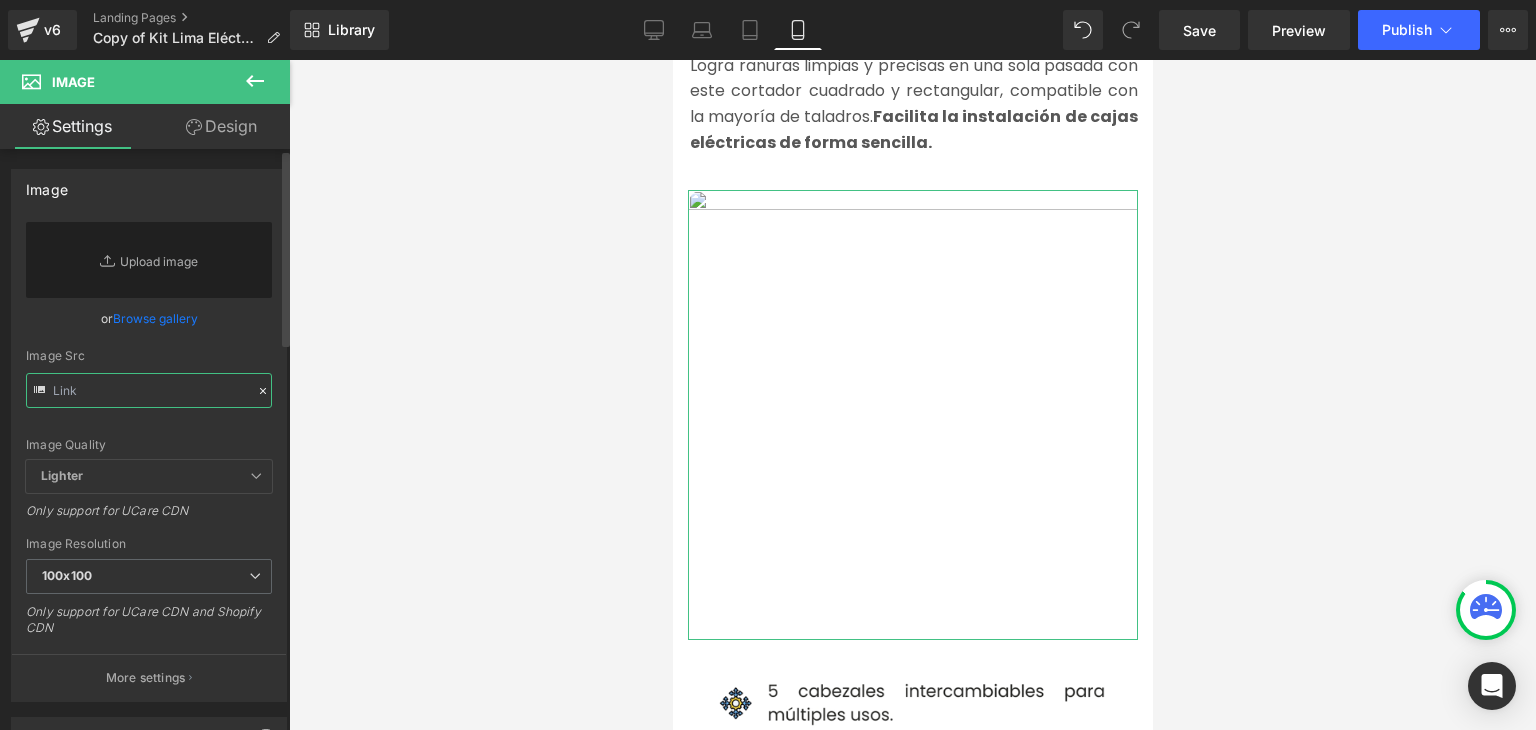 paste on "https://media2.giphy.com/media/v1.Y2lkPTc5MGI3NjExbDM4cTB4NzRyZTk4YWx6OWhicnprdmIxZnFmbWNuaWU3Njllb2V3ZyZlcD12MV9pbnRlcm5hbF9naWZfYnlfaWQmY3Q9Zw/oGEfcgn6YyEGoeOssj/giphy.gif" 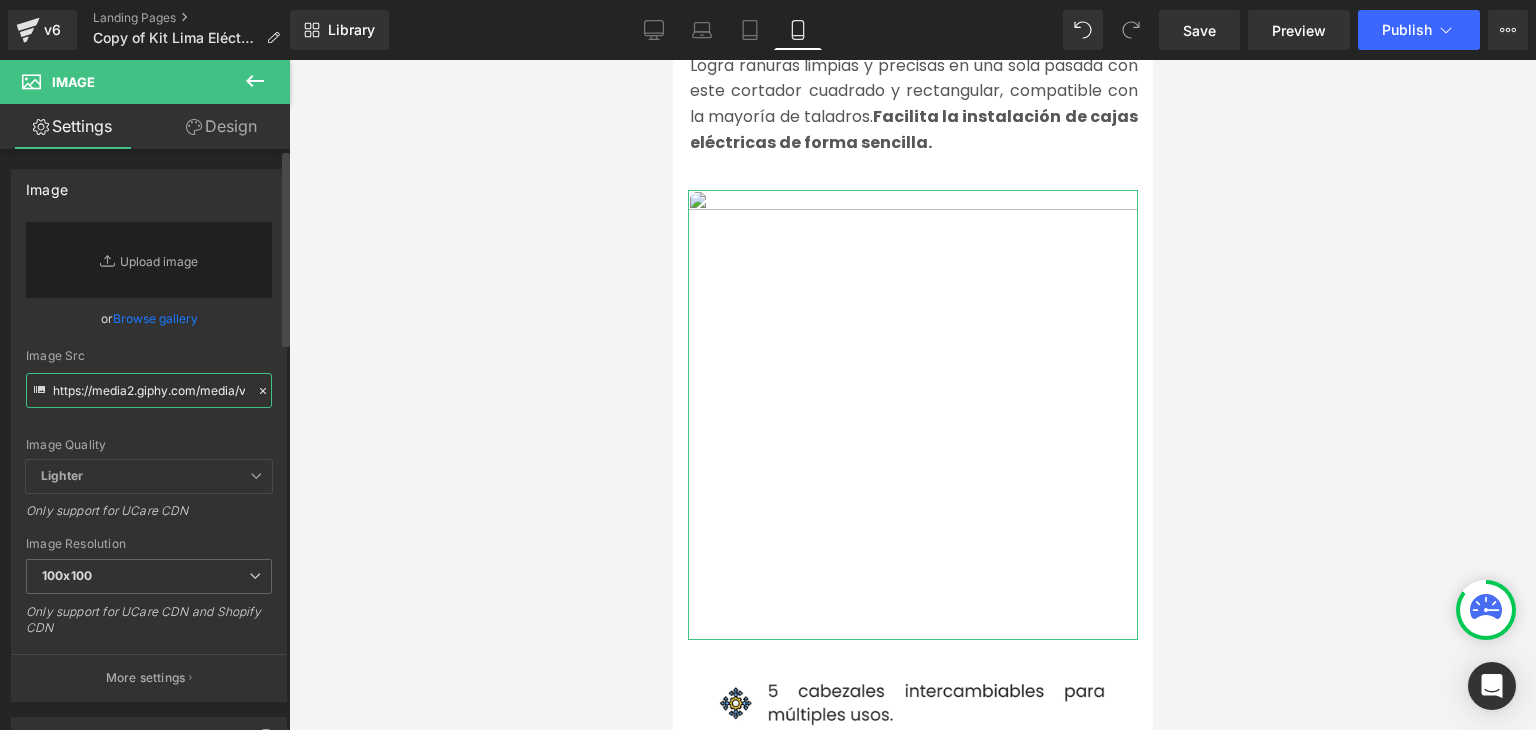 scroll, scrollTop: 0, scrollLeft: 1013, axis: horizontal 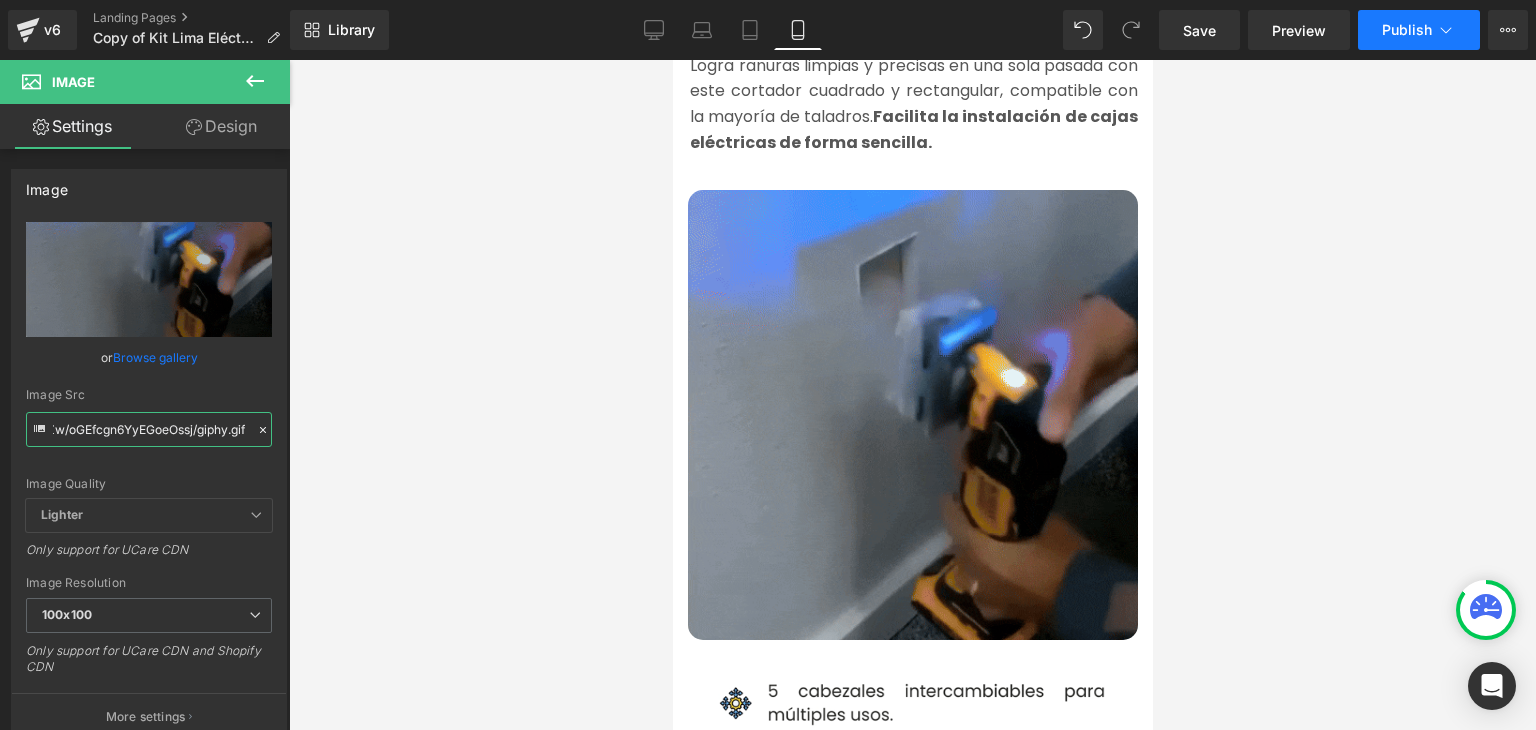 type on "https://media2.giphy.com/media/v1.Y2lkPTc5MGI3NjExbDM4cTB4NzRyZTk4YWx6OWhicnprdmIxZnFmbWNuaWU3Njllb2V3ZyZlcD12MV9pbnRlcm5hbF9naWZfYnlfaWQmY3Q9Zw/oGEfcgn6YyEGoeOssj/giphy.gif" 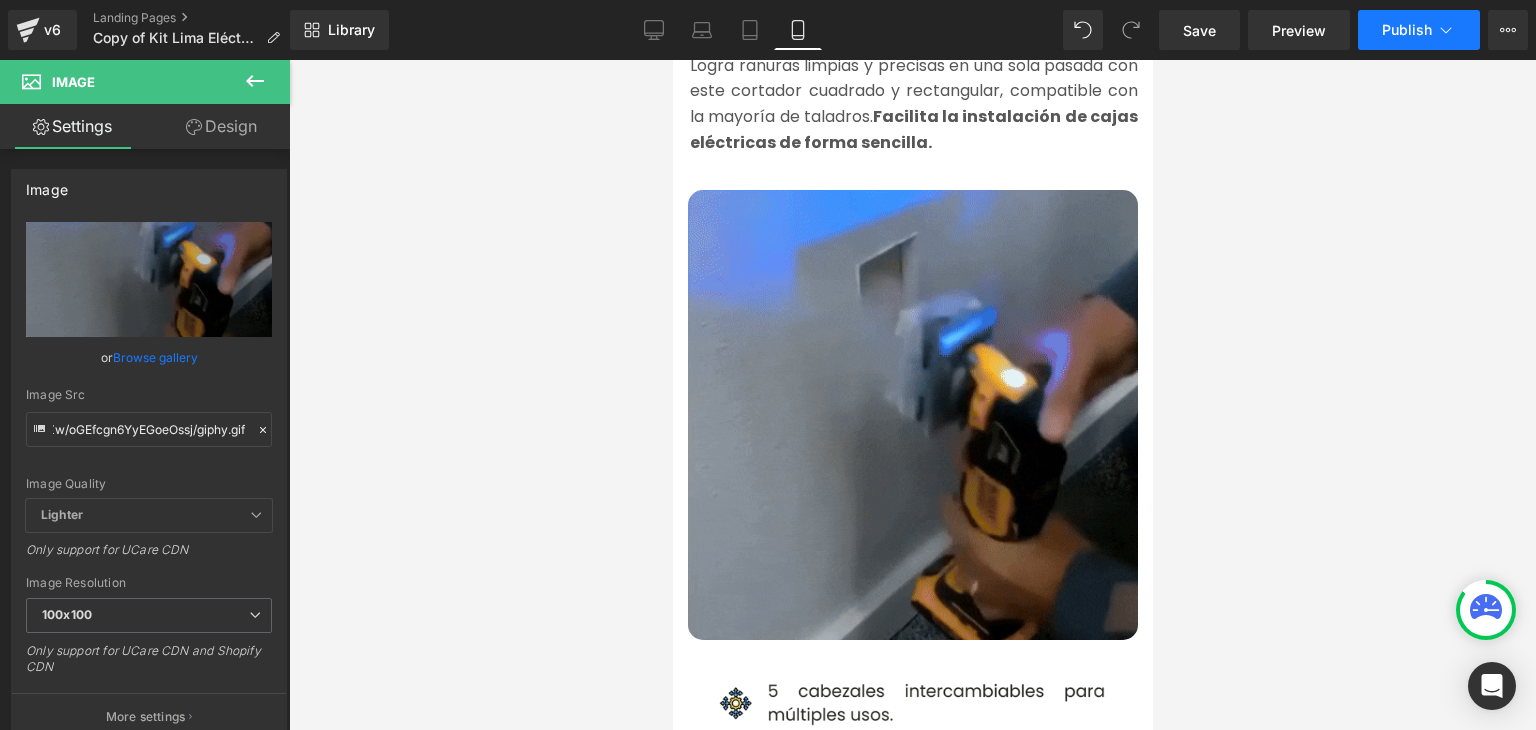 click 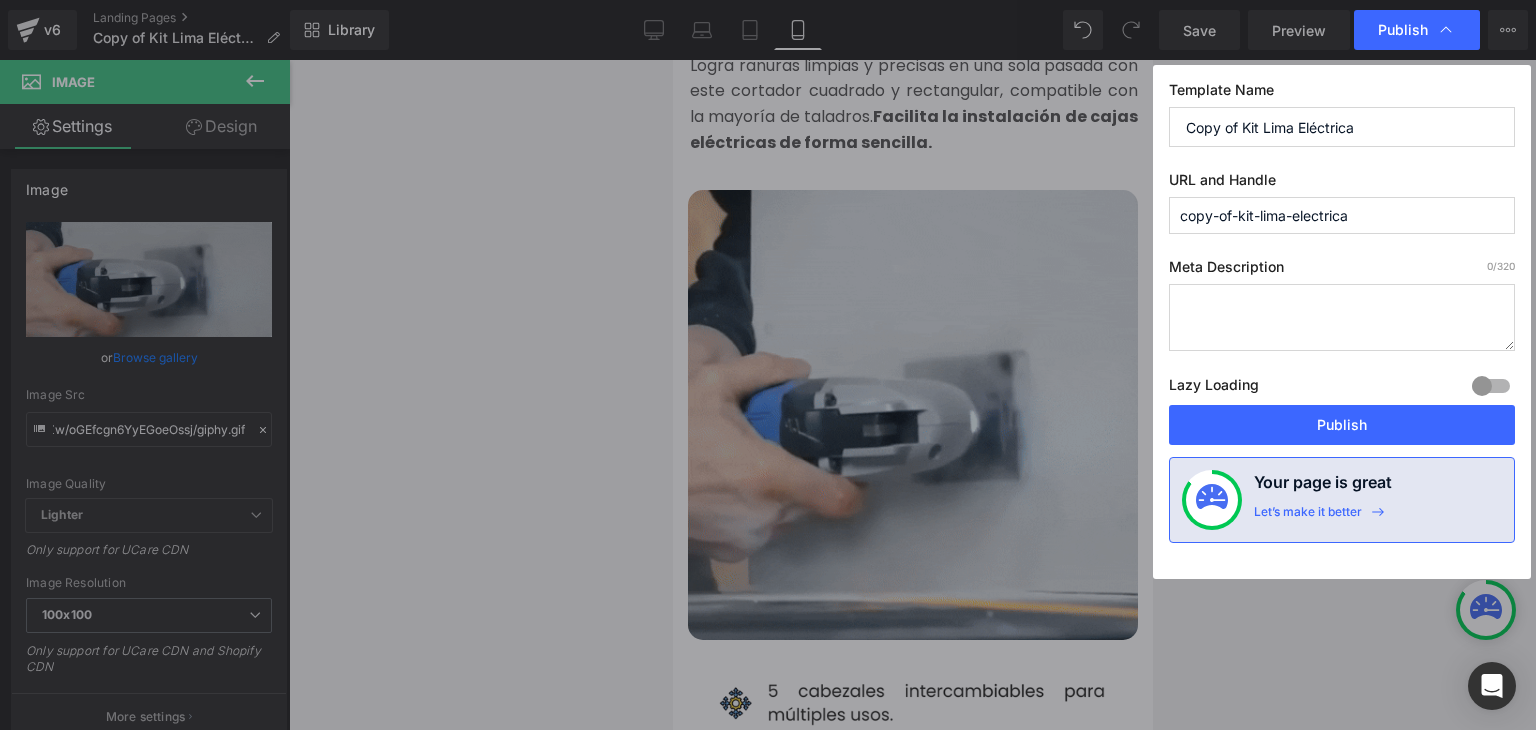 scroll, scrollTop: 0, scrollLeft: 0, axis: both 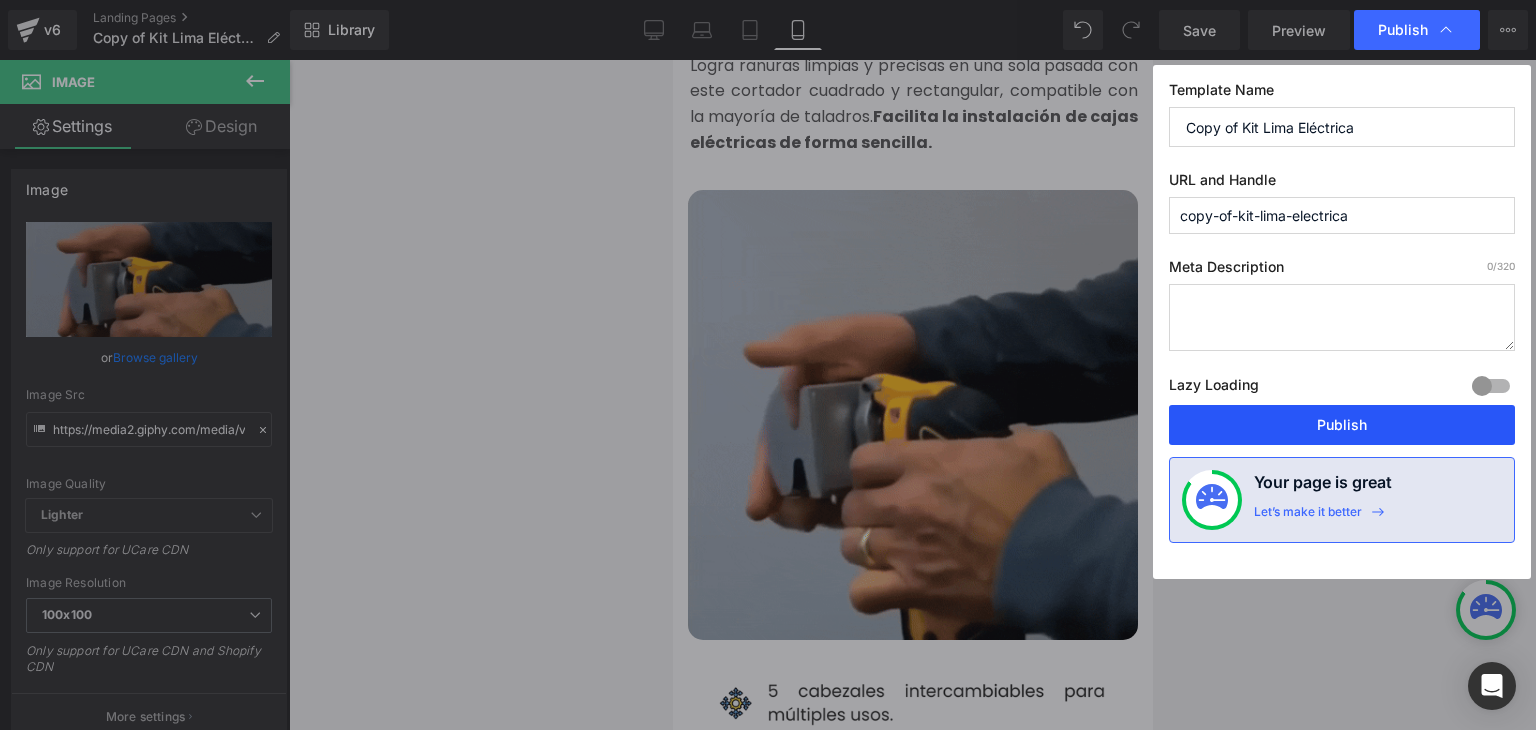 click on "Publish" at bounding box center [1342, 425] 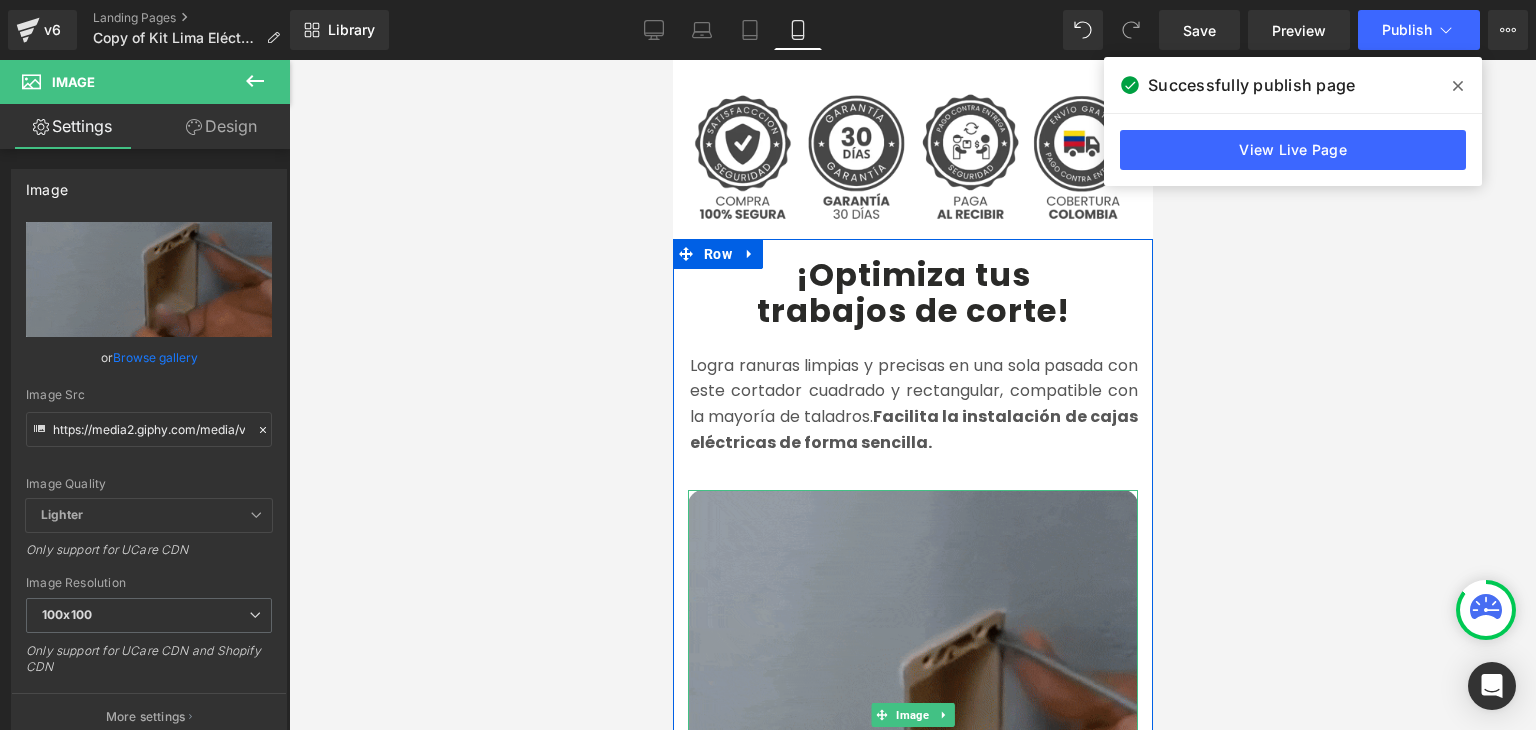 scroll, scrollTop: 1300, scrollLeft: 0, axis: vertical 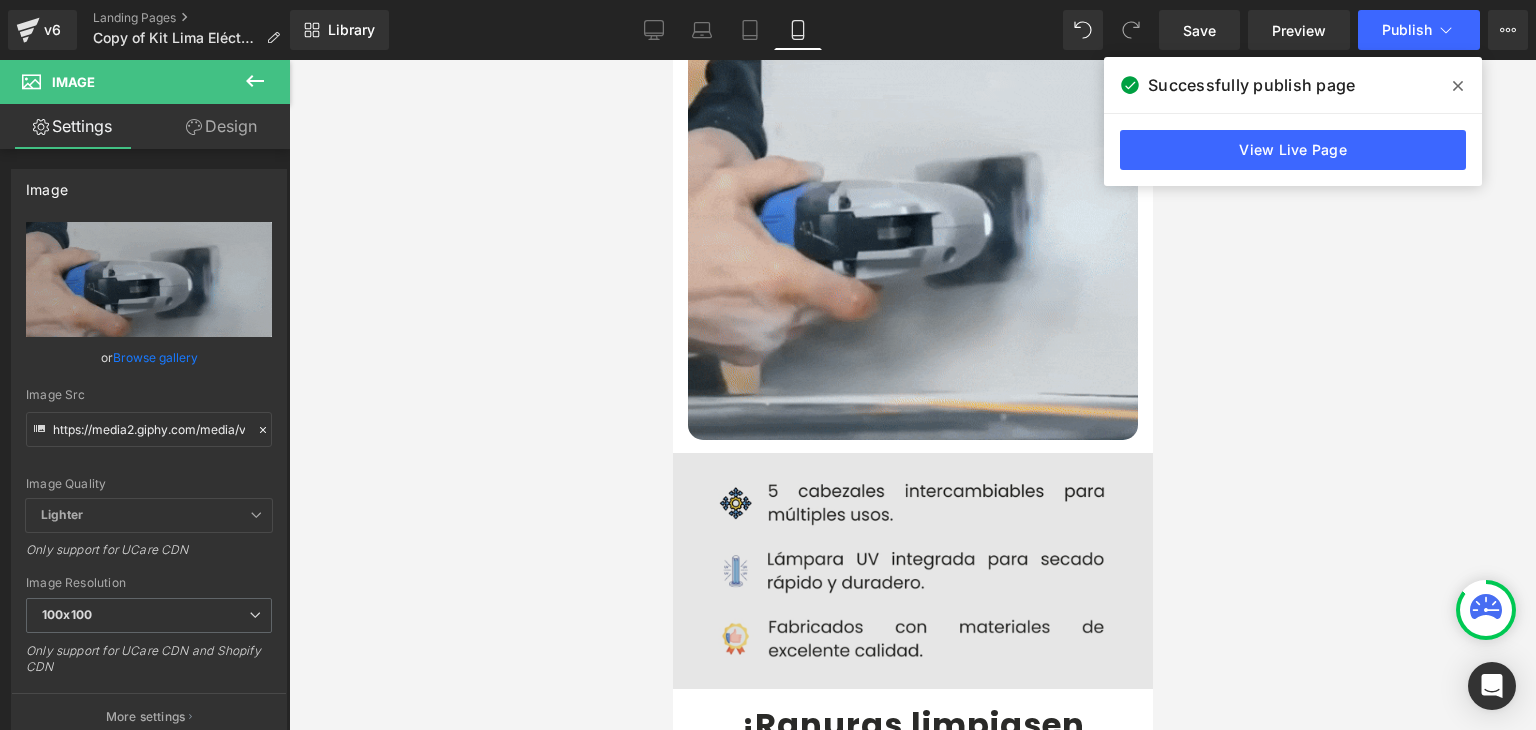 click at bounding box center (912, 571) 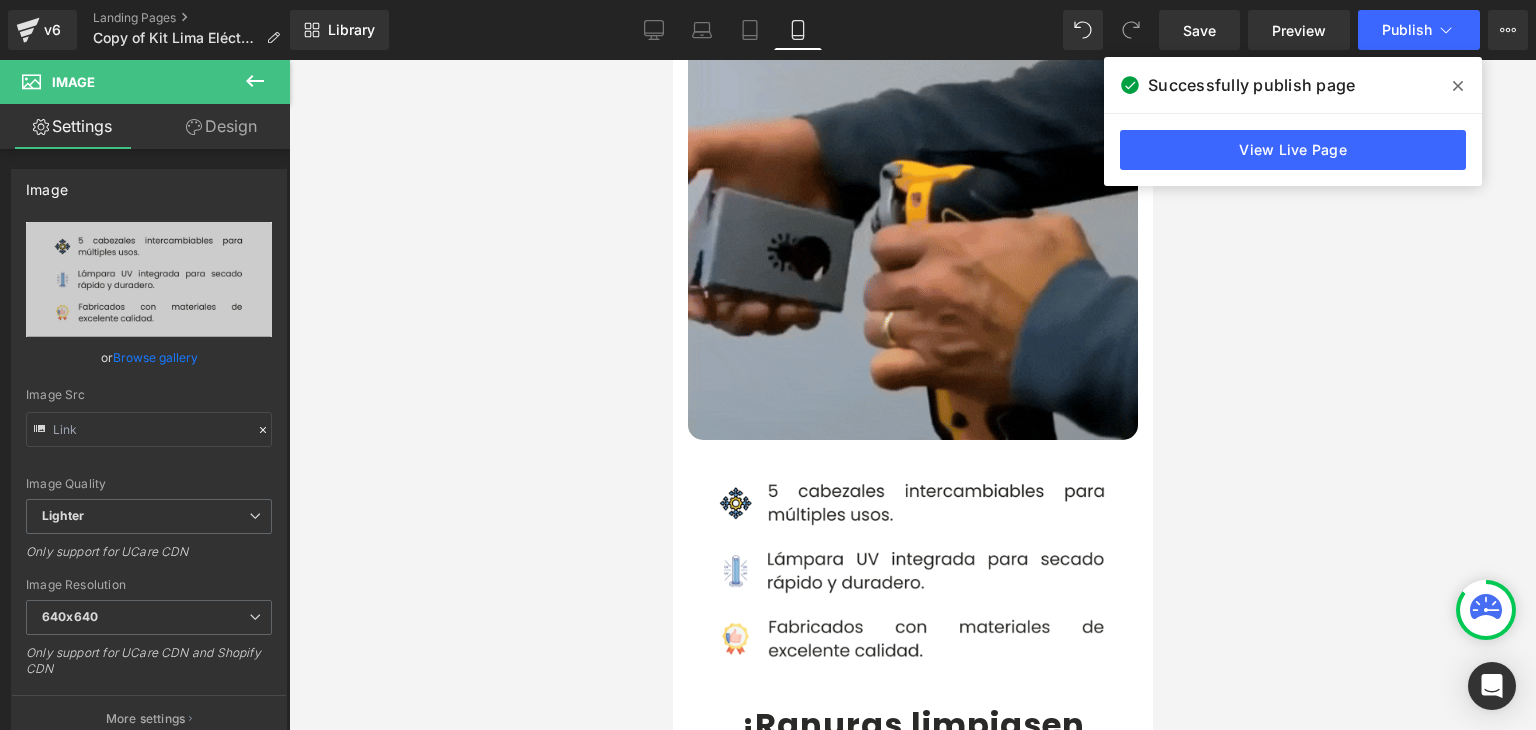 scroll, scrollTop: 1500, scrollLeft: 0, axis: vertical 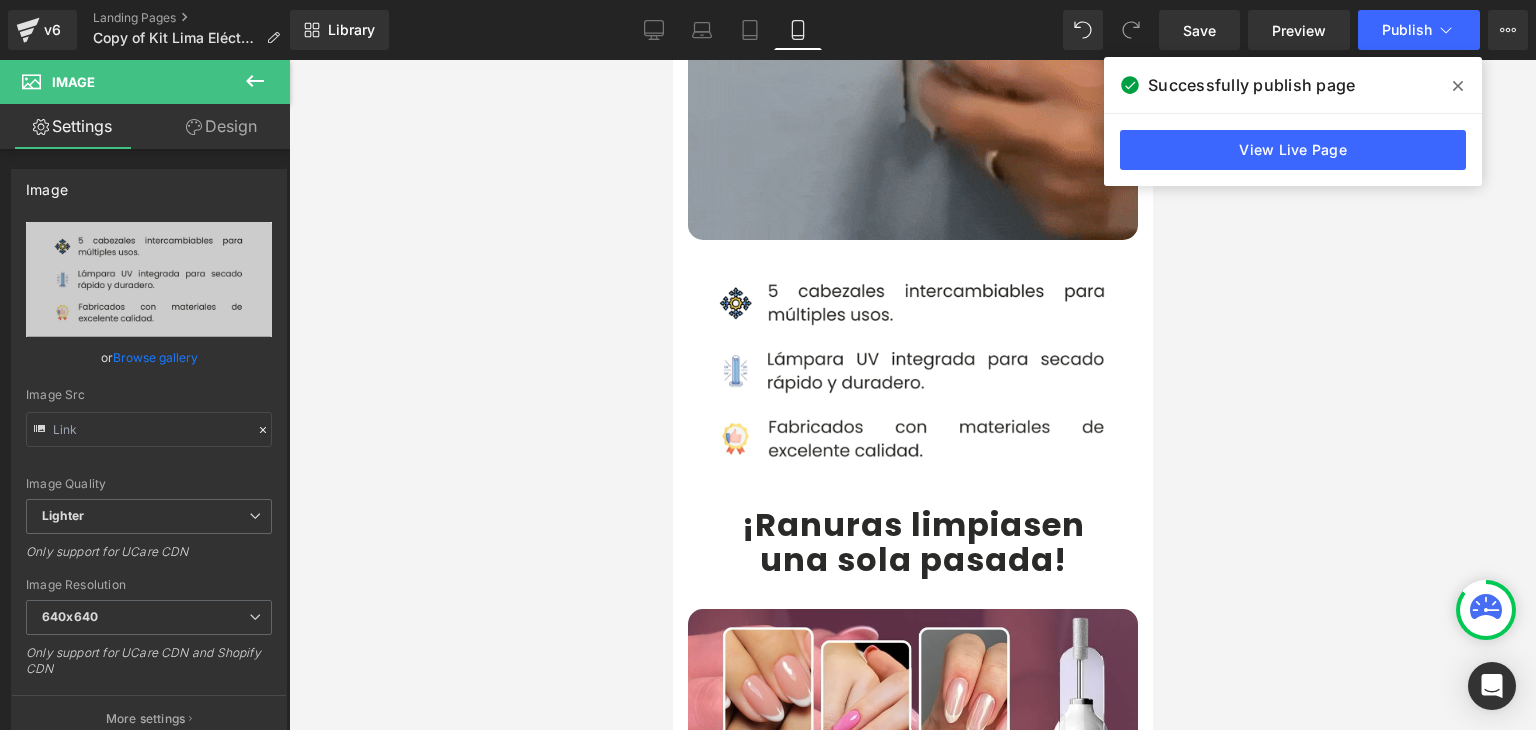 type on "https://ucarecdn.com/be555919-88f2-44ca-ab84-ae4c8fbac745/-/format/auto/-/preview/640x640/-/quality/lighter/Caracteristicas.webp" 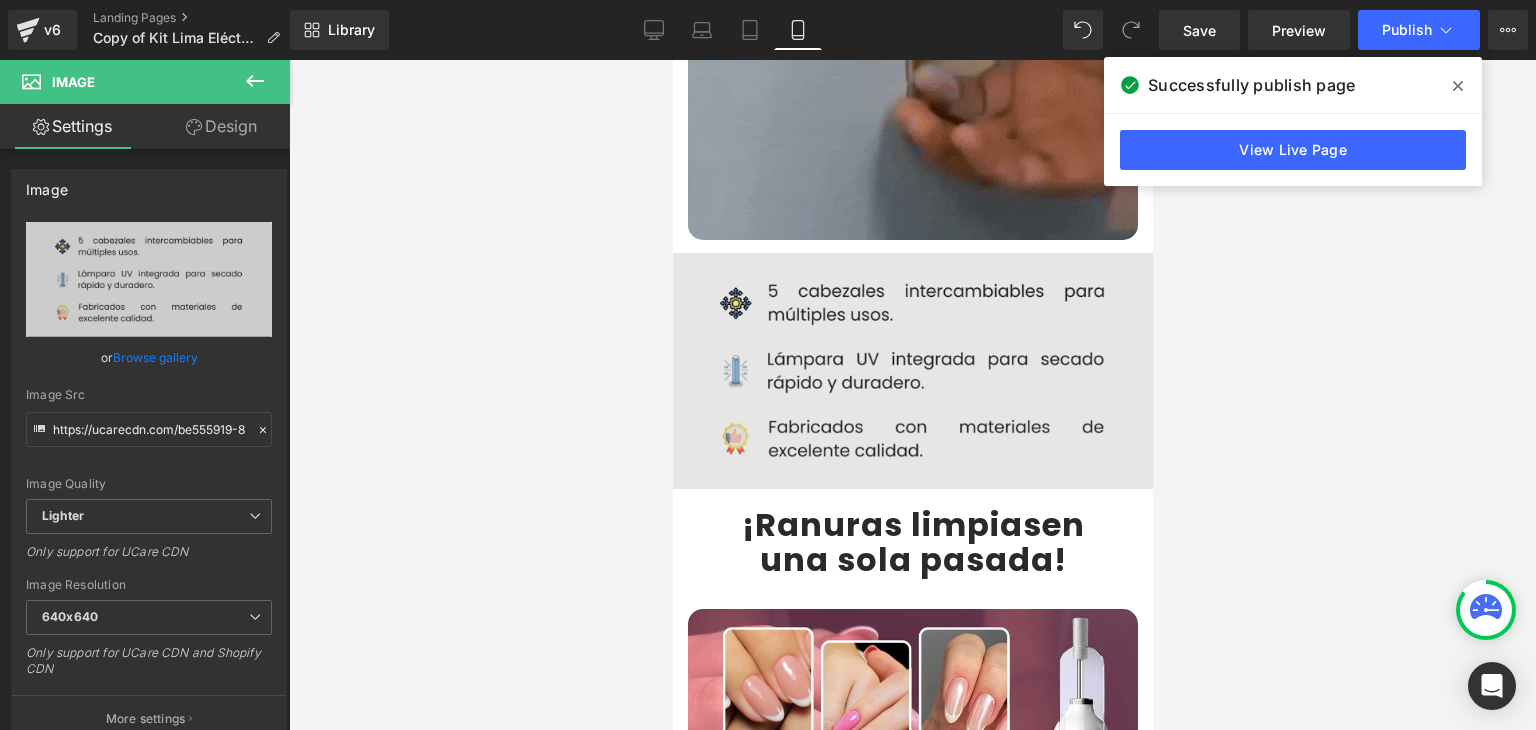 click at bounding box center (912, 371) 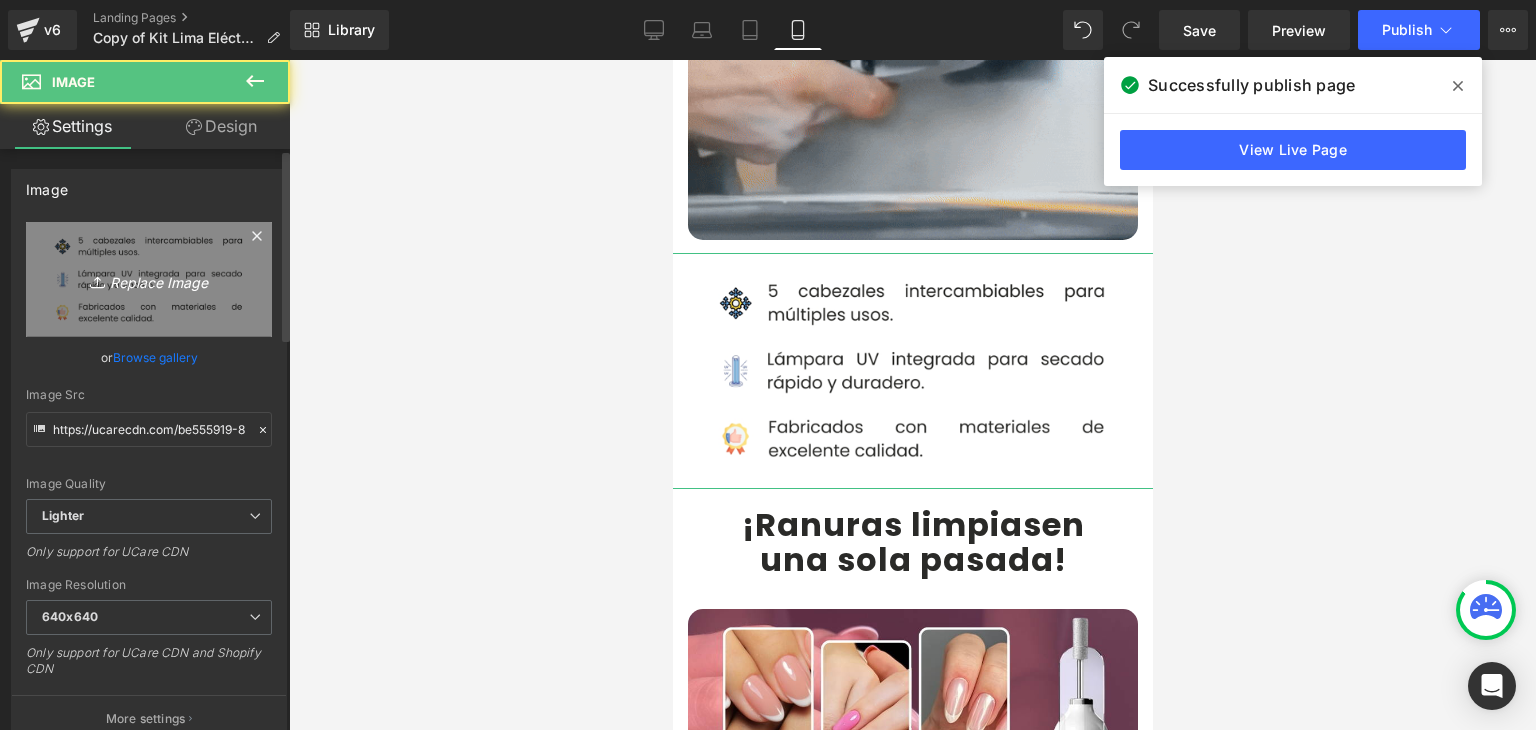 click on "Replace Image" at bounding box center [149, 279] 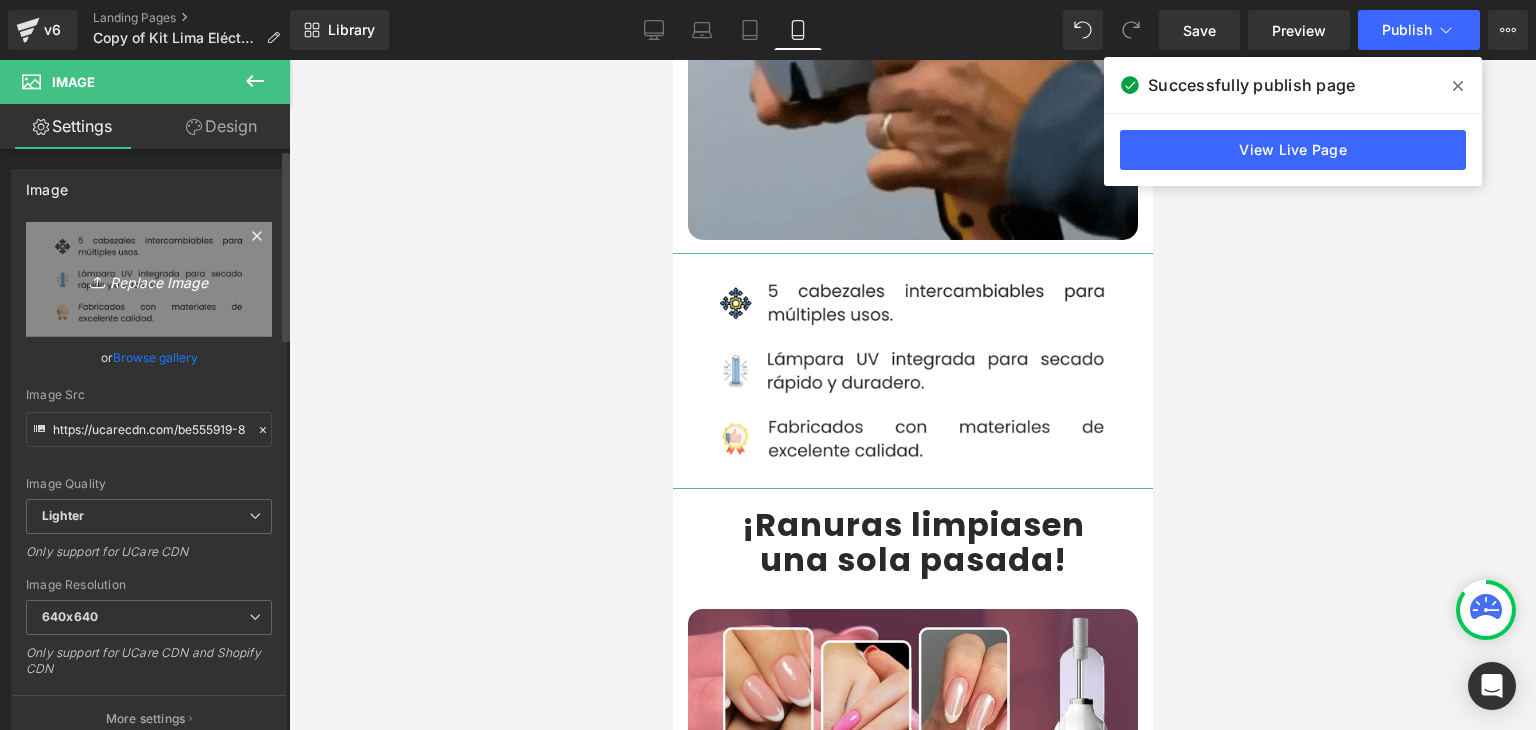 type on "C:\fakepath\Caracteristicas.webp" 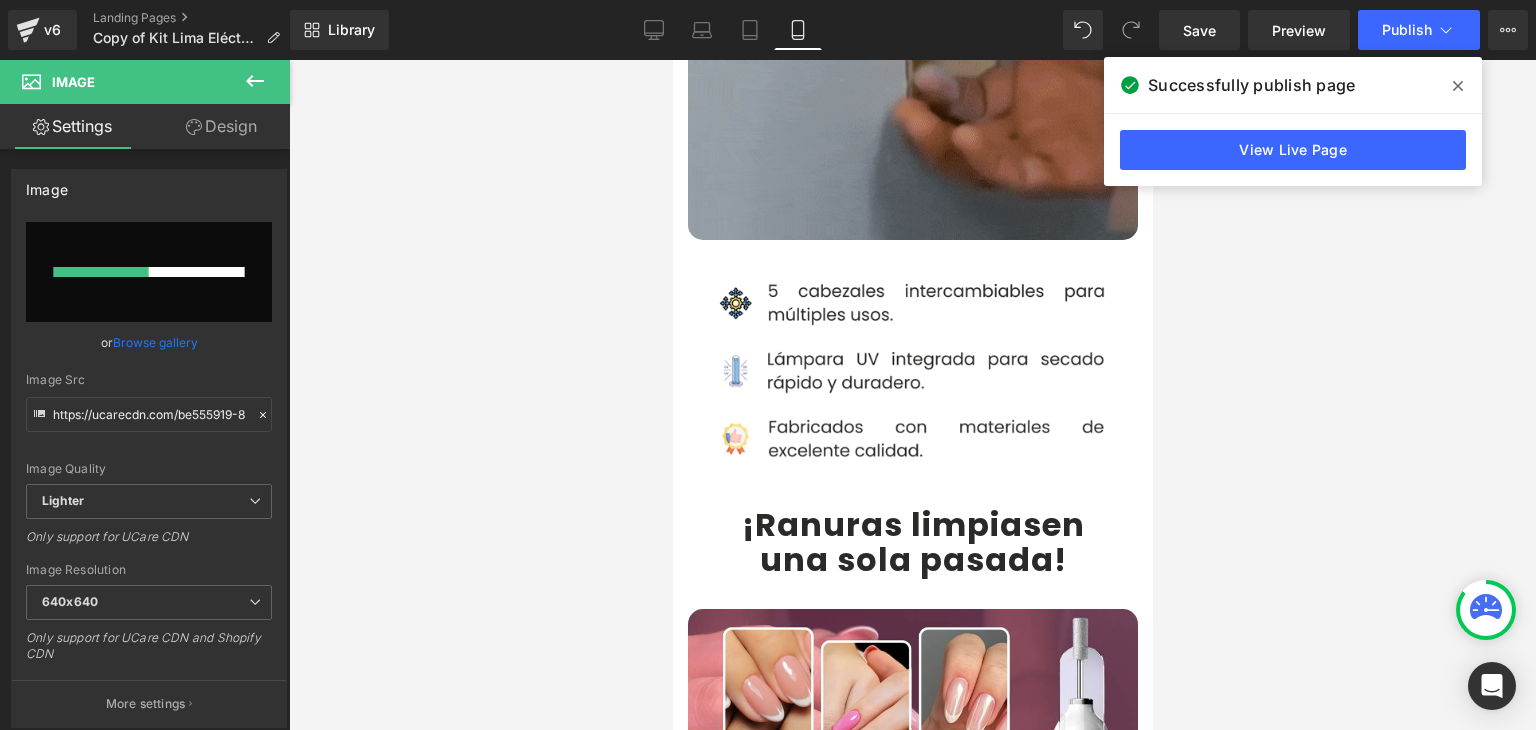 type 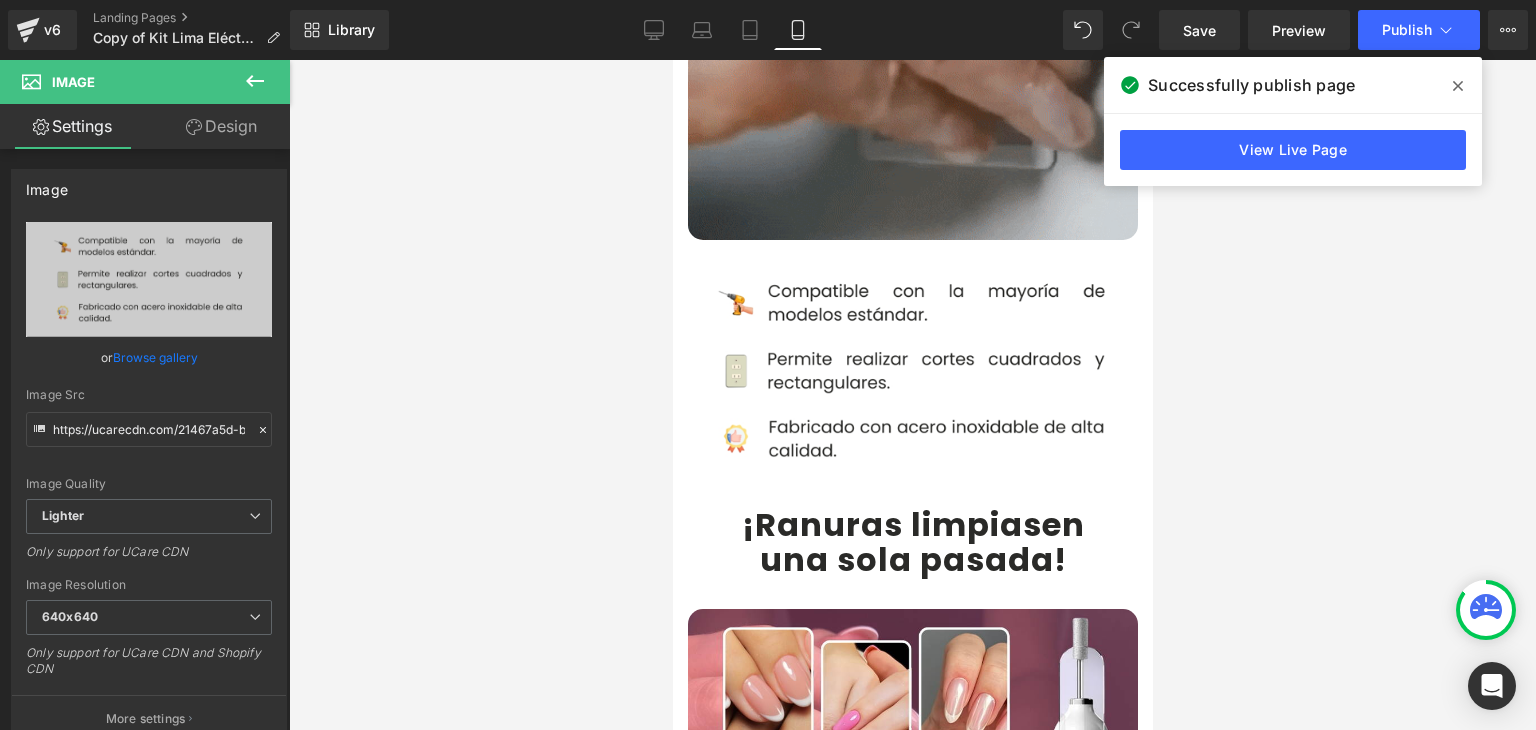 type on "https://ucarecdn.com/21467a5d-b57a-4037-9a2a-e55fabafd751/-/format/auto/-/preview/640x640/-/quality/lighter/Caracteristicas.webp" 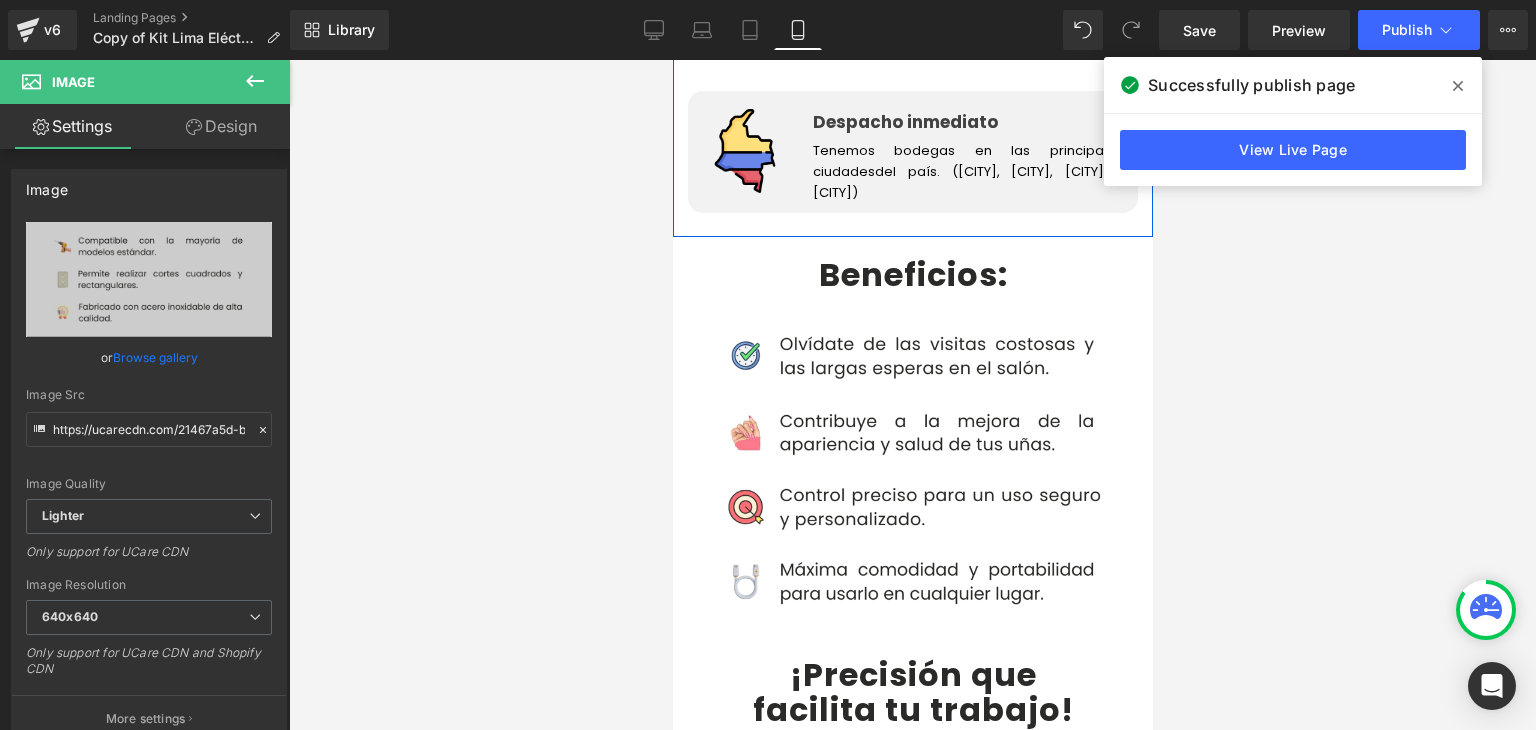 scroll, scrollTop: 3700, scrollLeft: 0, axis: vertical 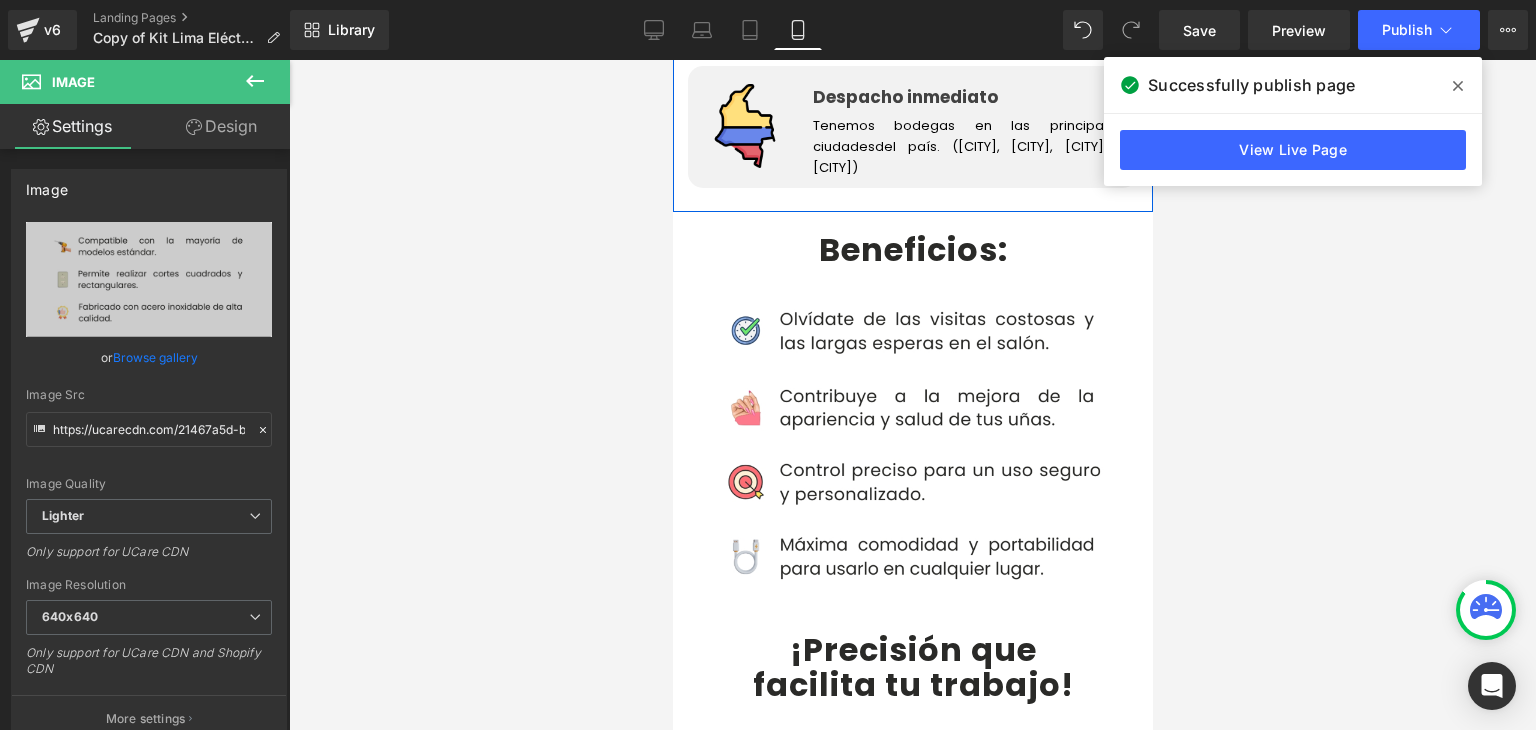 click at bounding box center [912, 443] 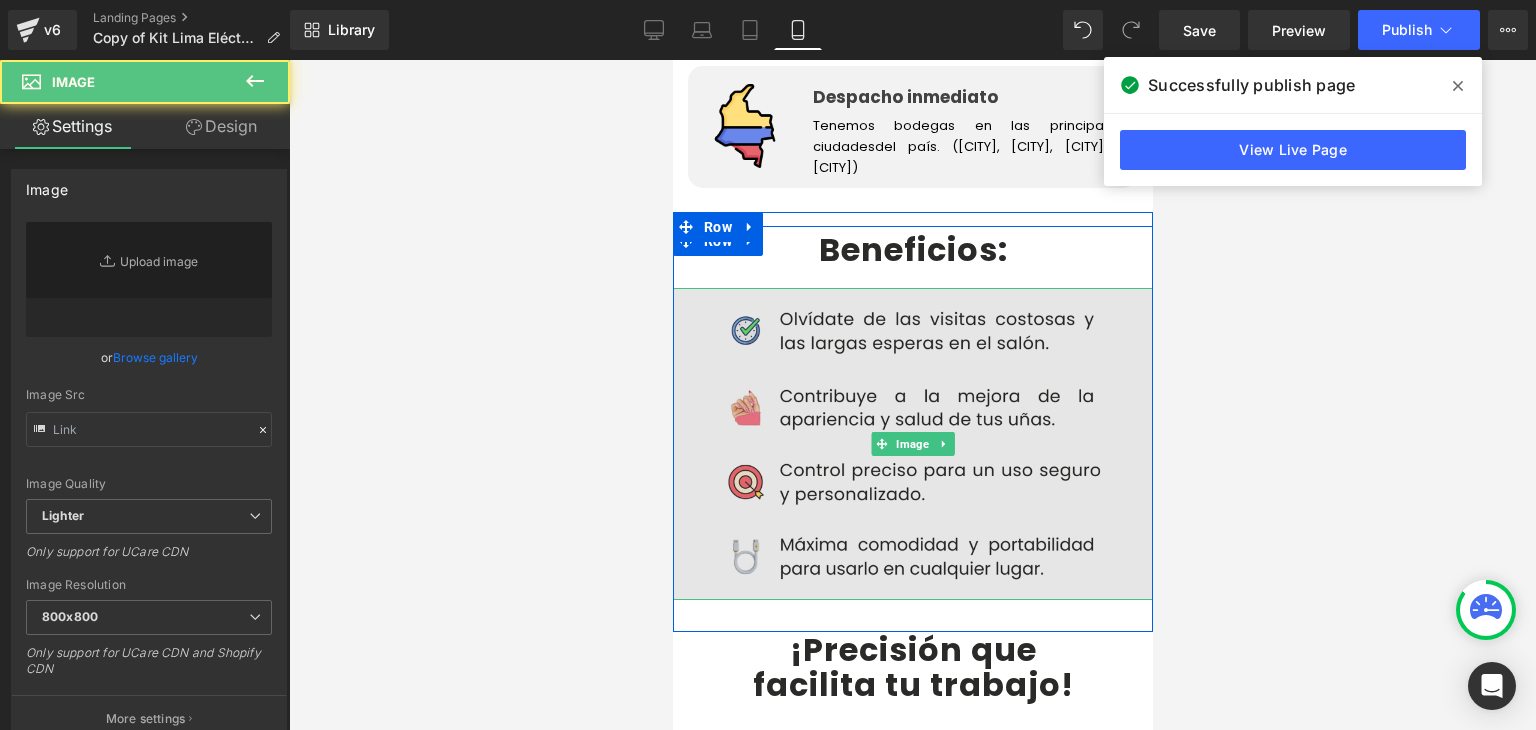 click at bounding box center [912, 443] 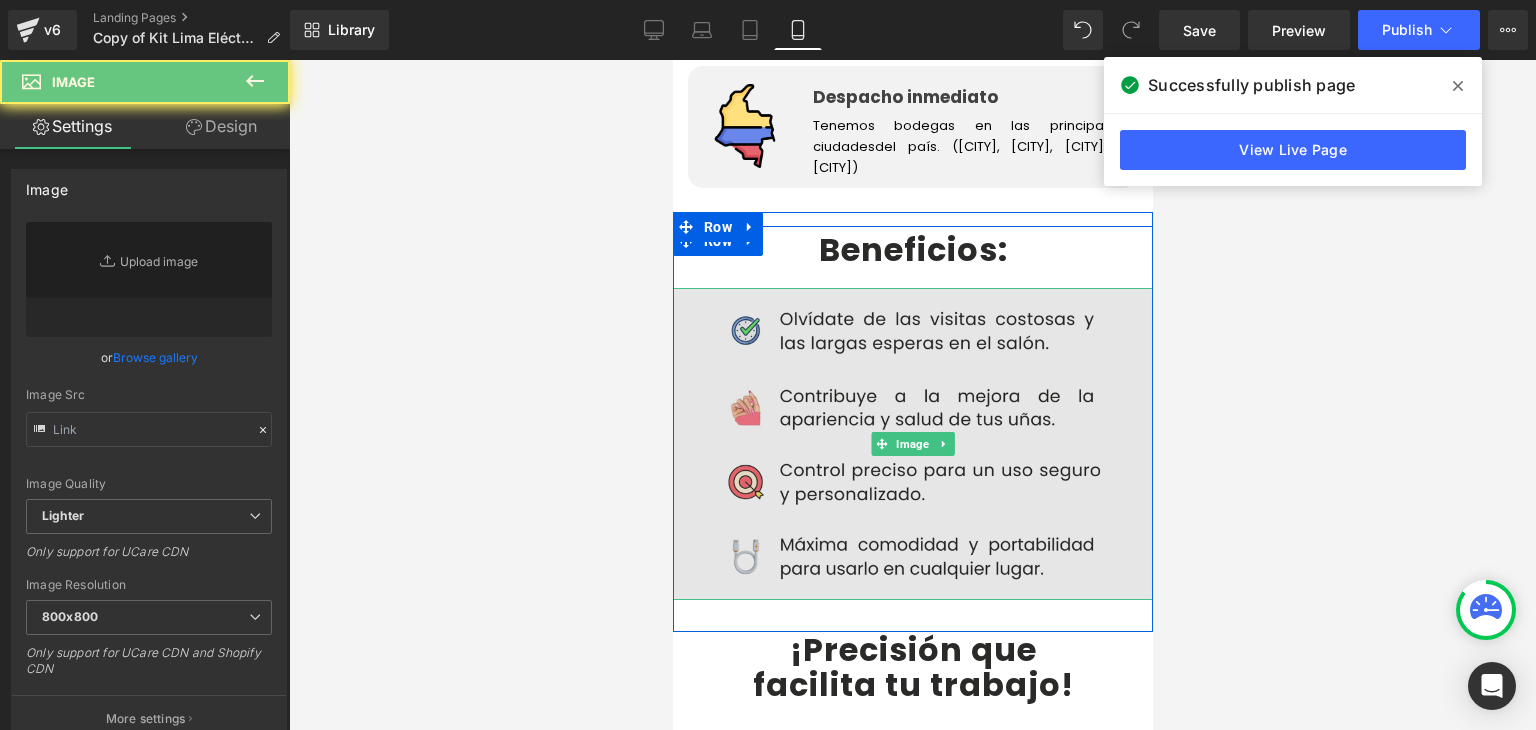 type on "https://ucarecdn.com/cc84e1e6-4589-4738-a092-964cb7c6b453/-/format/auto/-/preview/800x800/-/quality/lighter/BENEFICIOS.webp" 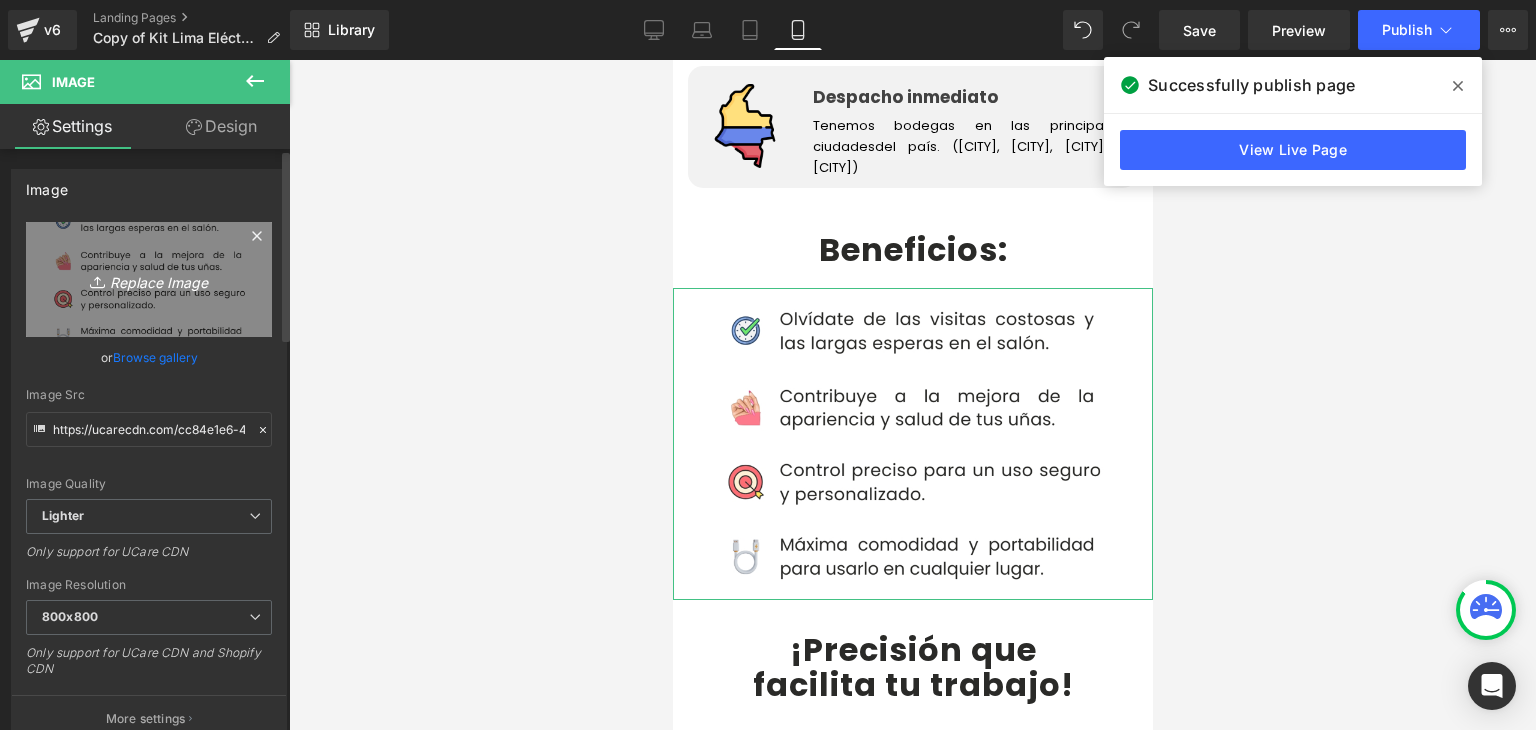 click on "Replace Image" at bounding box center (149, 279) 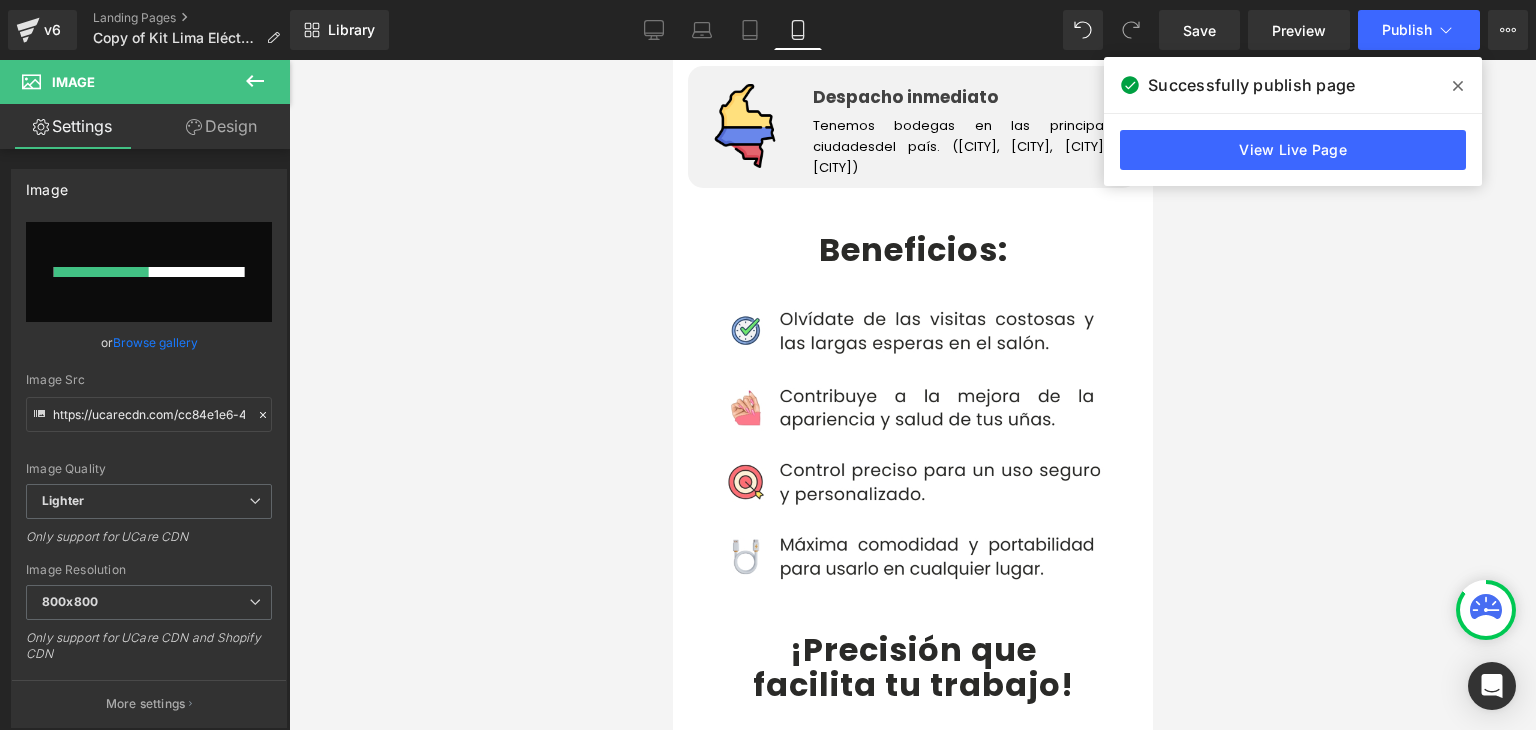 type 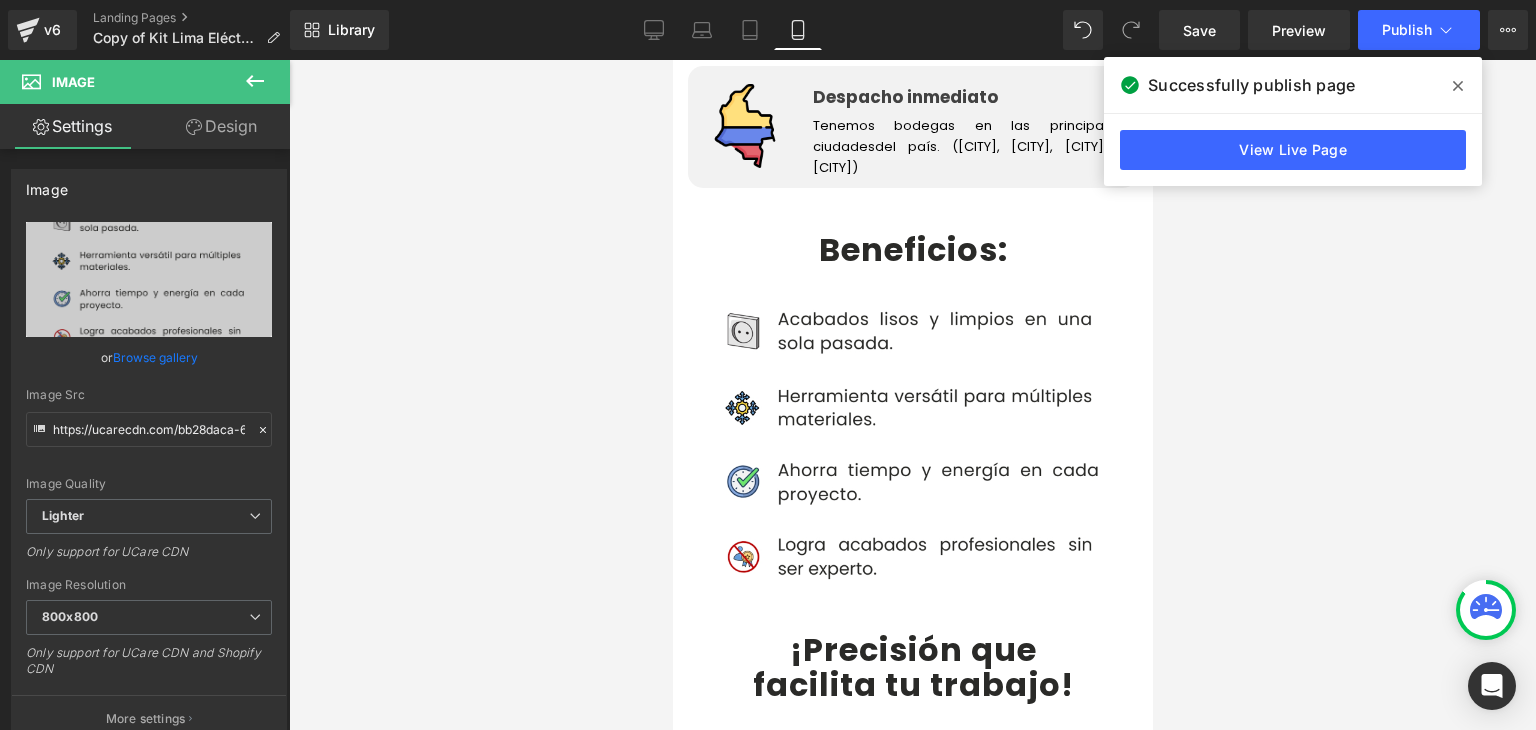type on "https://ucarecdn.com/bb28daca-6c84-451a-a45a-bd3543581871/-/format/auto/-/preview/800x800/-/quality/lighter/BENEFICIOS.webp" 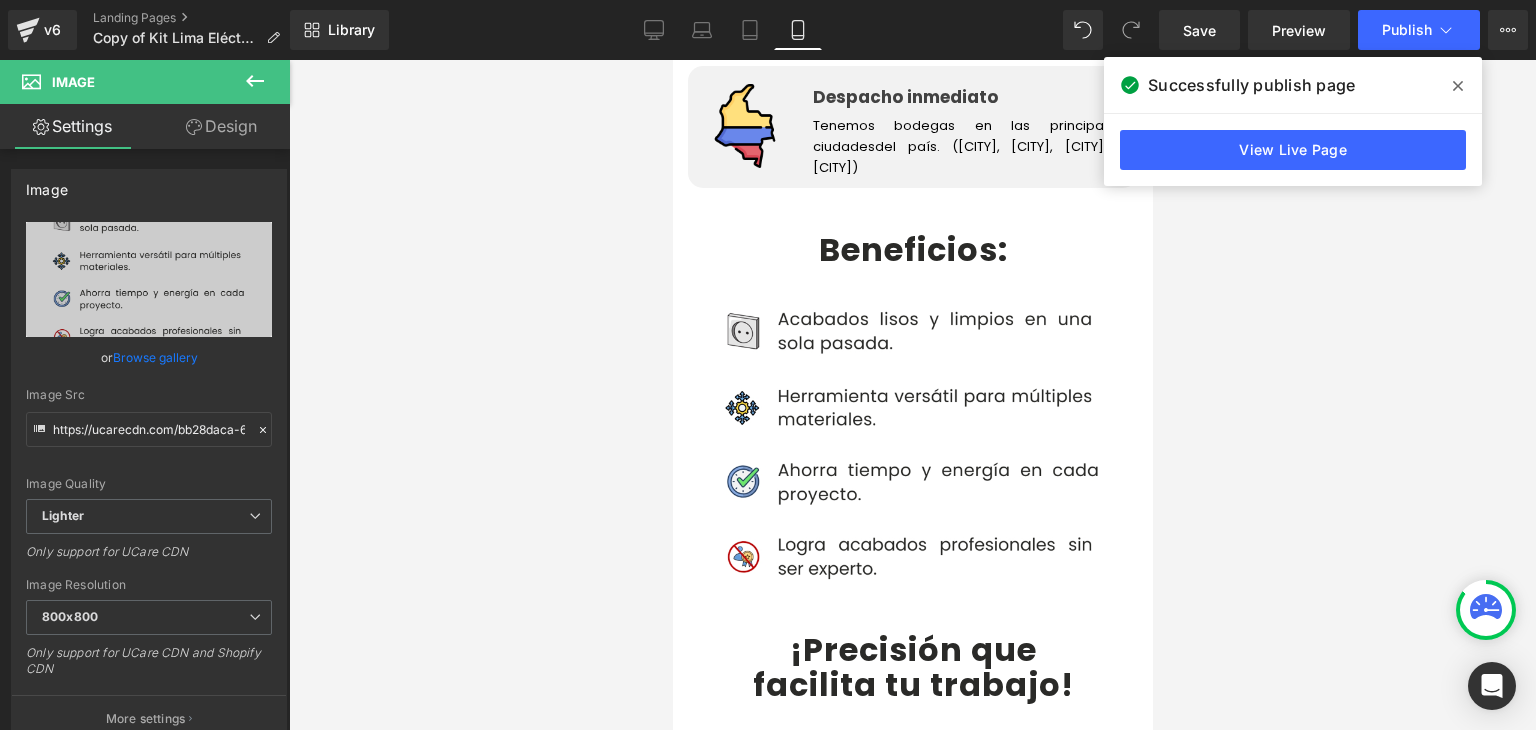 click at bounding box center [1458, 86] 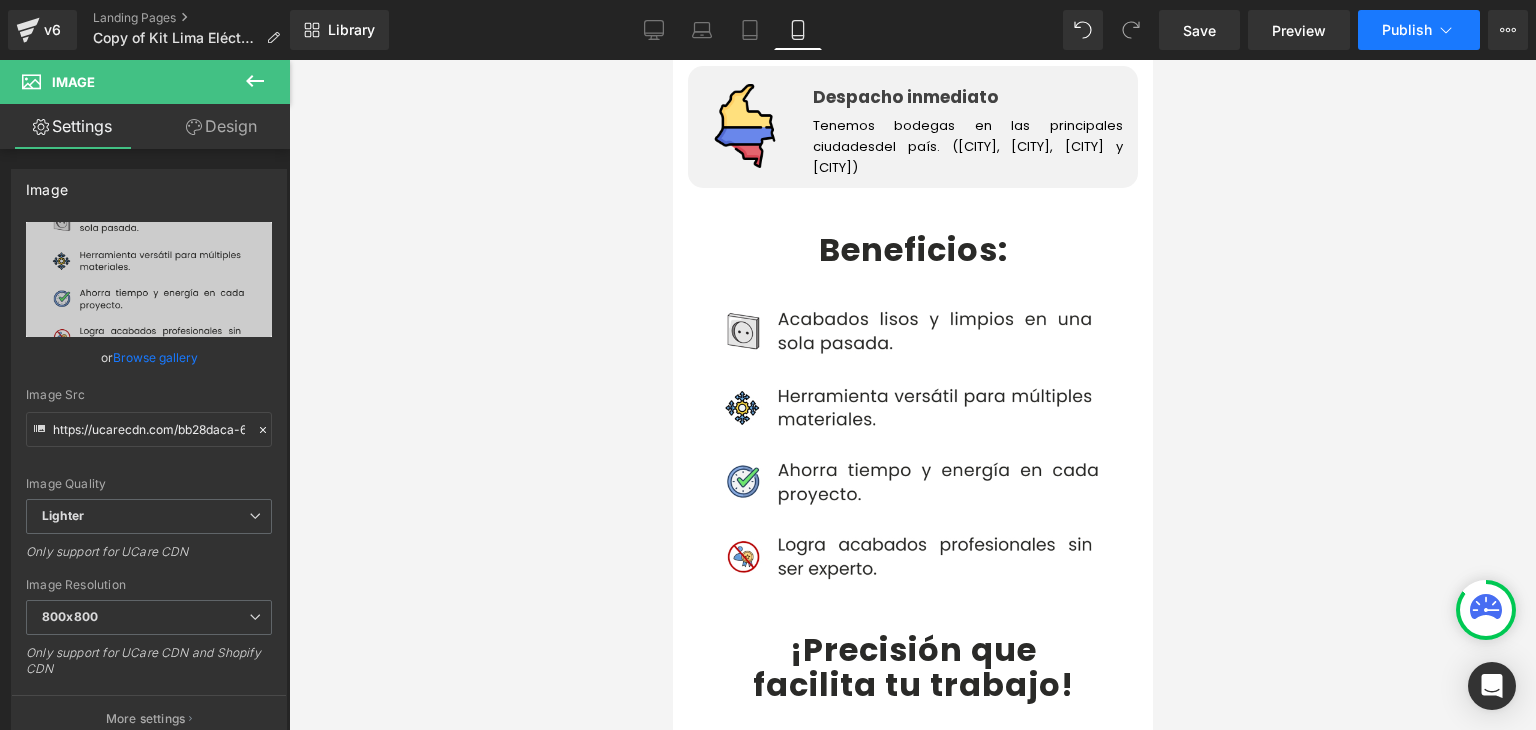click on "Publish" at bounding box center [1419, 30] 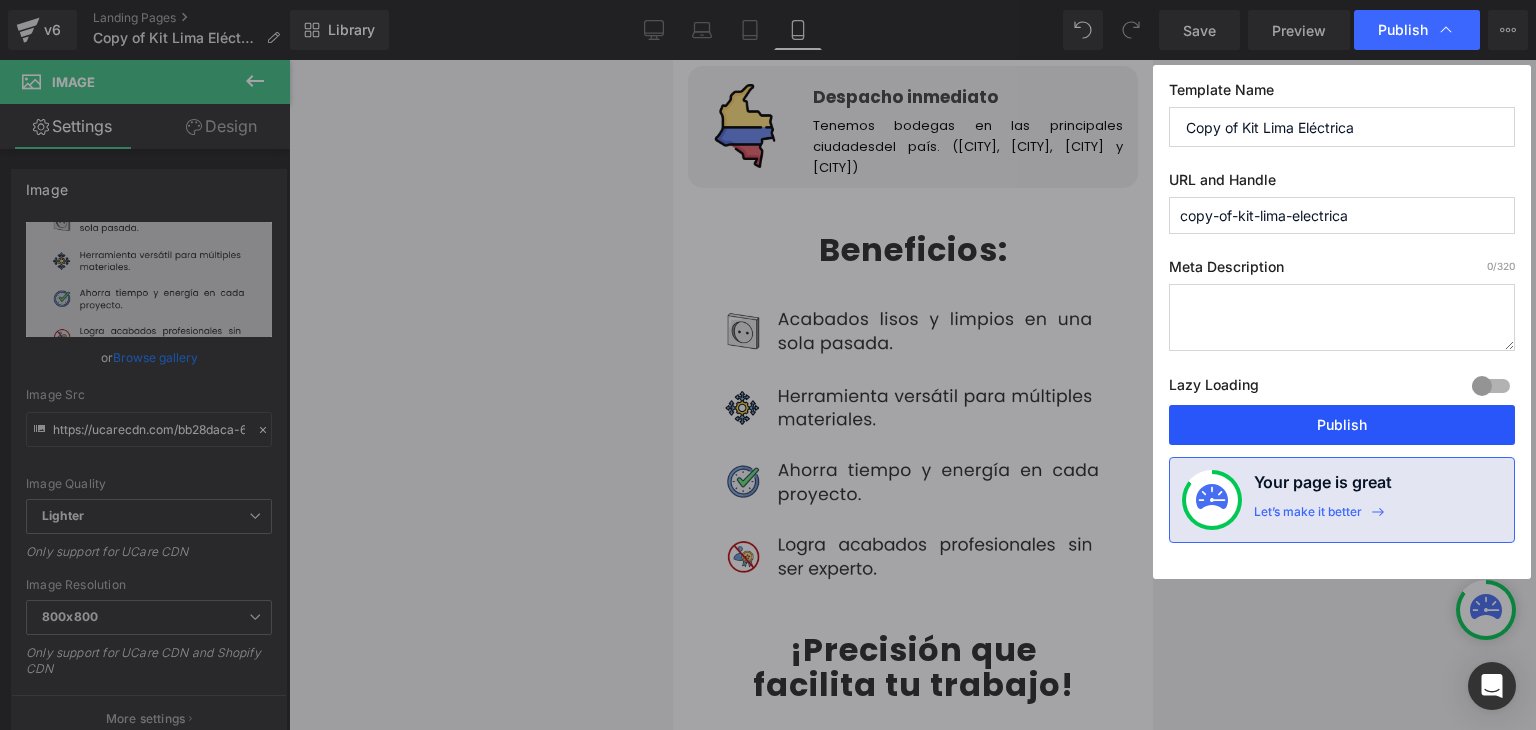 click on "Publish" at bounding box center (1342, 425) 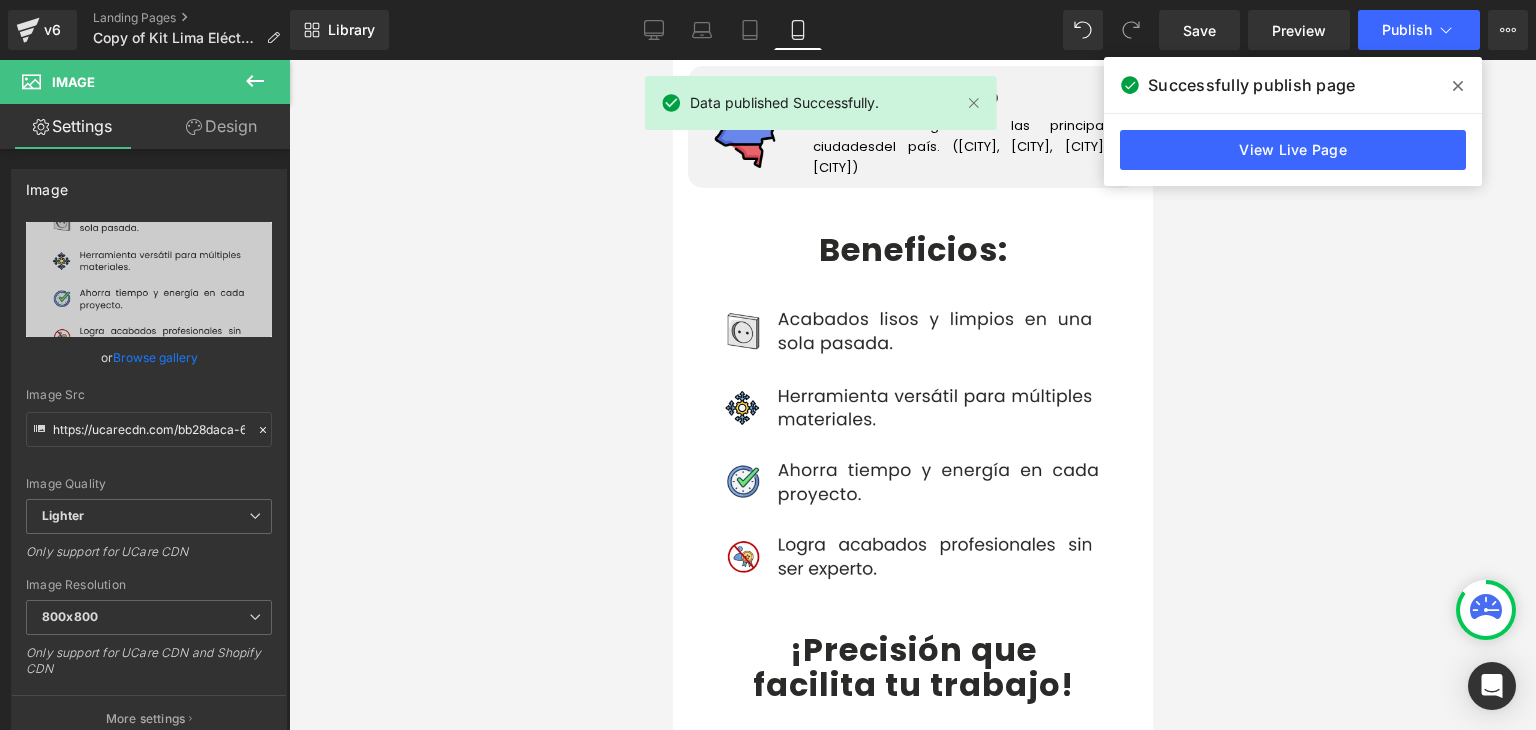 click 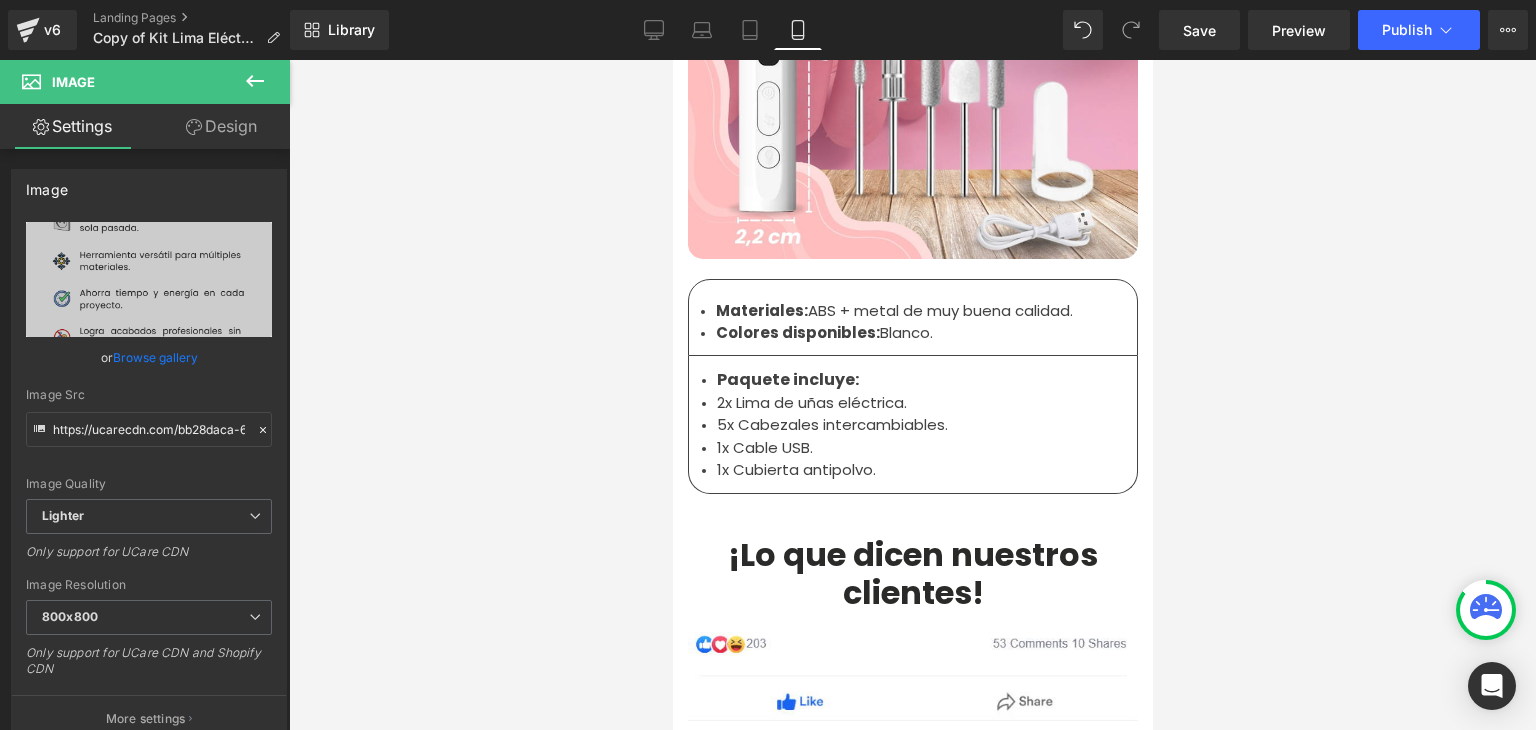 scroll, scrollTop: 6500, scrollLeft: 0, axis: vertical 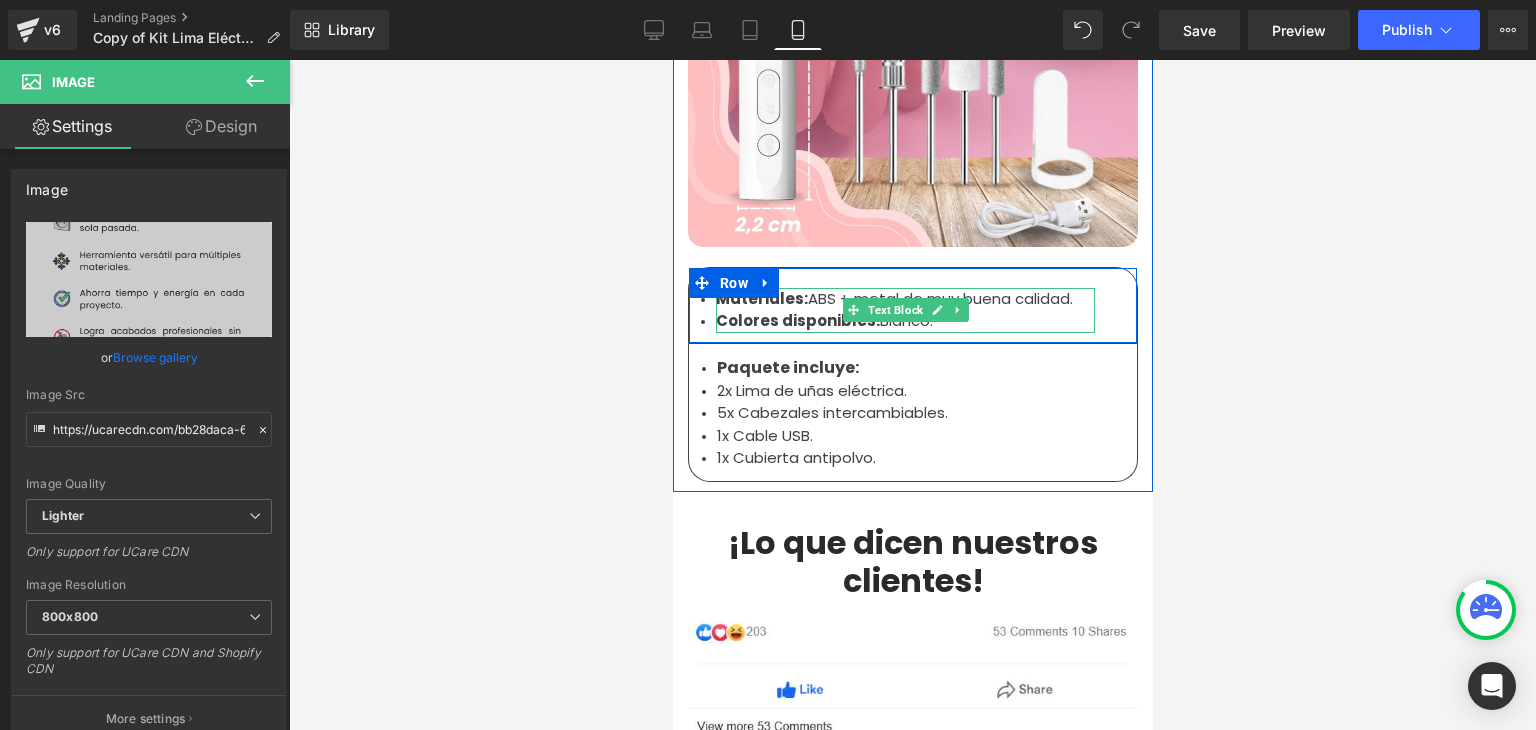 click on "Materiales:   ABS + metal de muy buena calidad." at bounding box center (904, 299) 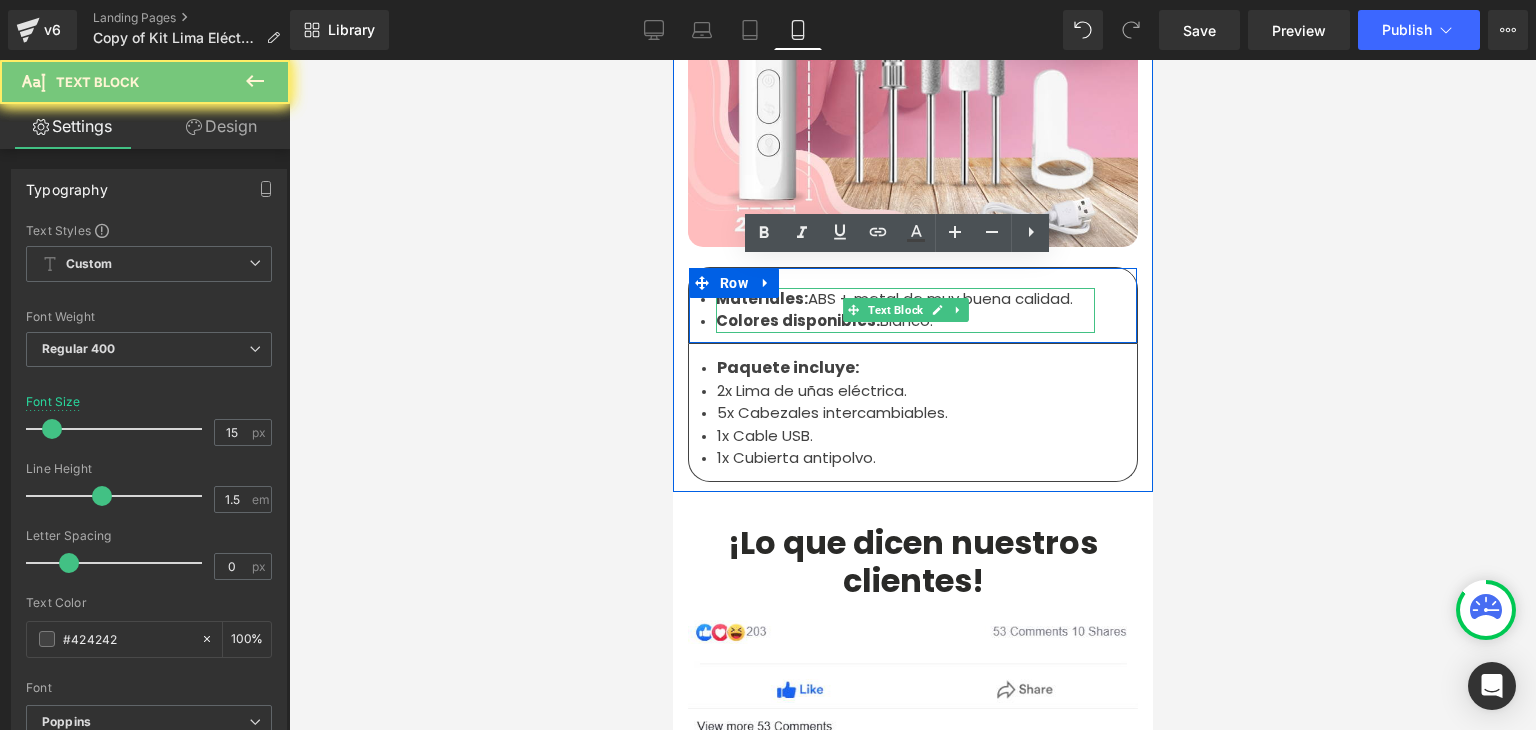 click on "Materiales:   ABS + metal de muy buena calidad." at bounding box center [904, 299] 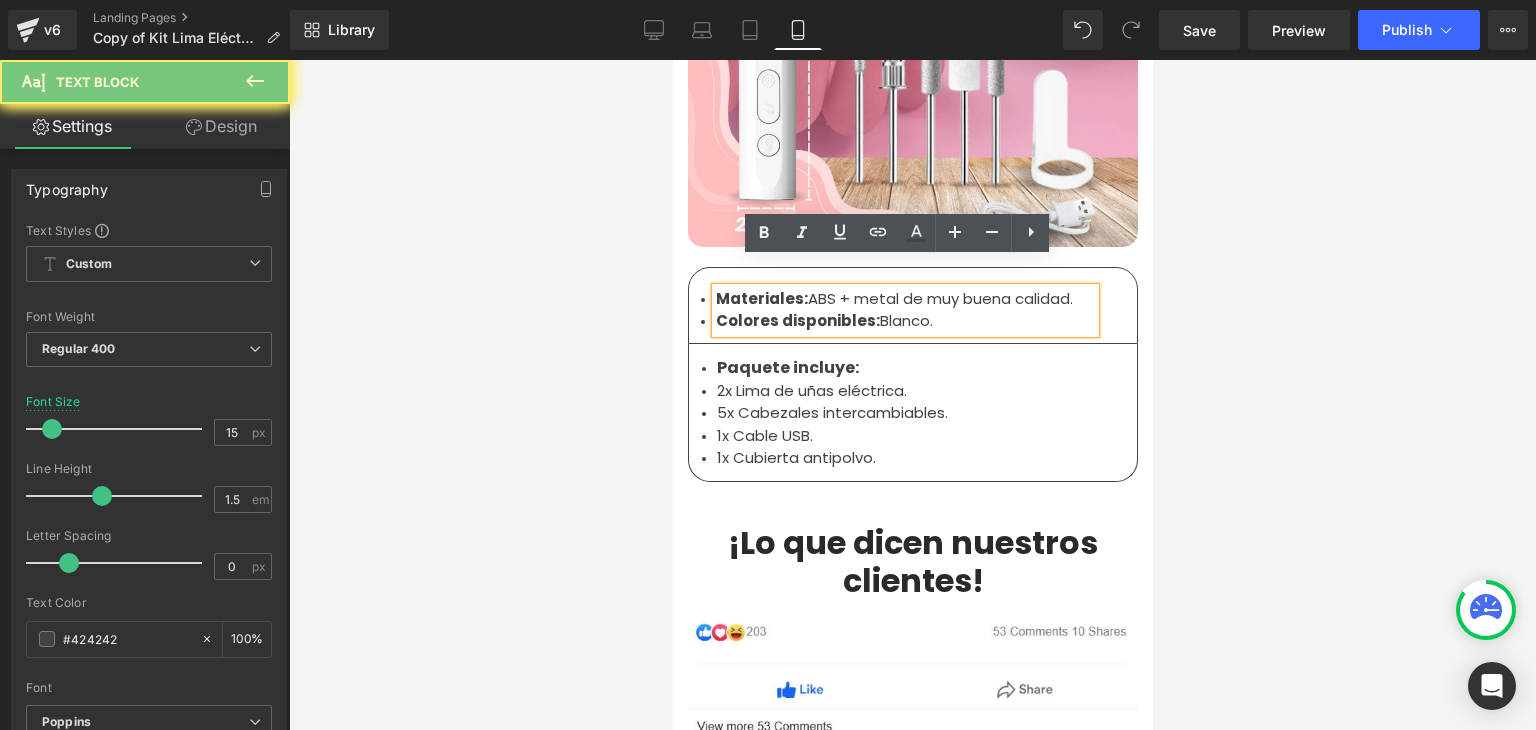 click on "Materiales:   ABS + metal de muy buena calidad." at bounding box center [904, 299] 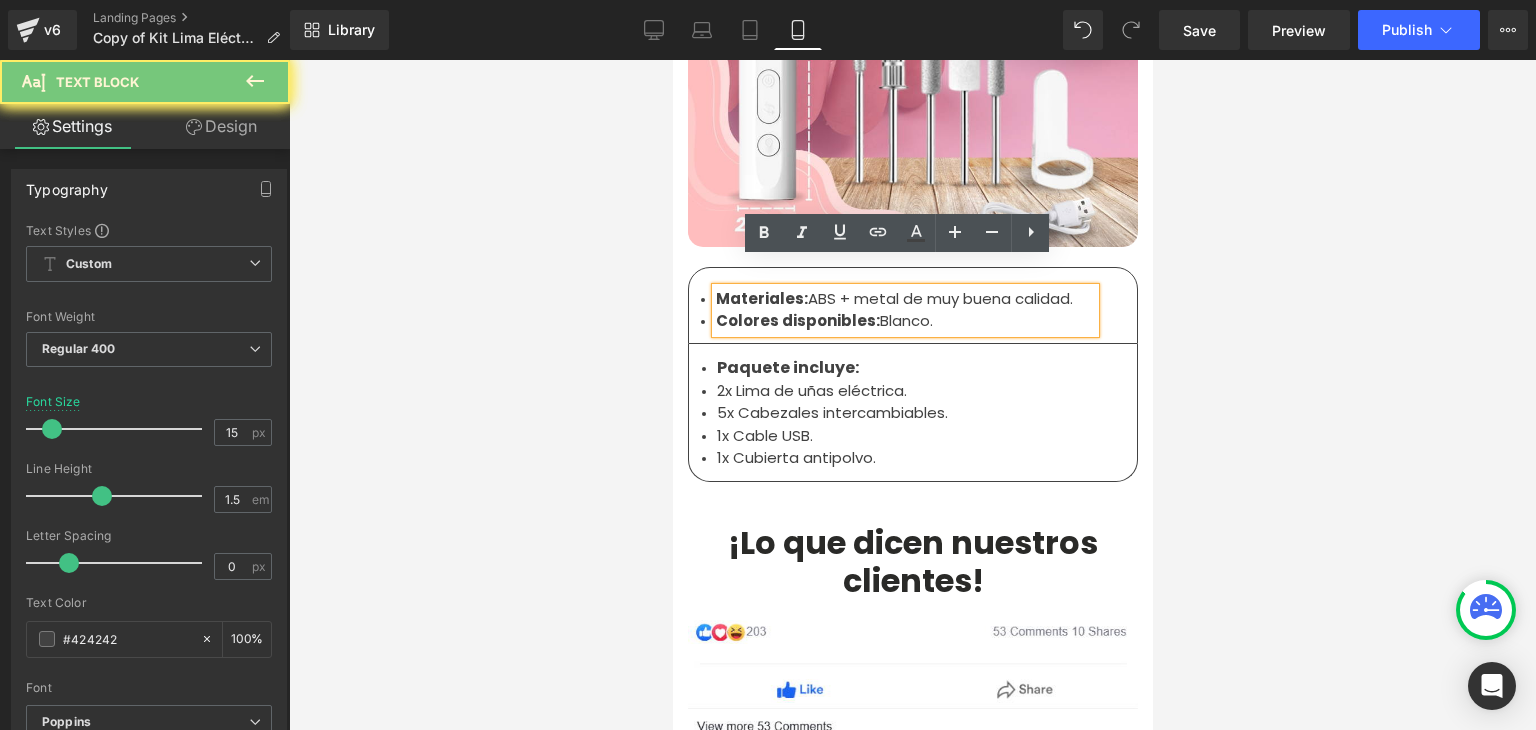 drag, startPoint x: 888, startPoint y: 274, endPoint x: 801, endPoint y: 271, distance: 87.05171 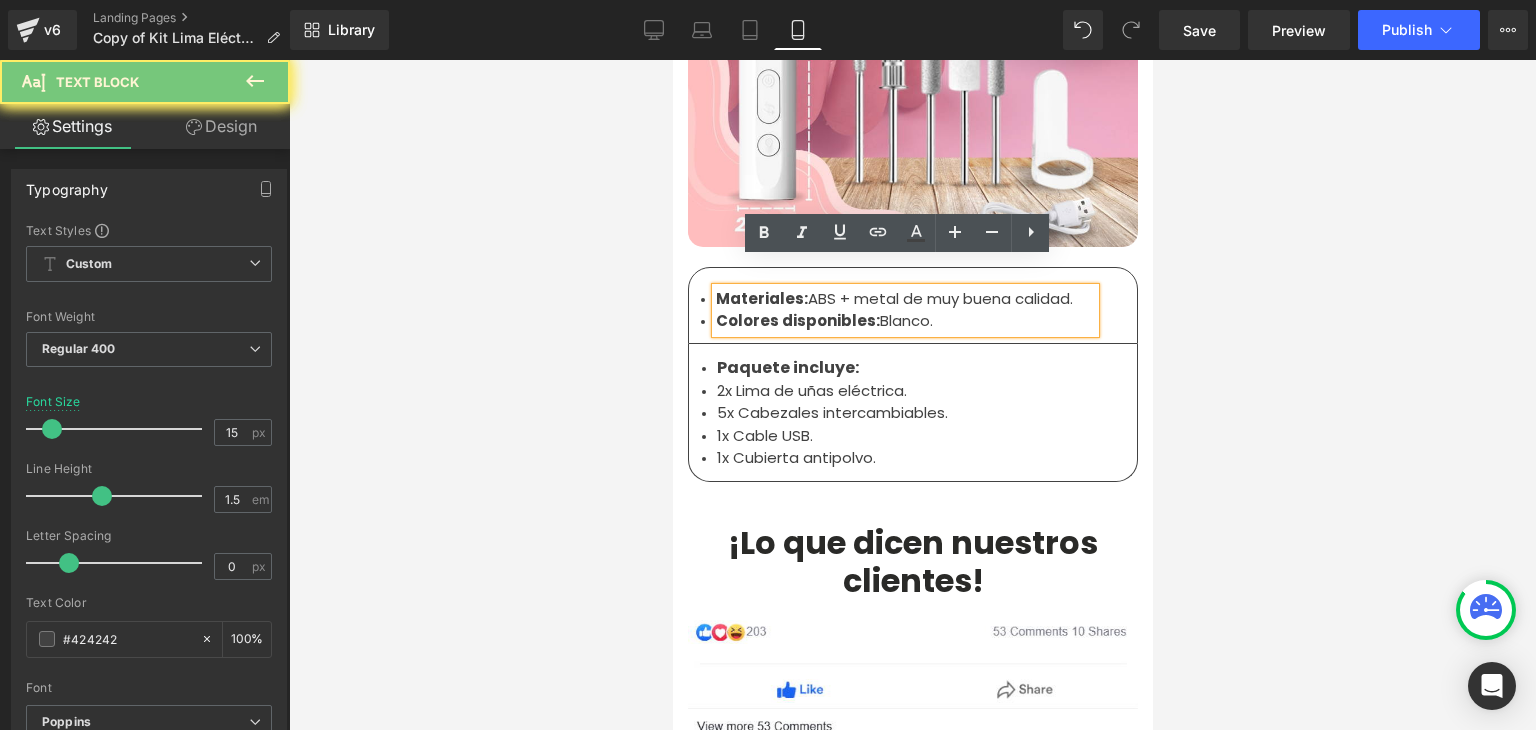 click on "Materiales:   ABS + metal de muy buena calidad." at bounding box center [904, 299] 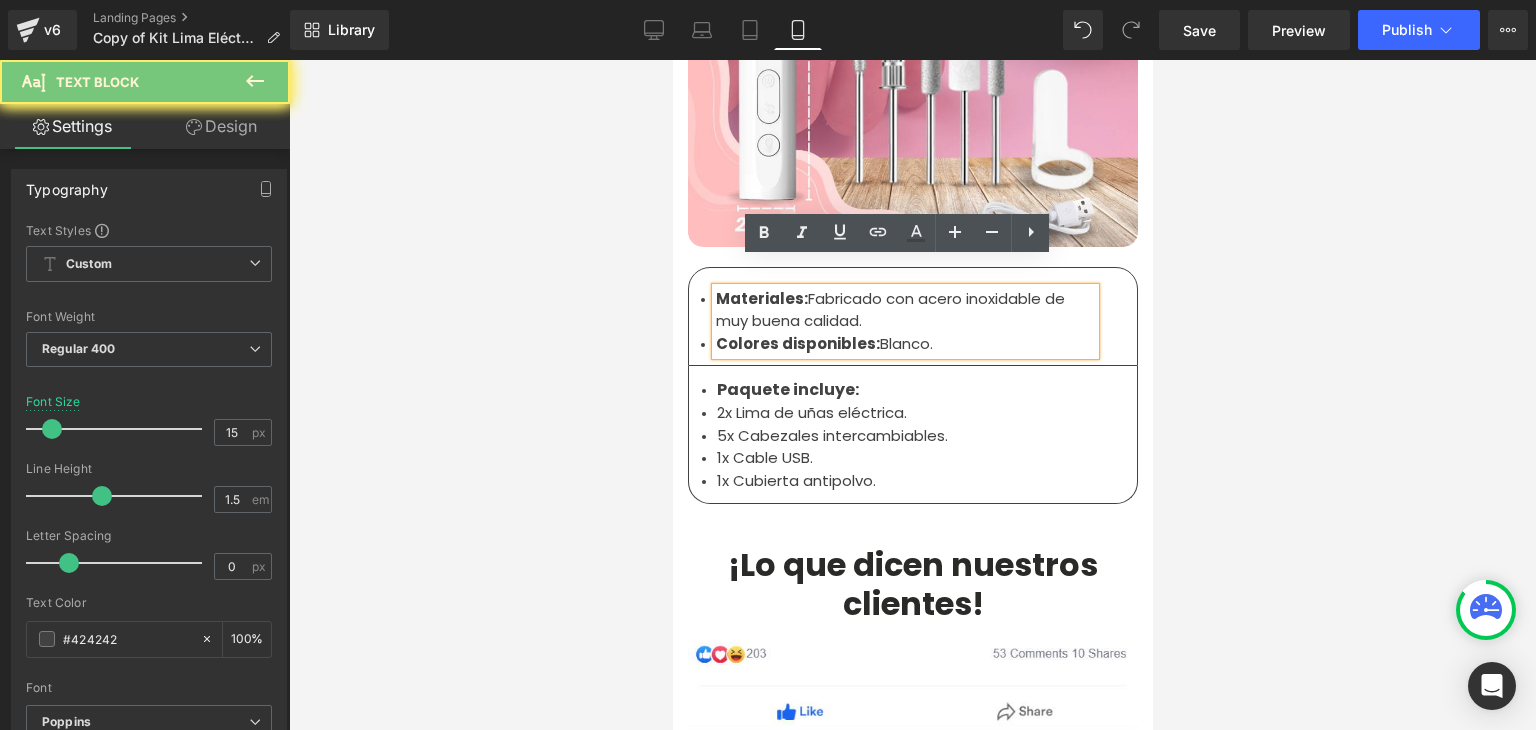 type 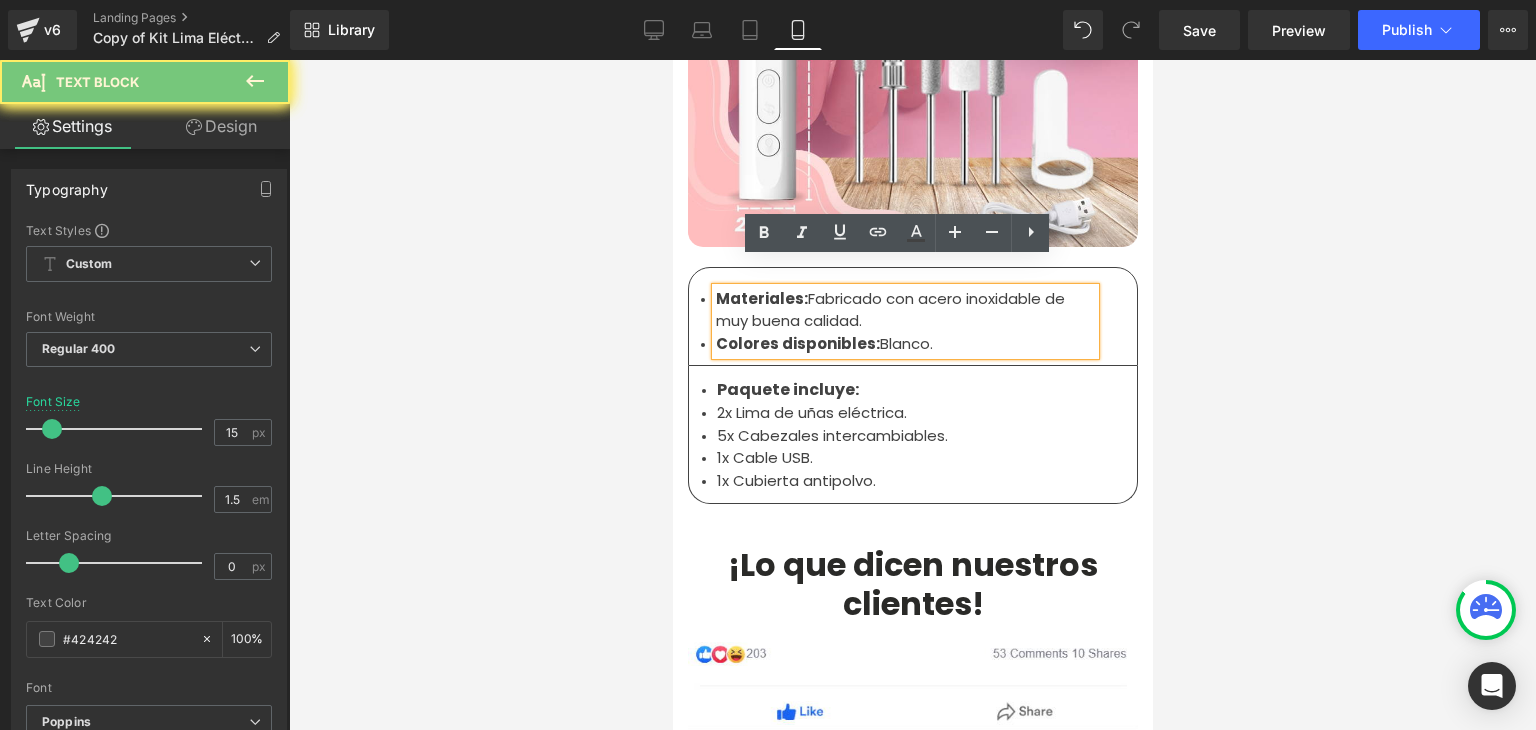 click on "Colores disponibles:" at bounding box center (797, 343) 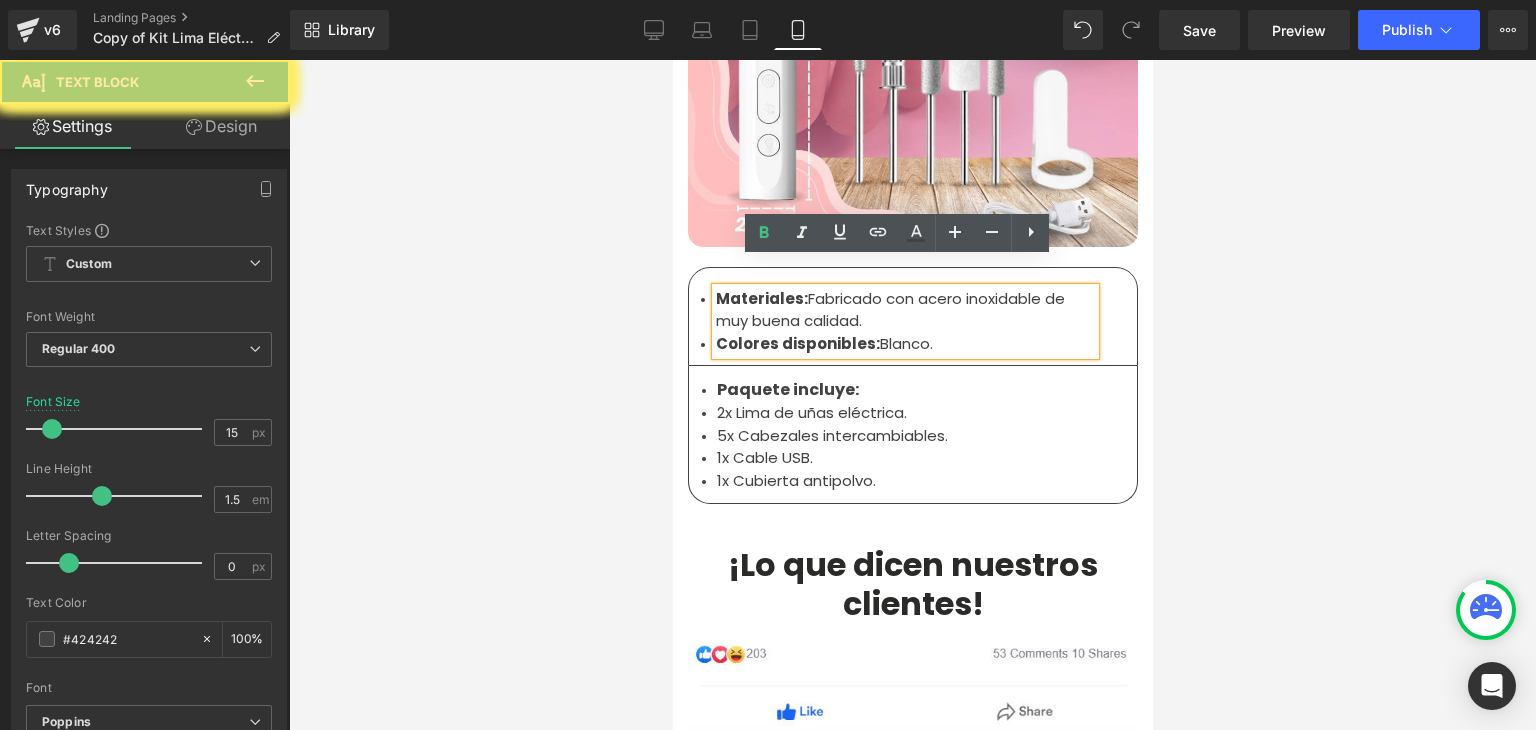 drag, startPoint x: 917, startPoint y: 316, endPoint x: 870, endPoint y: 317, distance: 47.010635 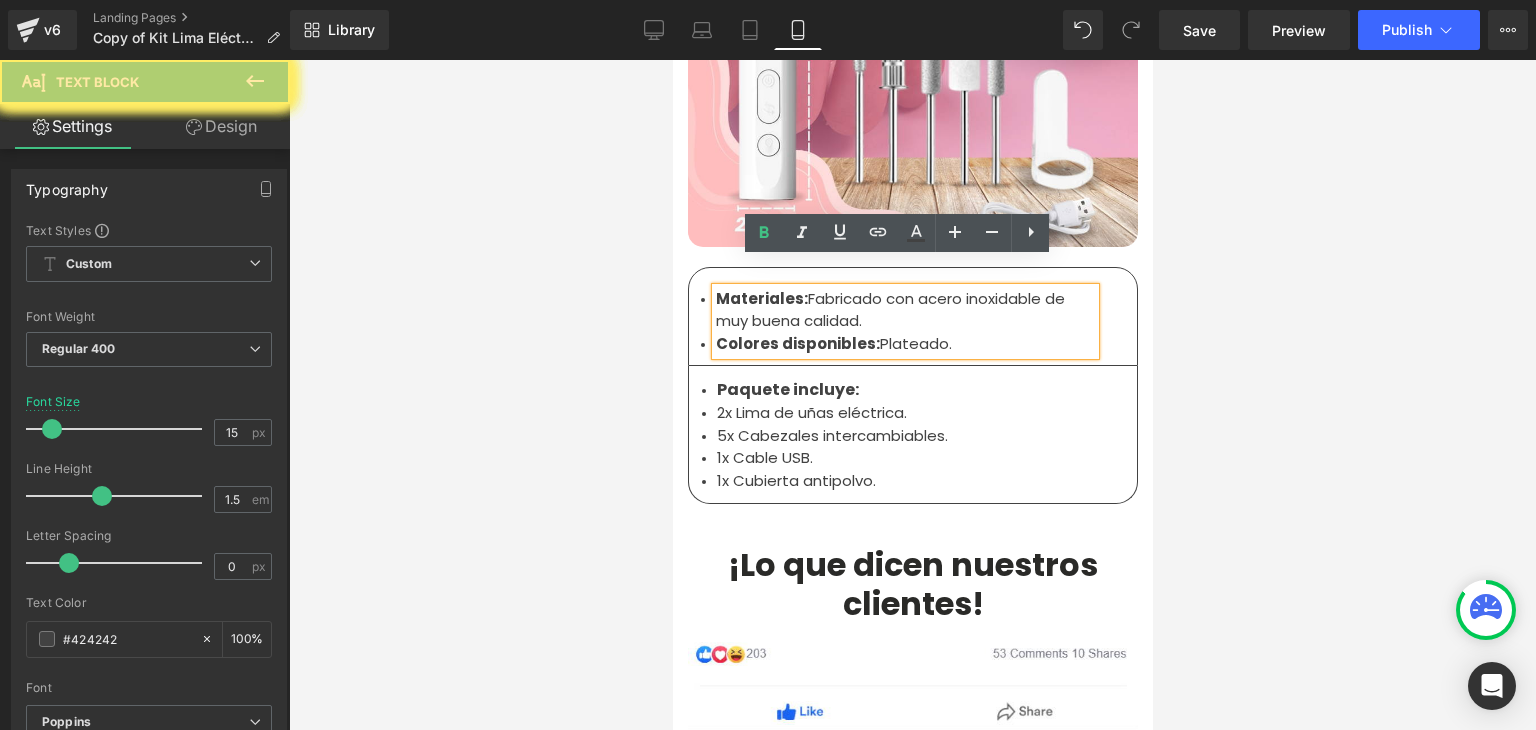 click on "5x Cabezales intercambiables." at bounding box center [912, 436] 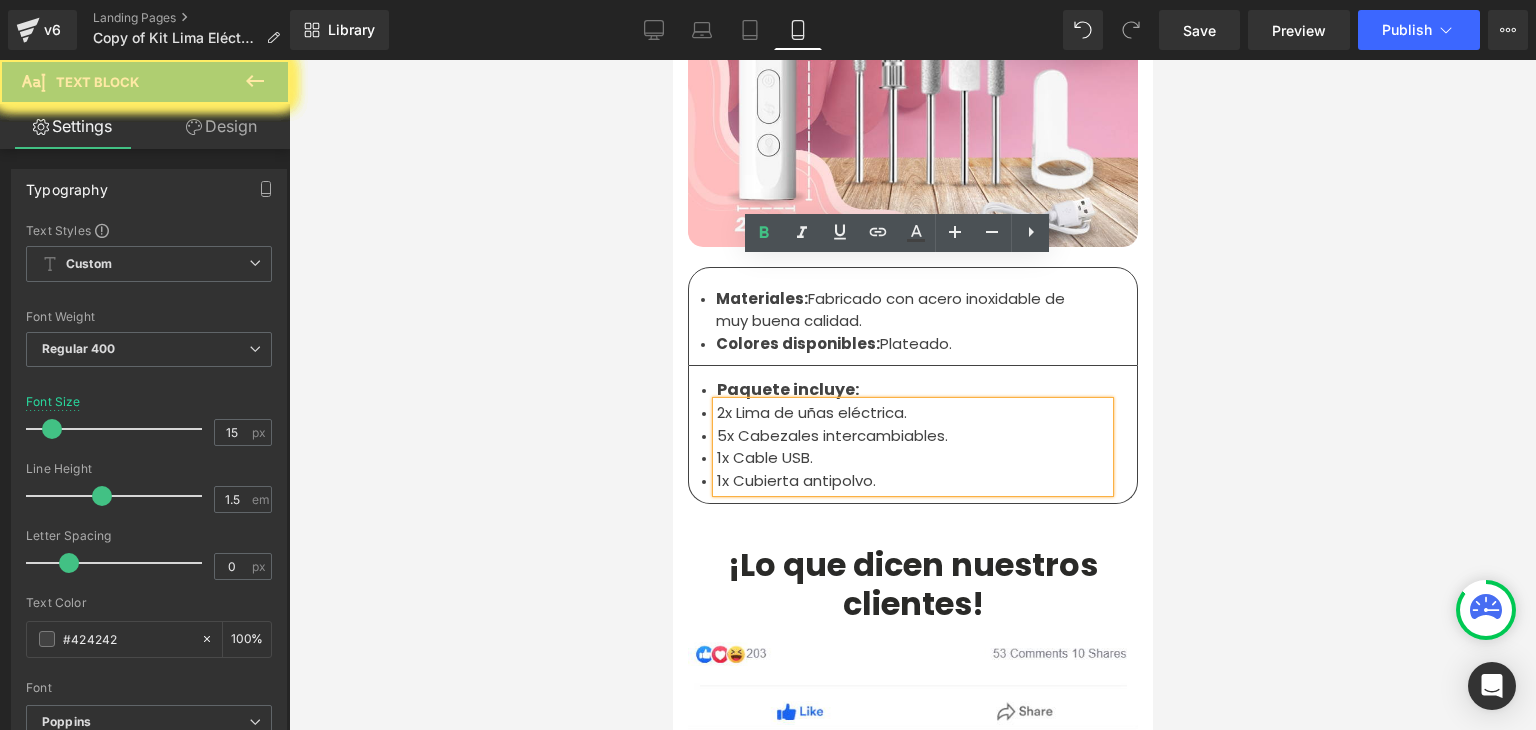 click on "1x Cubierta antipolvo." at bounding box center (912, 481) 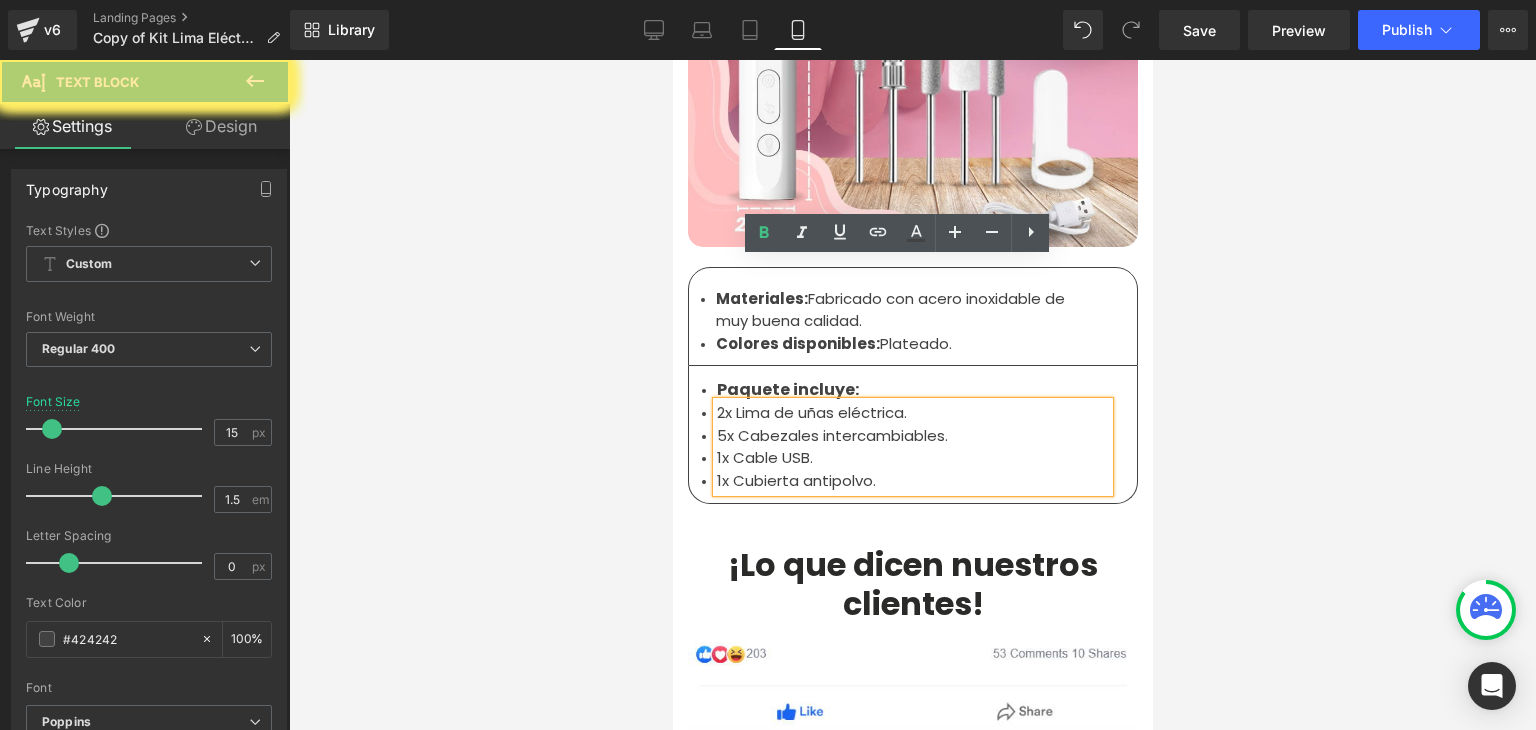drag, startPoint x: 837, startPoint y: 445, endPoint x: 727, endPoint y: 389, distance: 123.4342 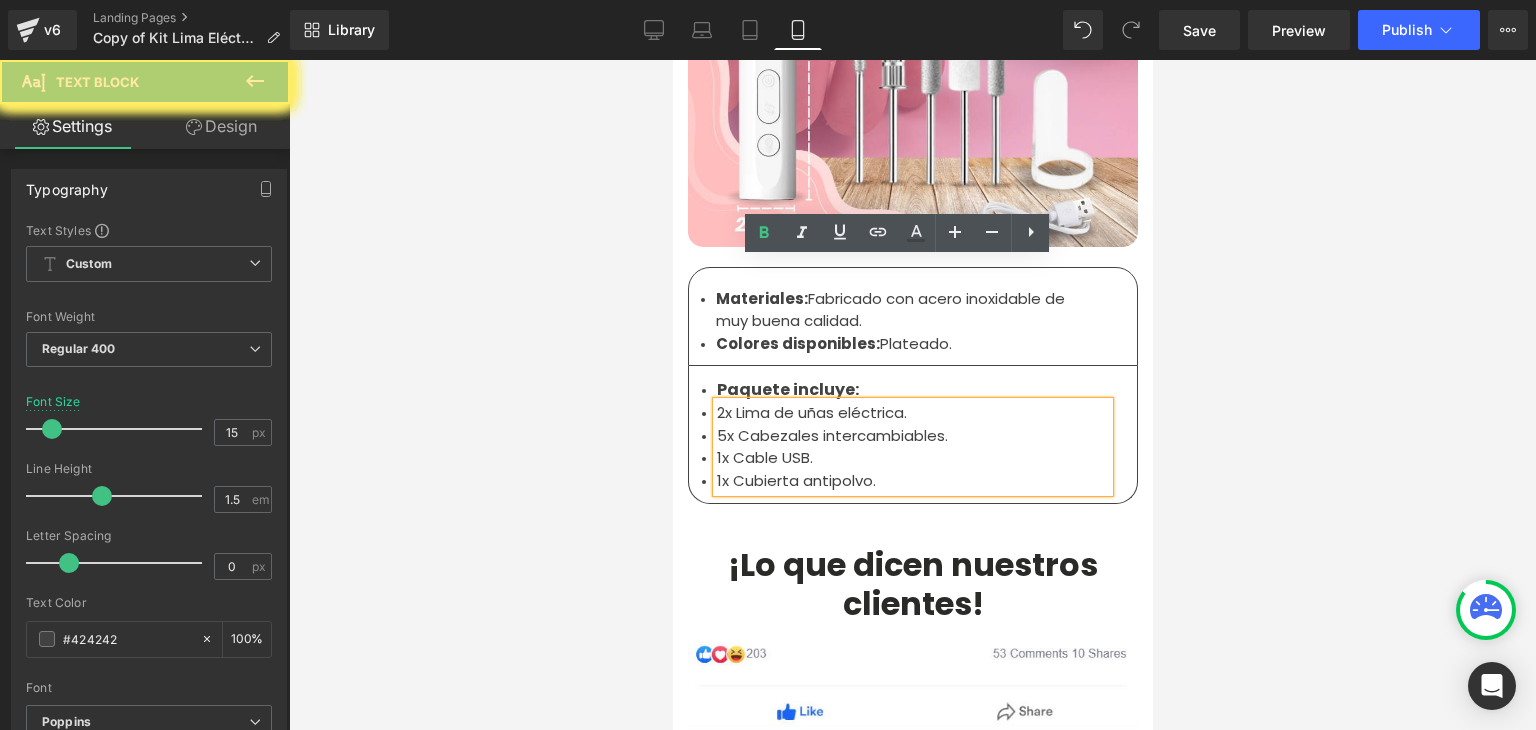 click on "2x Lima de uñas eléctrica. 5x Cabezales intercambiables. 1x Cable USB. 1x Cubierta antipolvo." at bounding box center (912, 447) 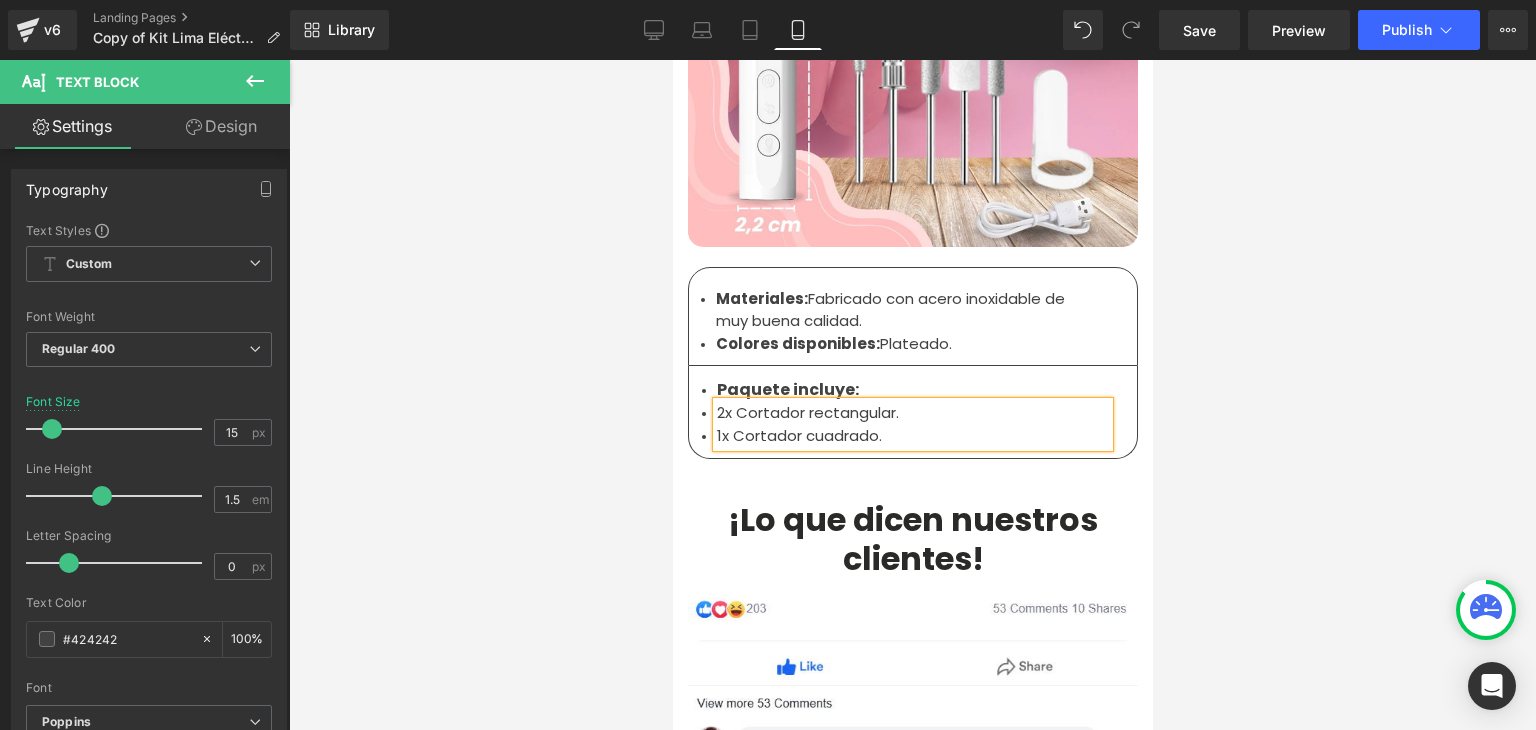 type 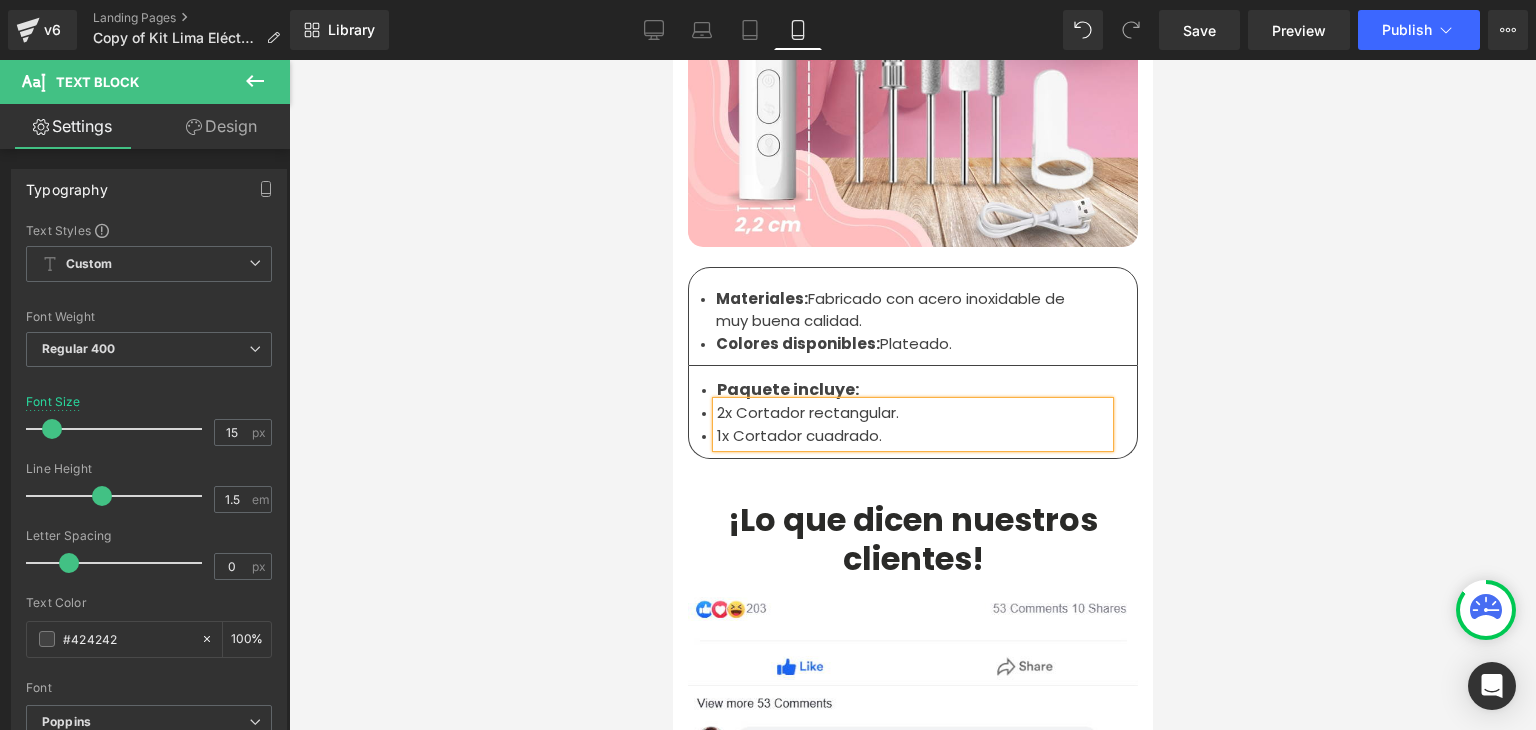 click on "2x Cortador rectangular." at bounding box center (912, 413) 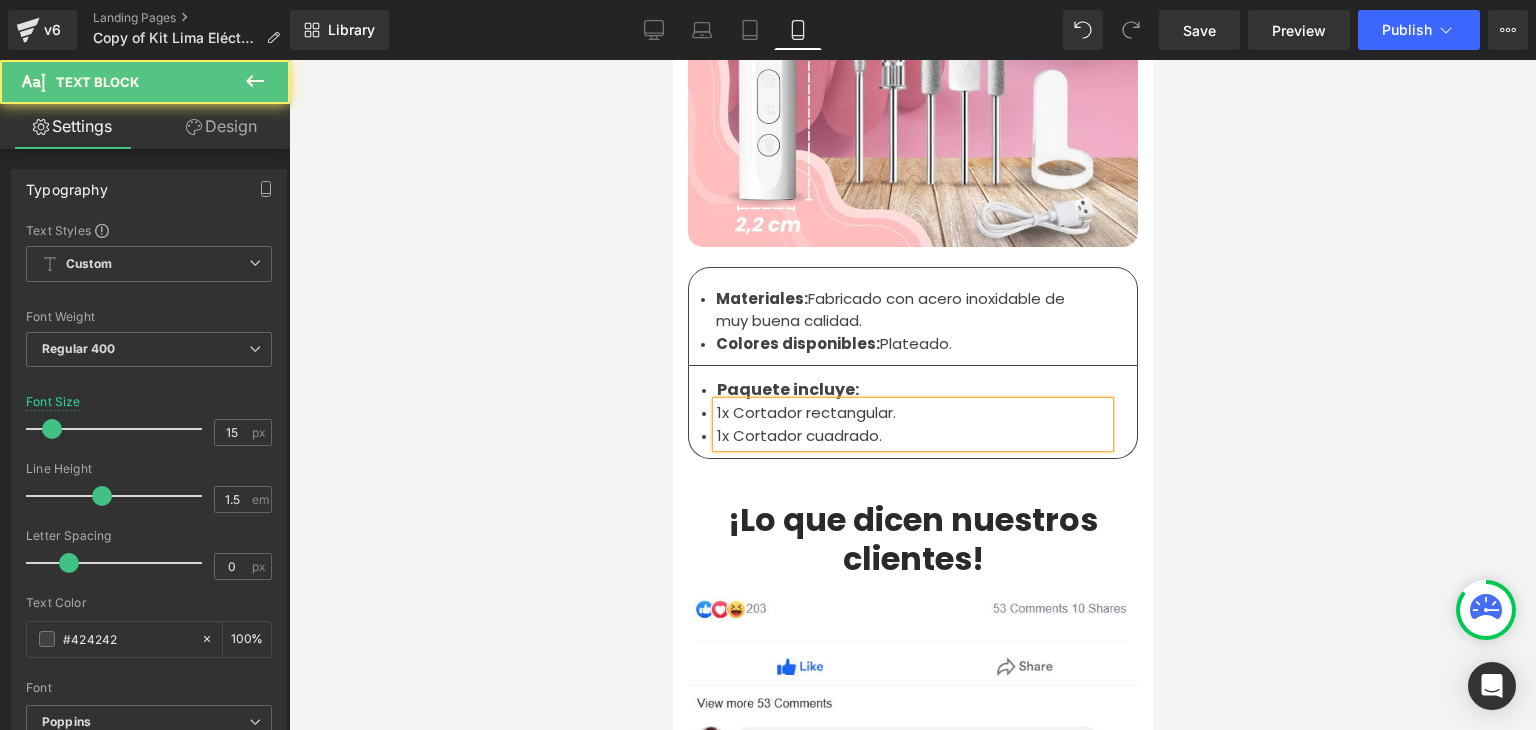 click at bounding box center (912, 395) 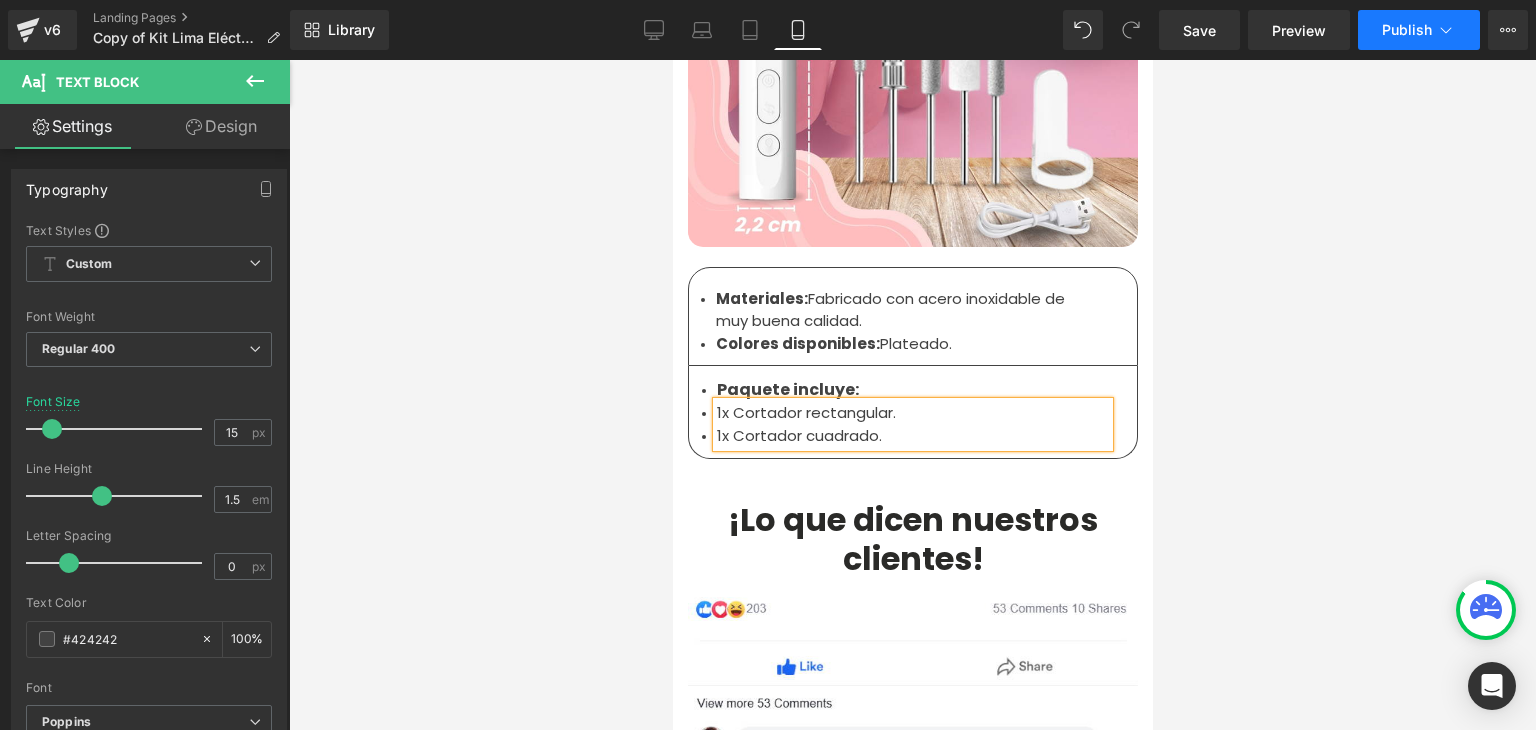 click on "Publish" at bounding box center [1407, 30] 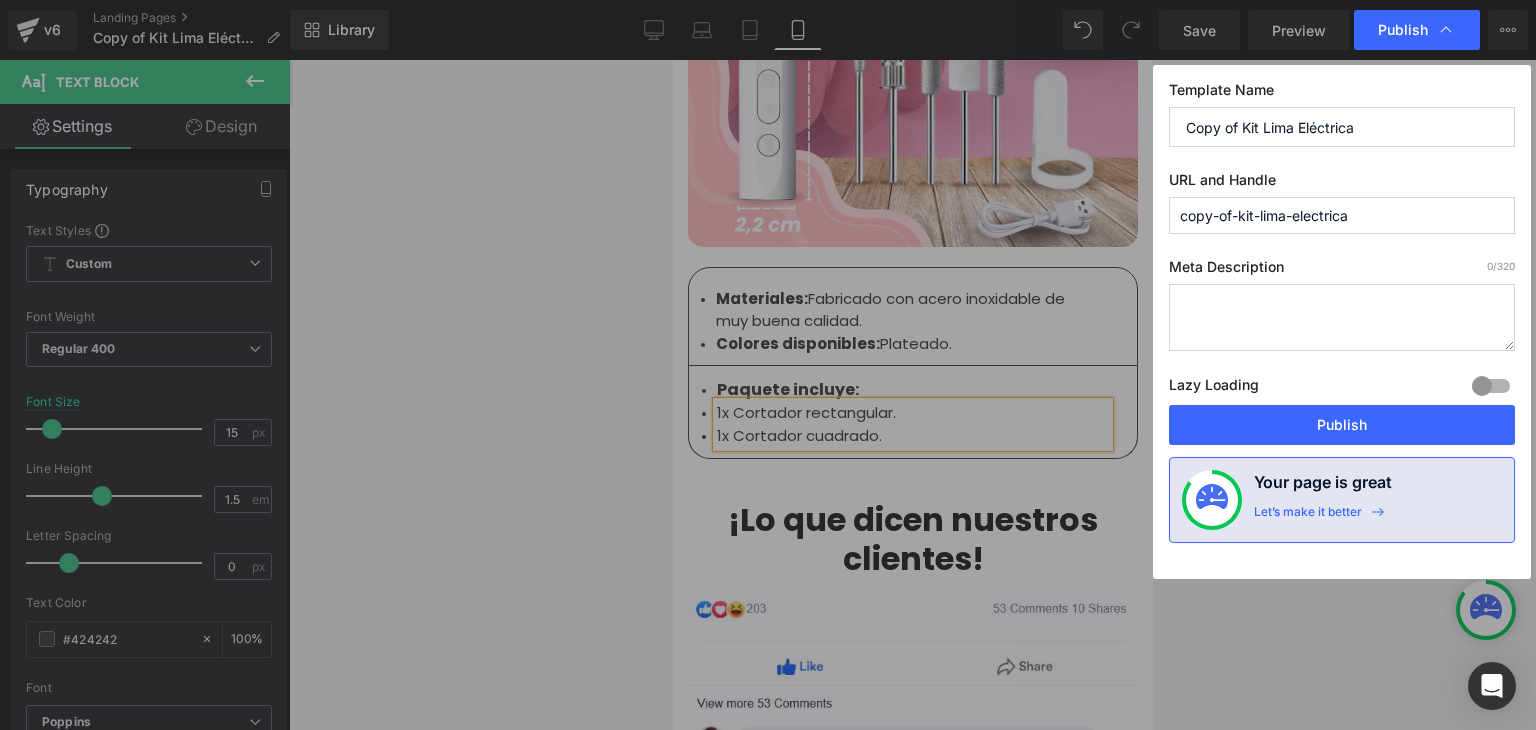 click on "Publish" at bounding box center (1342, 425) 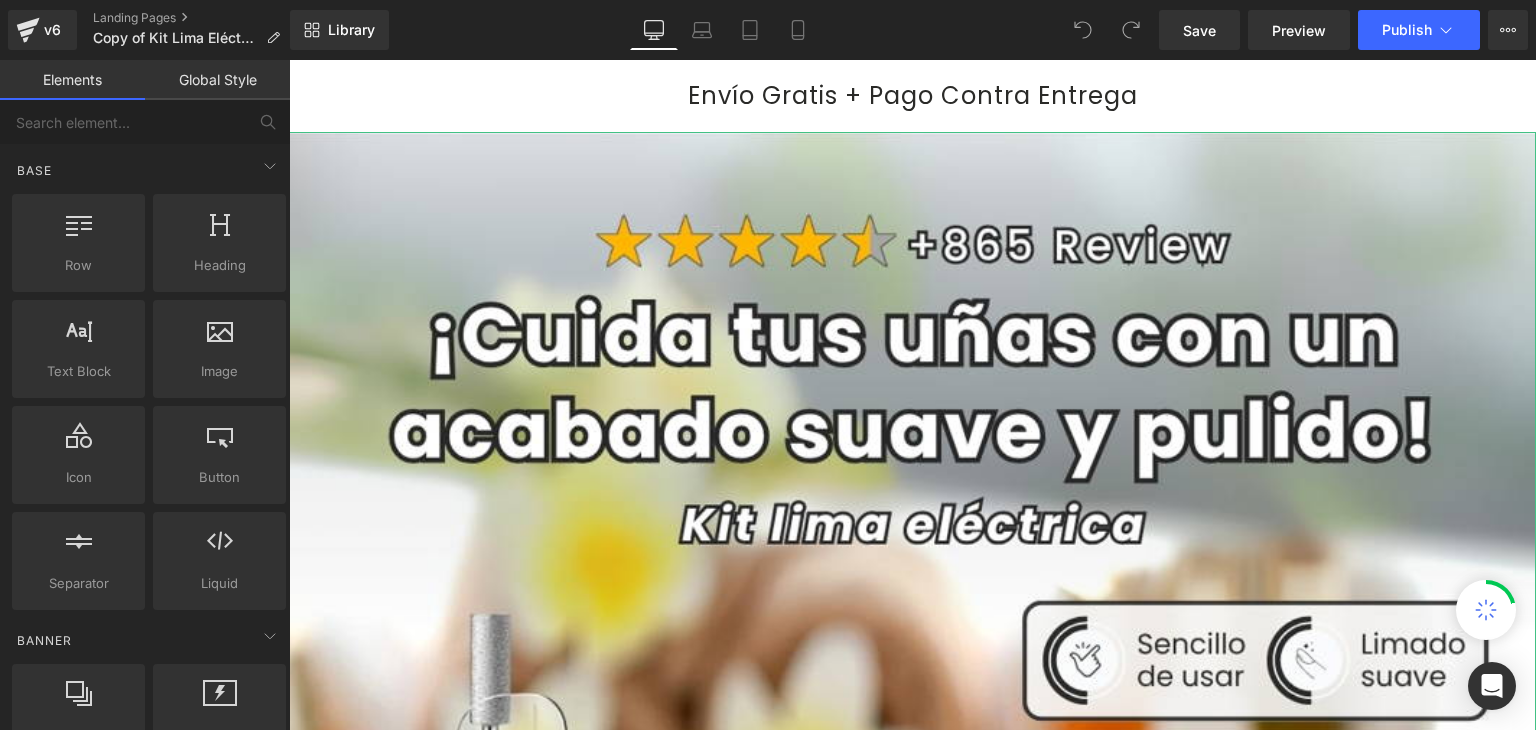 scroll, scrollTop: 0, scrollLeft: 0, axis: both 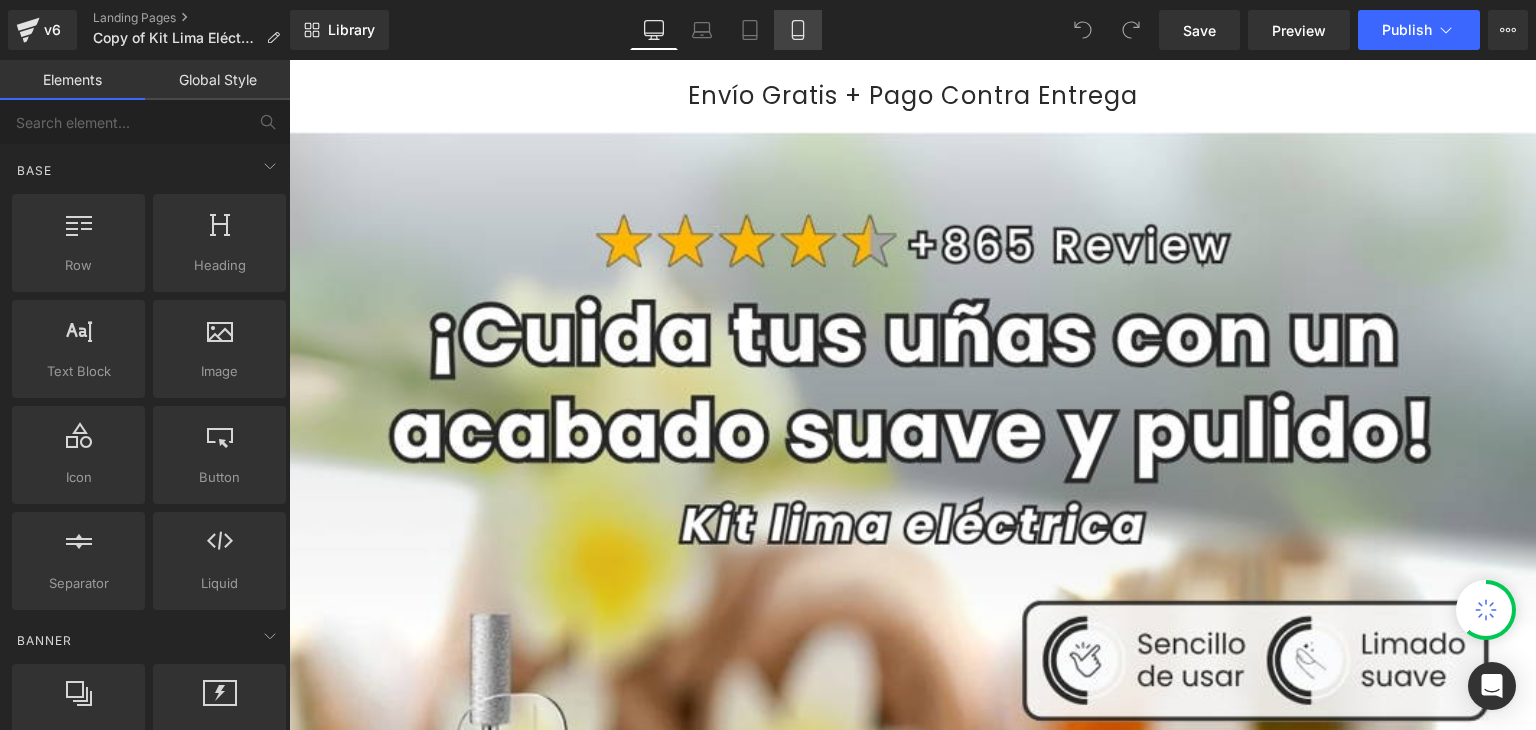 click on "Mobile" at bounding box center [798, 30] 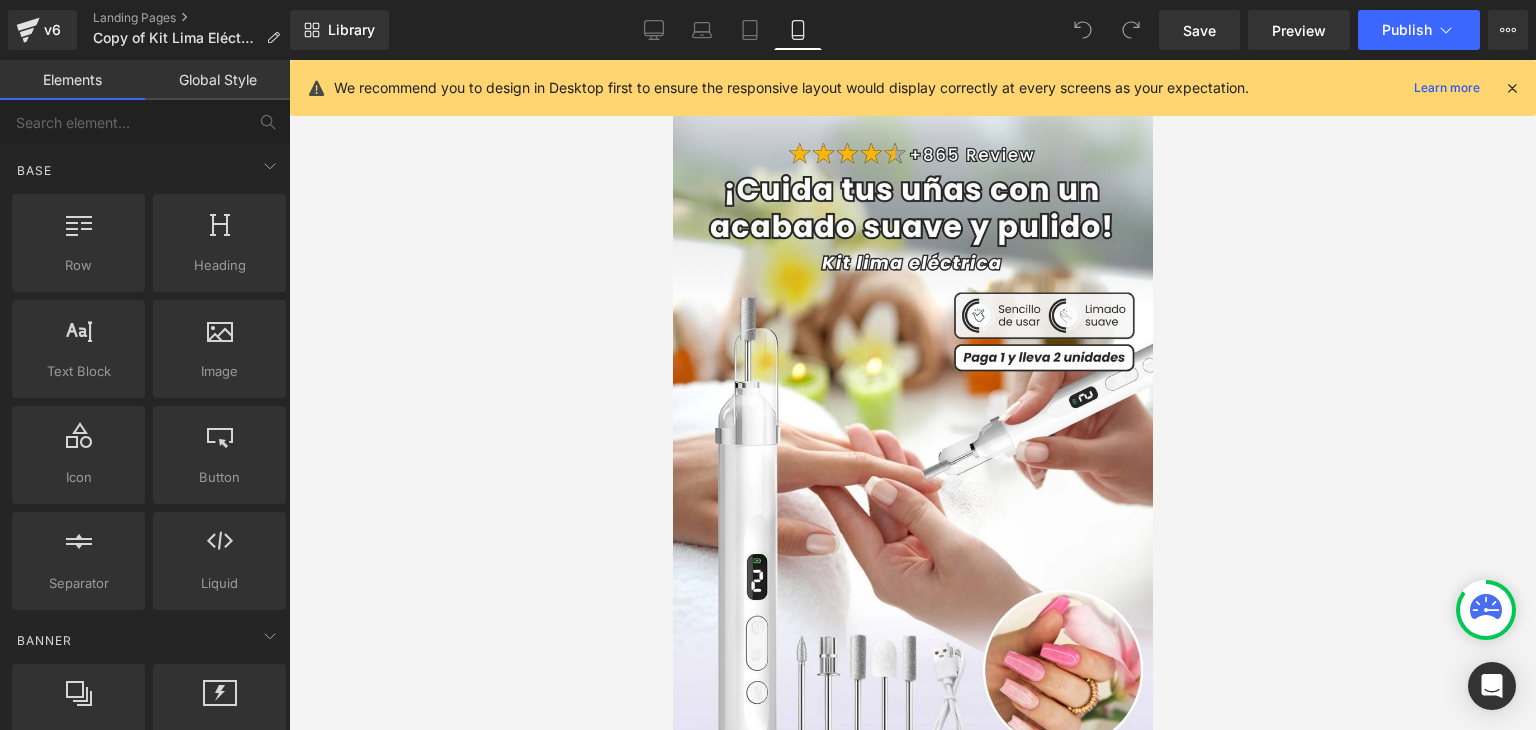 click at bounding box center [1512, 88] 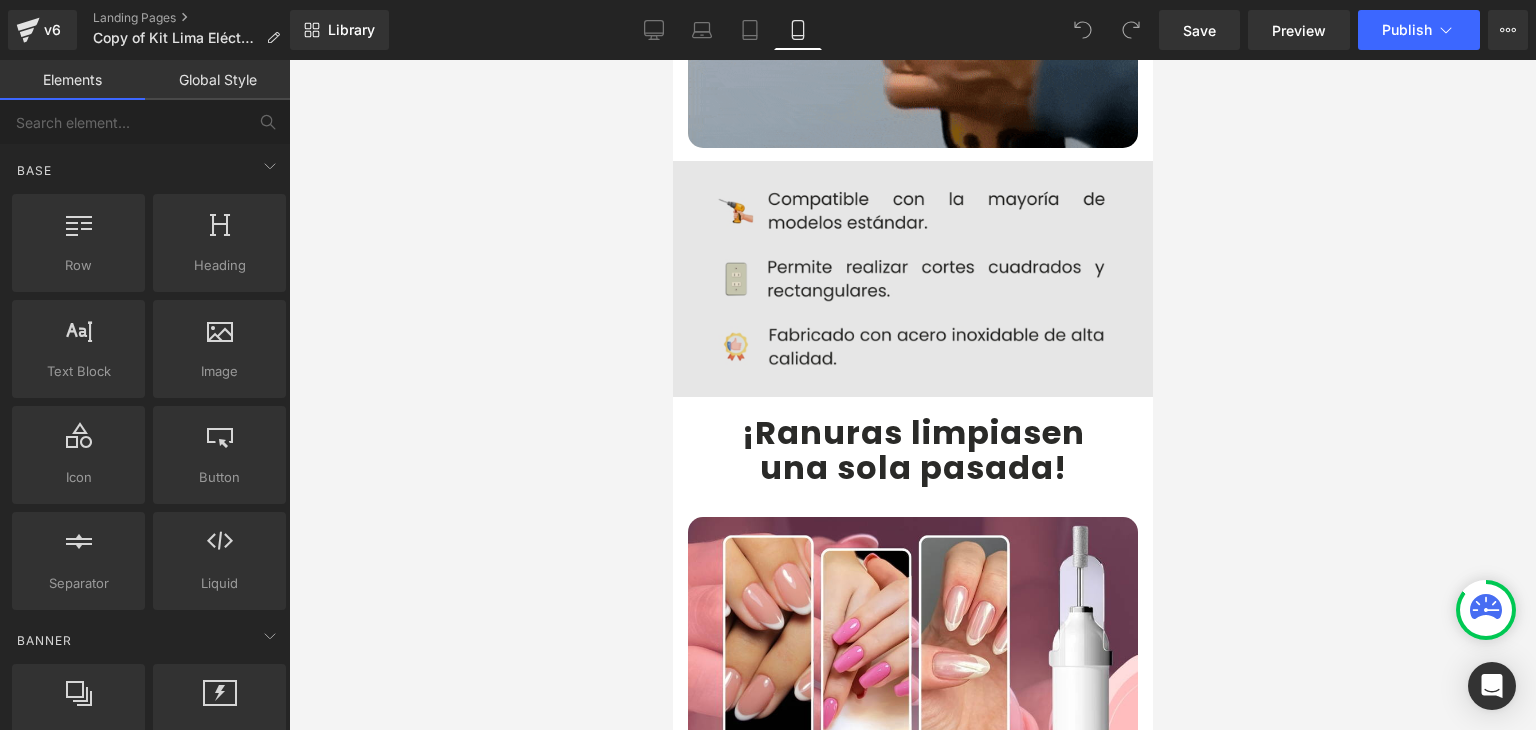 scroll, scrollTop: 1600, scrollLeft: 0, axis: vertical 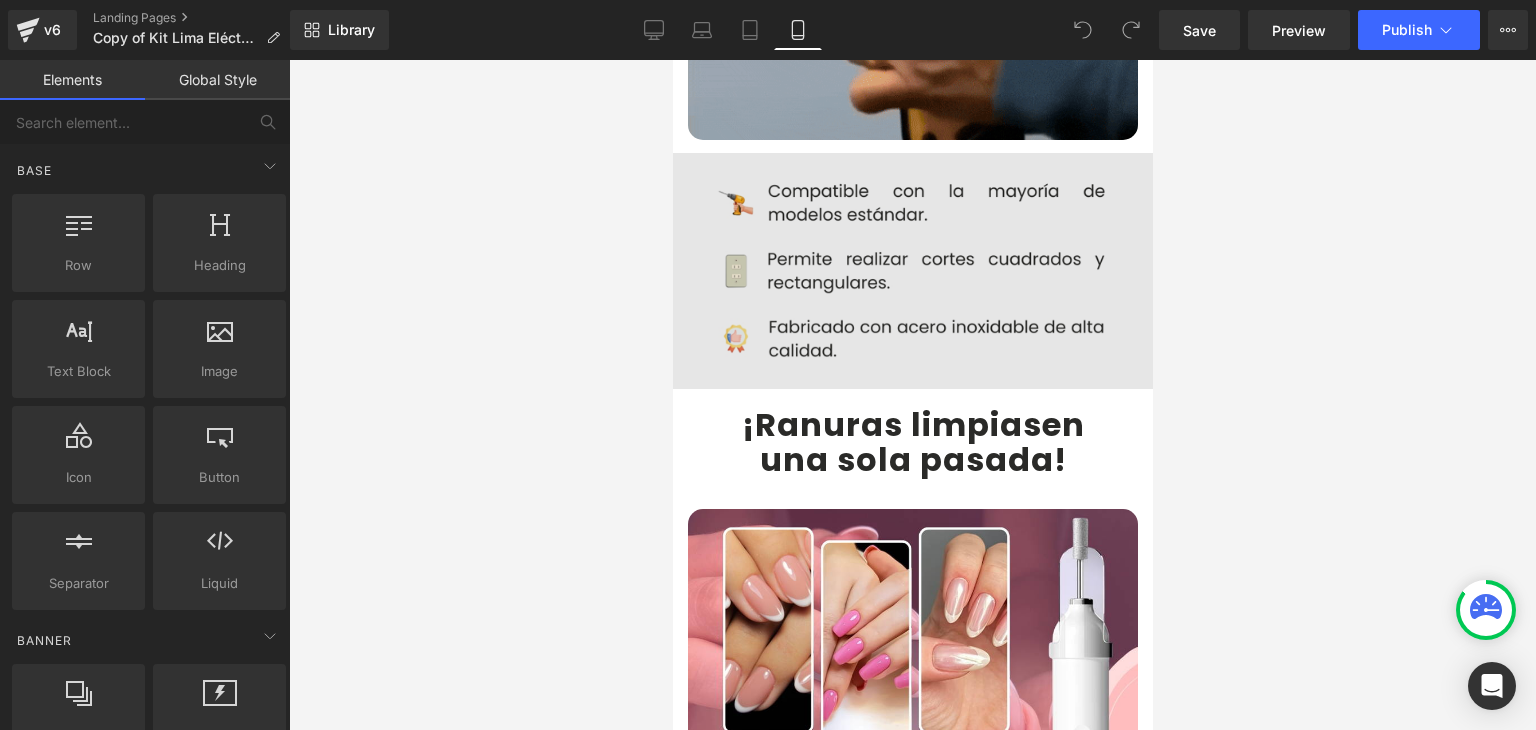 click at bounding box center (912, 271) 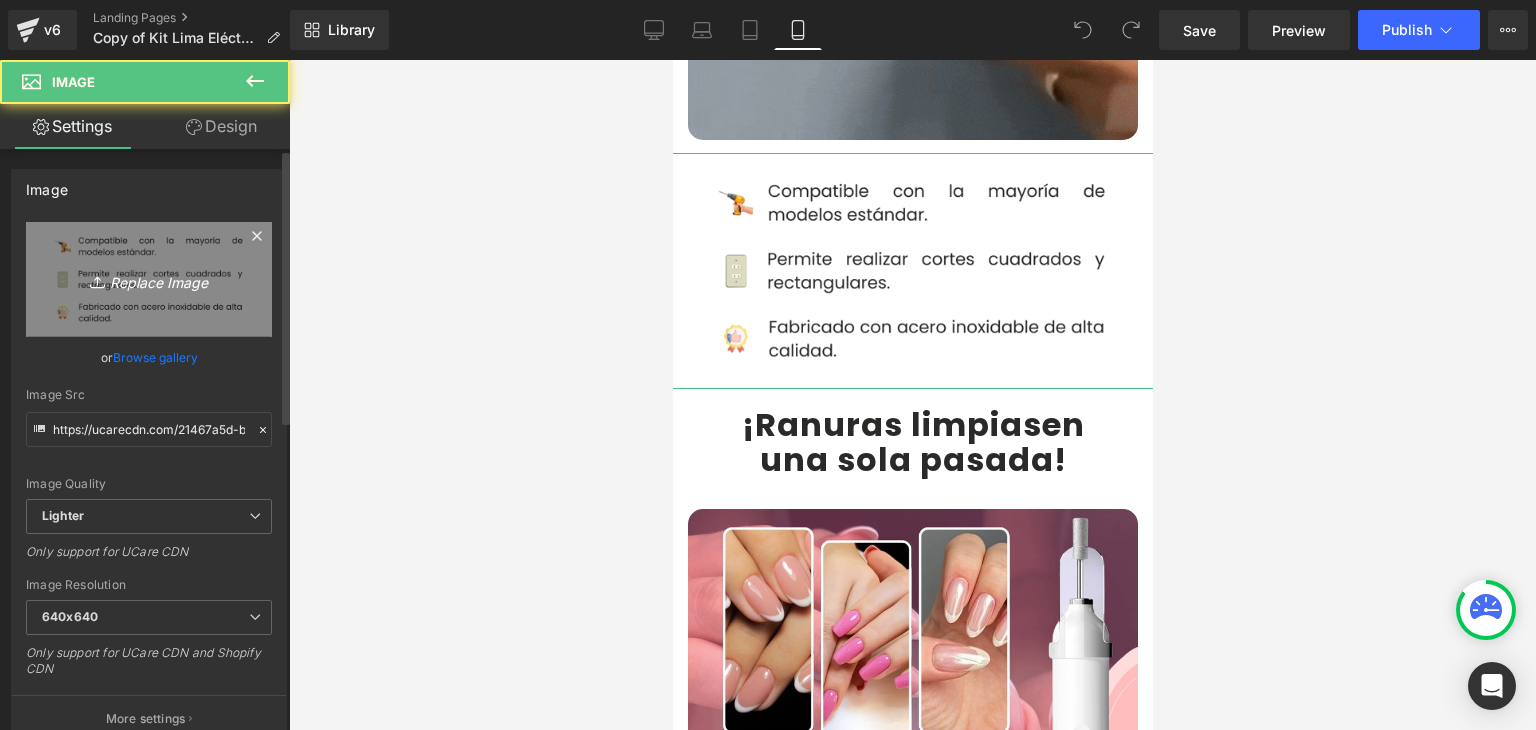 click on "Replace Image" at bounding box center (149, 279) 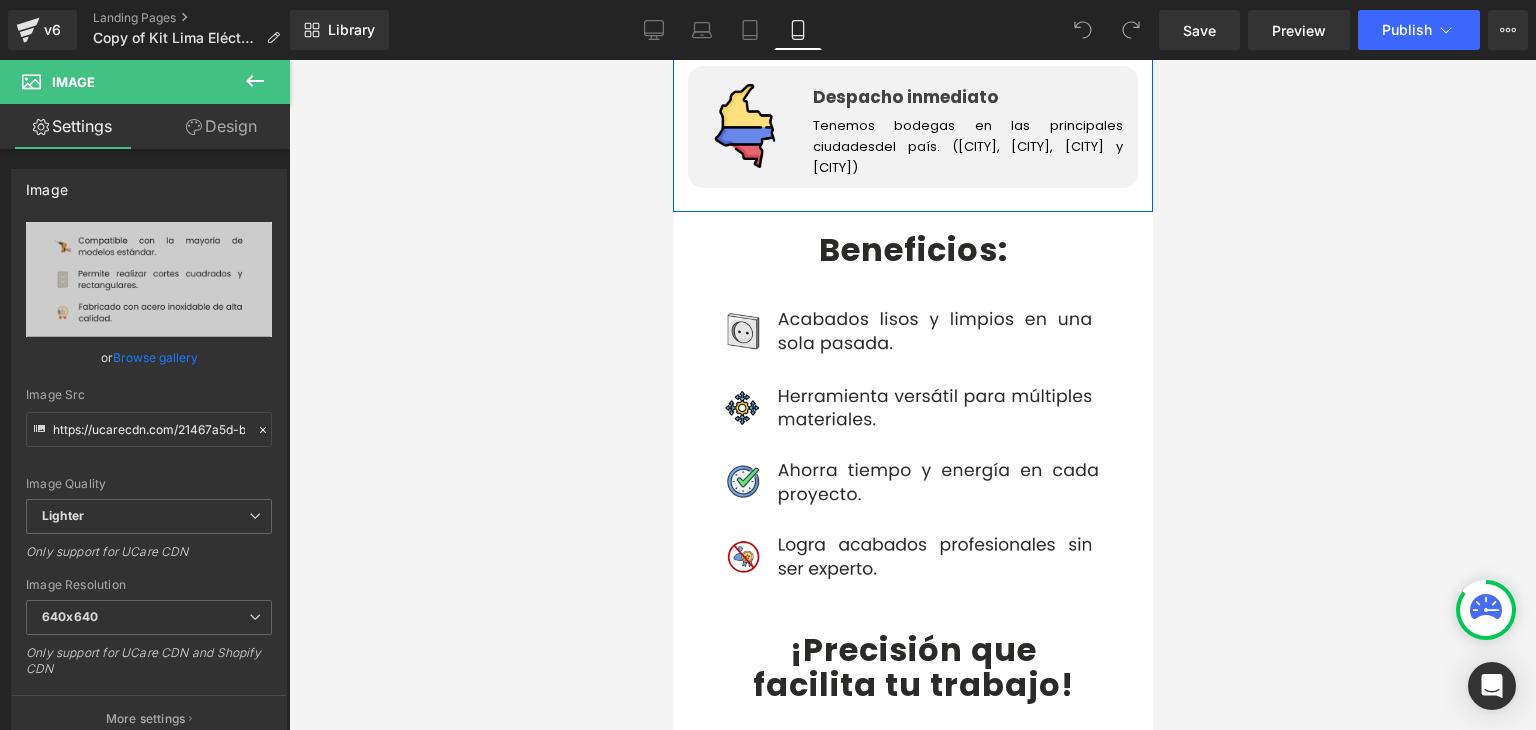 scroll, scrollTop: 3700, scrollLeft: 0, axis: vertical 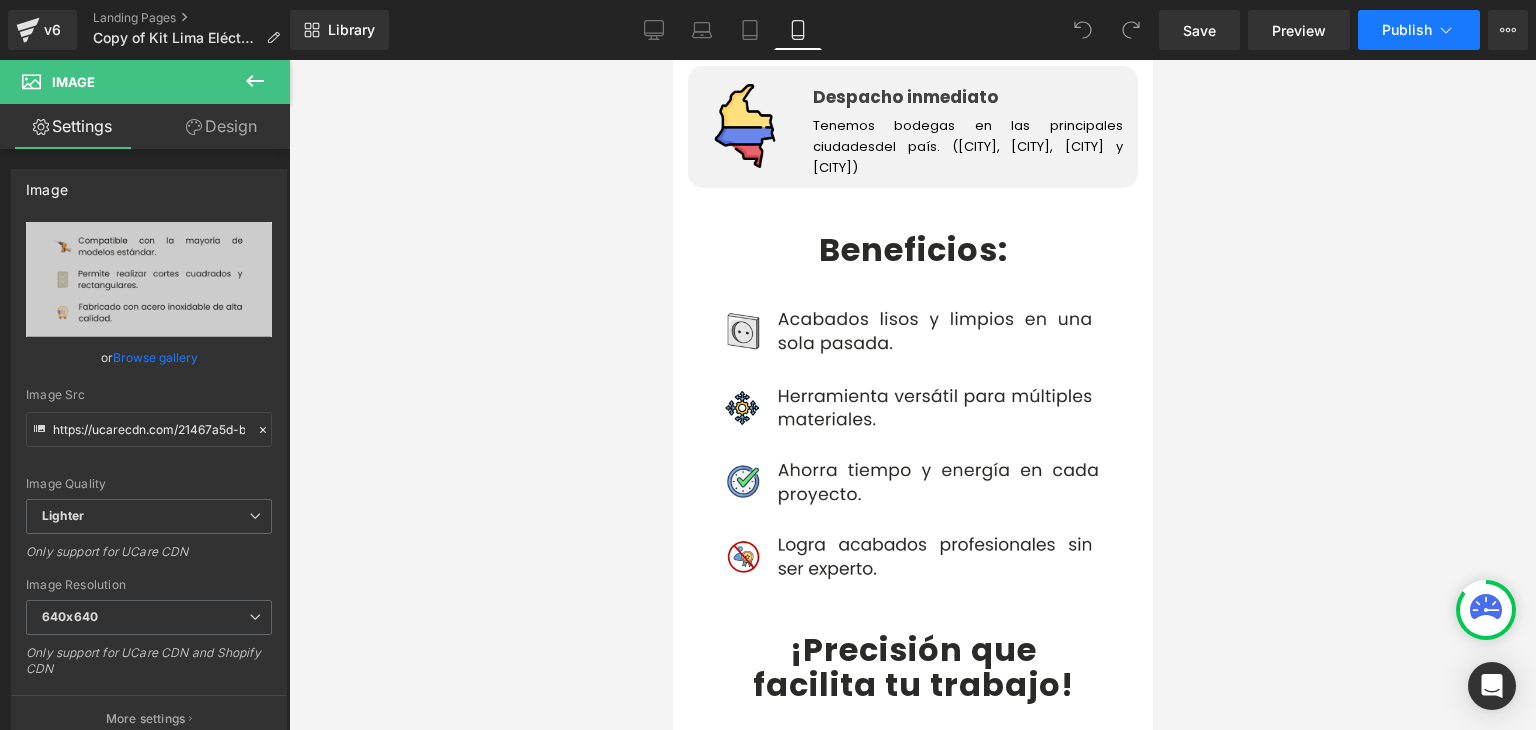 click on "Publish" at bounding box center (1407, 30) 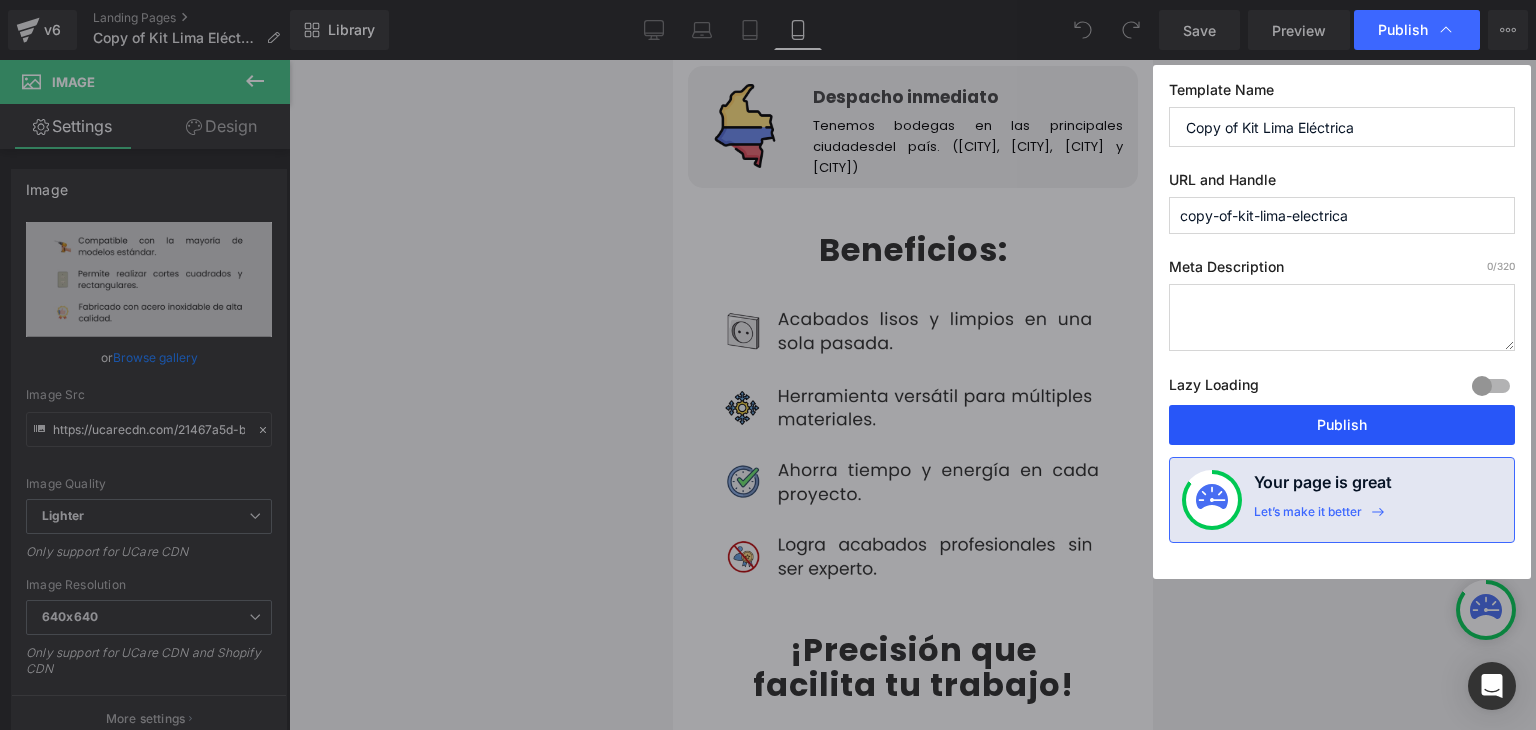 click on "Publish" at bounding box center (1342, 425) 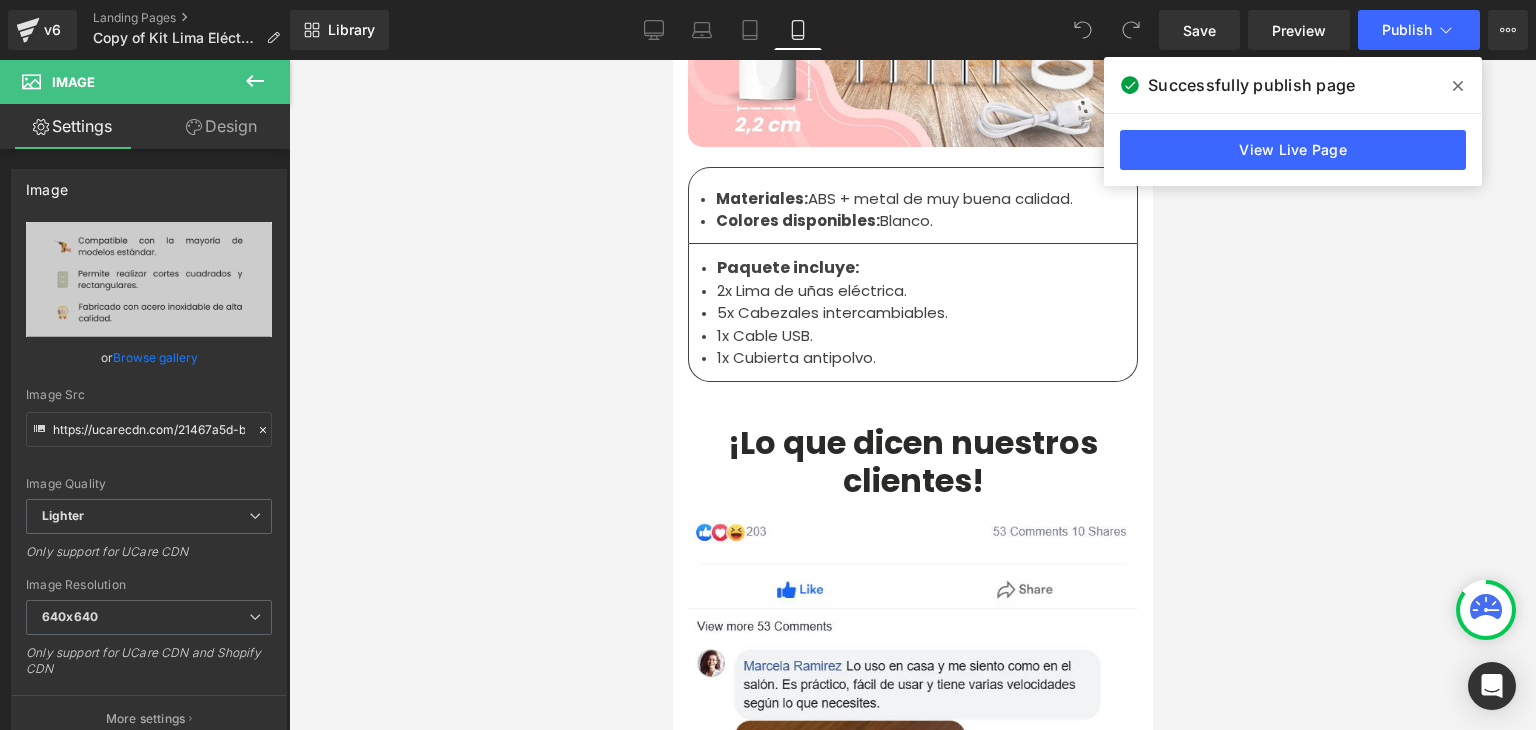 scroll, scrollTop: 6400, scrollLeft: 0, axis: vertical 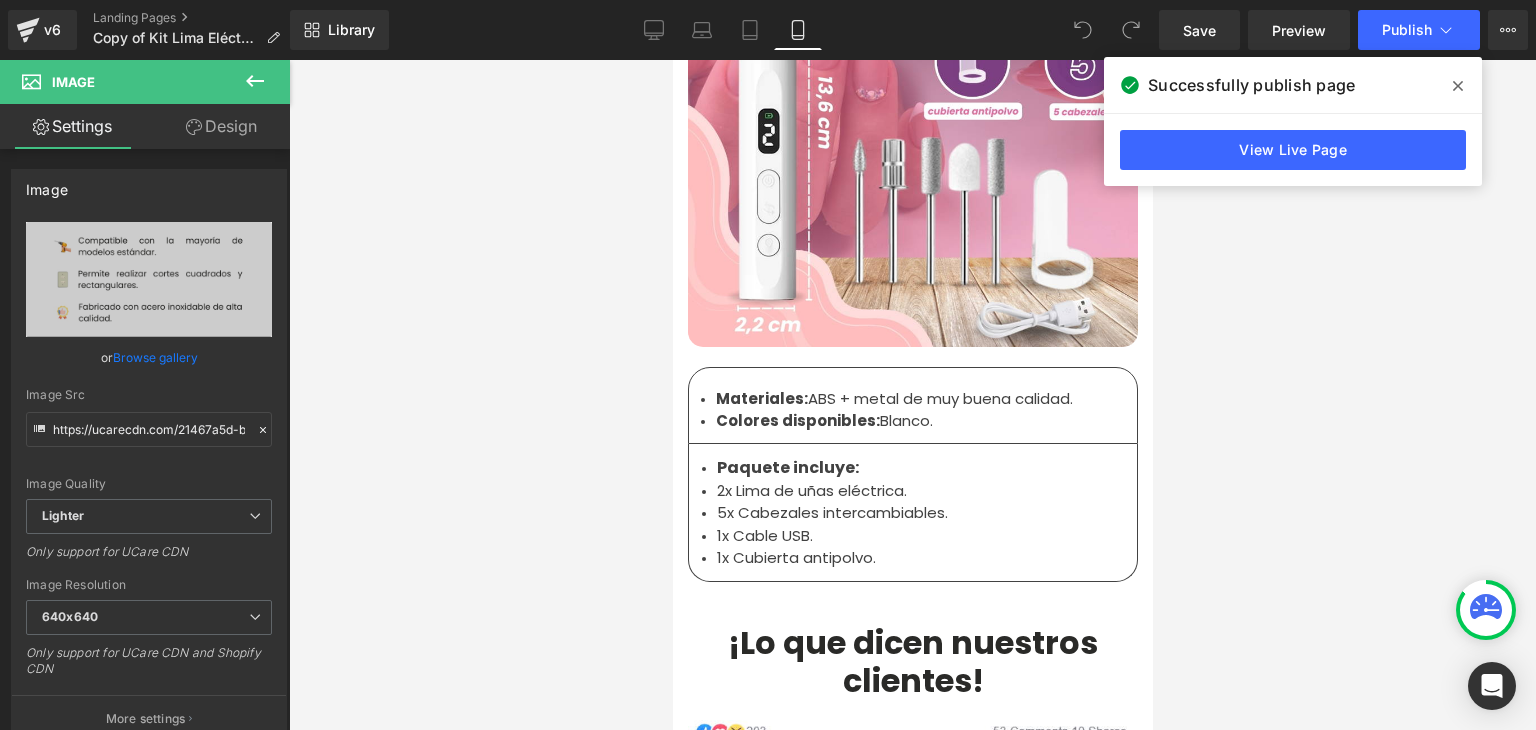 click on "5x Cabezales intercambiables." at bounding box center (912, 513) 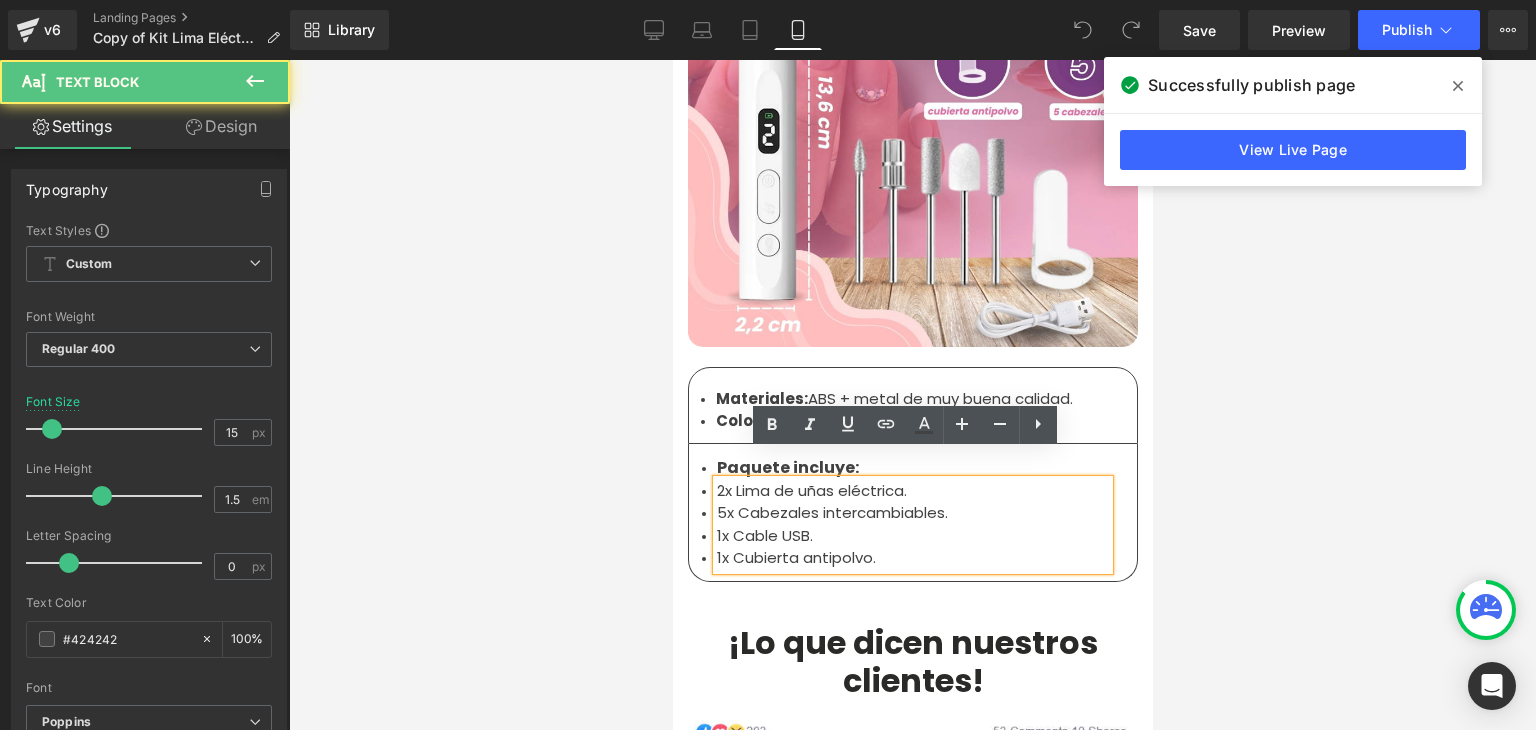 click on "5x Cabezales intercambiables." at bounding box center [912, 513] 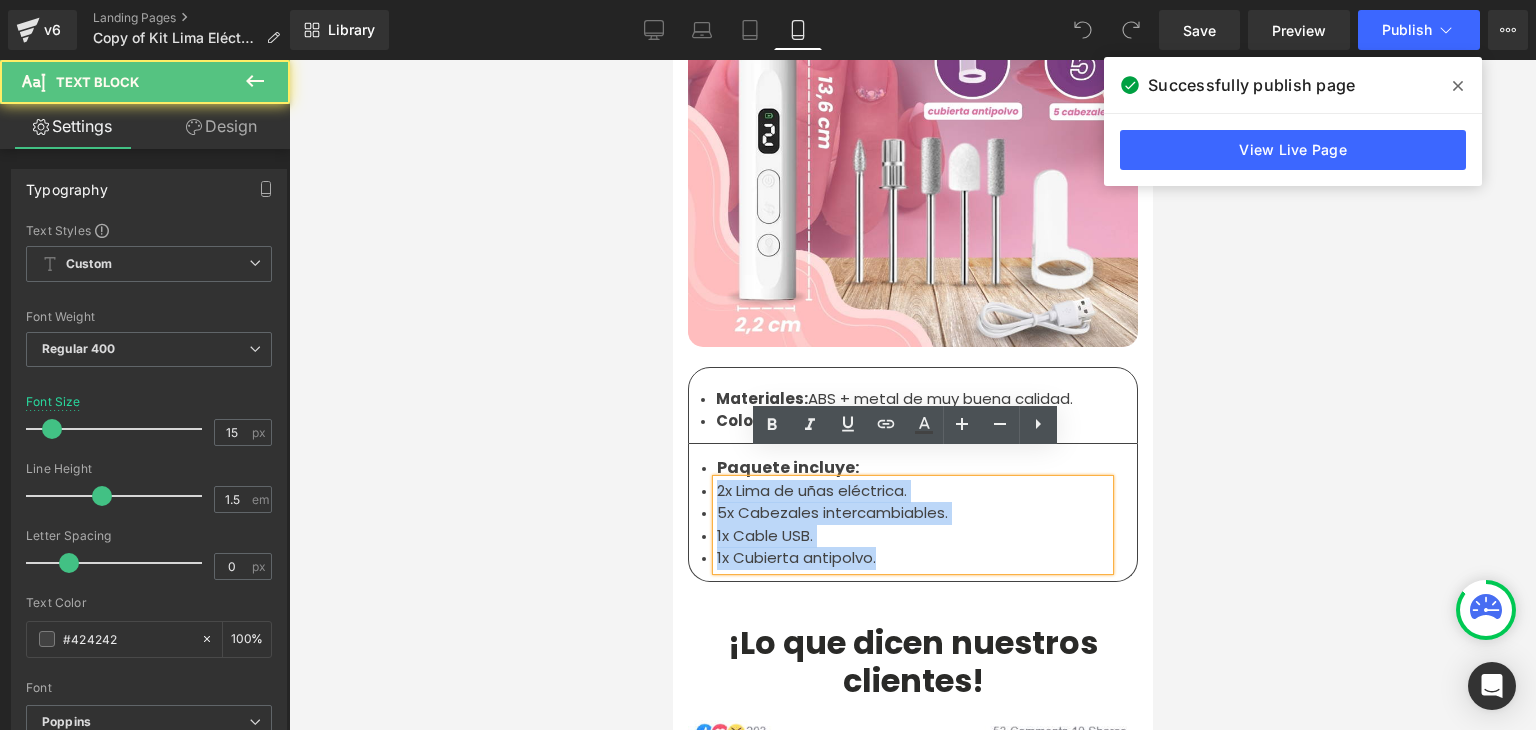 drag, startPoint x: 869, startPoint y: 529, endPoint x: 709, endPoint y: 465, distance: 172.32527 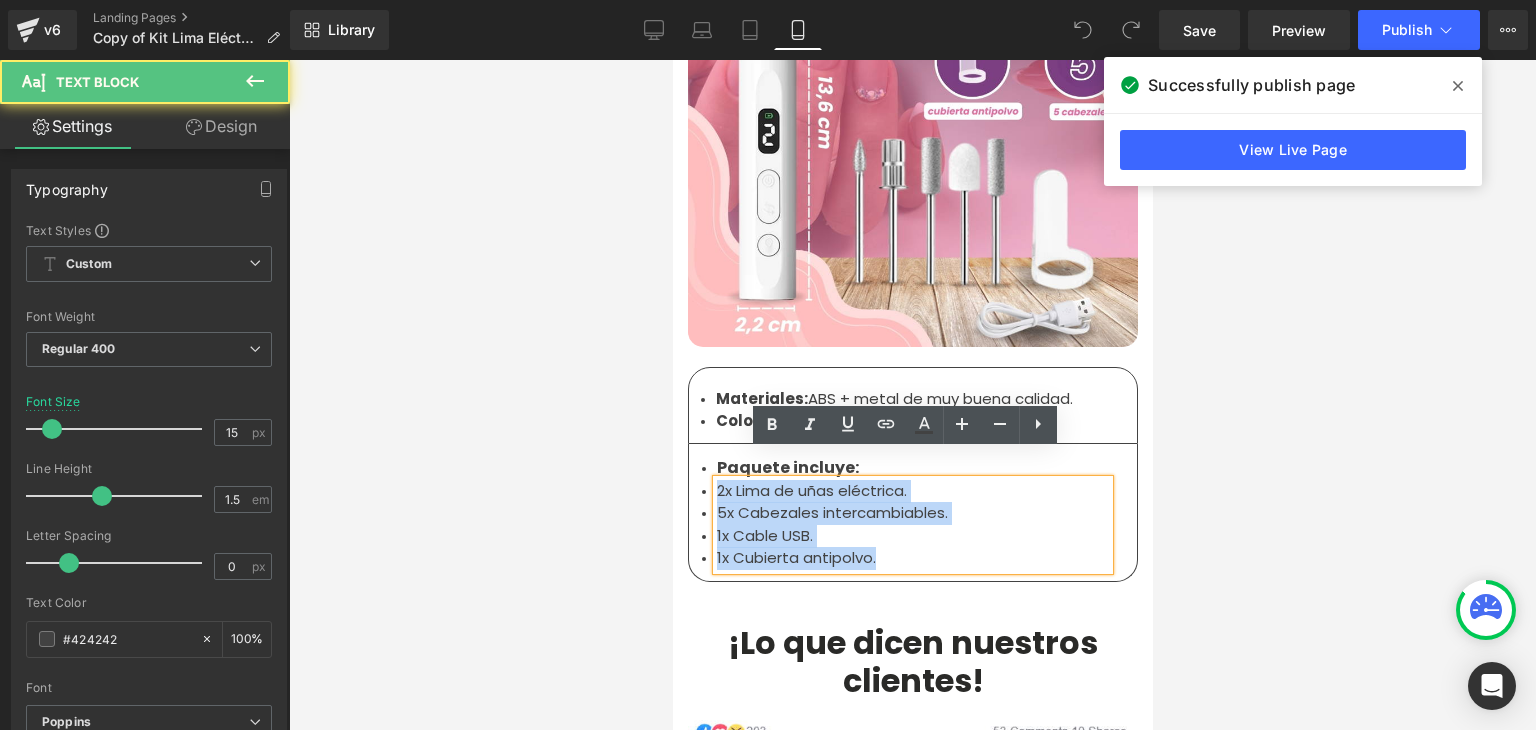 click on "2x Lima de uñas eléctrica. 5x Cabezales intercambiables. 1x Cable USB. 1x Cubierta antipolvo." at bounding box center (912, 525) 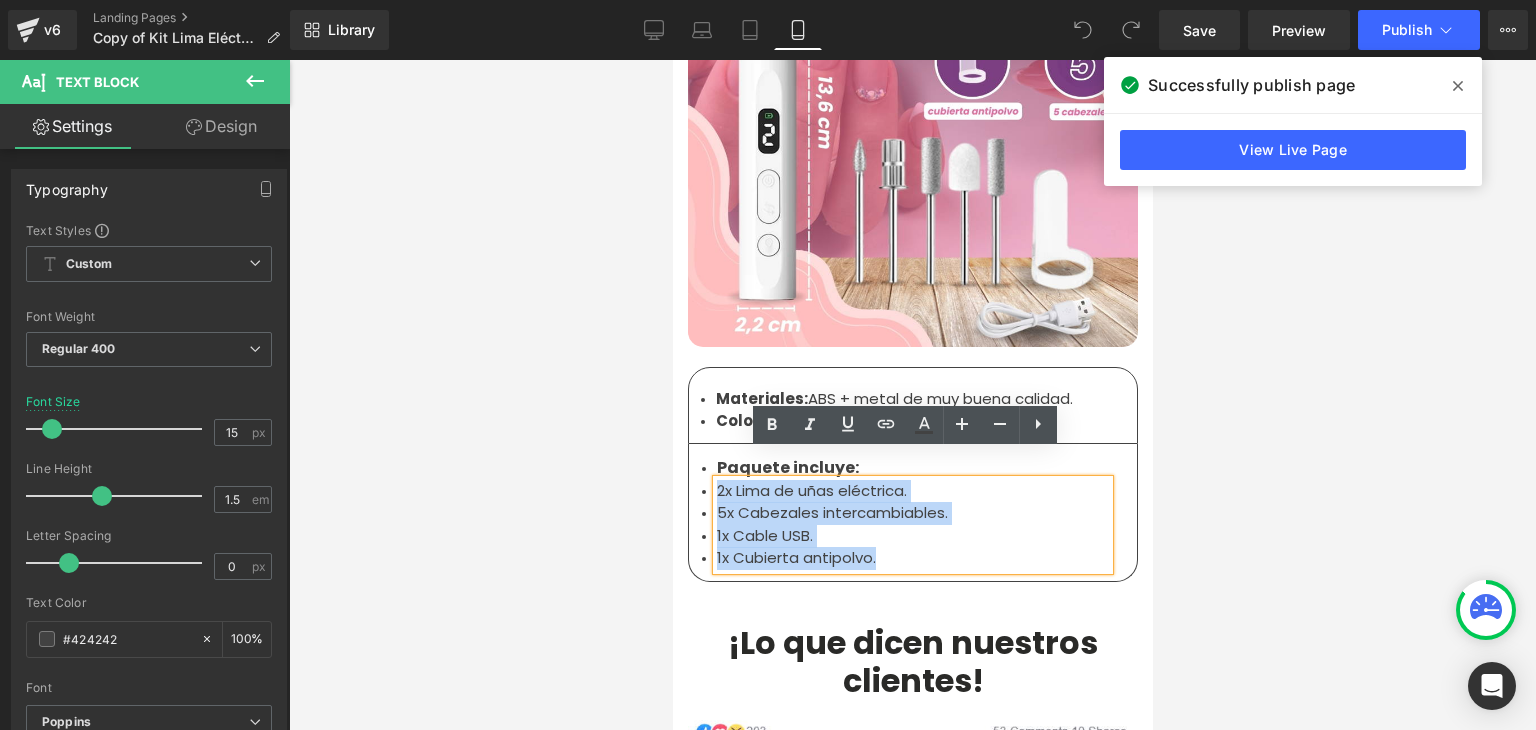 type 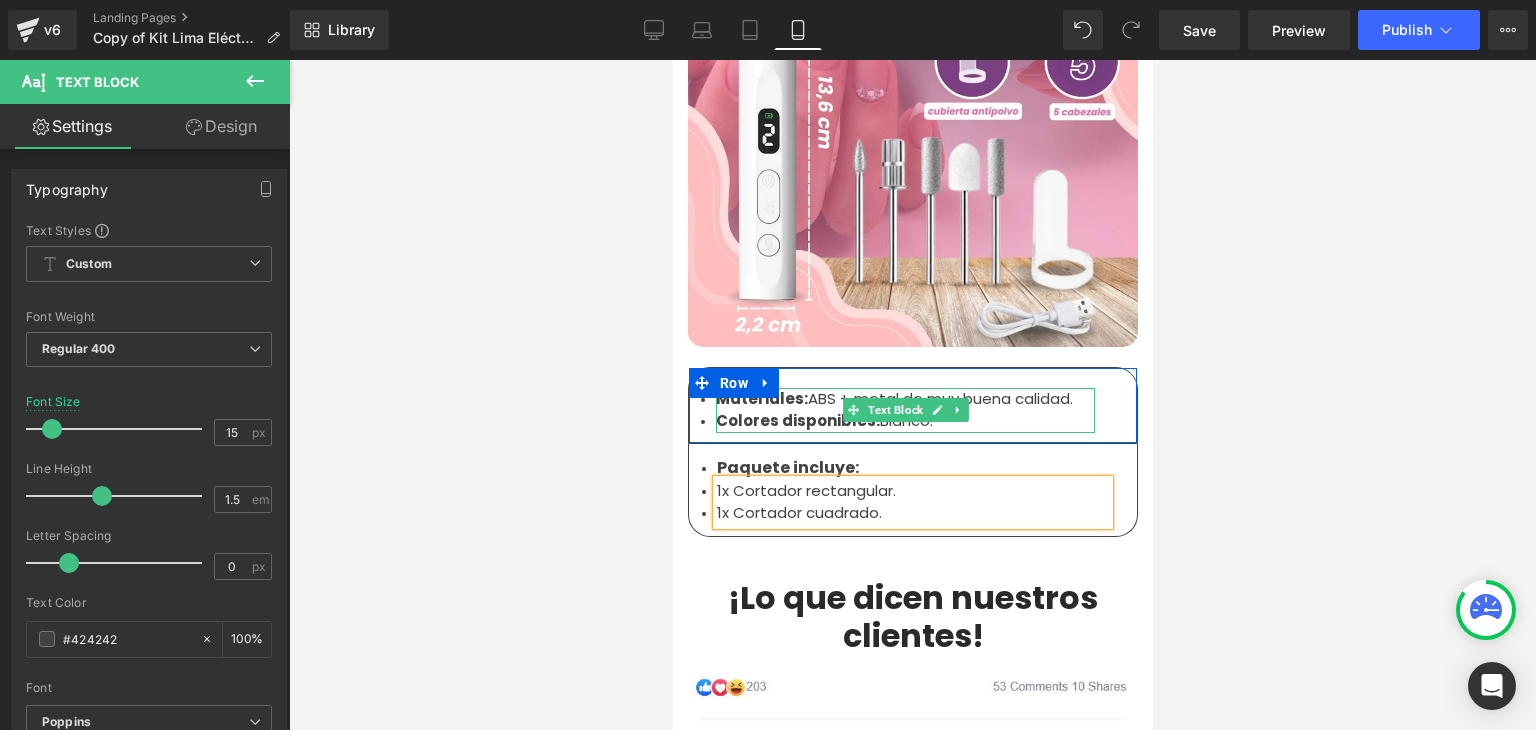 click on "Colores disponibles:" at bounding box center (797, 420) 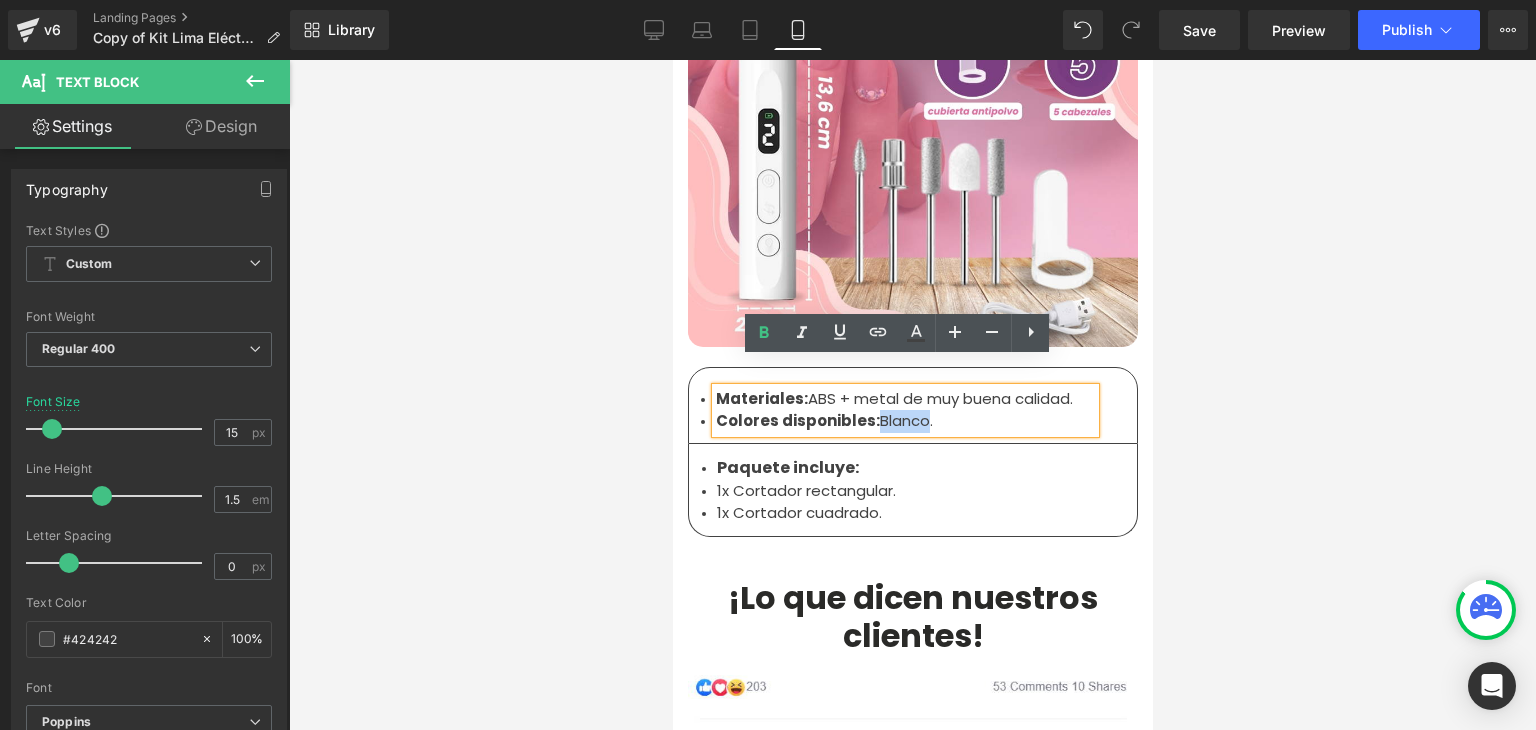 drag, startPoint x: 917, startPoint y: 394, endPoint x: 869, endPoint y: 393, distance: 48.010414 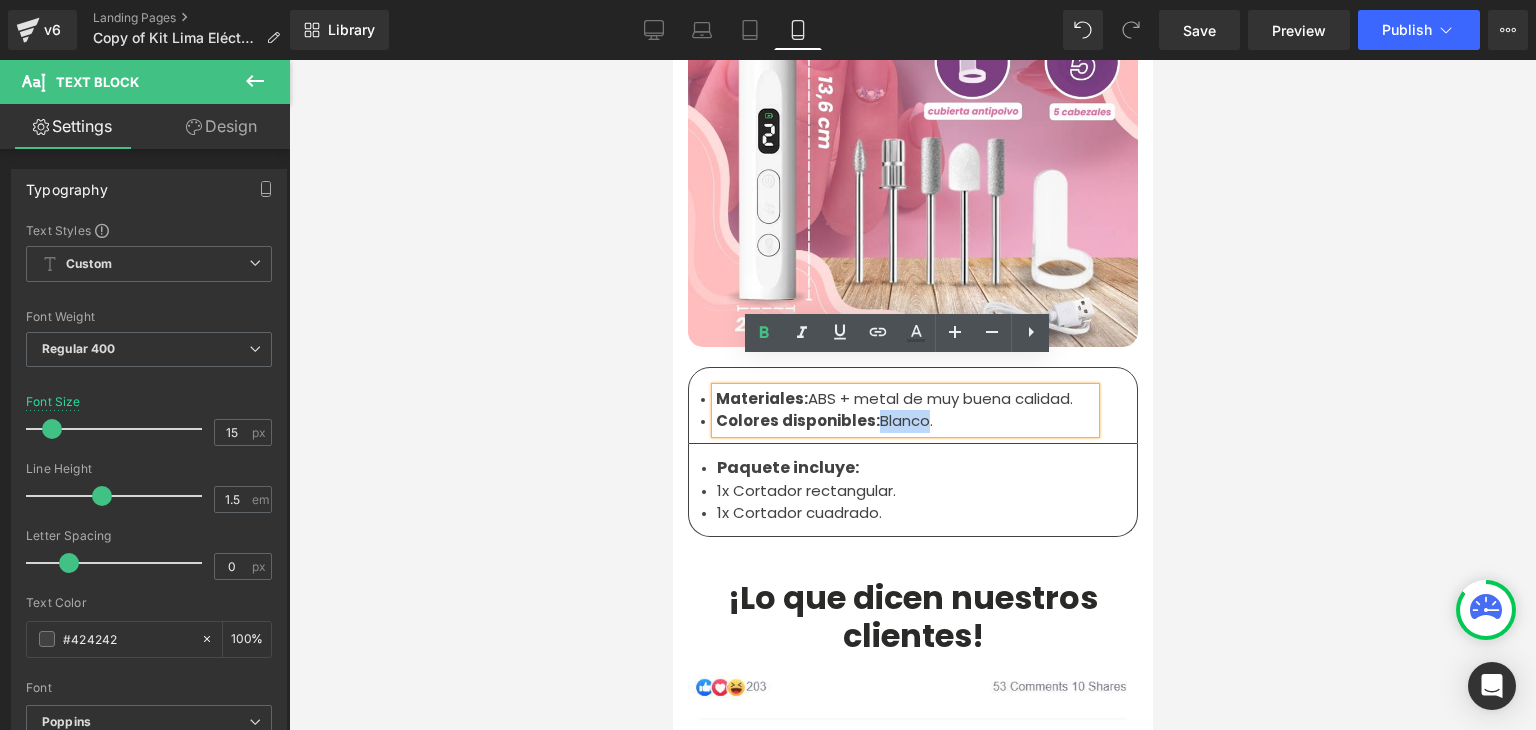 click on "Colores disponibles:  Blanco." at bounding box center [904, 421] 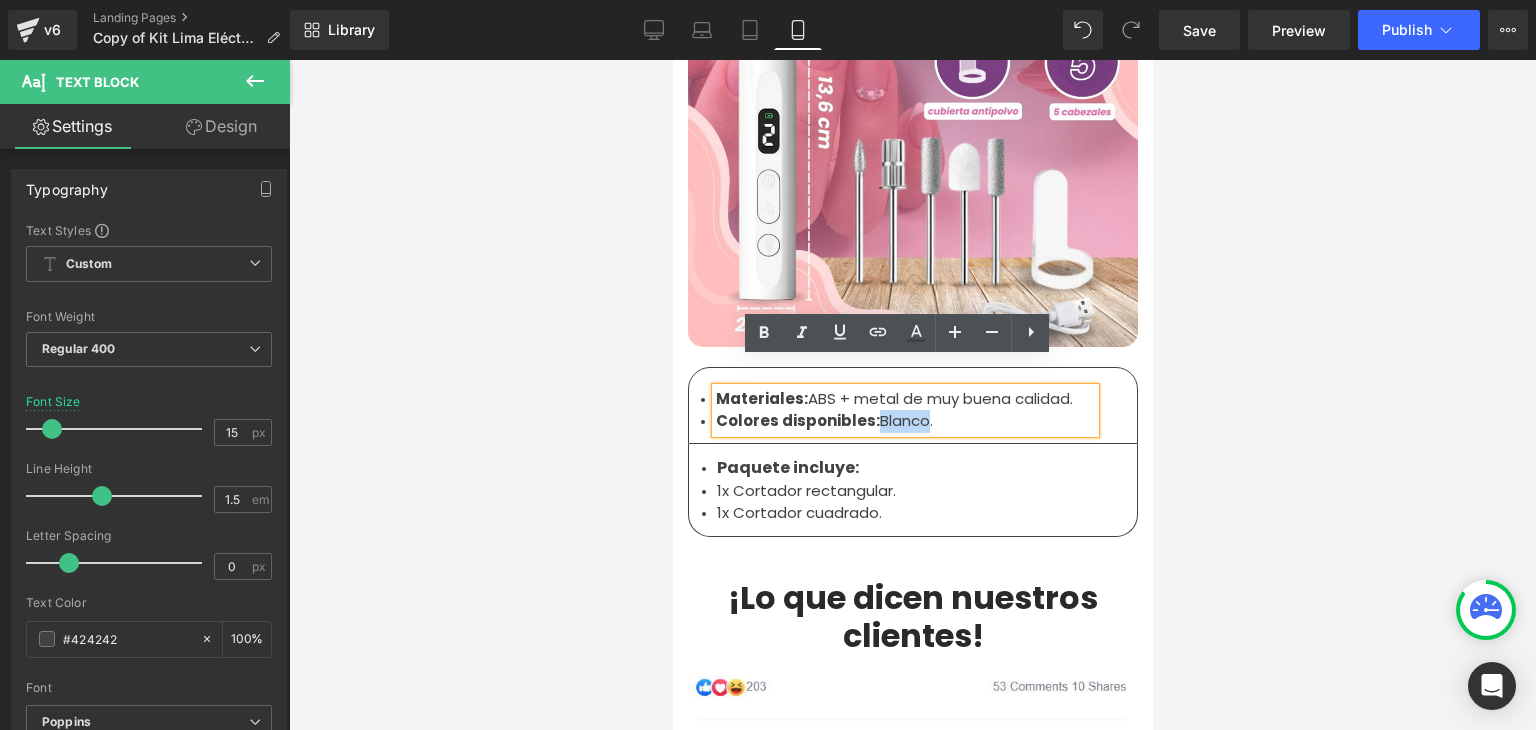 type 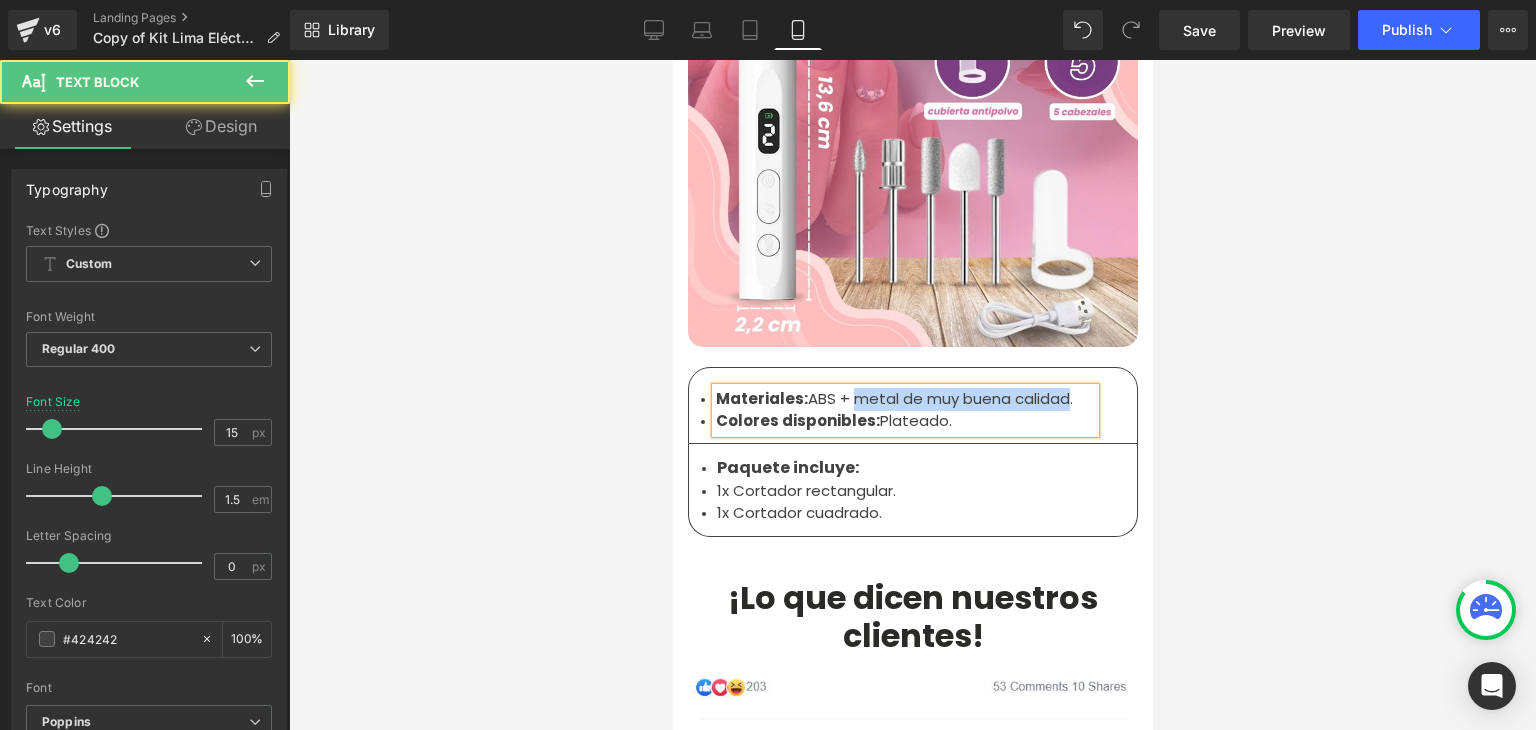 drag, startPoint x: 1065, startPoint y: 369, endPoint x: 895, endPoint y: 374, distance: 170.07352 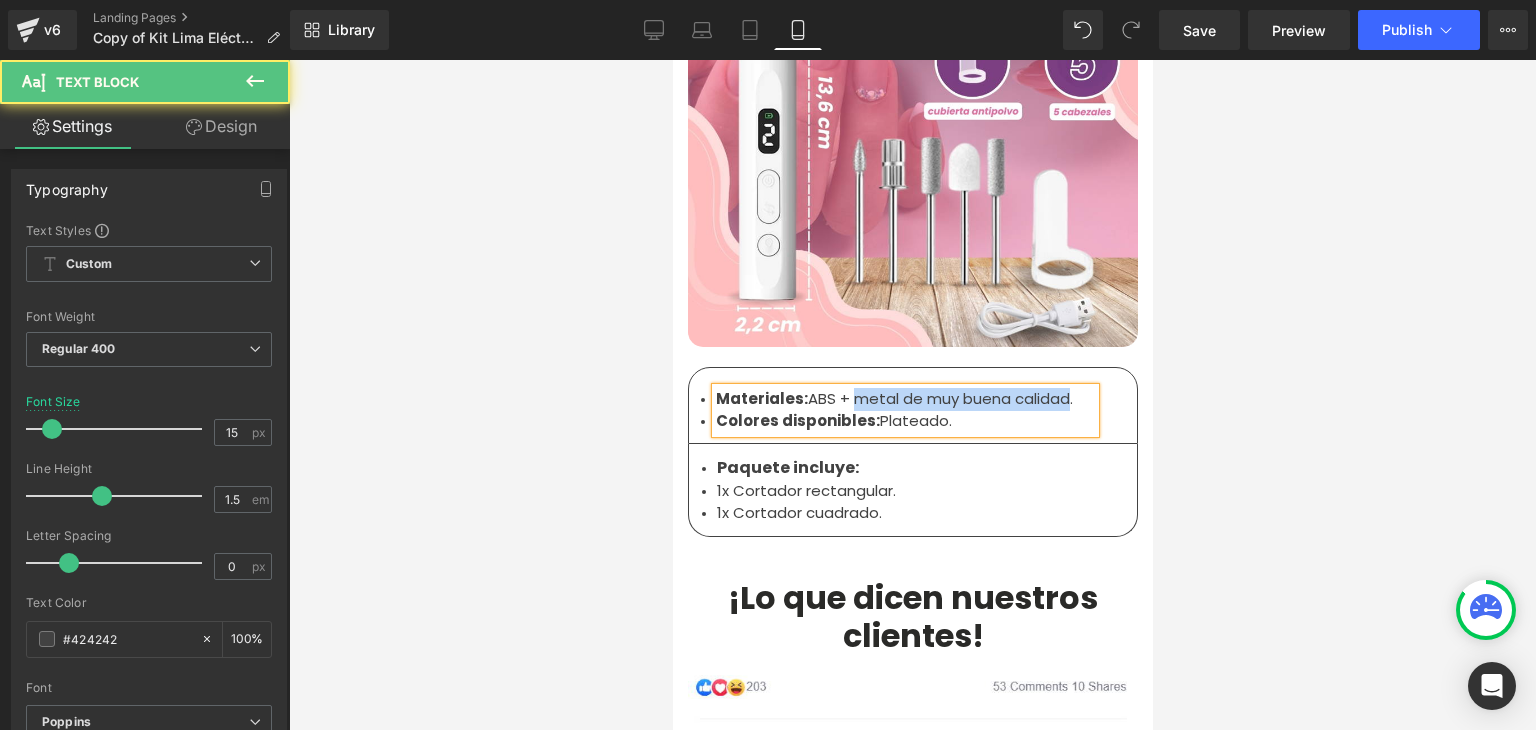 click on "Materiales:   ABS + metal de muy buena calidad." at bounding box center (904, 399) 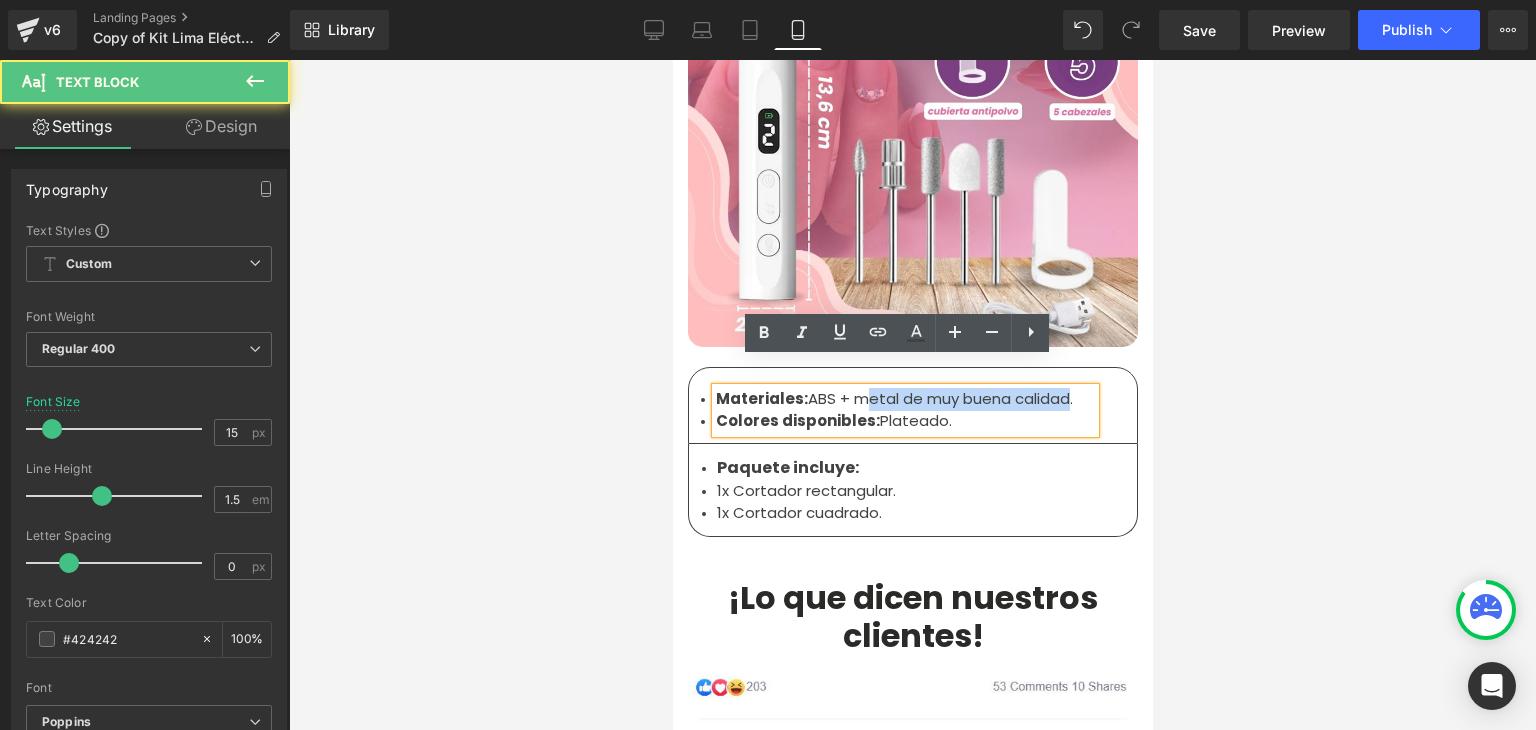 click on "Materiales:   ABS + metal de muy buena calidad." at bounding box center [904, 399] 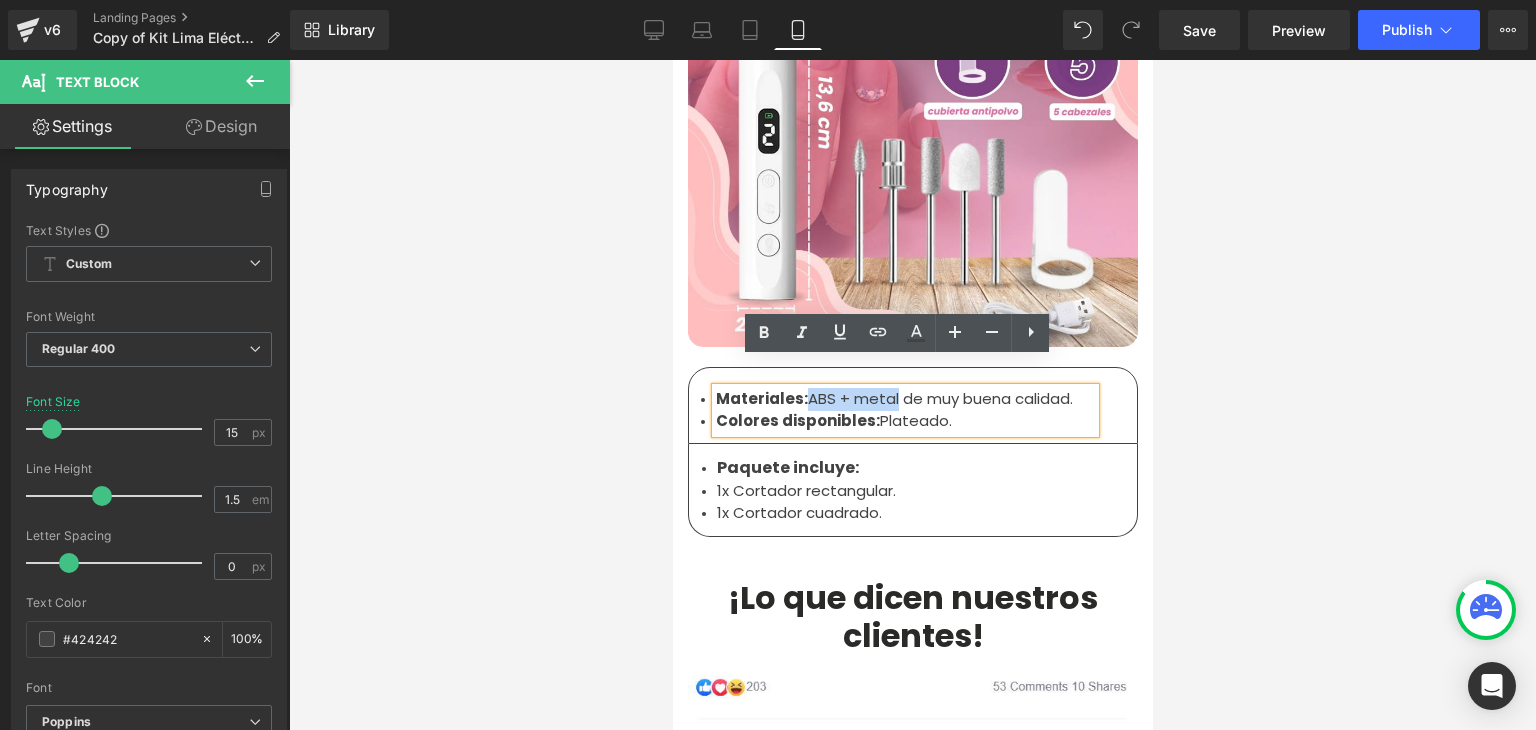 drag, startPoint x: 889, startPoint y: 374, endPoint x: 803, endPoint y: 373, distance: 86.00581 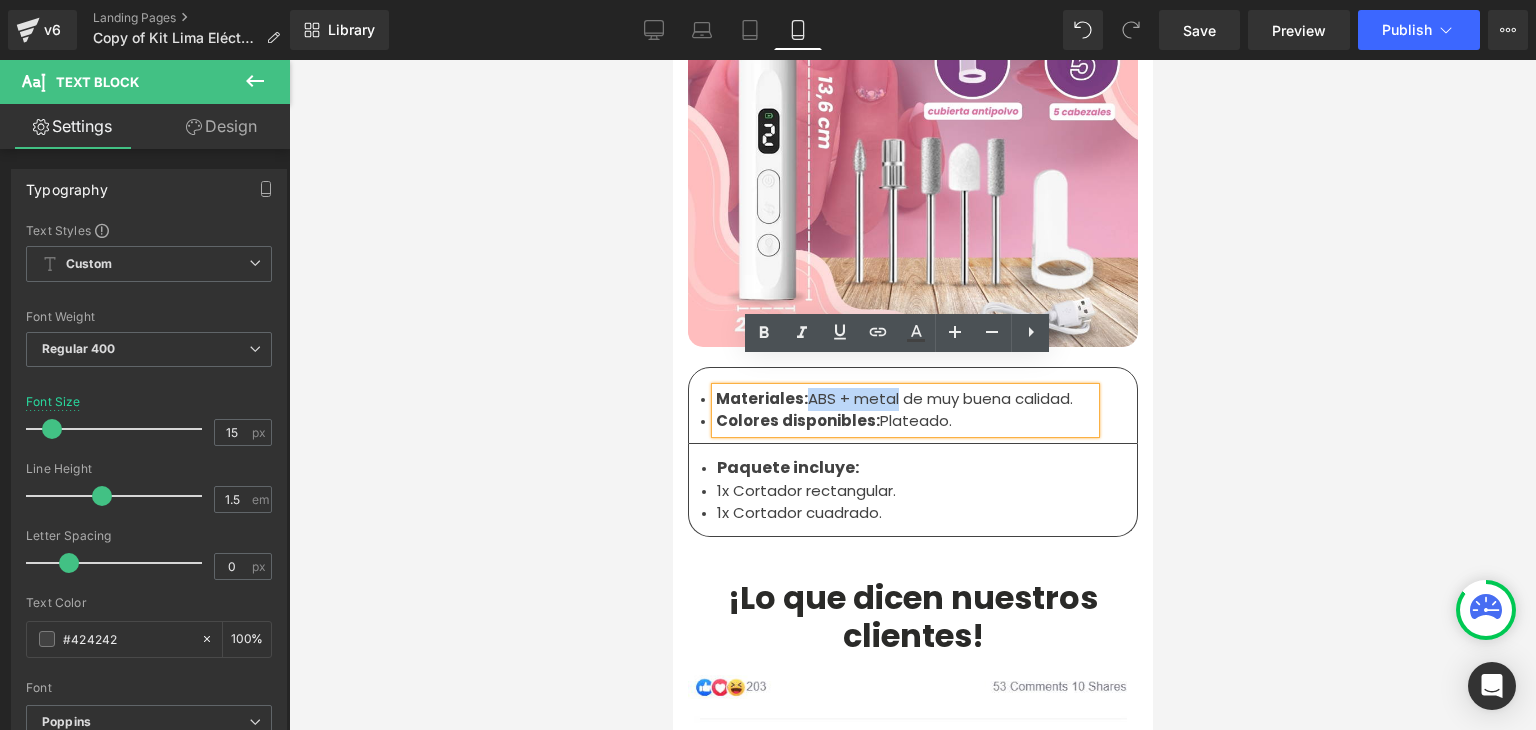 click on "Materiales:   ABS + metal de muy buena calidad." at bounding box center (904, 399) 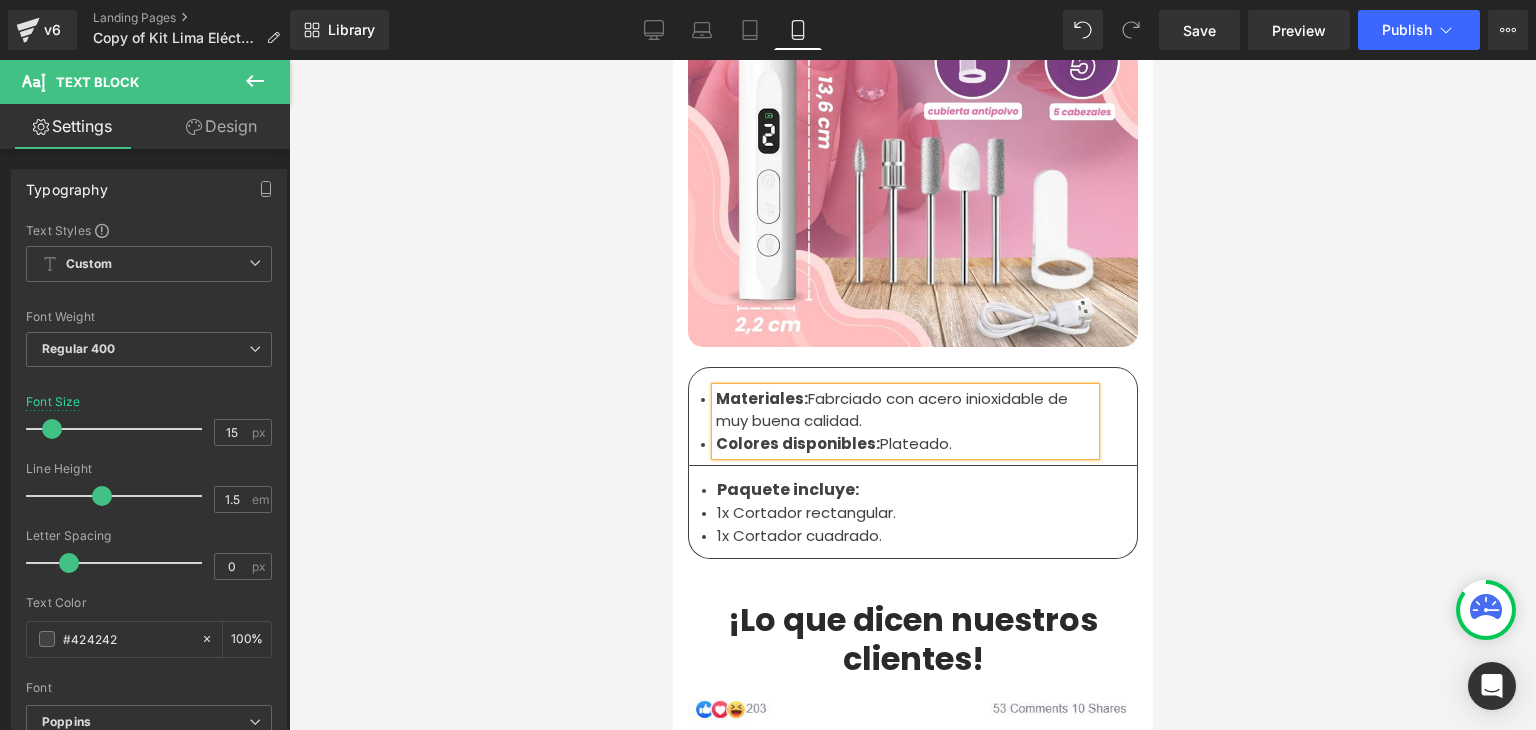 click on "Materiales:   Fabrciado con acero inioxidable de muy buena calidad." at bounding box center (904, 410) 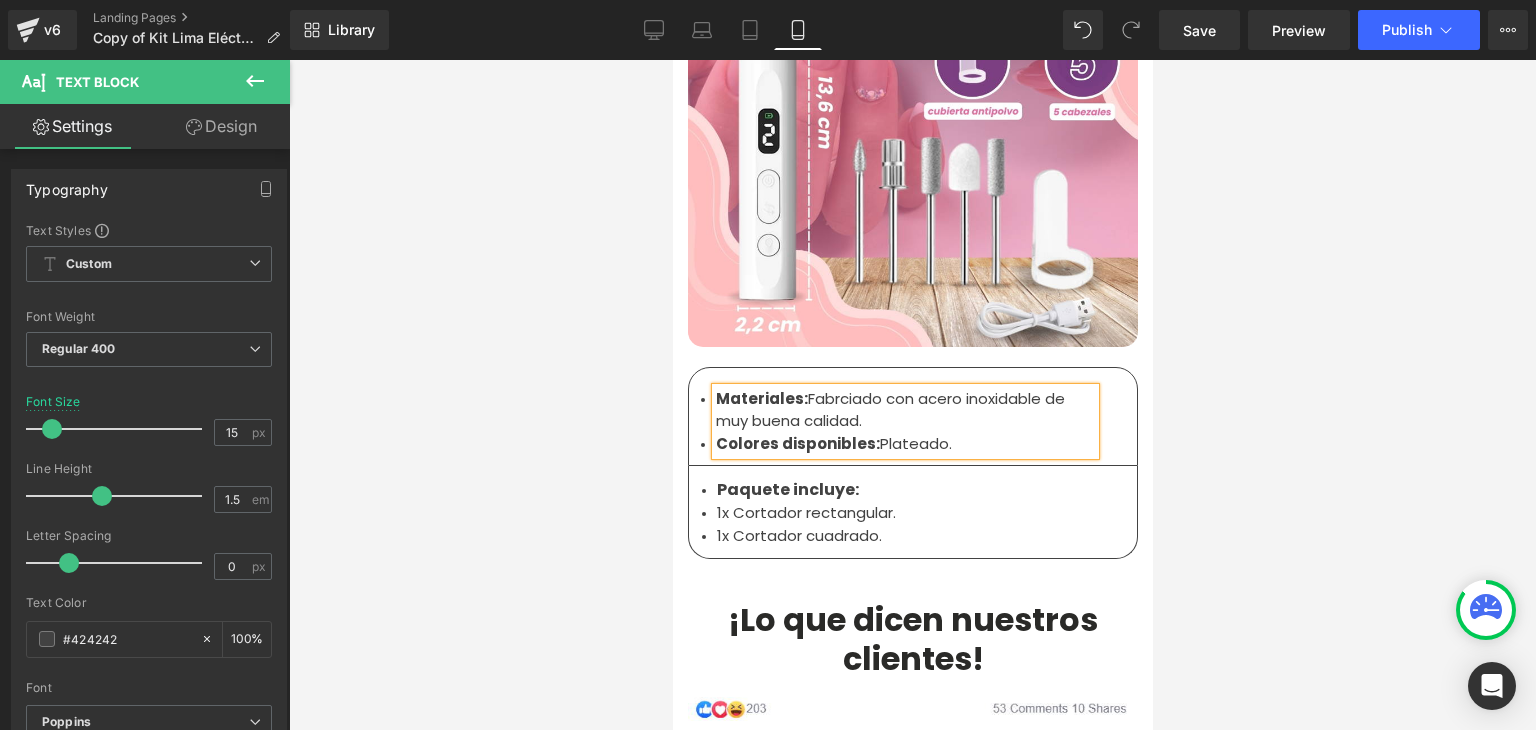 click on "Materiales:   Fabrciado con acero inoxidable de muy buena calidad." at bounding box center (904, 410) 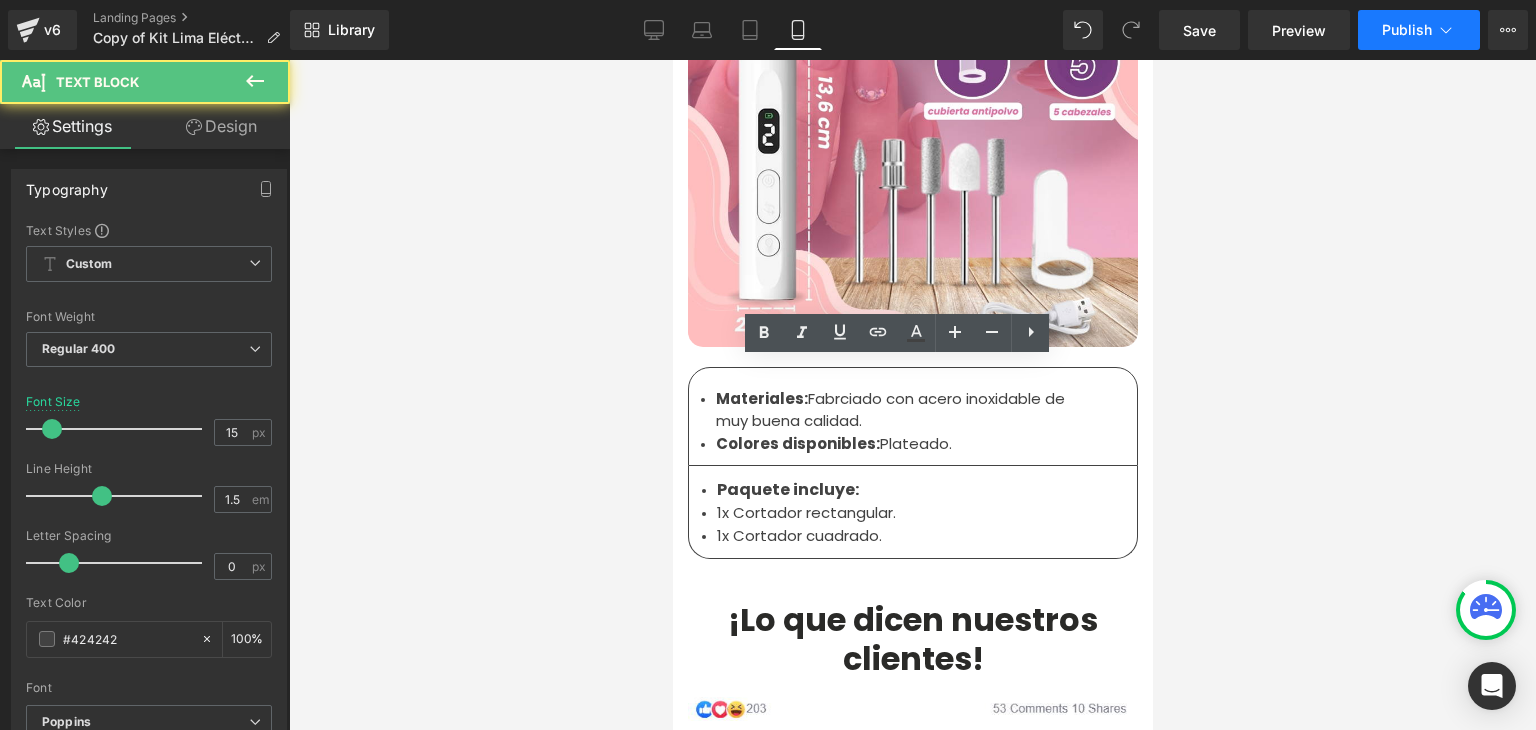 click on "Publish" at bounding box center [1419, 30] 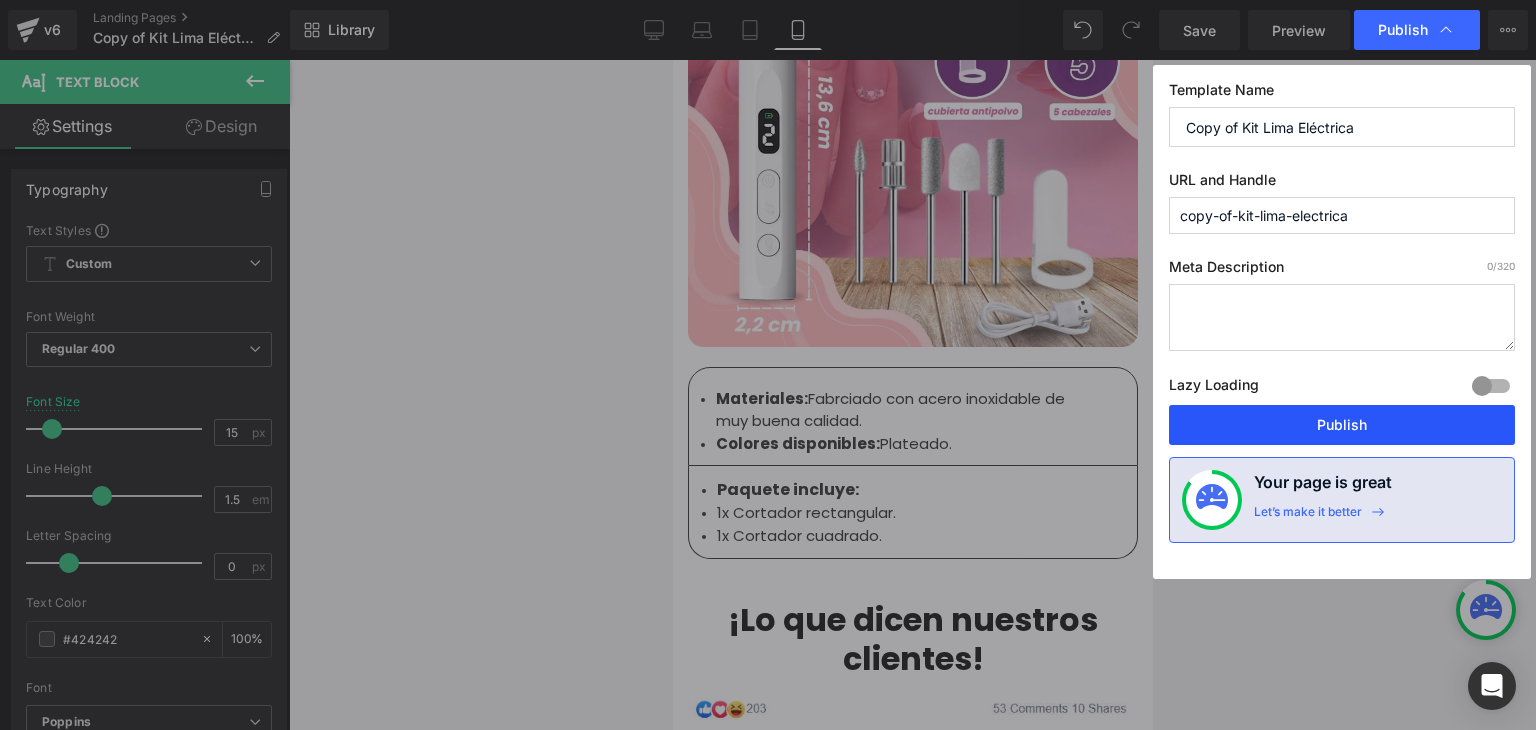 click on "Publish" at bounding box center (1342, 425) 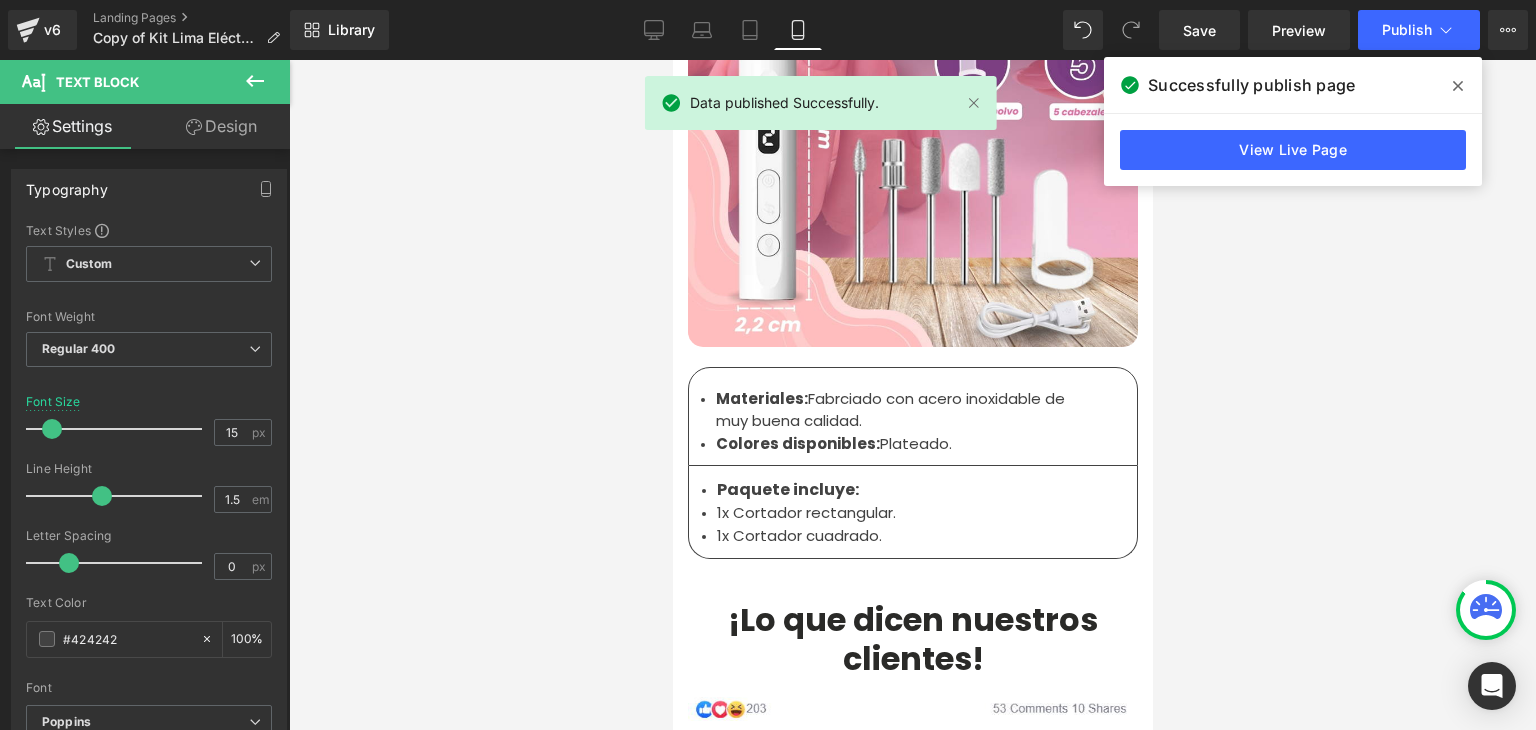 drag, startPoint x: 1456, startPoint y: 86, endPoint x: 1225, endPoint y: 197, distance: 256.285 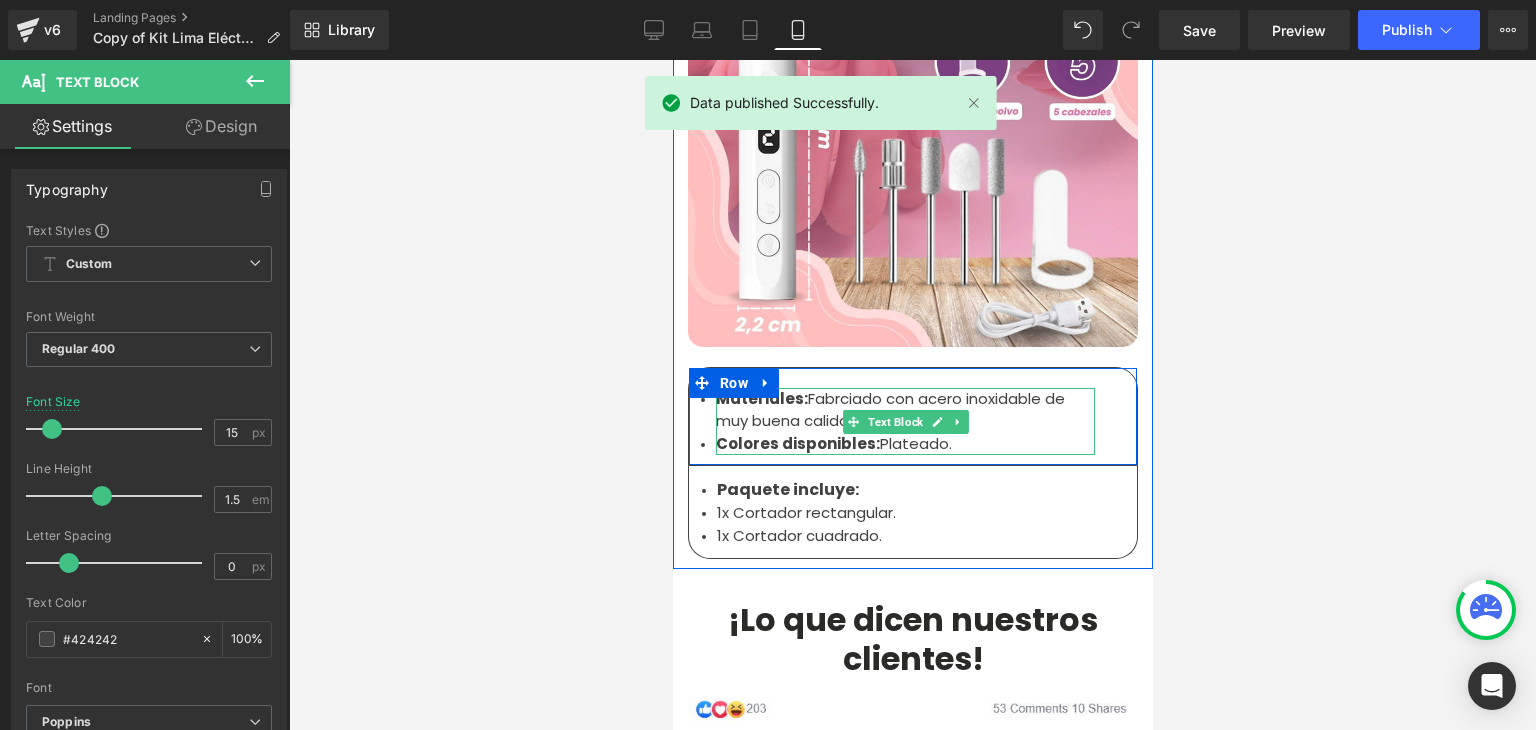 click on "Materiales:   Fabrciado con acero inoxidable de muy buena calidad." at bounding box center (904, 410) 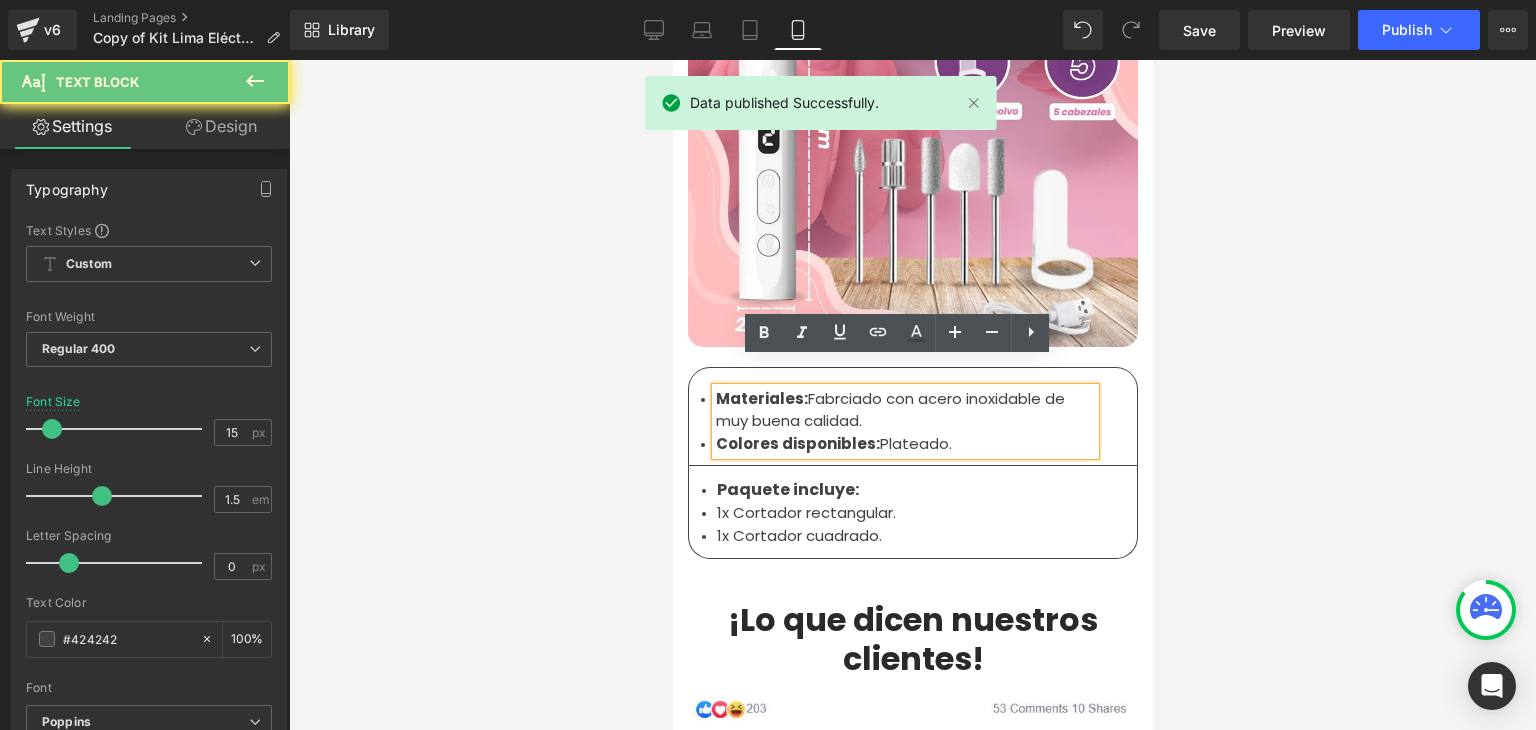 click on "Materiales:   Fabrciado con acero inoxidable de muy buena calidad." at bounding box center (904, 410) 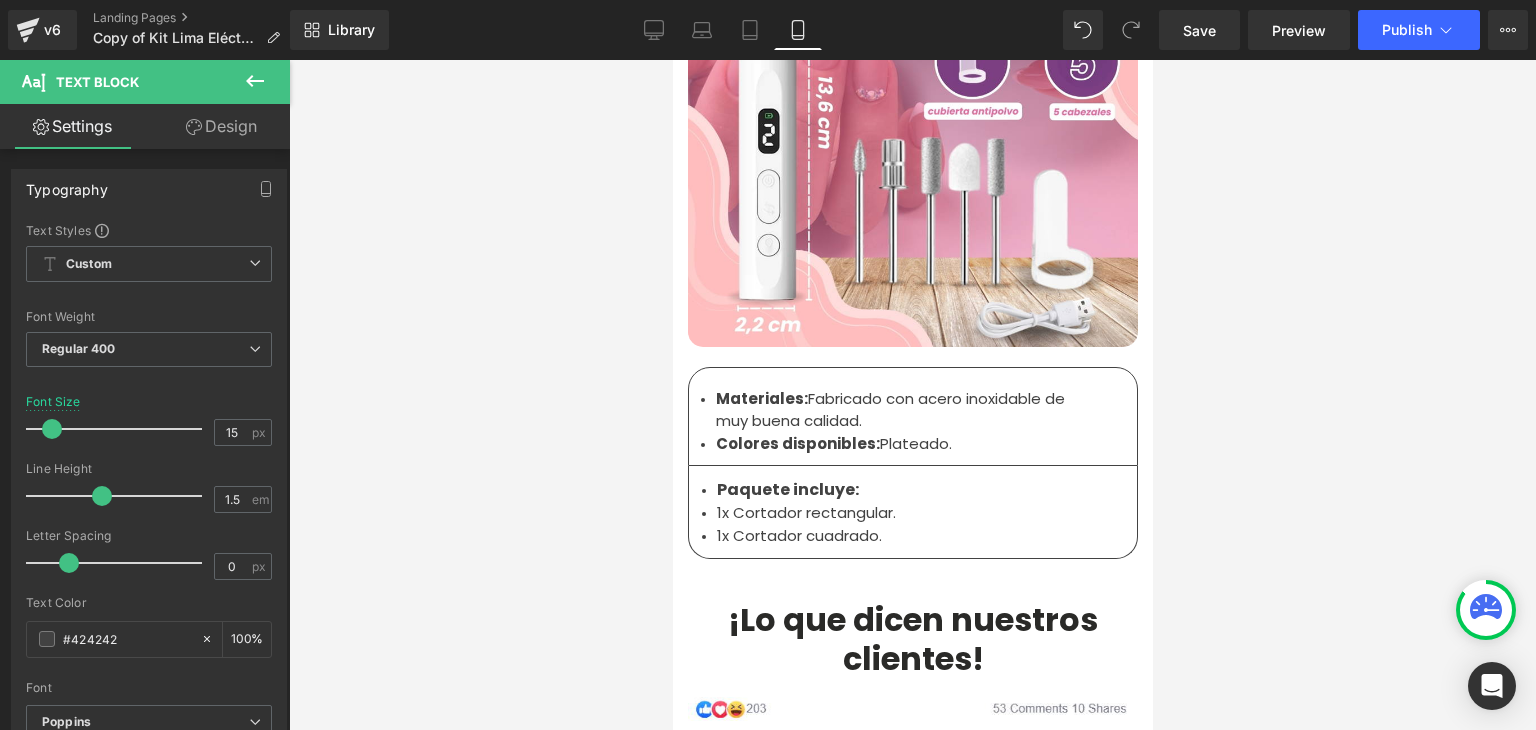 click at bounding box center [912, 395] 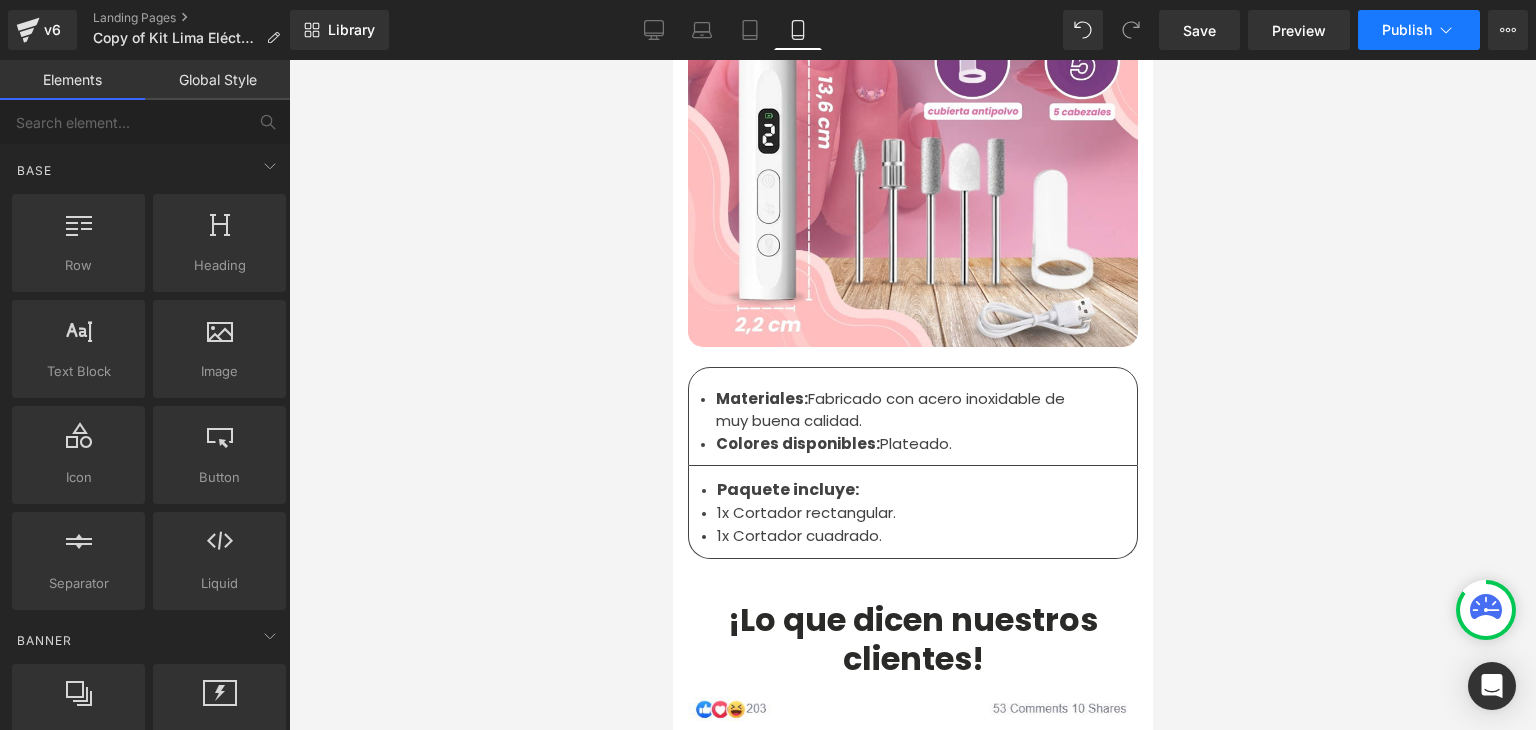 click on "Publish" at bounding box center [1419, 30] 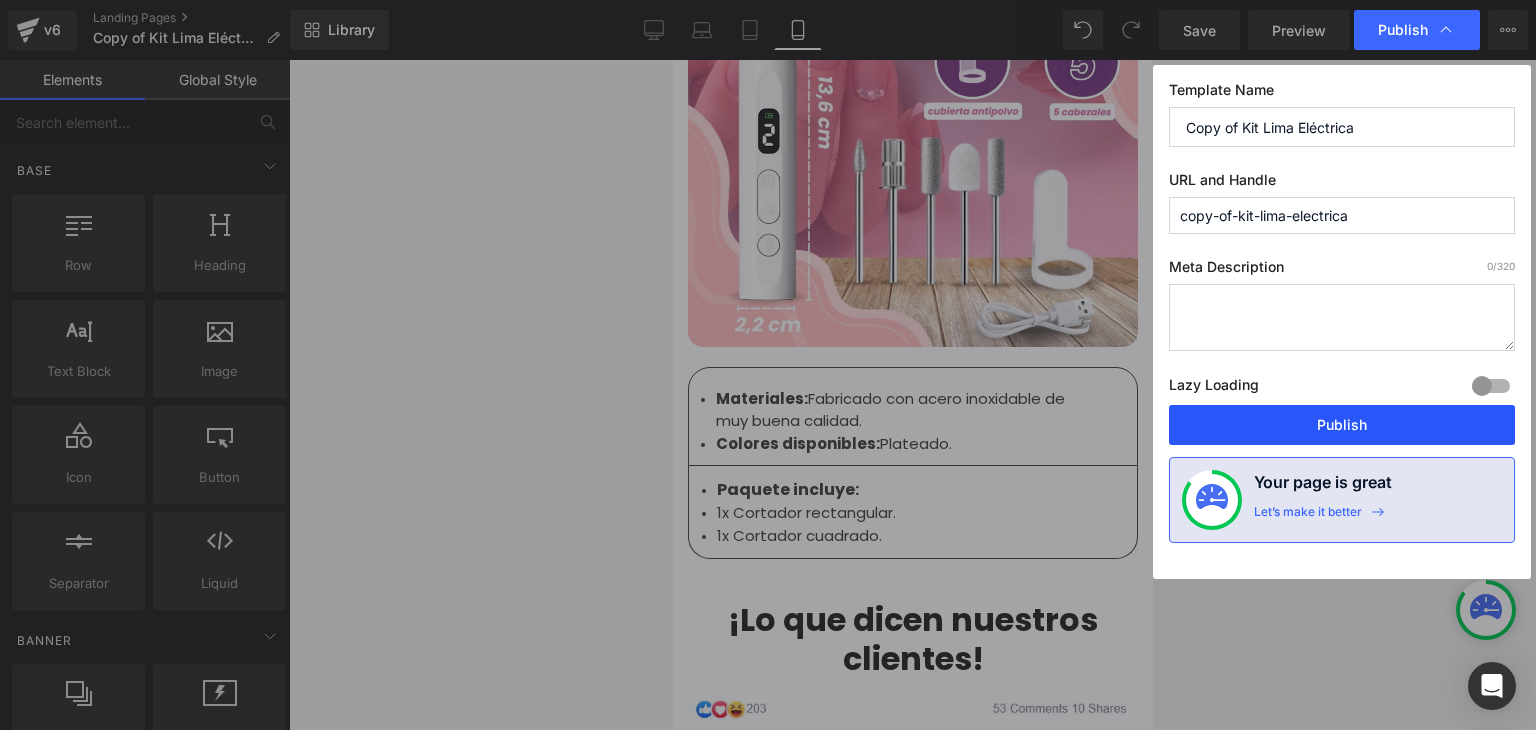 click on "Publish" at bounding box center (1342, 425) 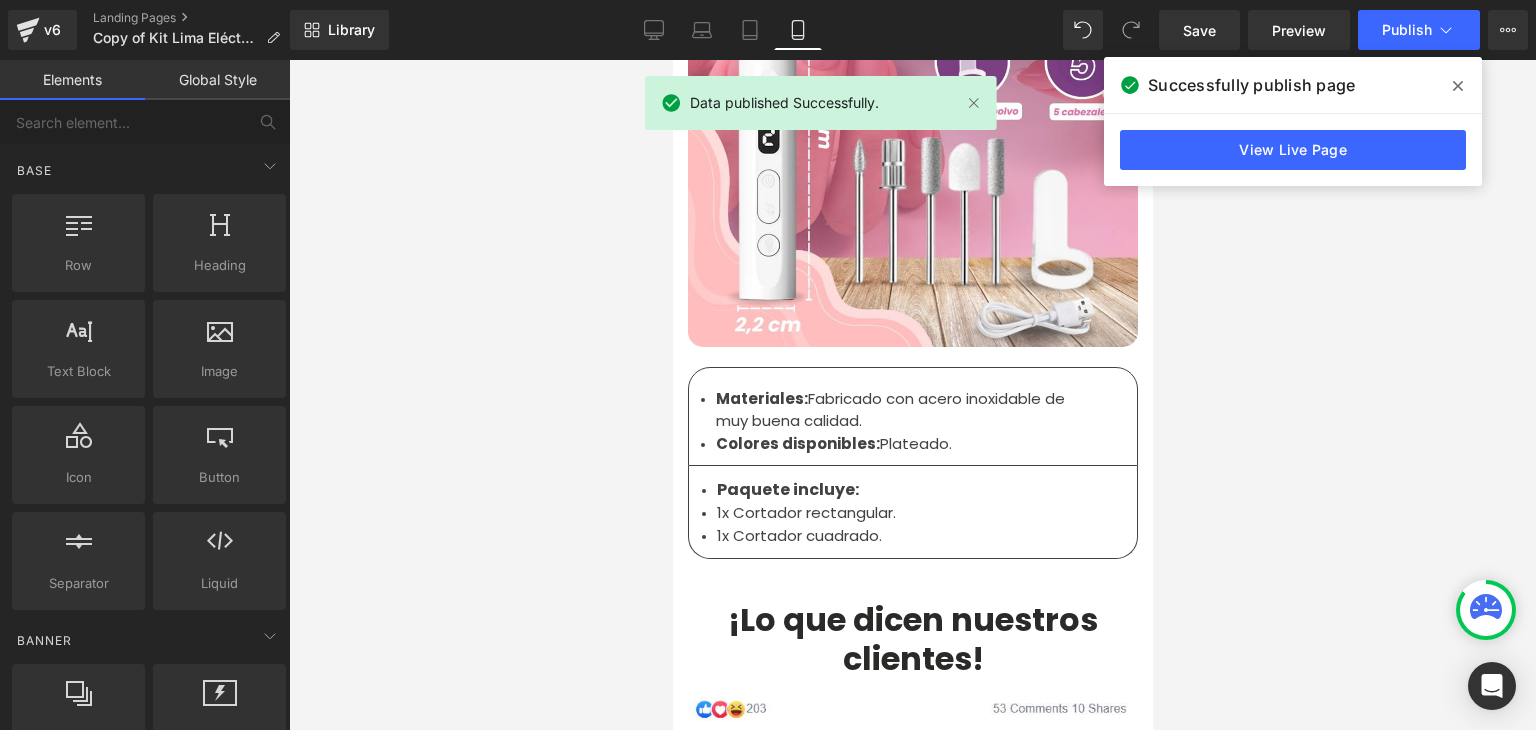 click at bounding box center (1458, 86) 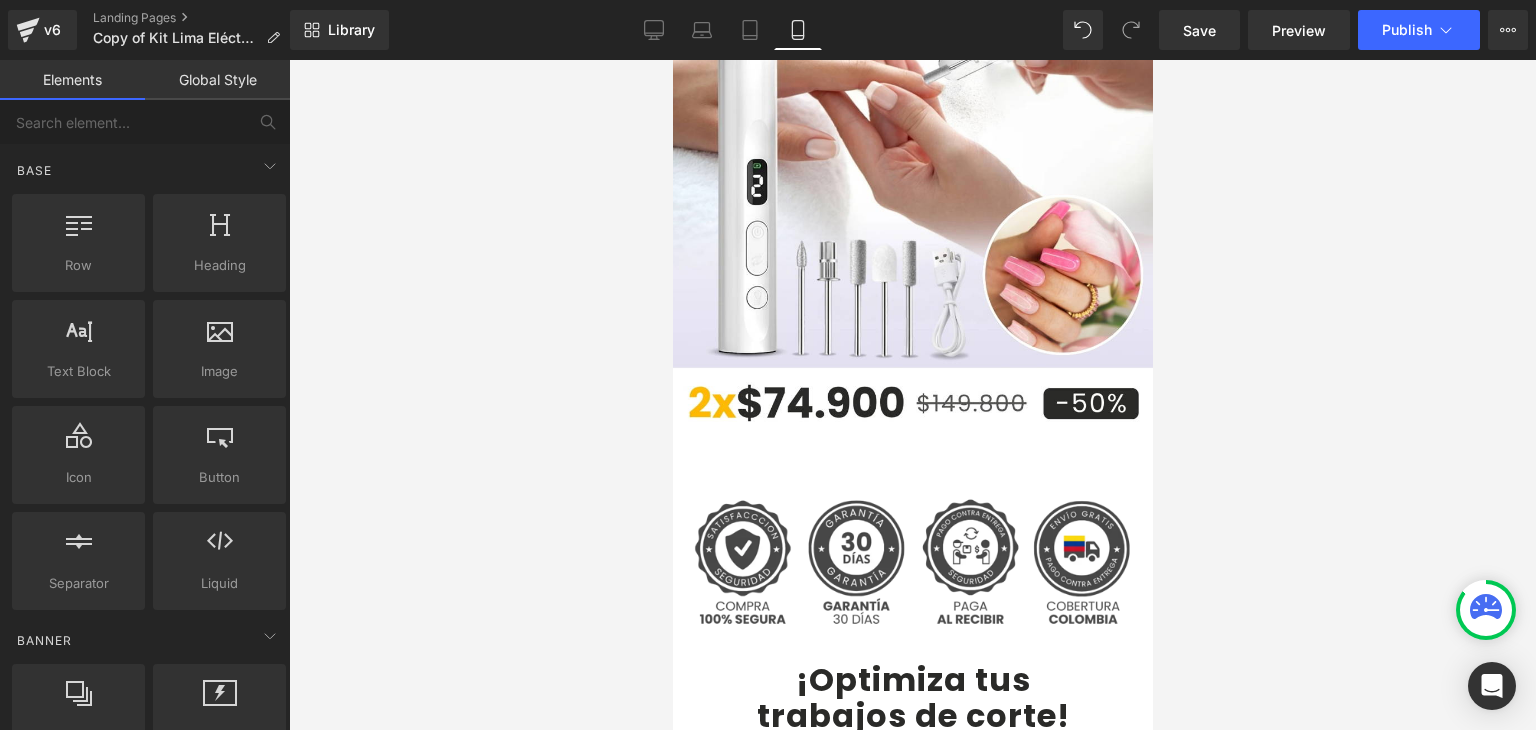 scroll, scrollTop: 0, scrollLeft: 0, axis: both 